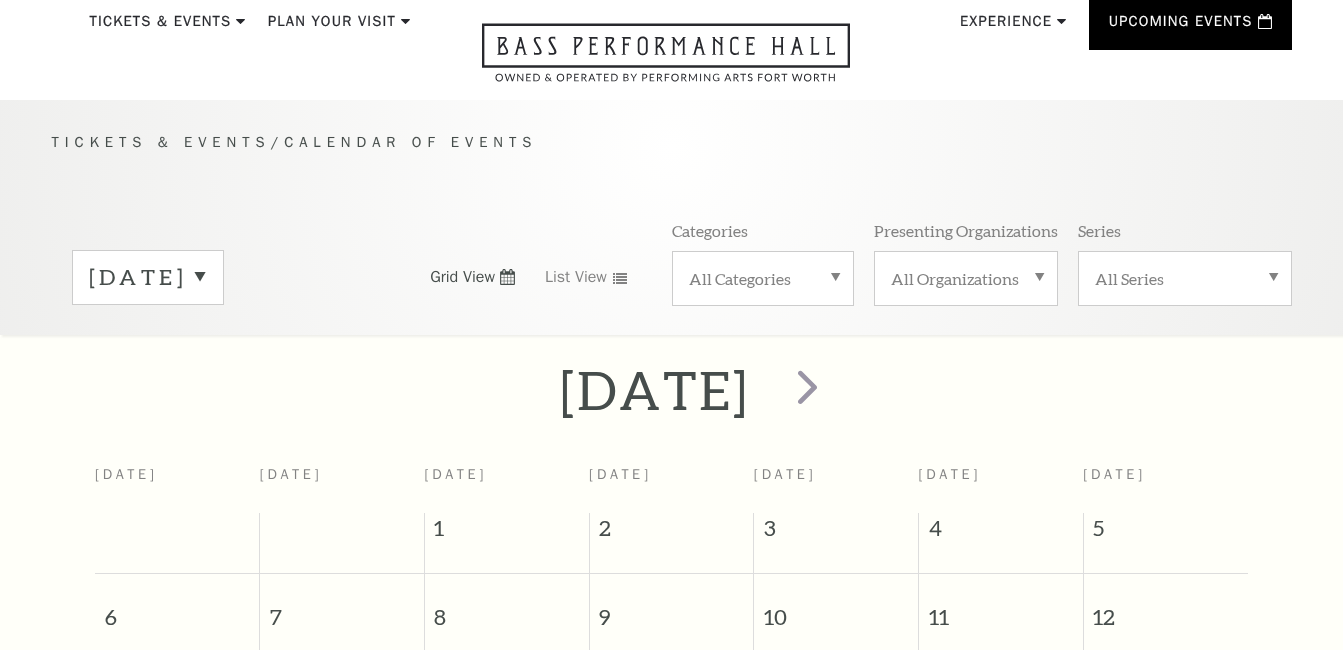 scroll, scrollTop: 77, scrollLeft: 0, axis: vertical 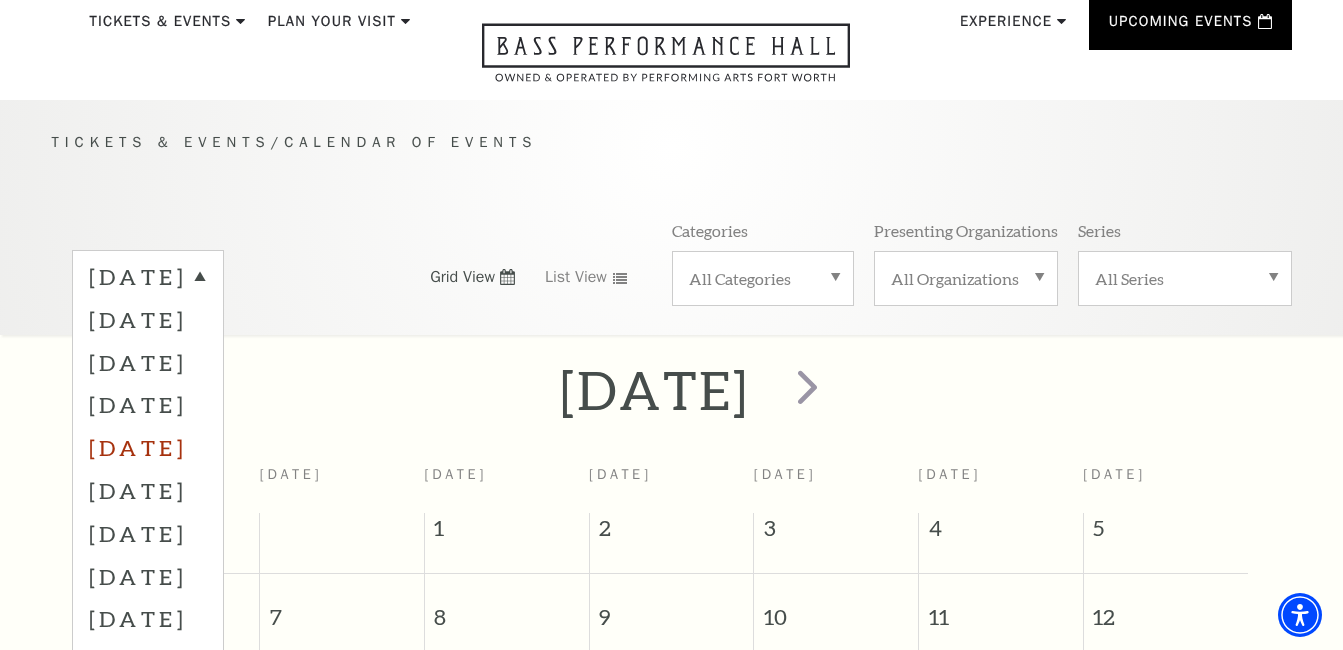 click on "November 2025" at bounding box center (148, 447) 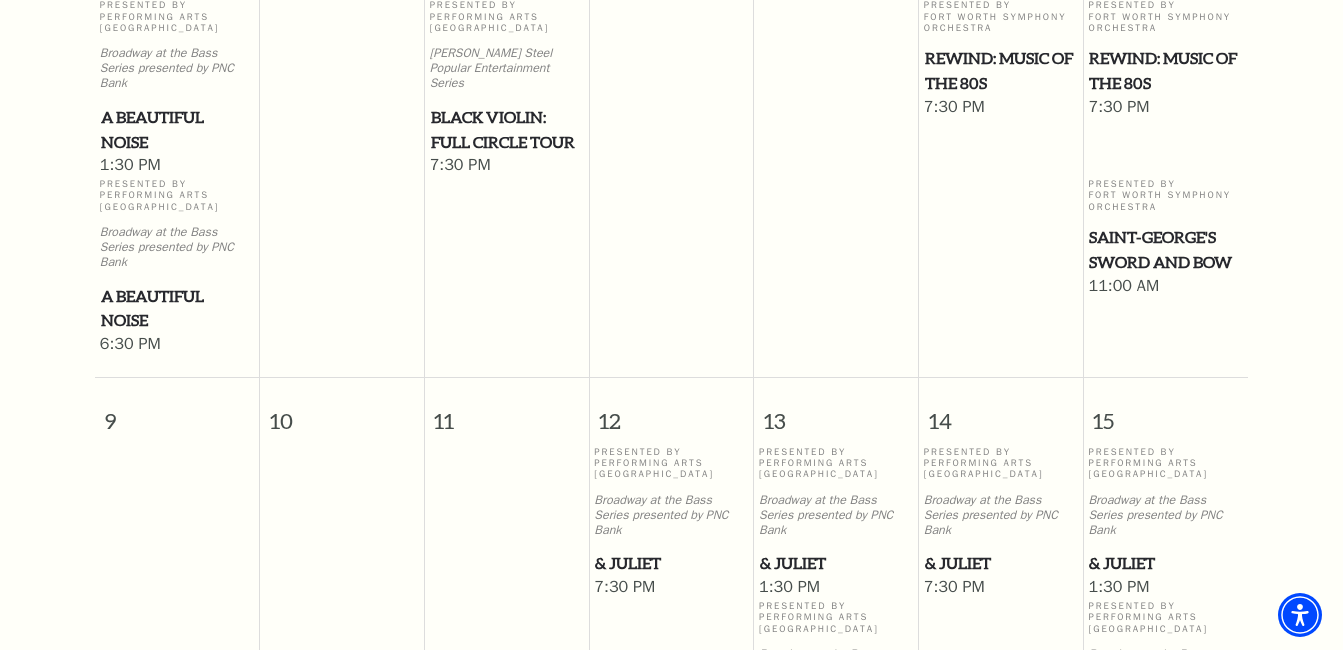 scroll, scrollTop: 1277, scrollLeft: 0, axis: vertical 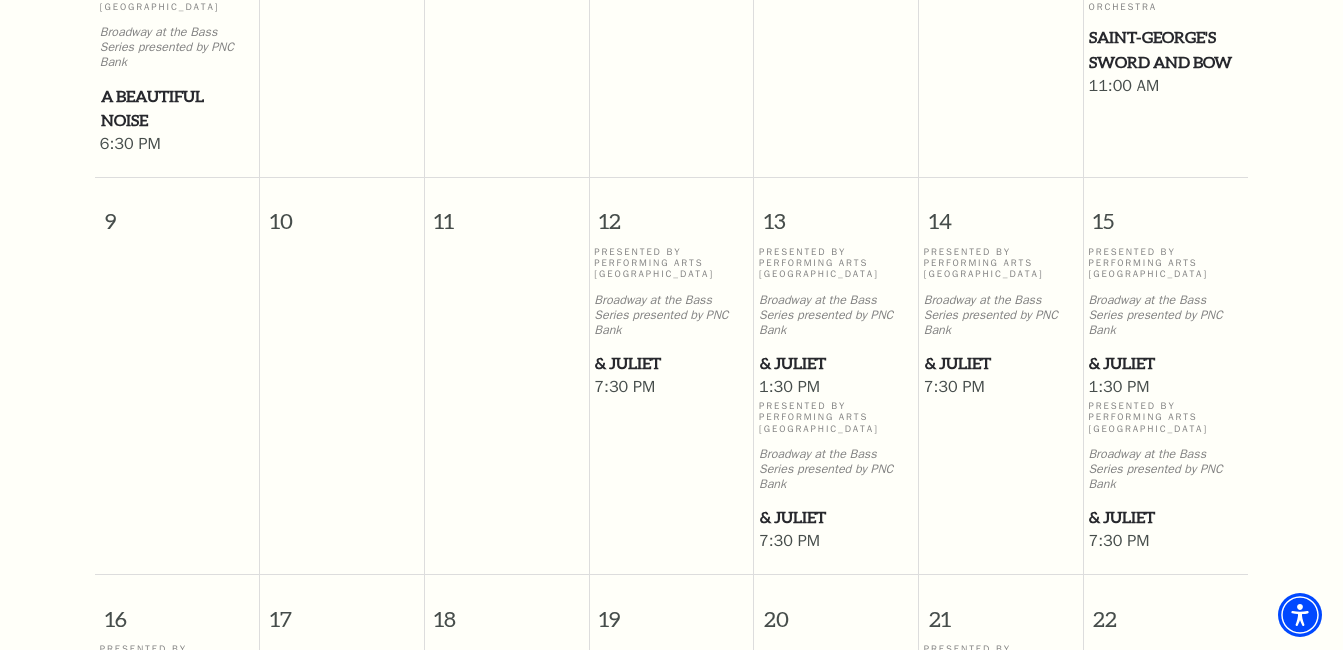 click on "& Juliet" at bounding box center [836, 363] 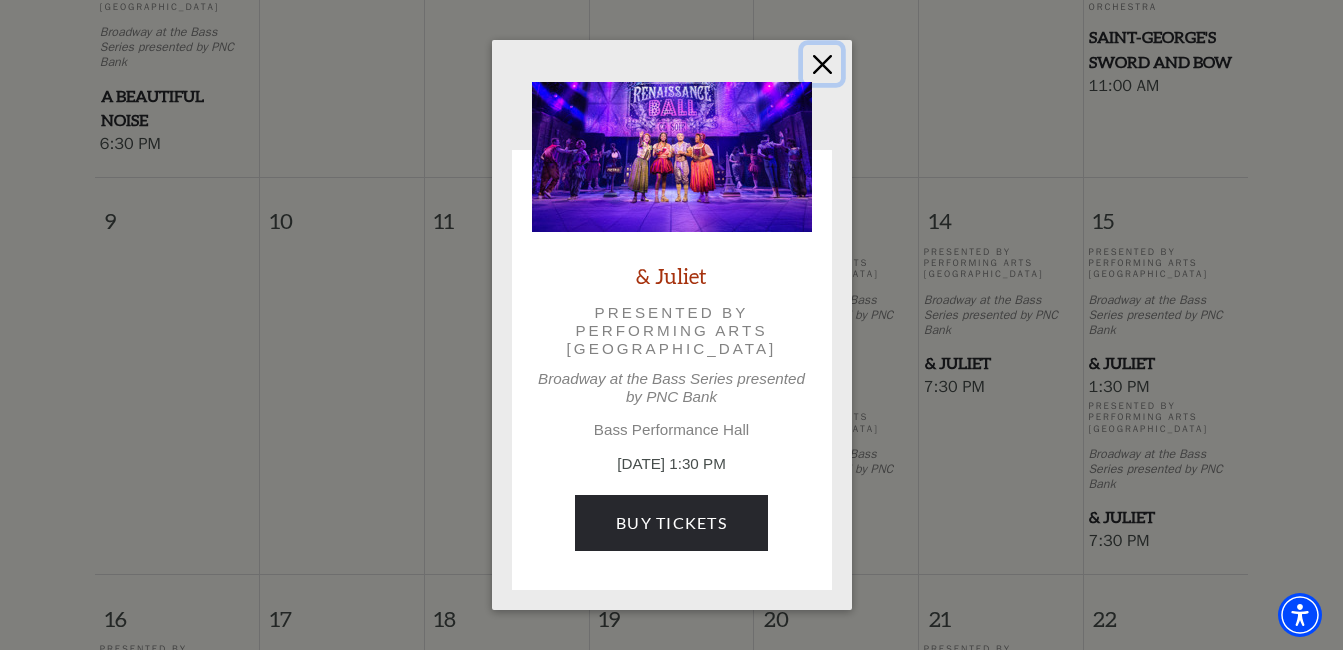 click at bounding box center (822, 64) 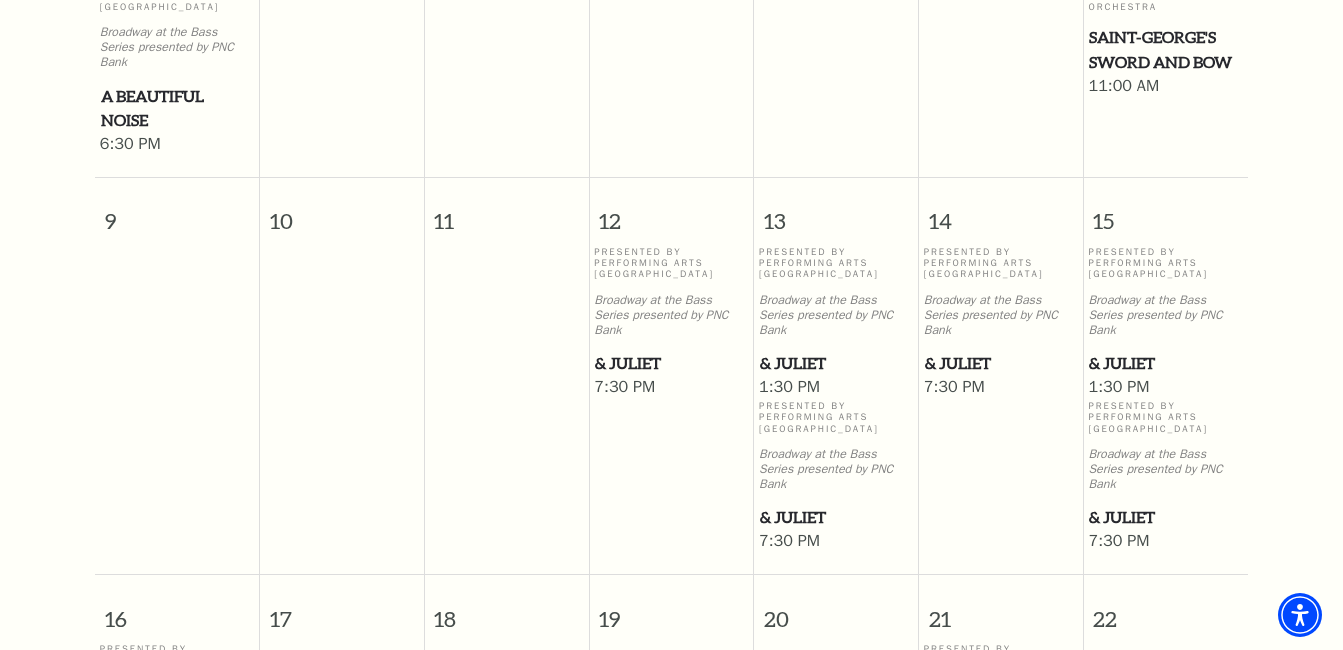 click on "& Juliet" at bounding box center (836, 363) 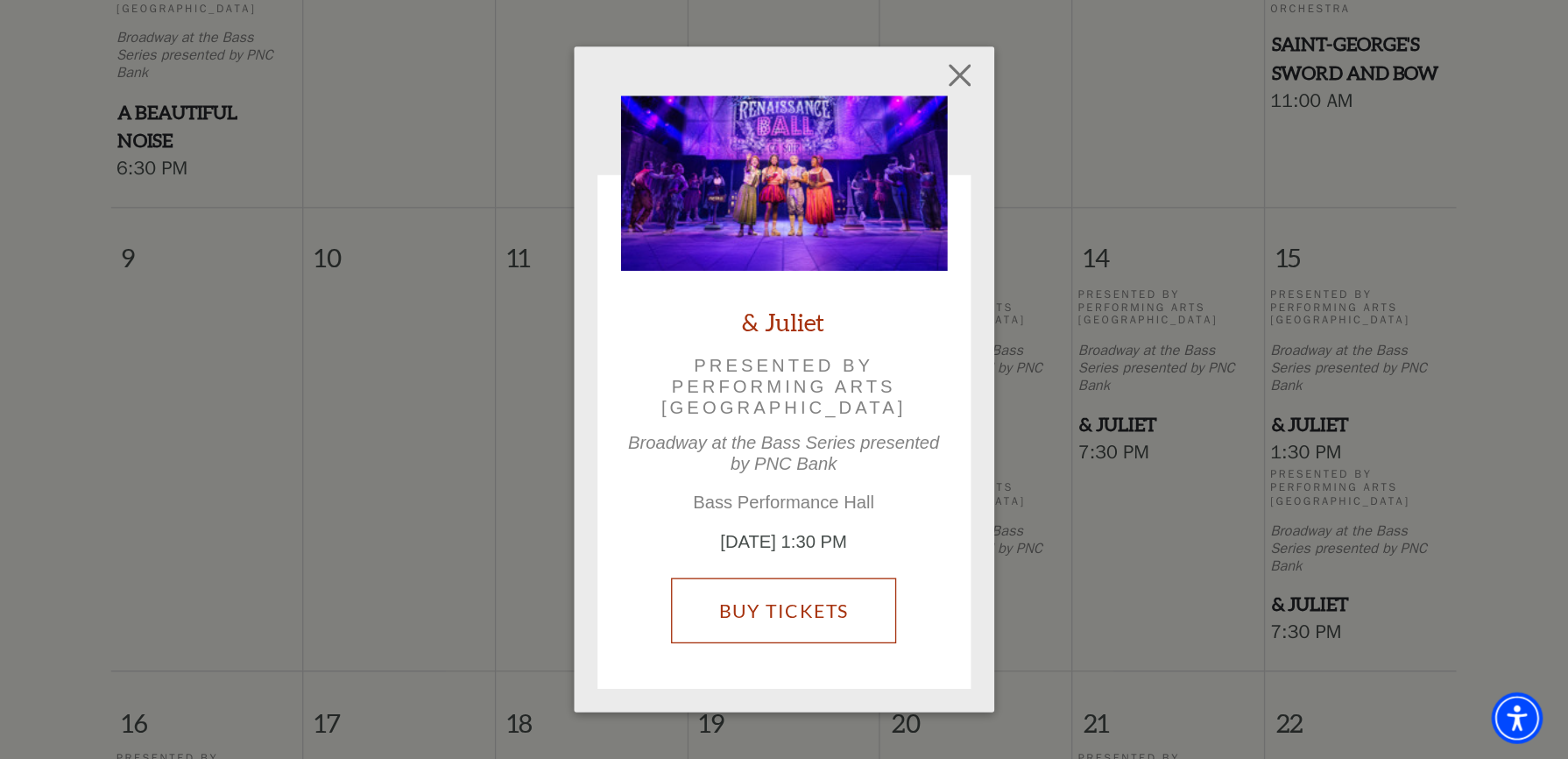 scroll, scrollTop: 1119, scrollLeft: 0, axis: vertical 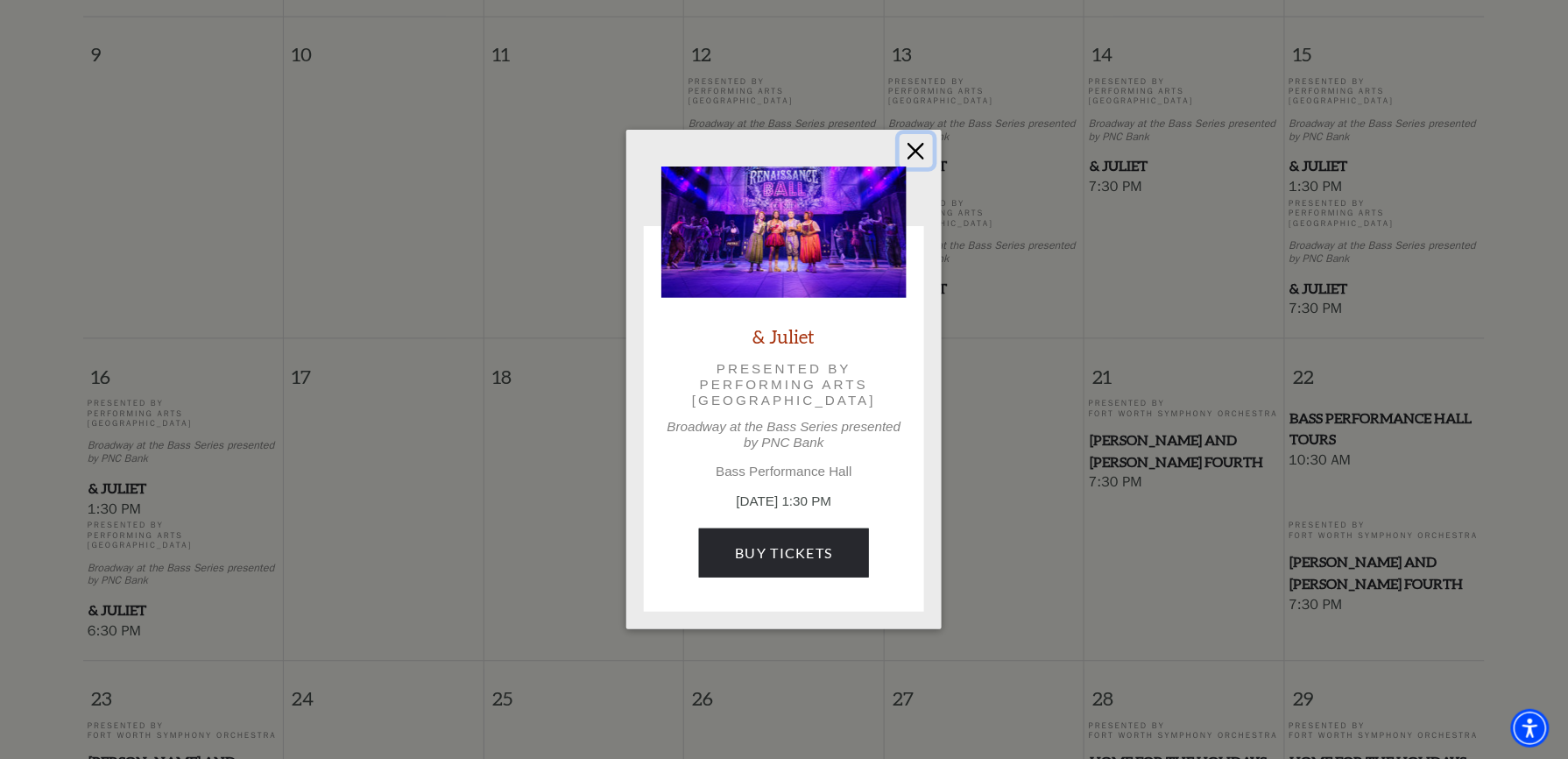 click at bounding box center [916, 151] 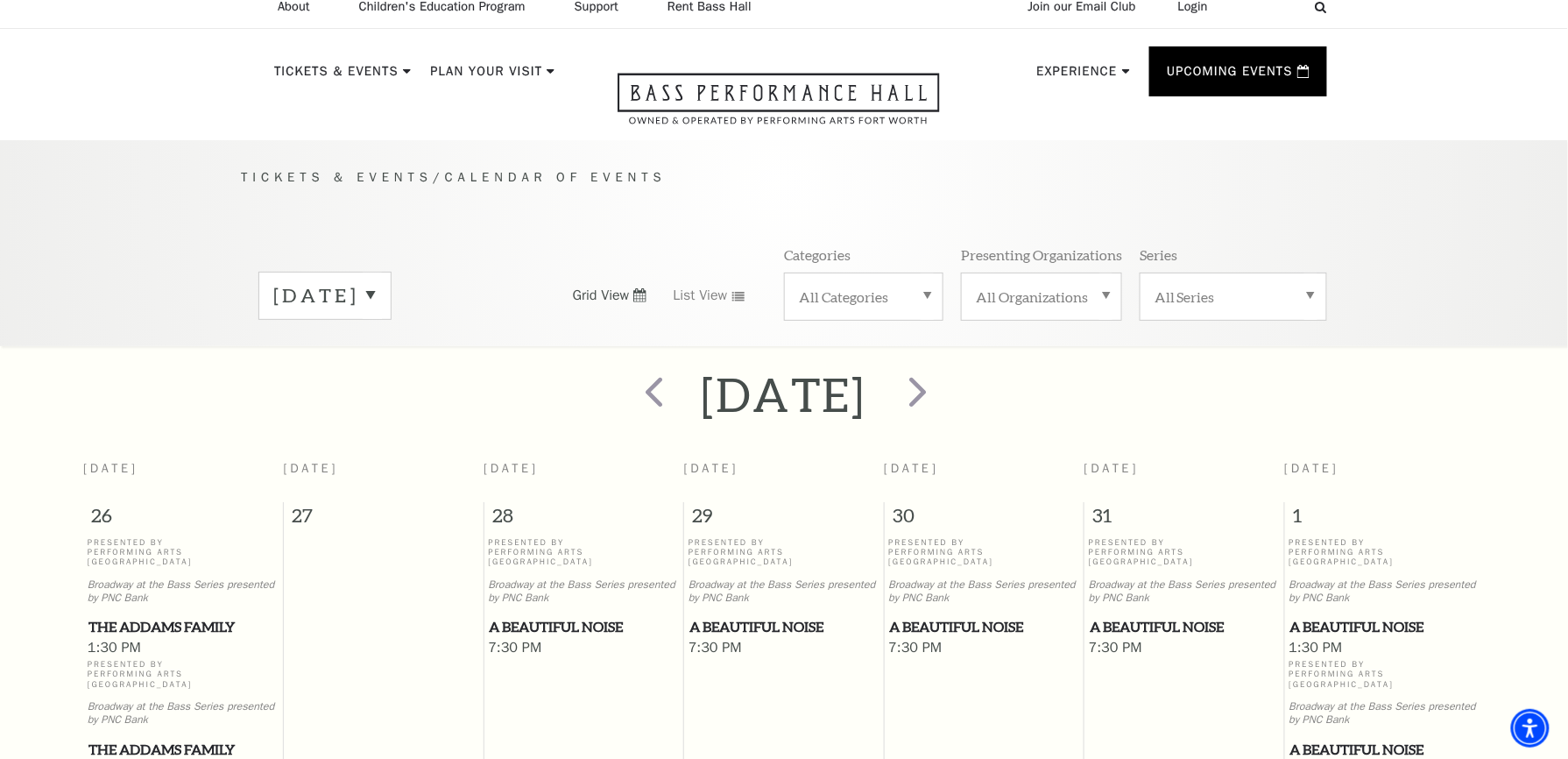 scroll, scrollTop: 0, scrollLeft: 0, axis: both 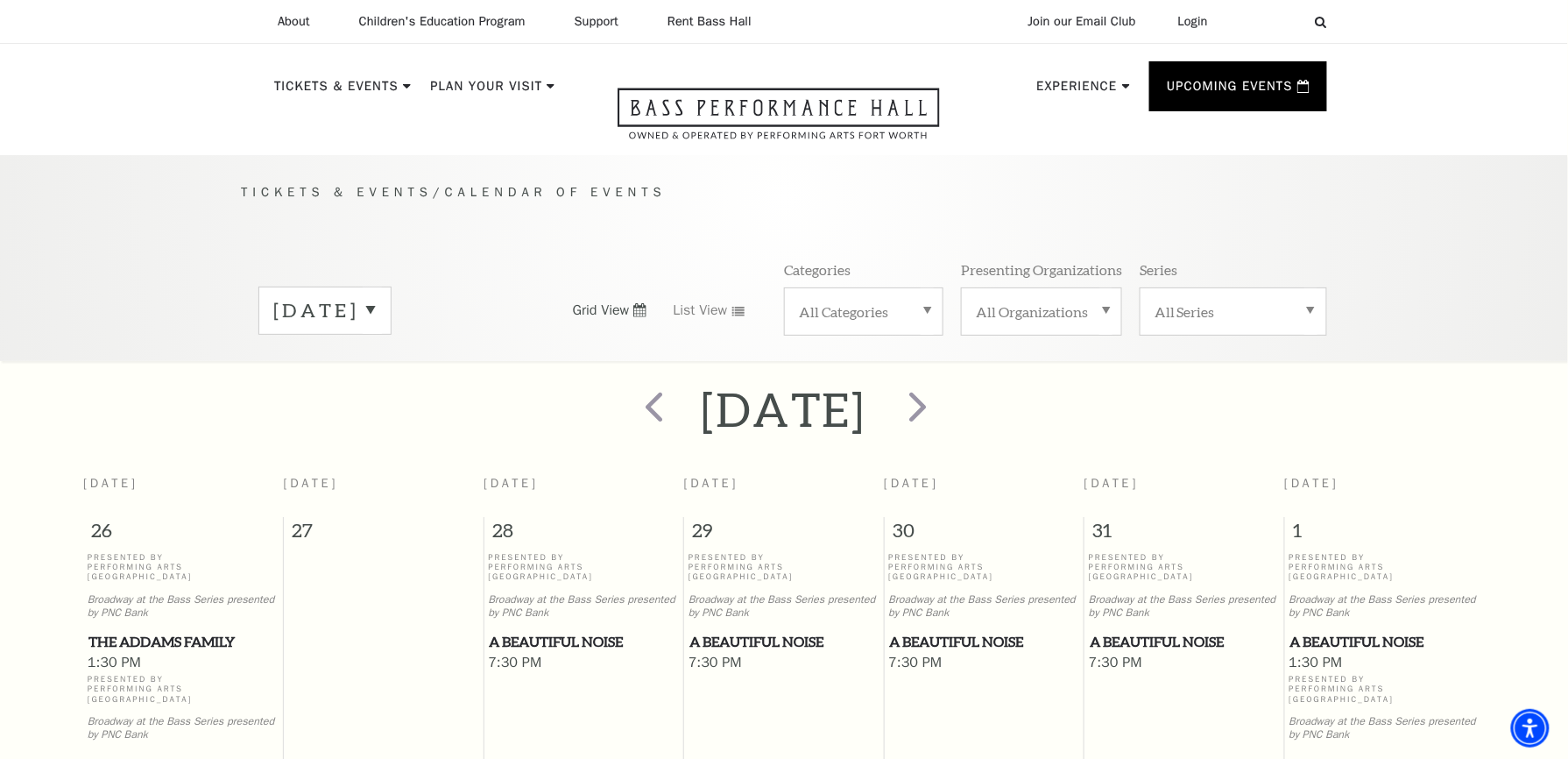 click on "November 2025" at bounding box center (325, 310) 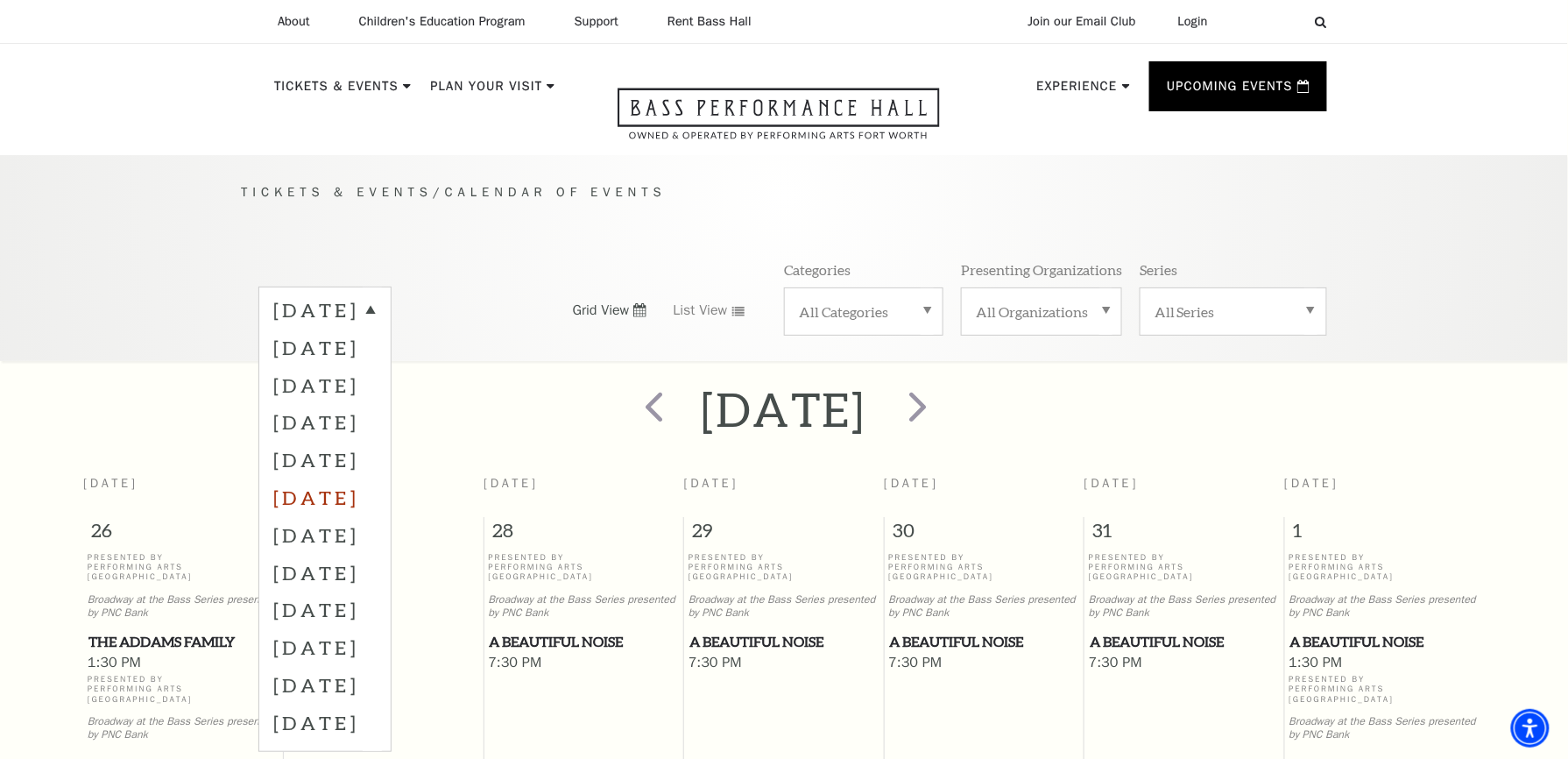 click on "December 2025" at bounding box center [325, 497] 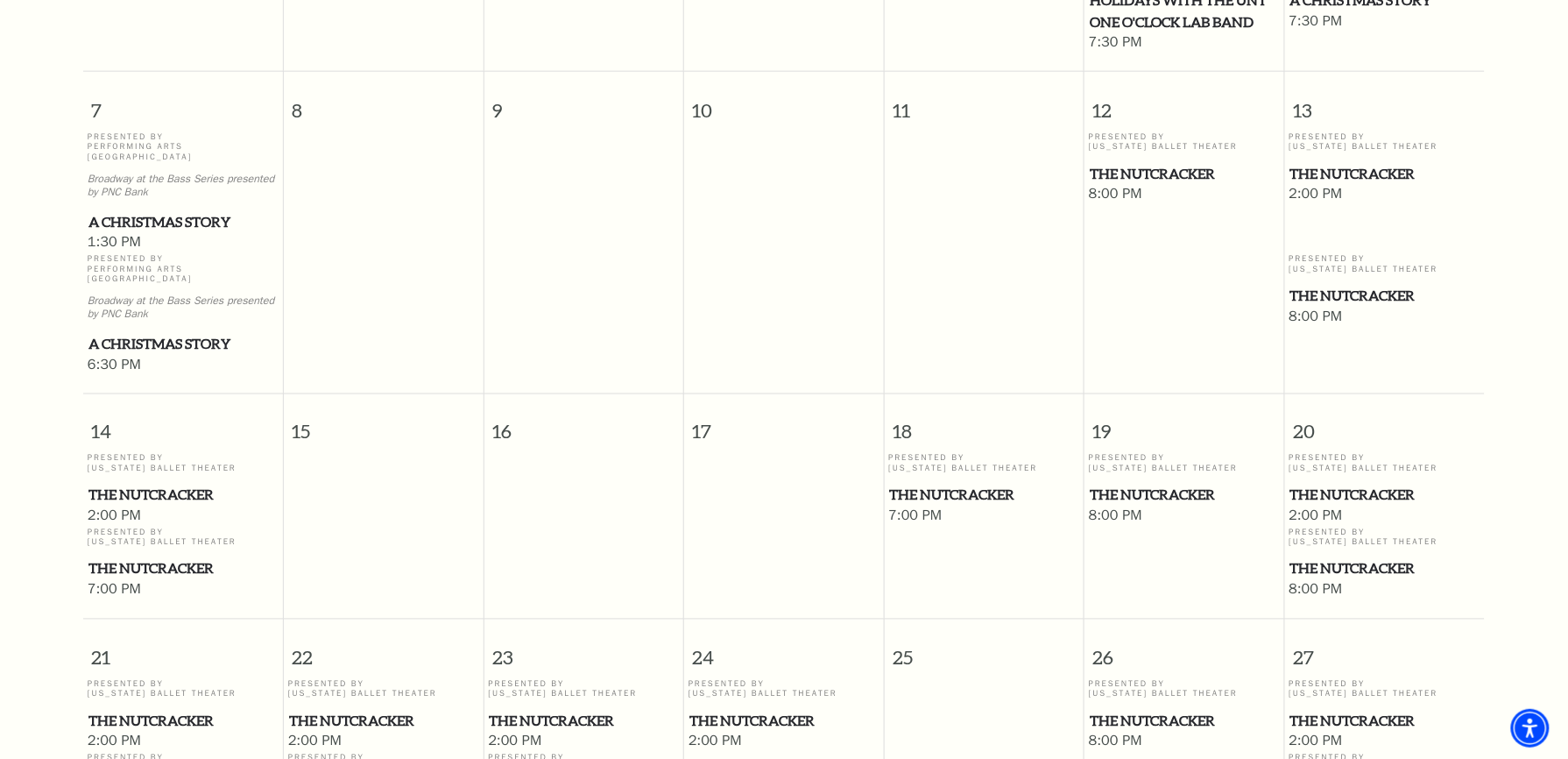 scroll, scrollTop: 622, scrollLeft: 0, axis: vertical 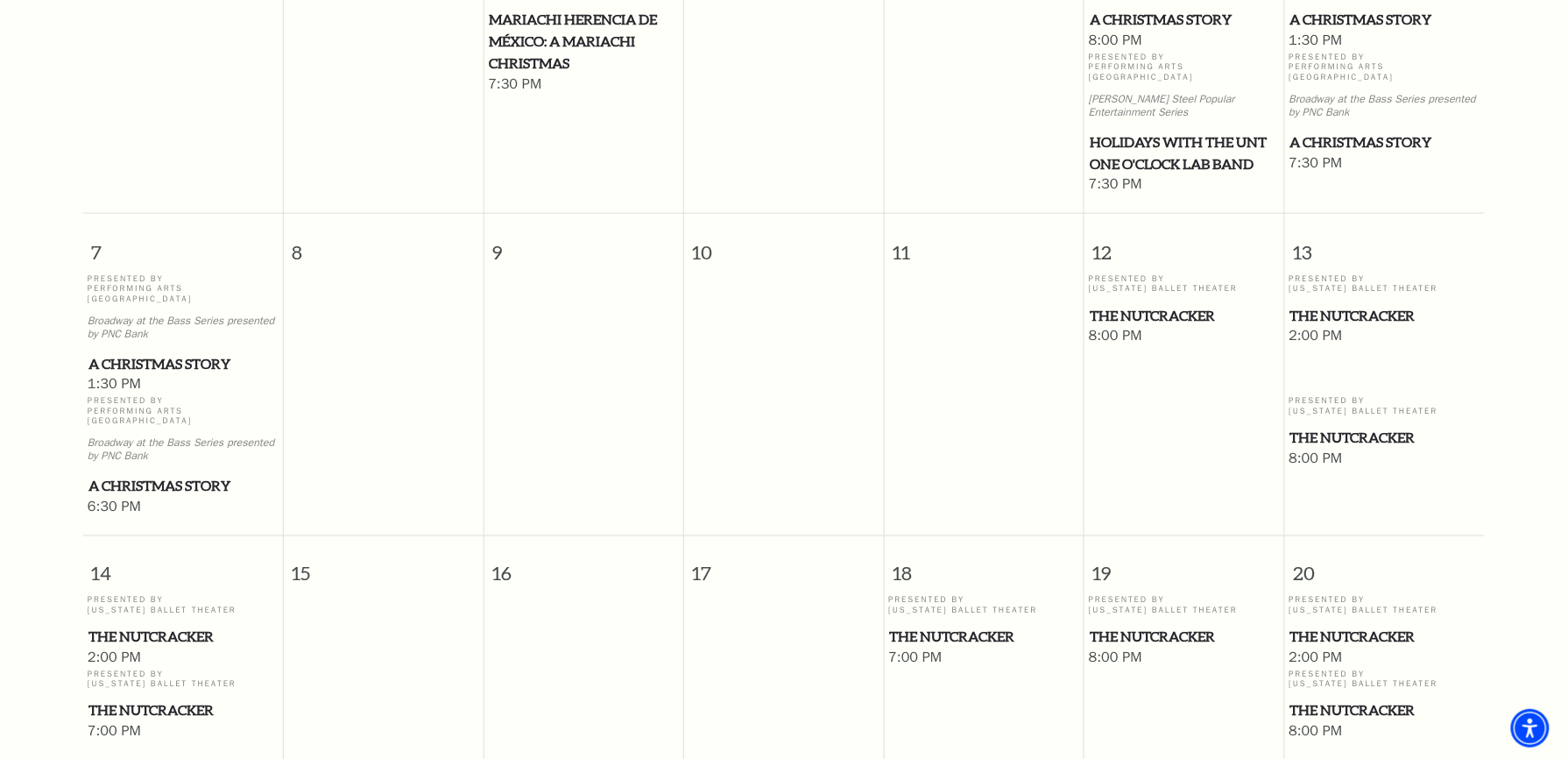 click on "The Nutcracker" at bounding box center (1184, 316) 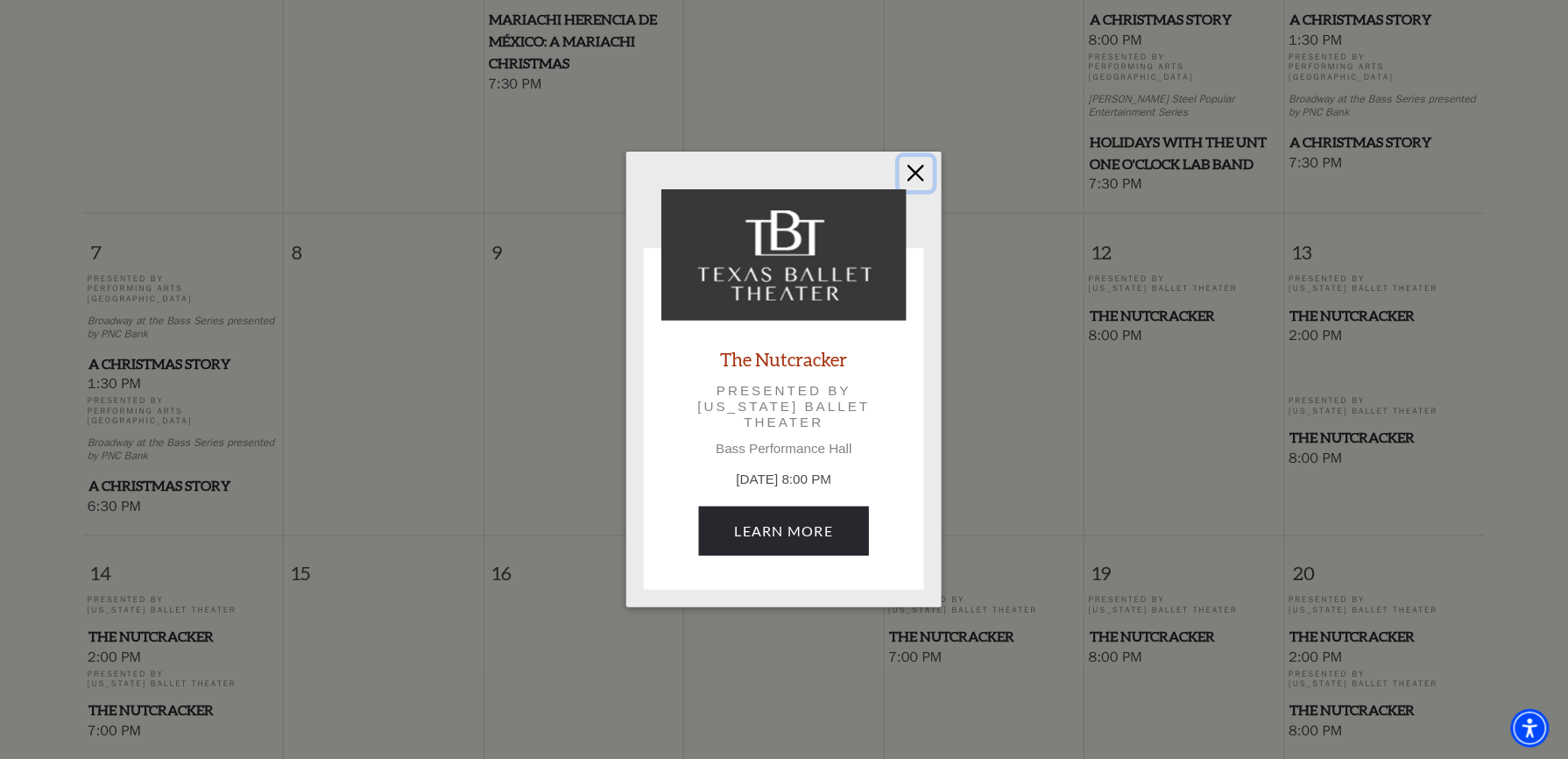 click at bounding box center [916, 174] 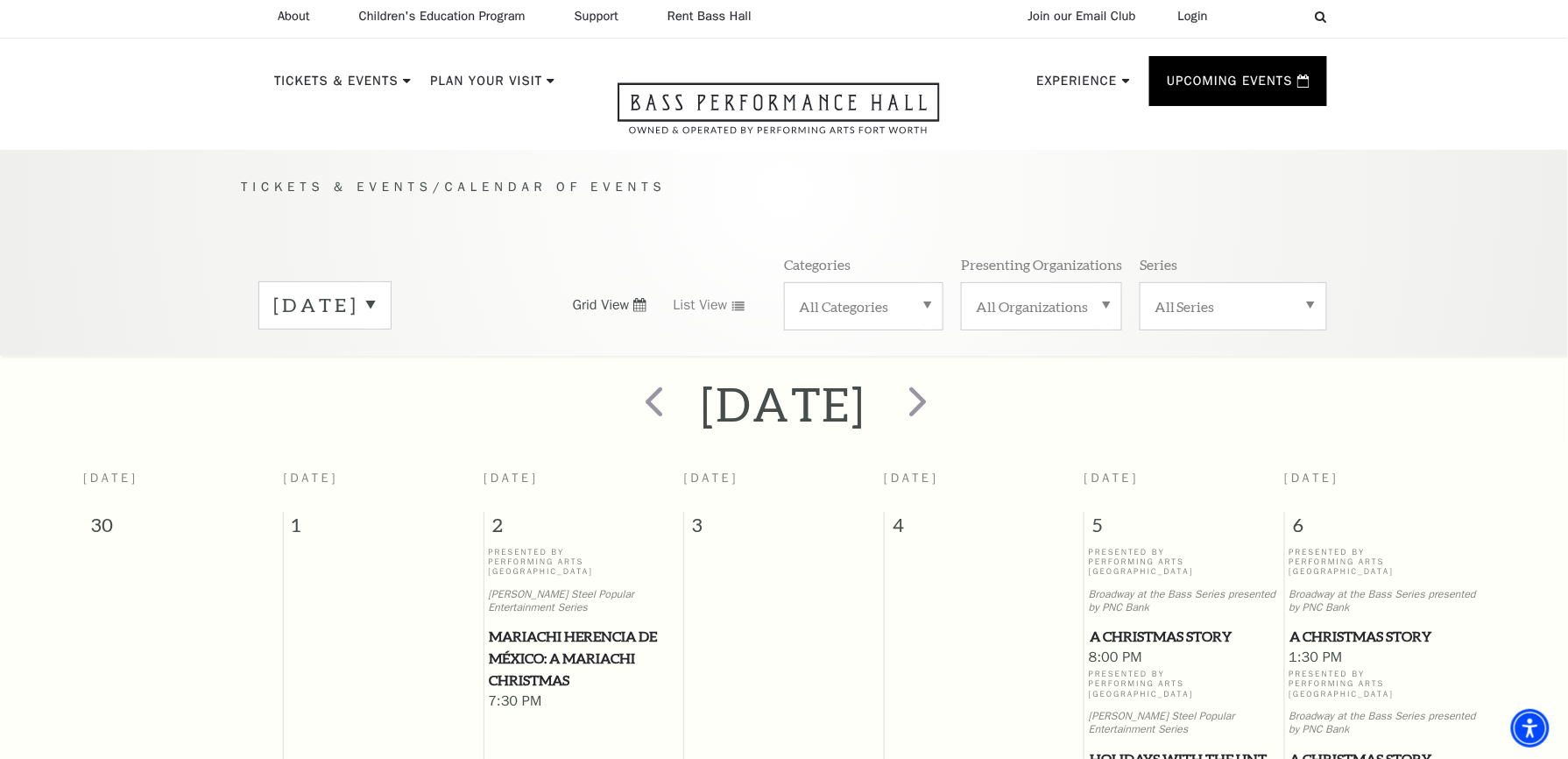 scroll, scrollTop: 0, scrollLeft: 0, axis: both 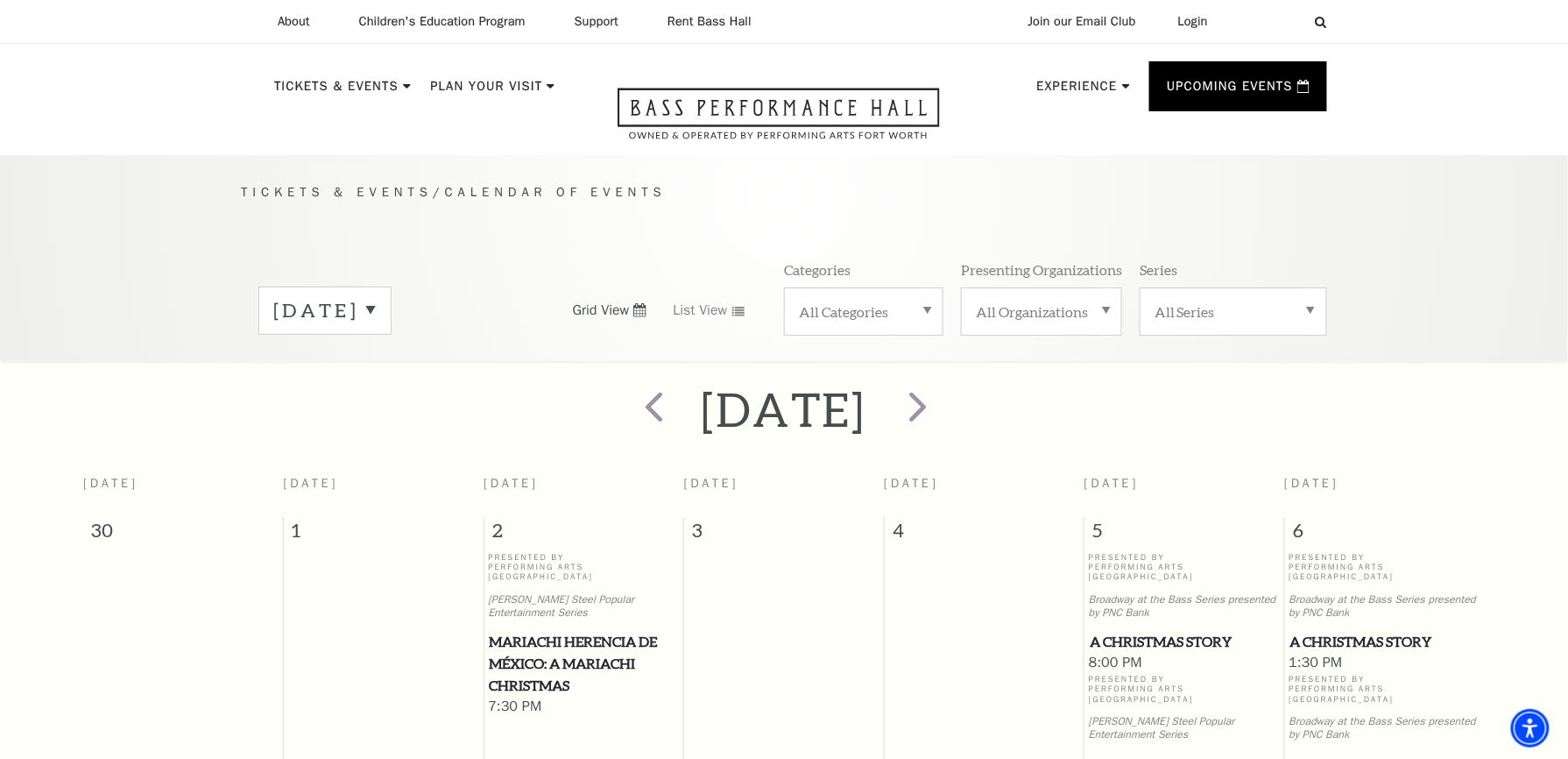 click on "December 2025" at bounding box center (325, 310) 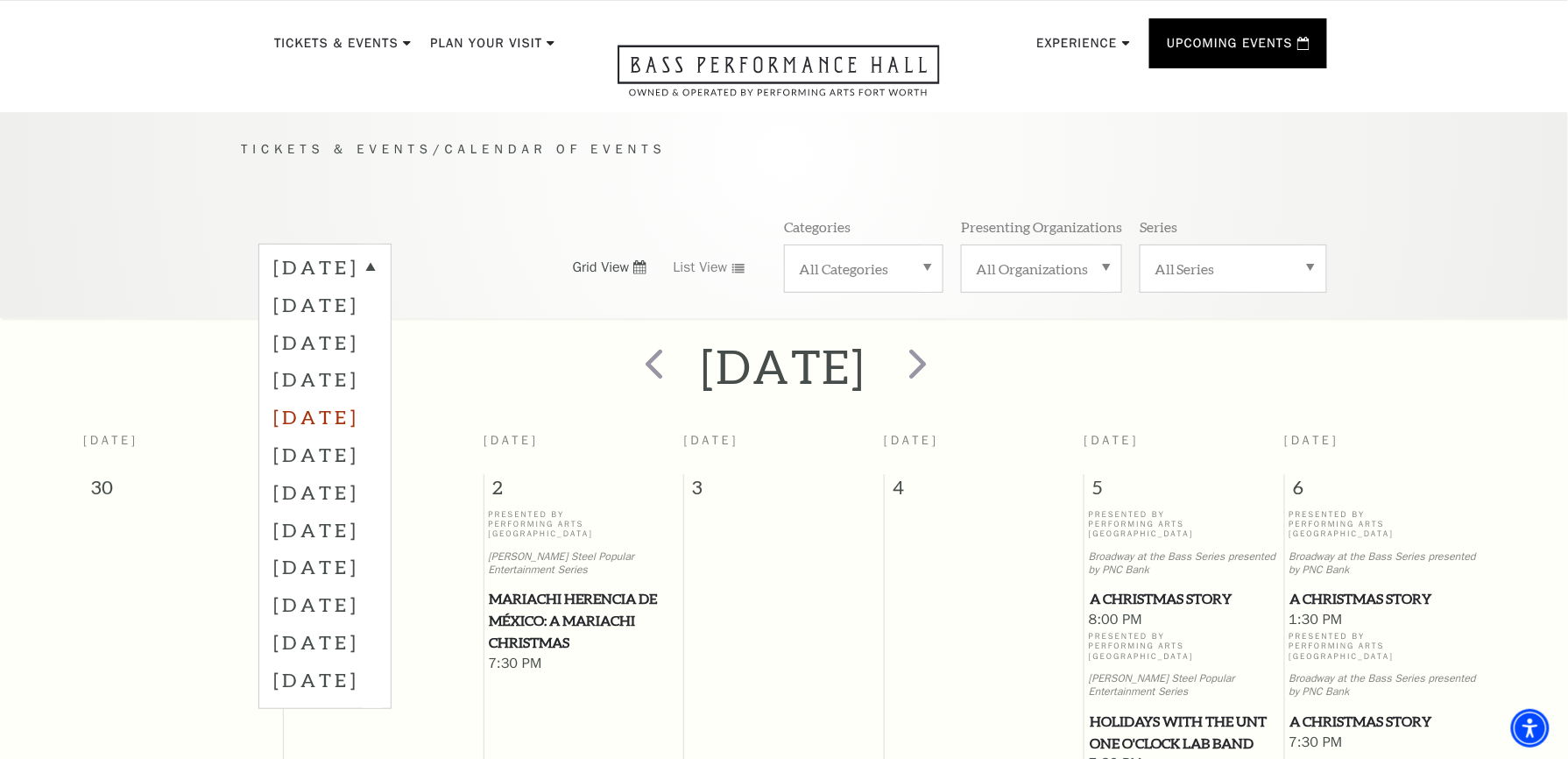 scroll, scrollTop: 117, scrollLeft: 0, axis: vertical 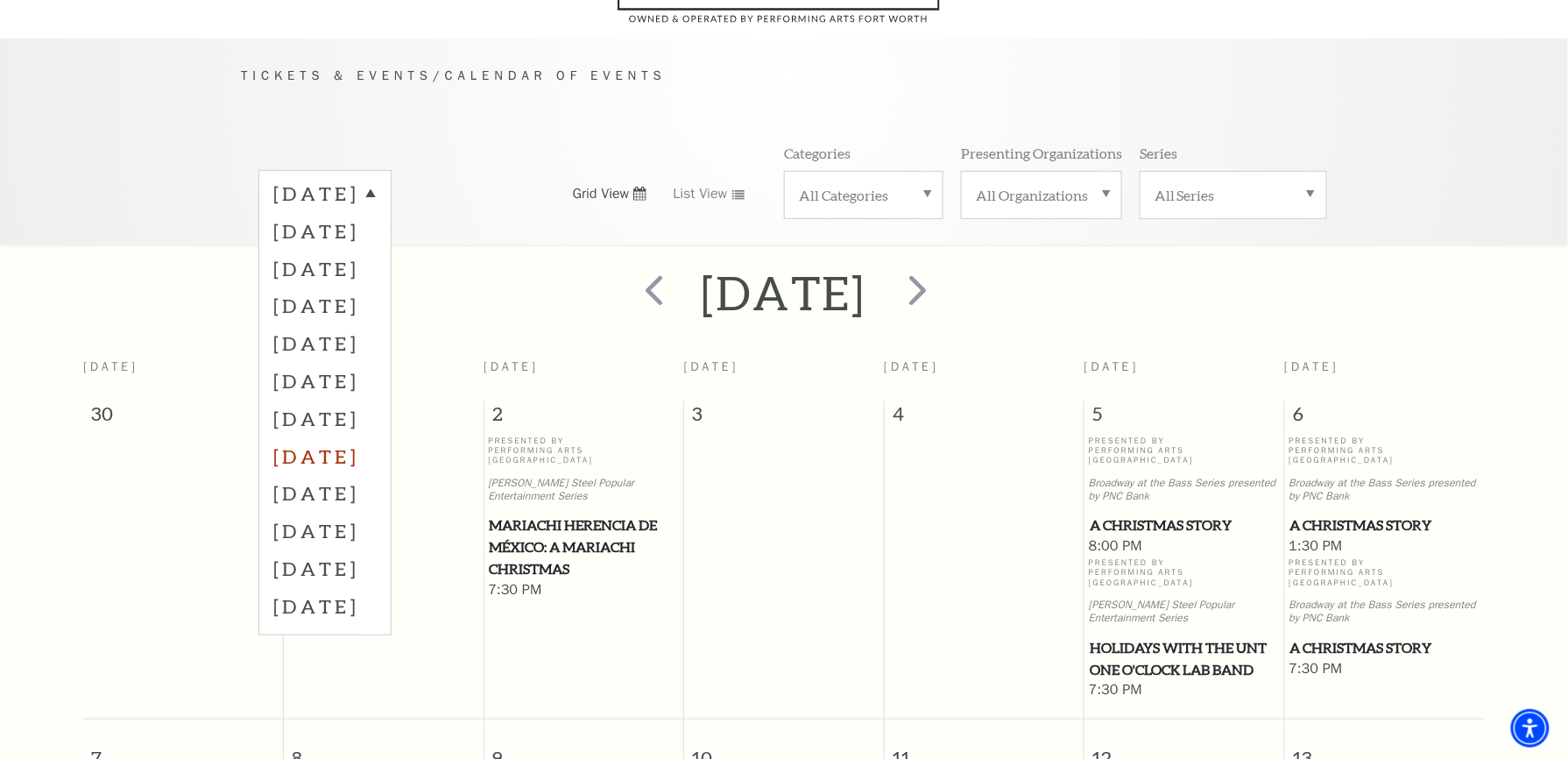 click on "February 2026" at bounding box center (325, 456) 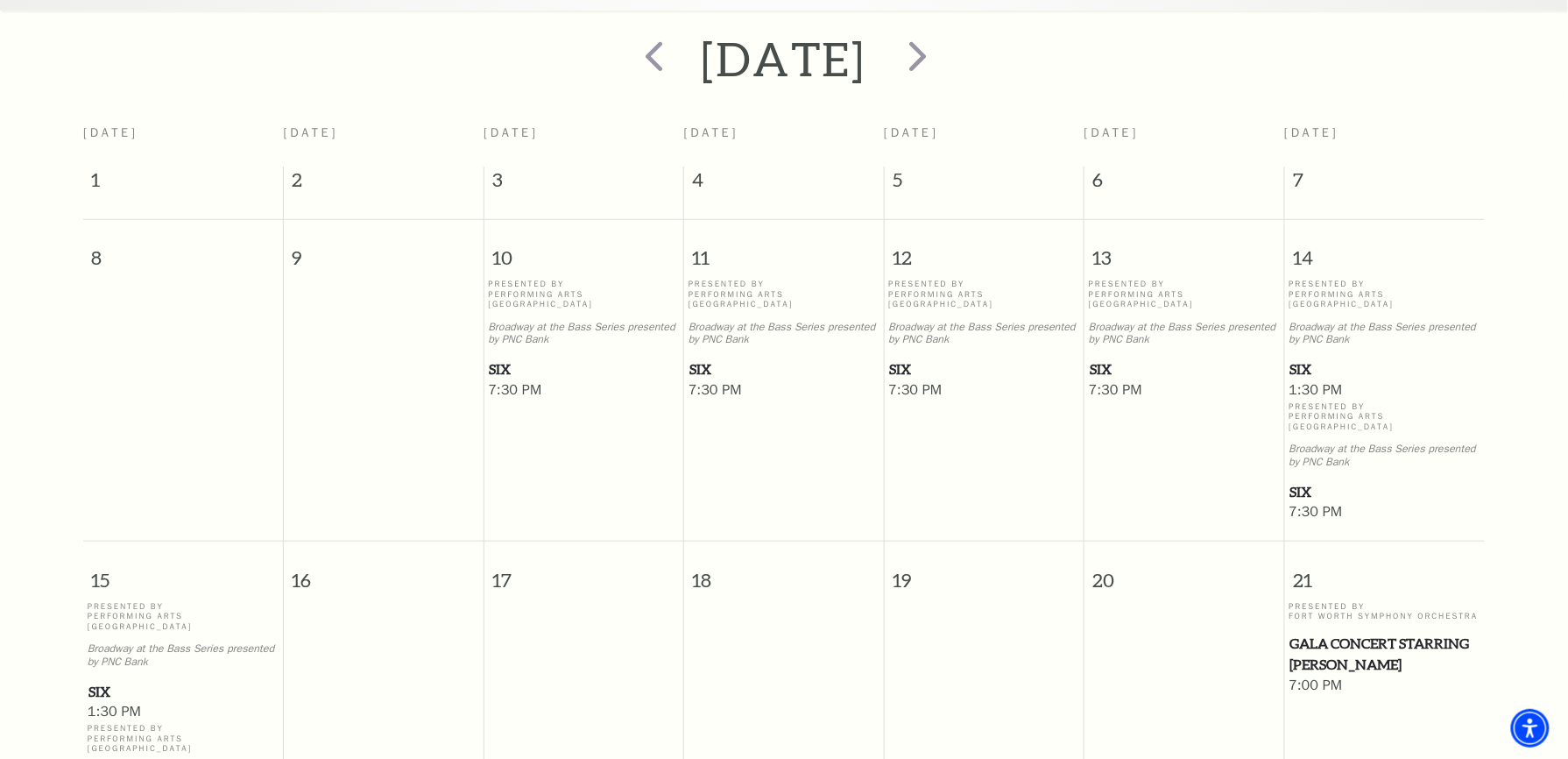 scroll, scrollTop: 389, scrollLeft: 0, axis: vertical 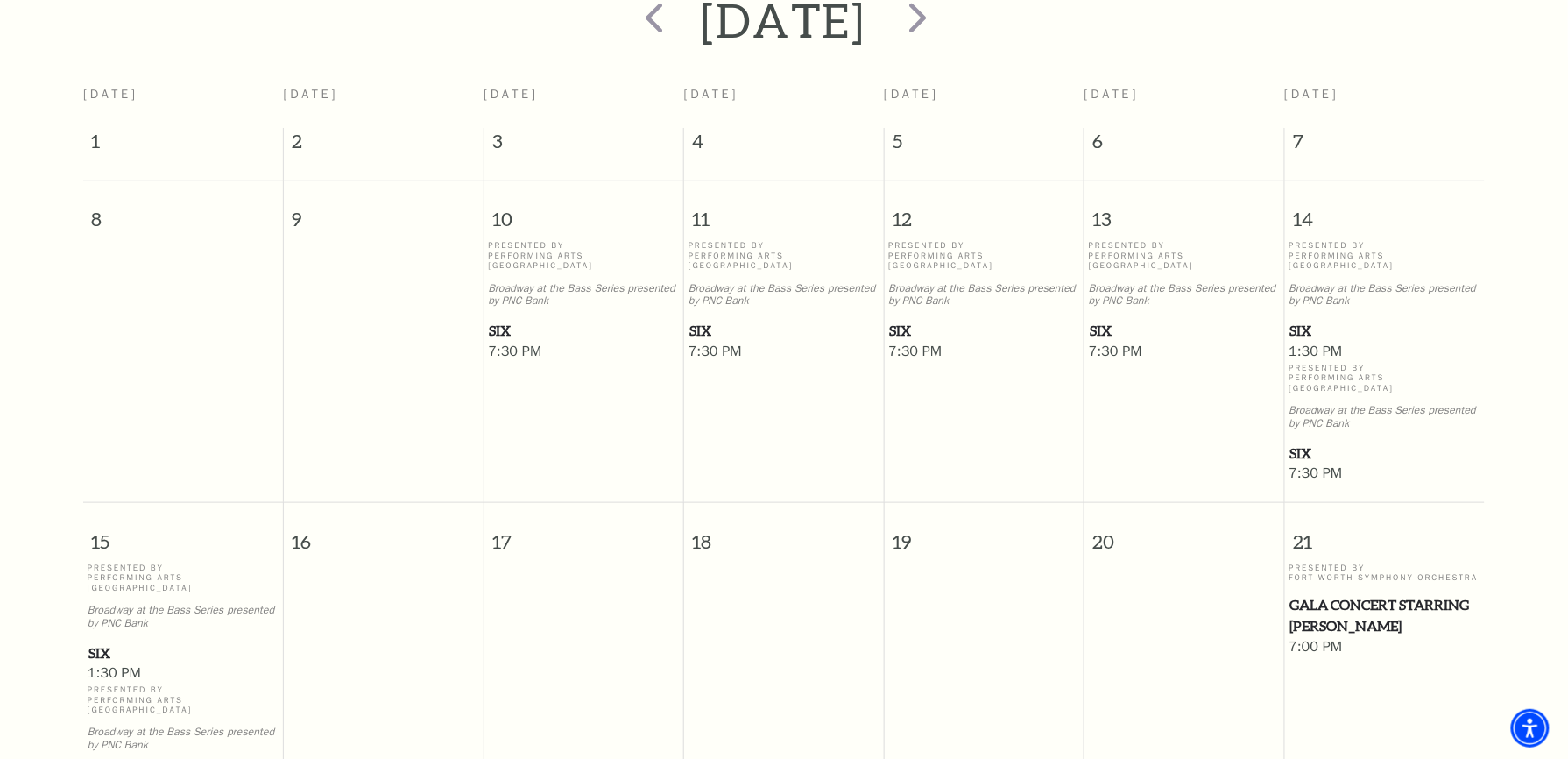 click on "SIX" at bounding box center [583, 330] 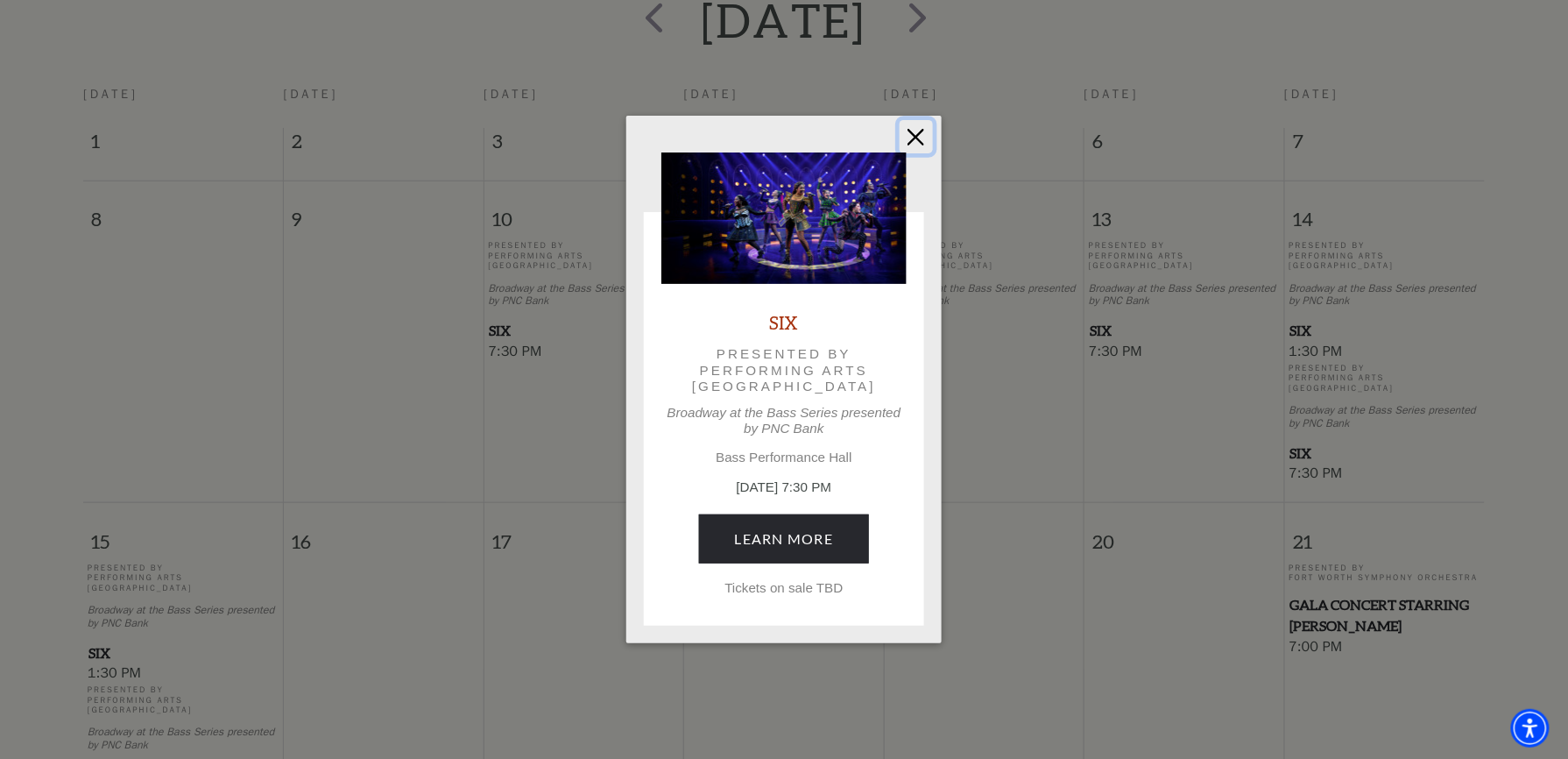 click at bounding box center [916, 137] 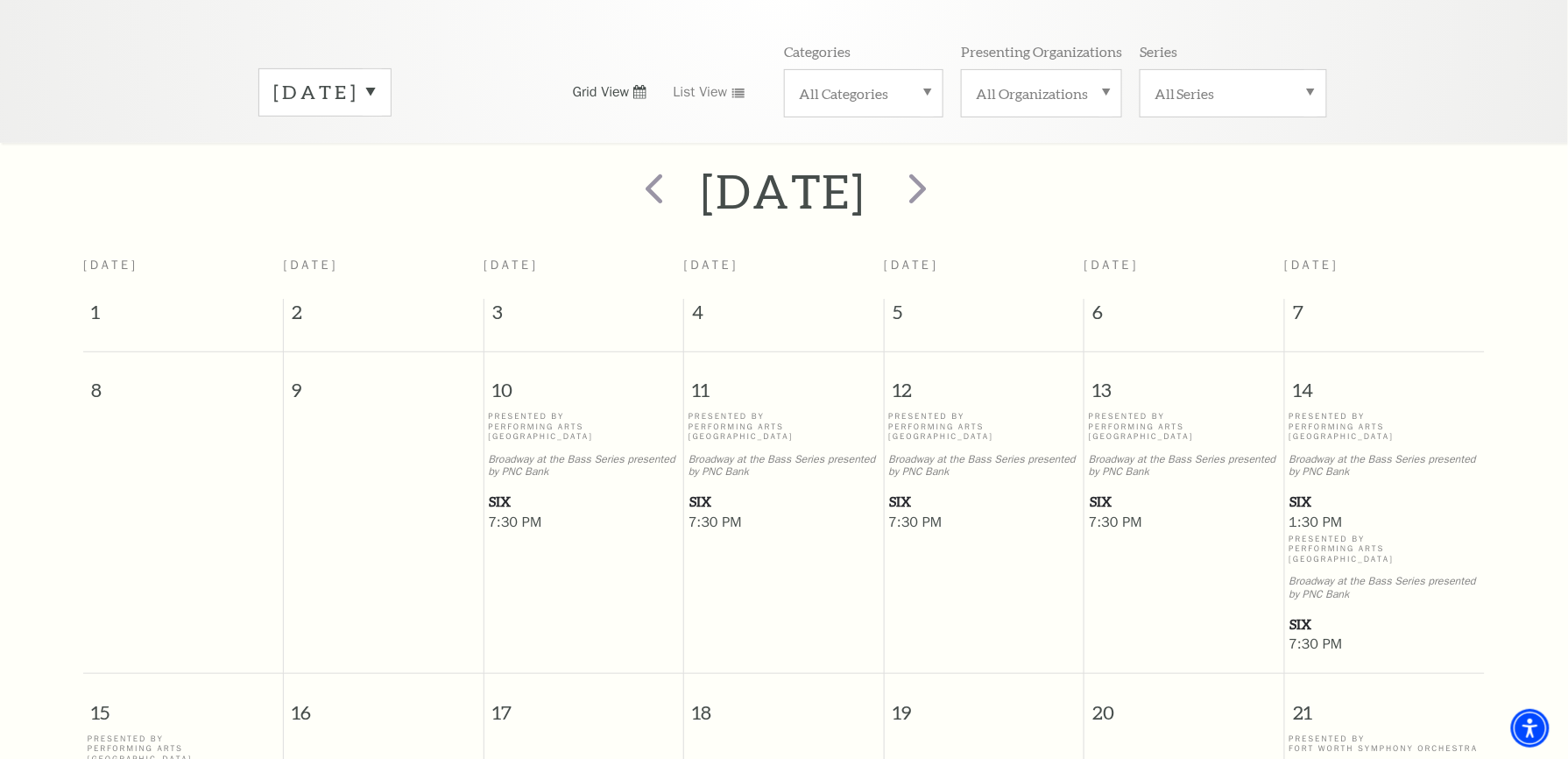 scroll, scrollTop: 0, scrollLeft: 0, axis: both 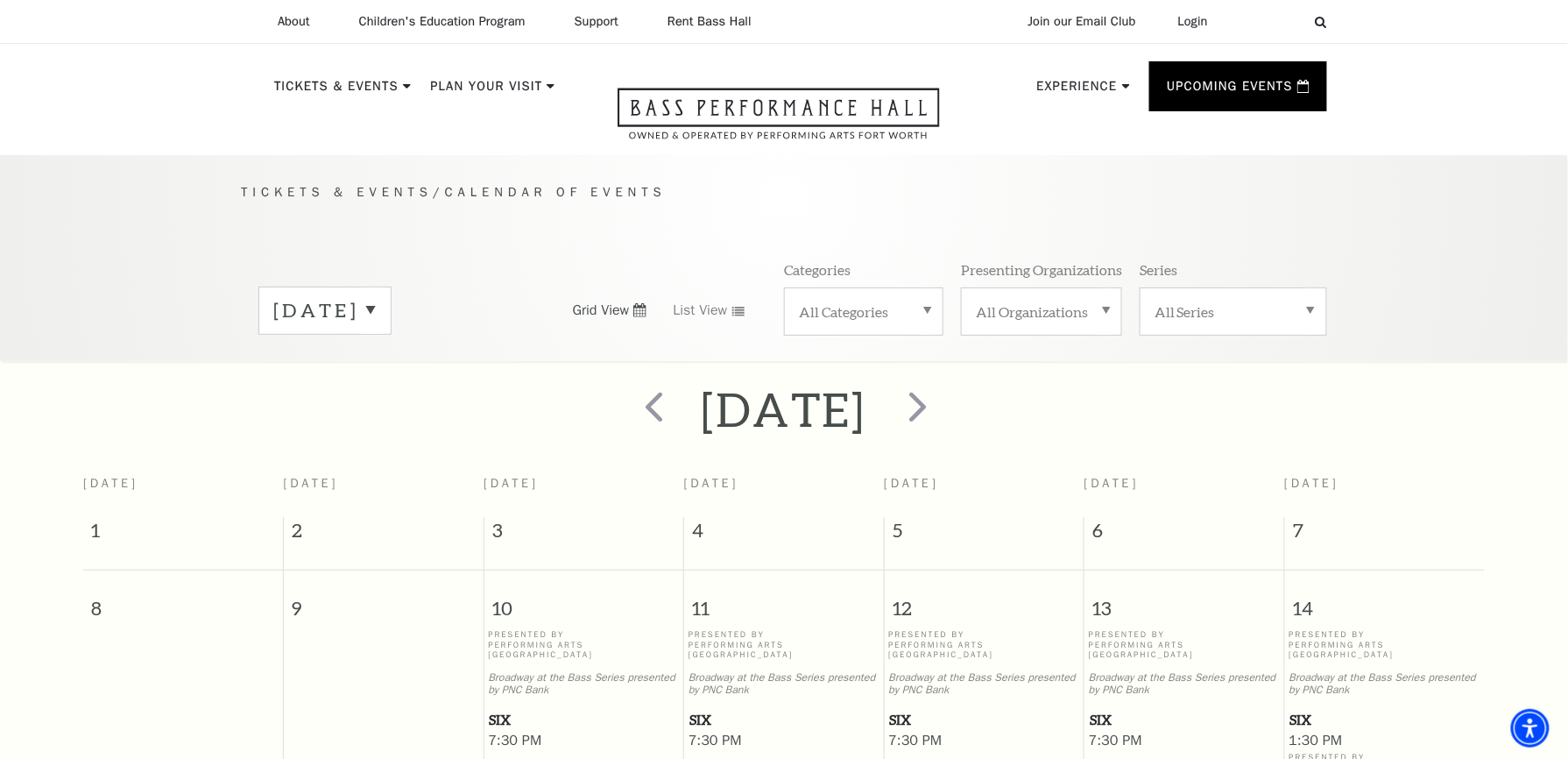 click on "February 2026" at bounding box center [325, 310] 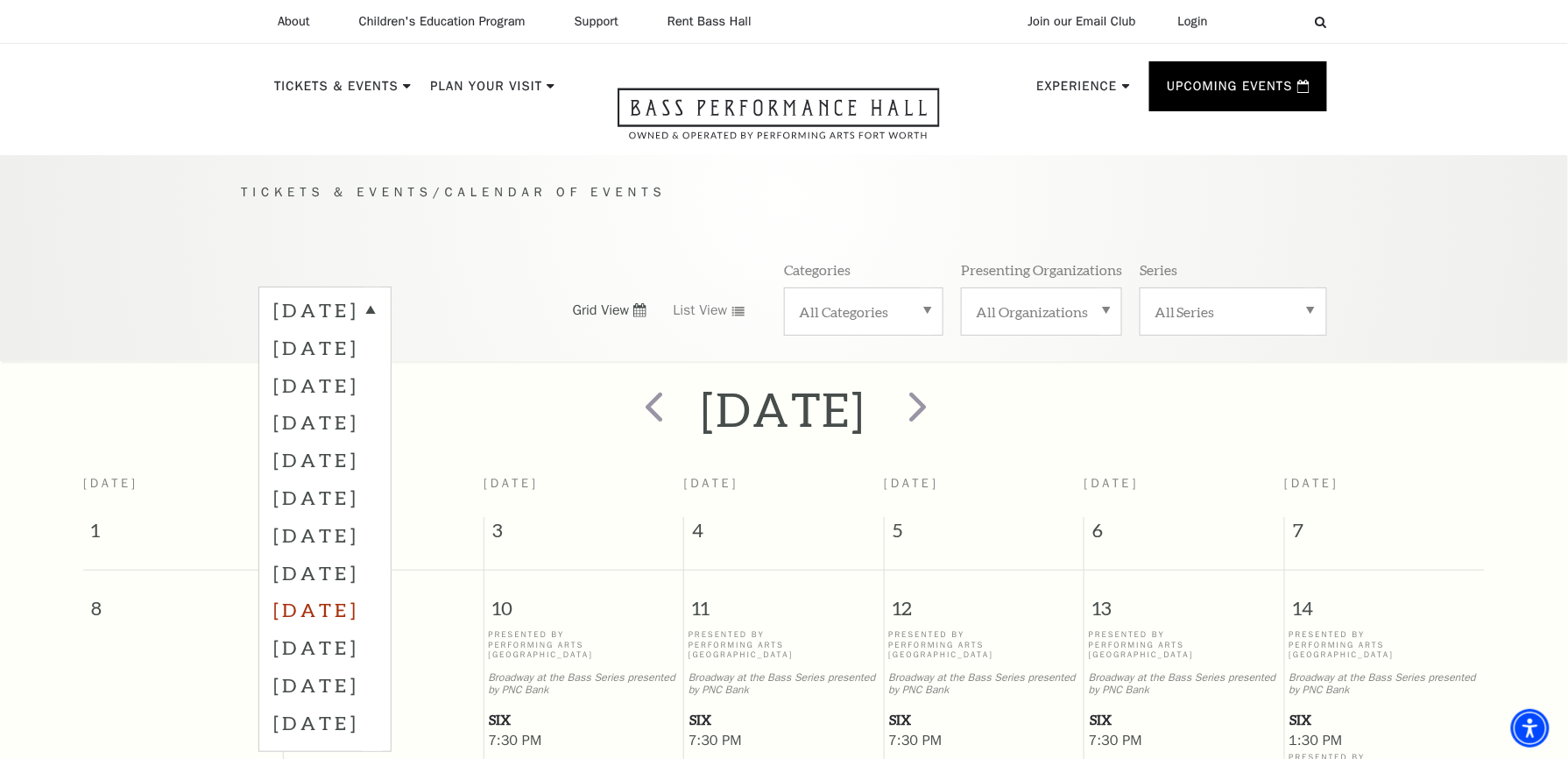click on "March 2026" at bounding box center (325, 609) 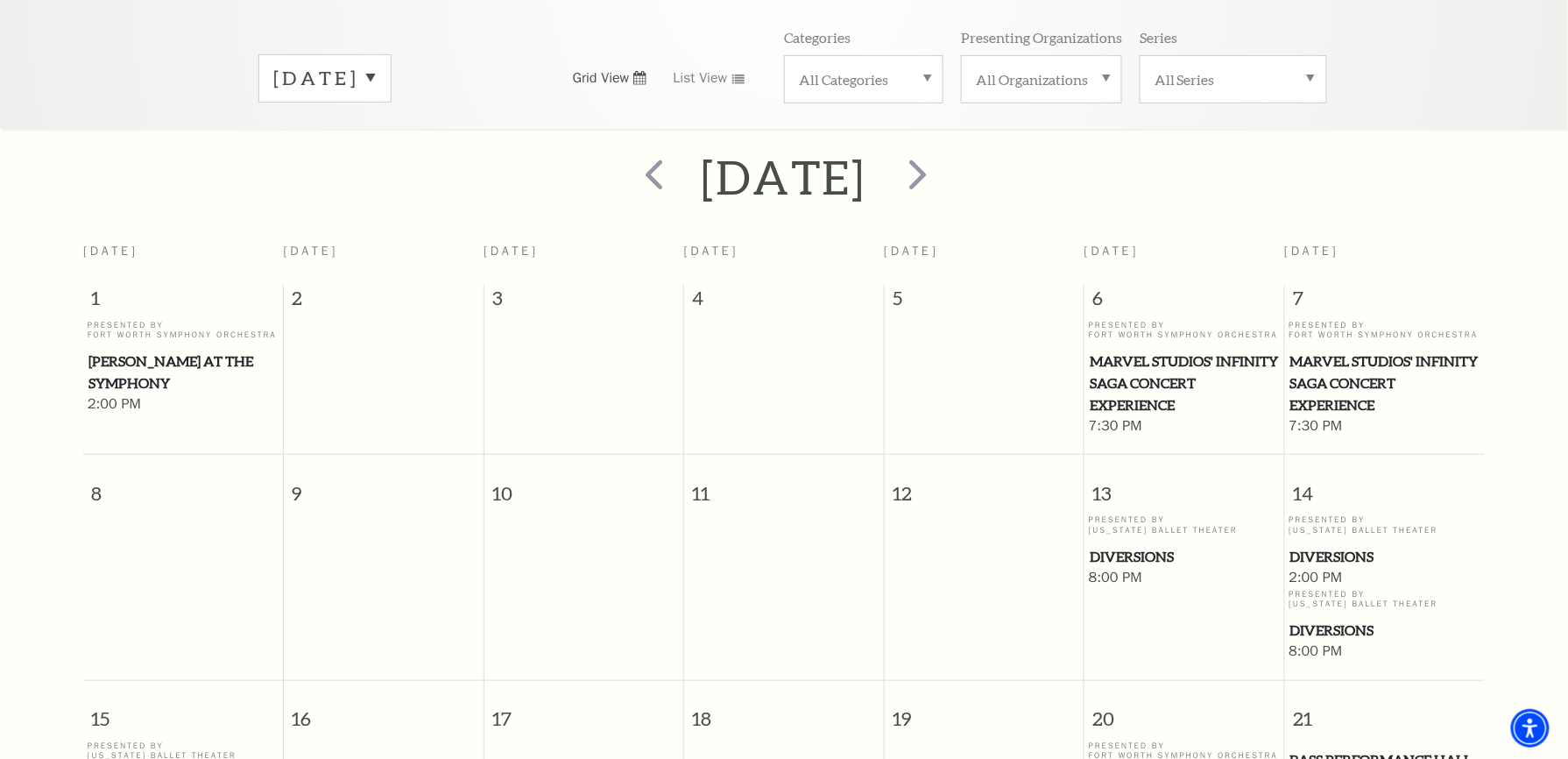 scroll, scrollTop: 272, scrollLeft: 0, axis: vertical 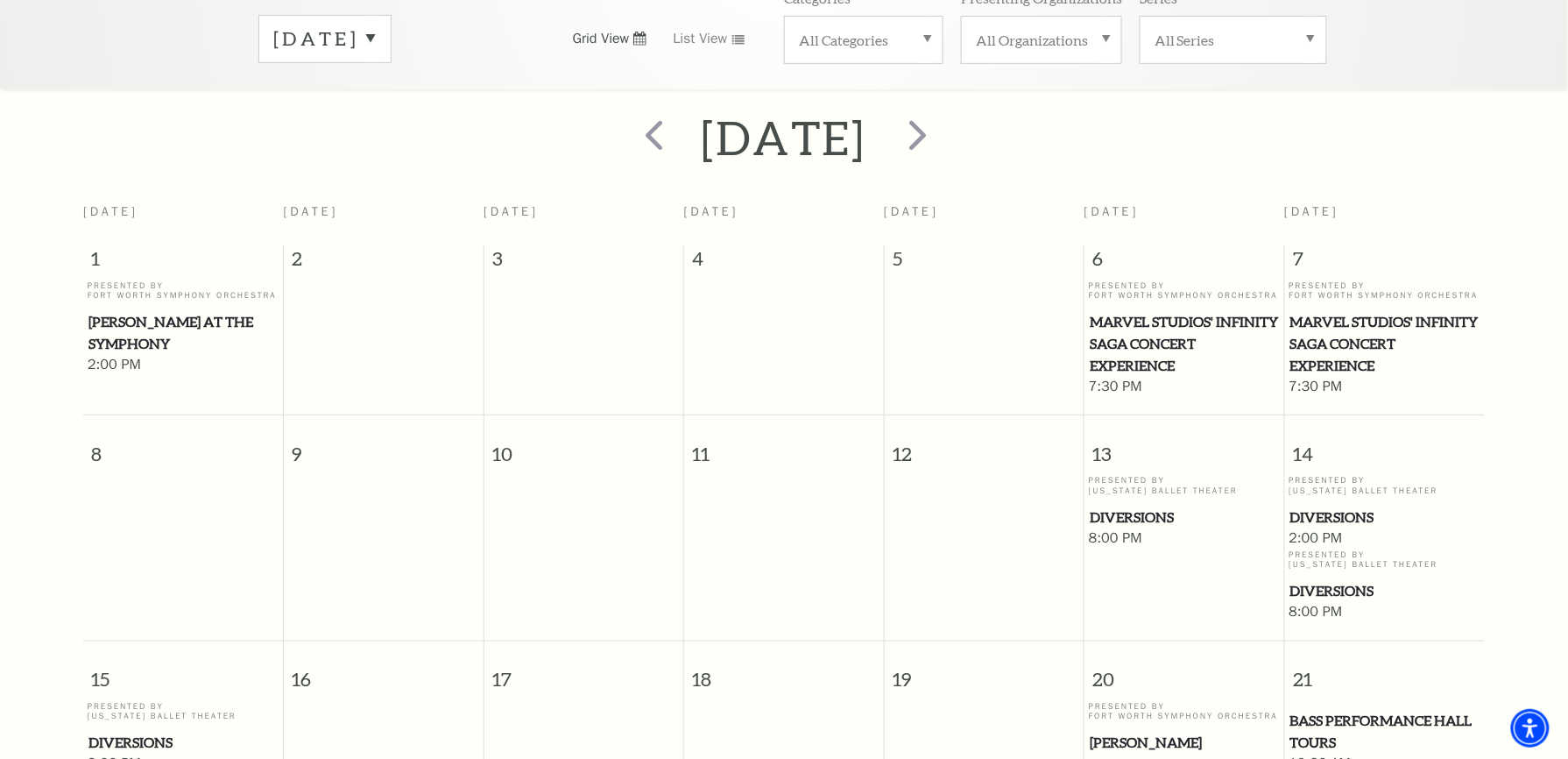 click on "Diversions" at bounding box center [1184, 517] 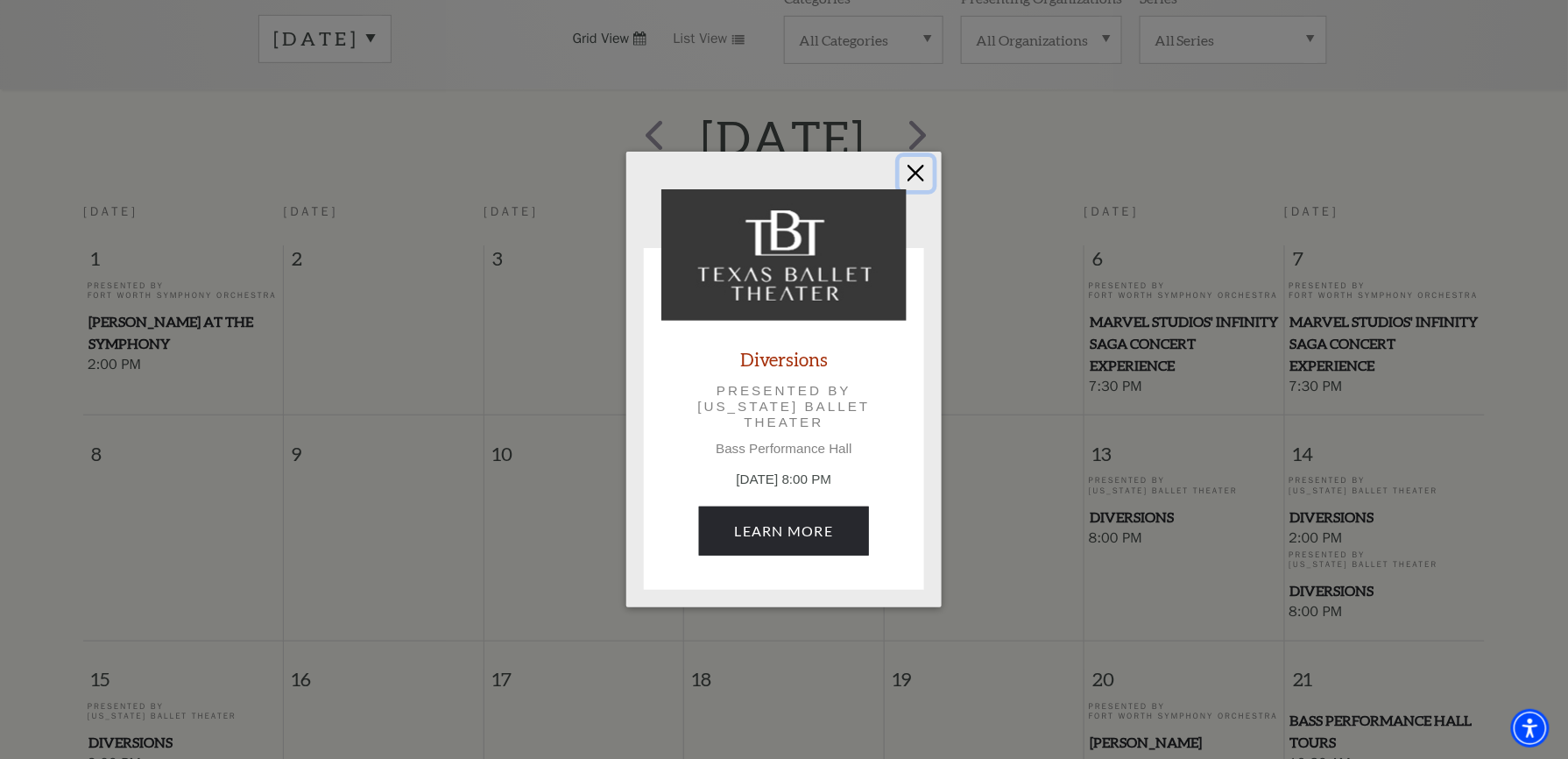 click at bounding box center [916, 174] 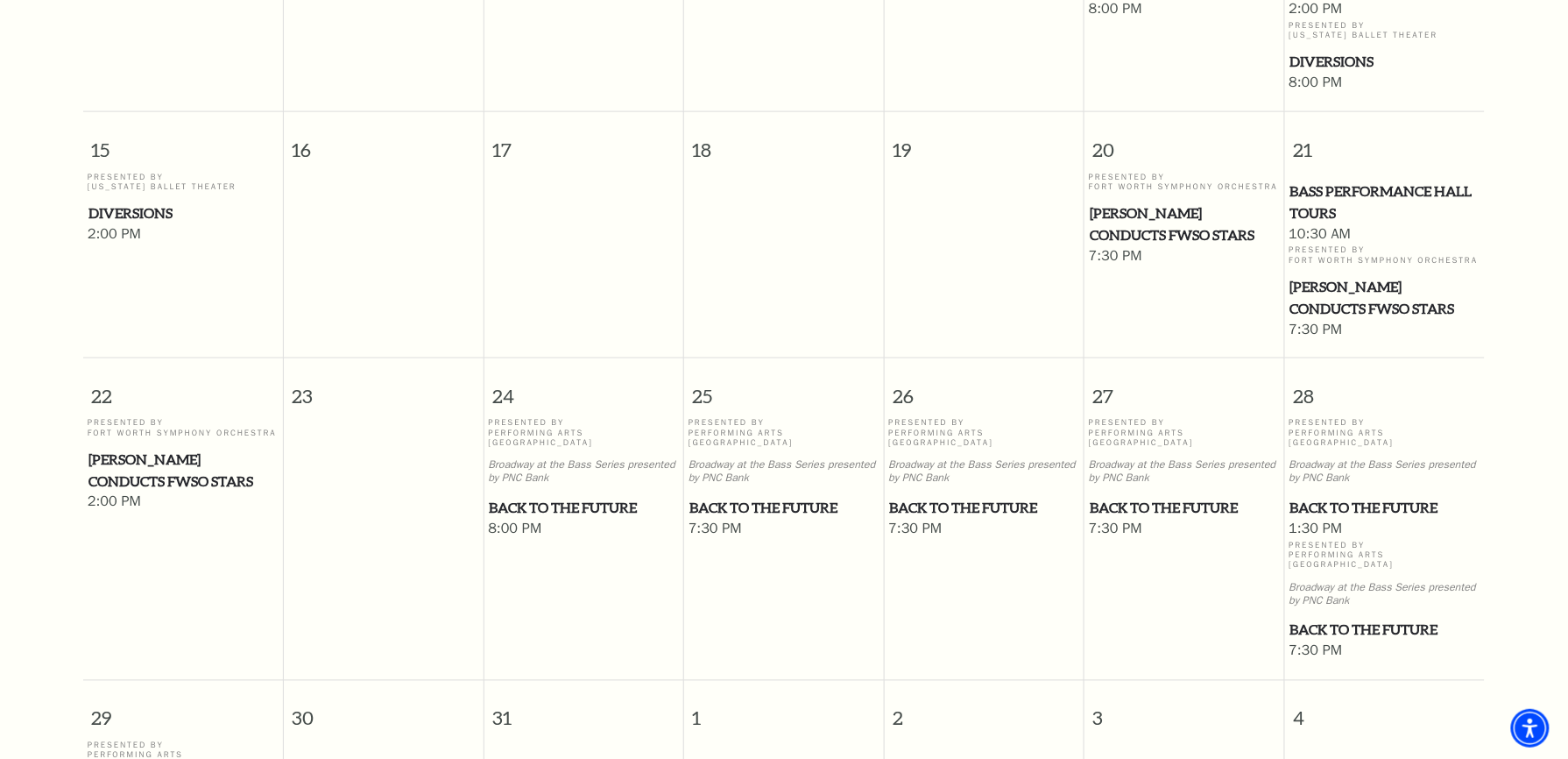 scroll, scrollTop: 856, scrollLeft: 0, axis: vertical 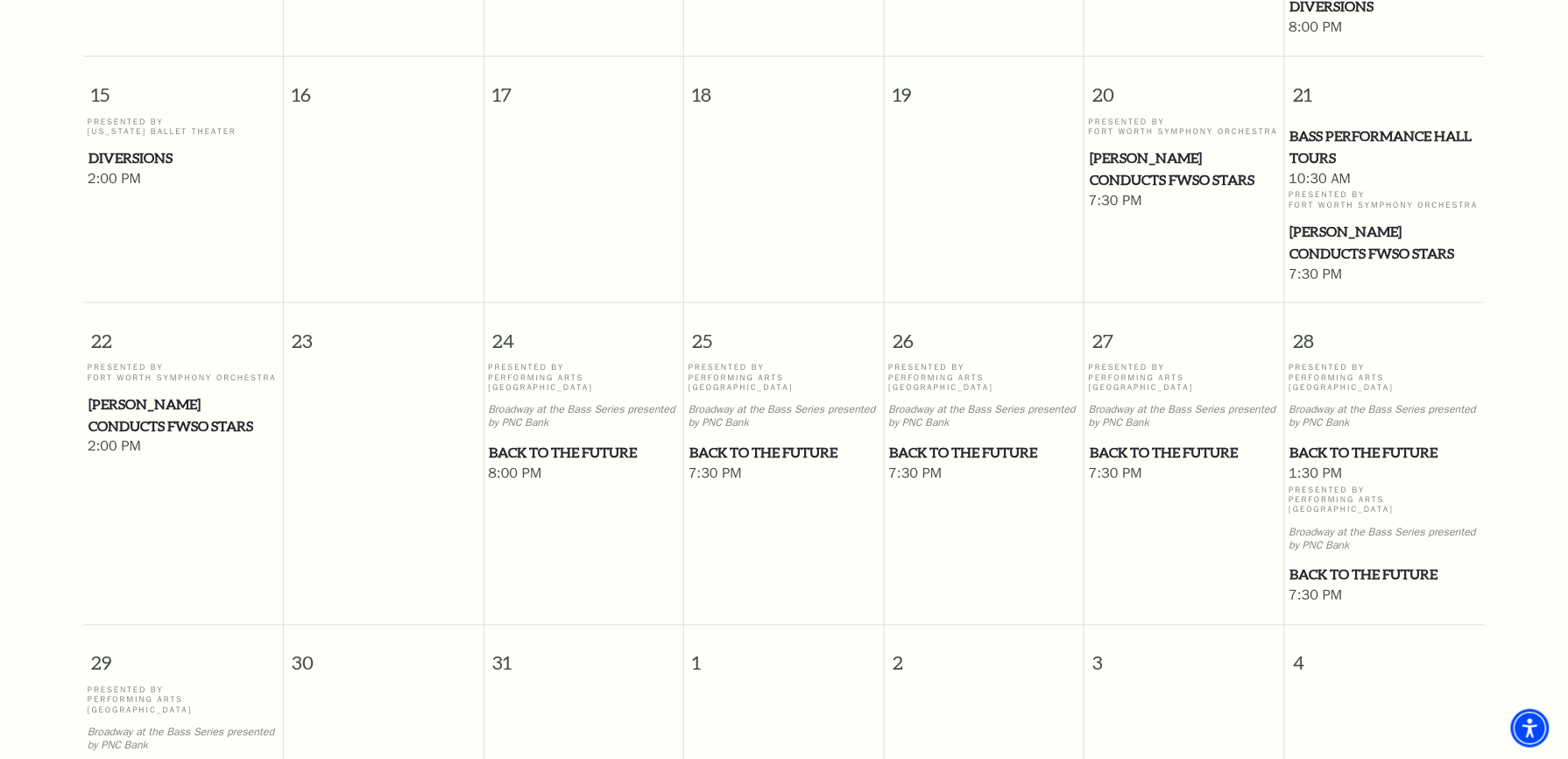 click on "Back to the Future" at bounding box center [583, 453] 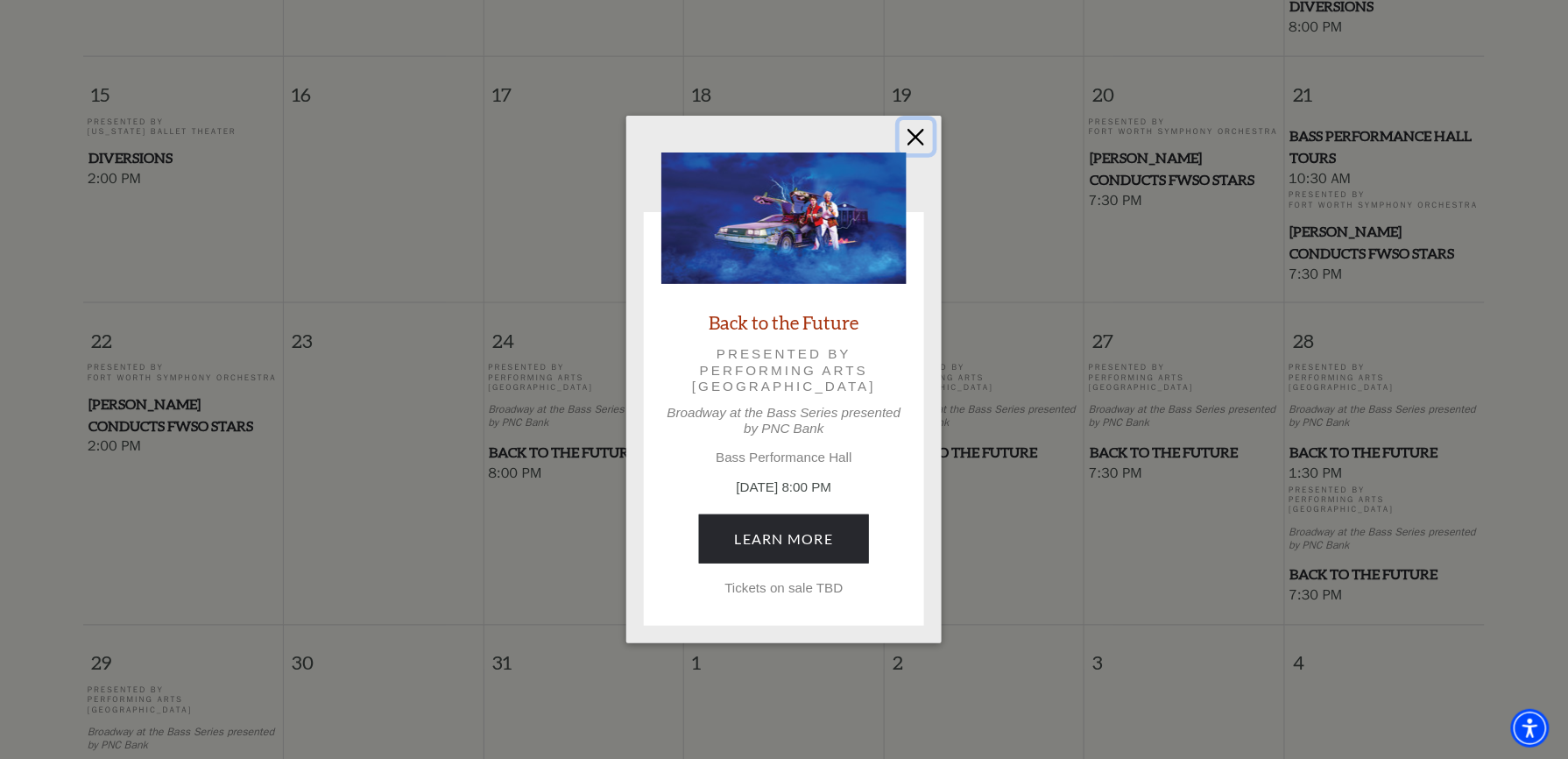 click at bounding box center [916, 137] 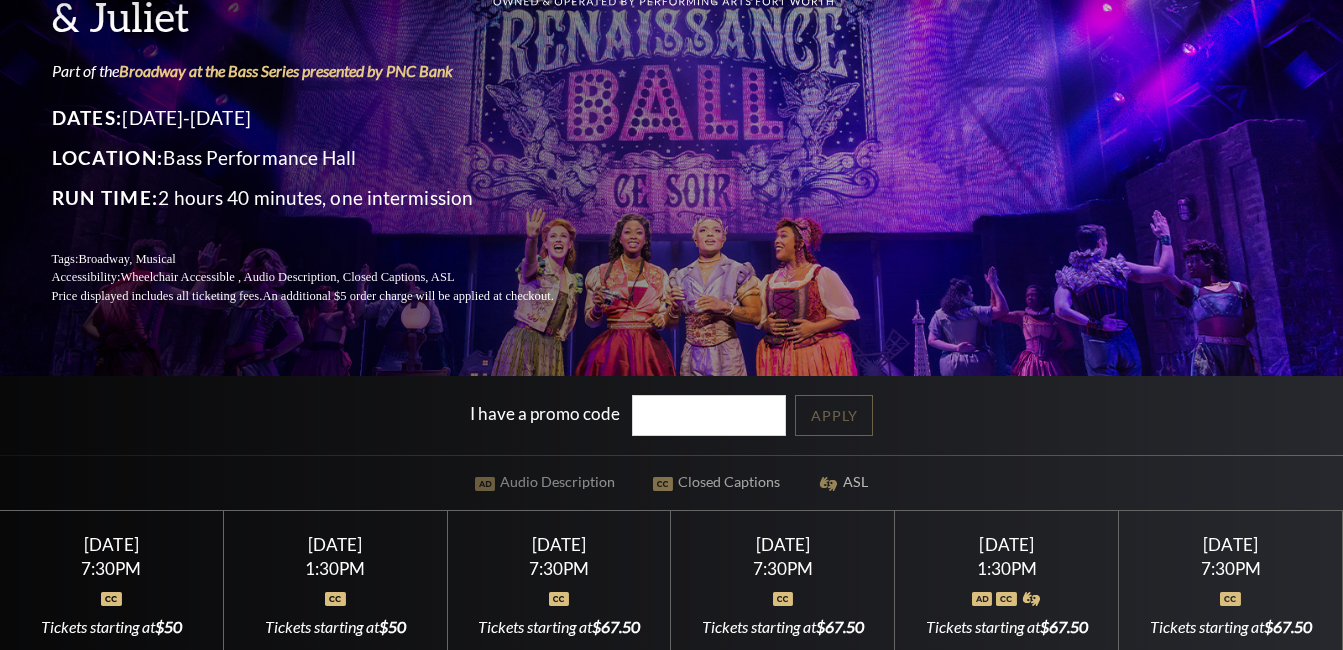scroll, scrollTop: 200, scrollLeft: 0, axis: vertical 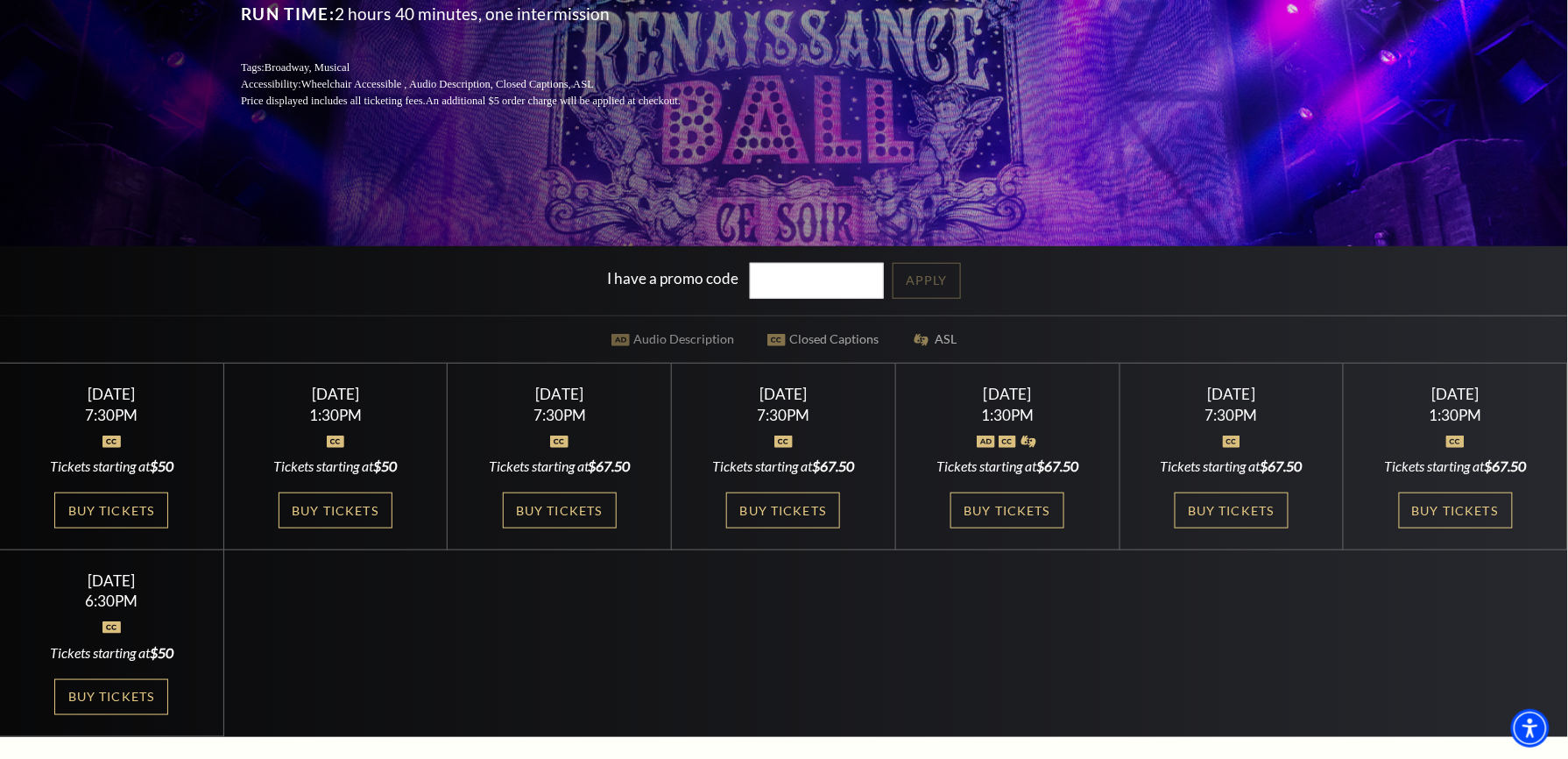 click on "Performing Arts Fort Worth Presents
& Juliet
Part of the  Broadway at the Bass Series presented by PNC Bank
Dates:  November 12-16, 2025
Location:  Bass Performance Hall
Run Time:  2 hours 40 minutes, one intermission
Tags:  Broadway, Musical
Accessibility:  Wheelchair Accessible , Audio Description, Closed Captions, ASL
Price displayed includes all ticketing fees.
An additional $5 order charge will be applied at checkout.
I have a promo code     Apply
Audio Description
|" at bounding box center (784, 188) 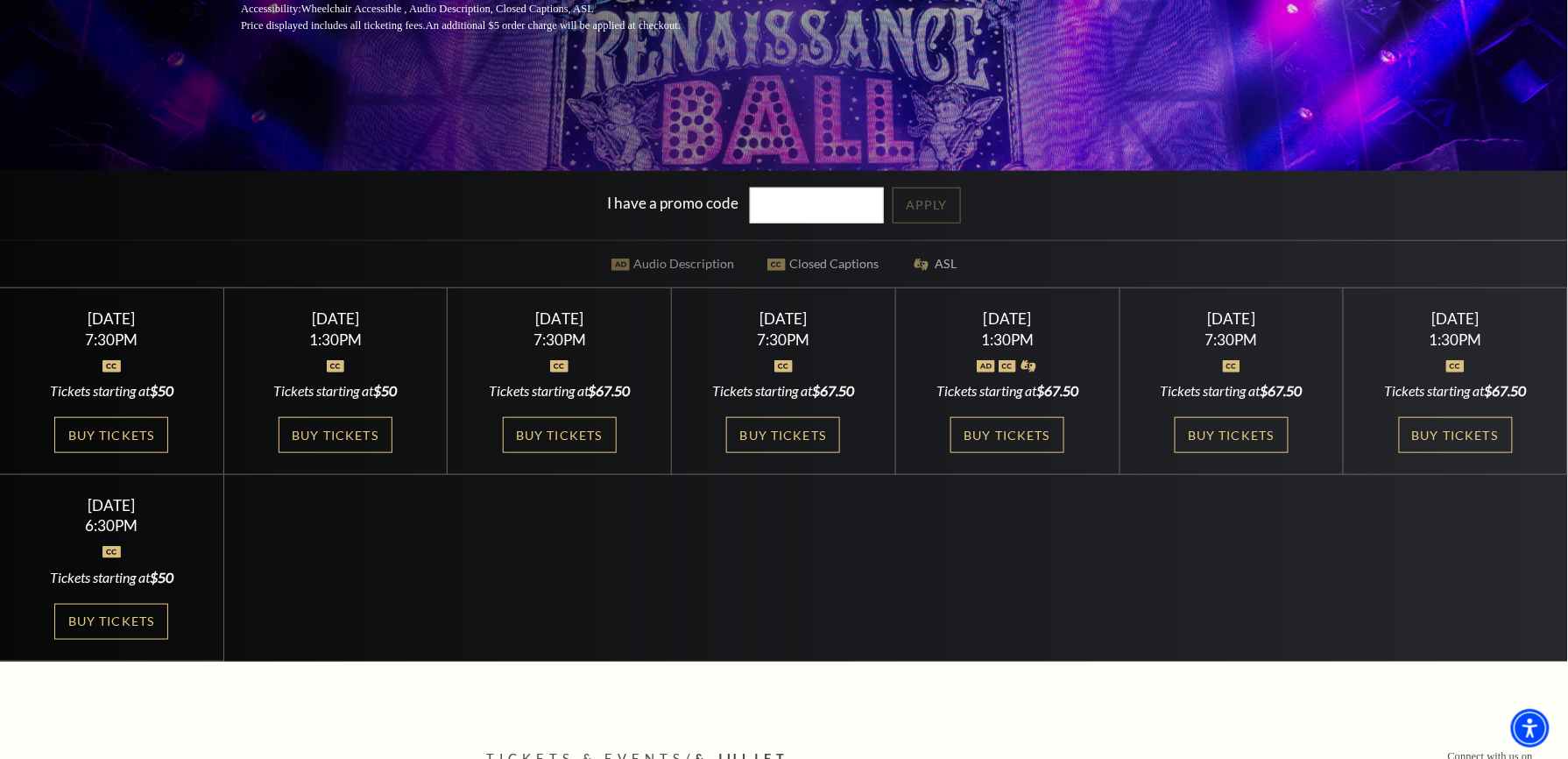 scroll, scrollTop: 467, scrollLeft: 0, axis: vertical 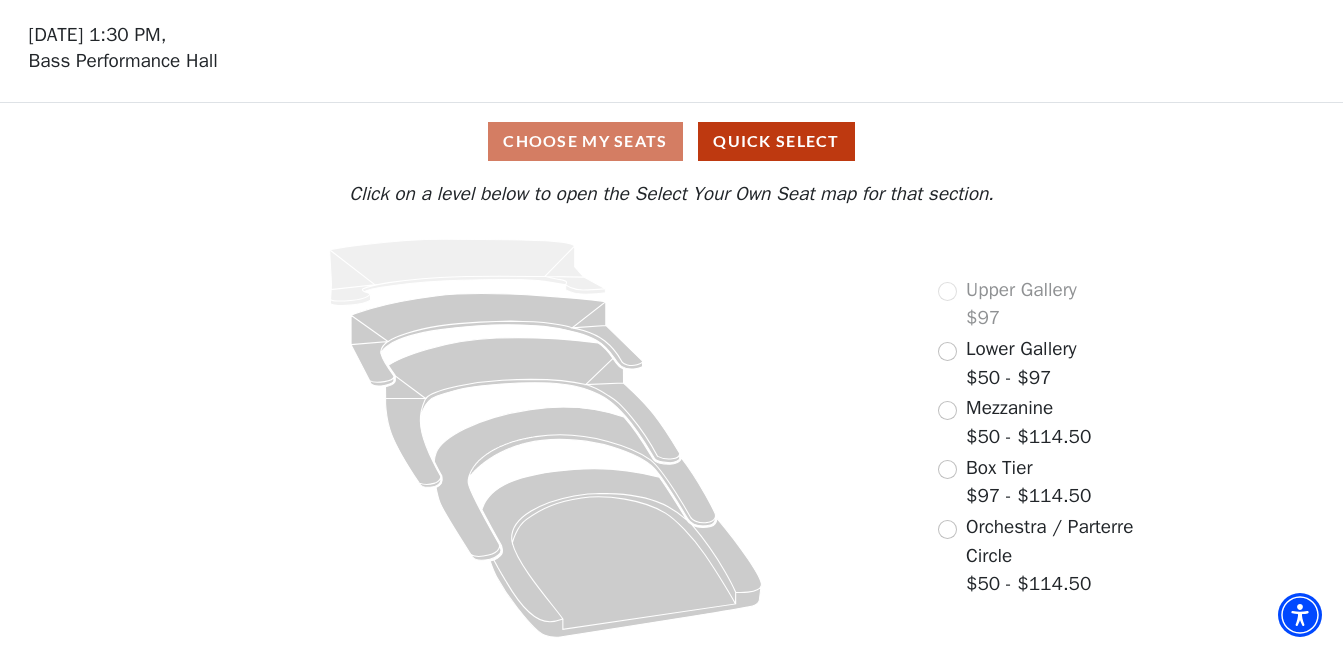 click on "Lower Gallery" at bounding box center [1021, 349] 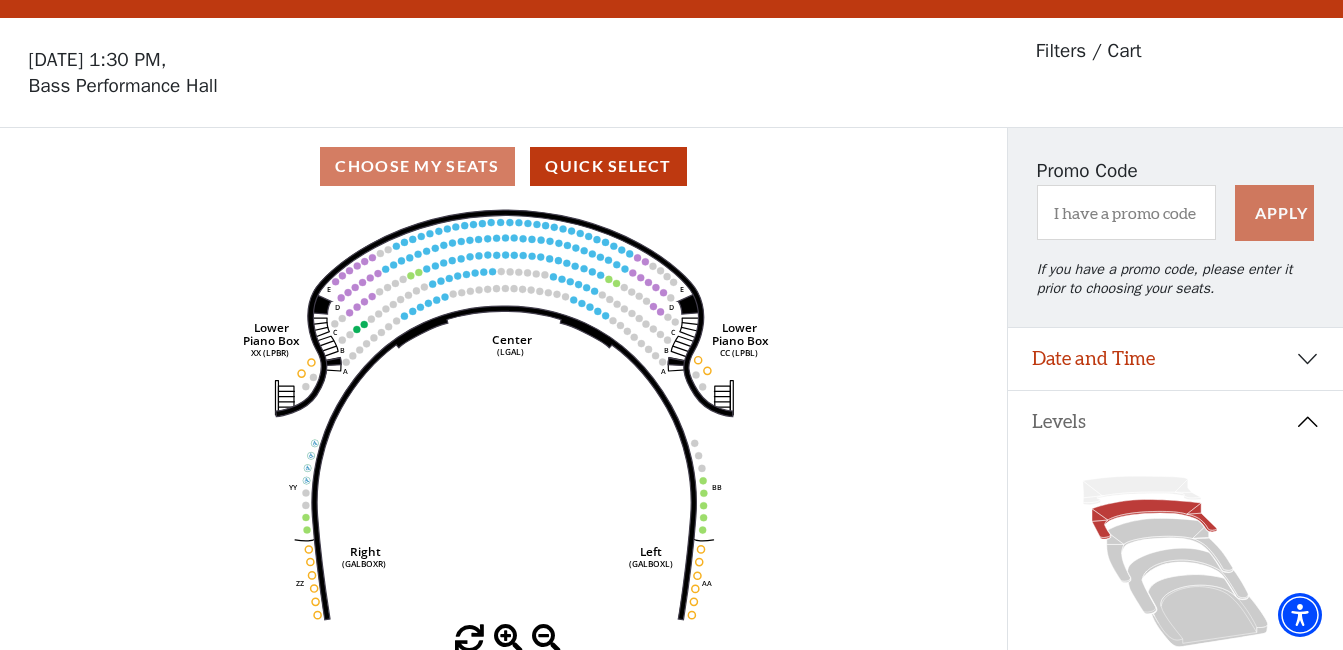scroll, scrollTop: 0, scrollLeft: 0, axis: both 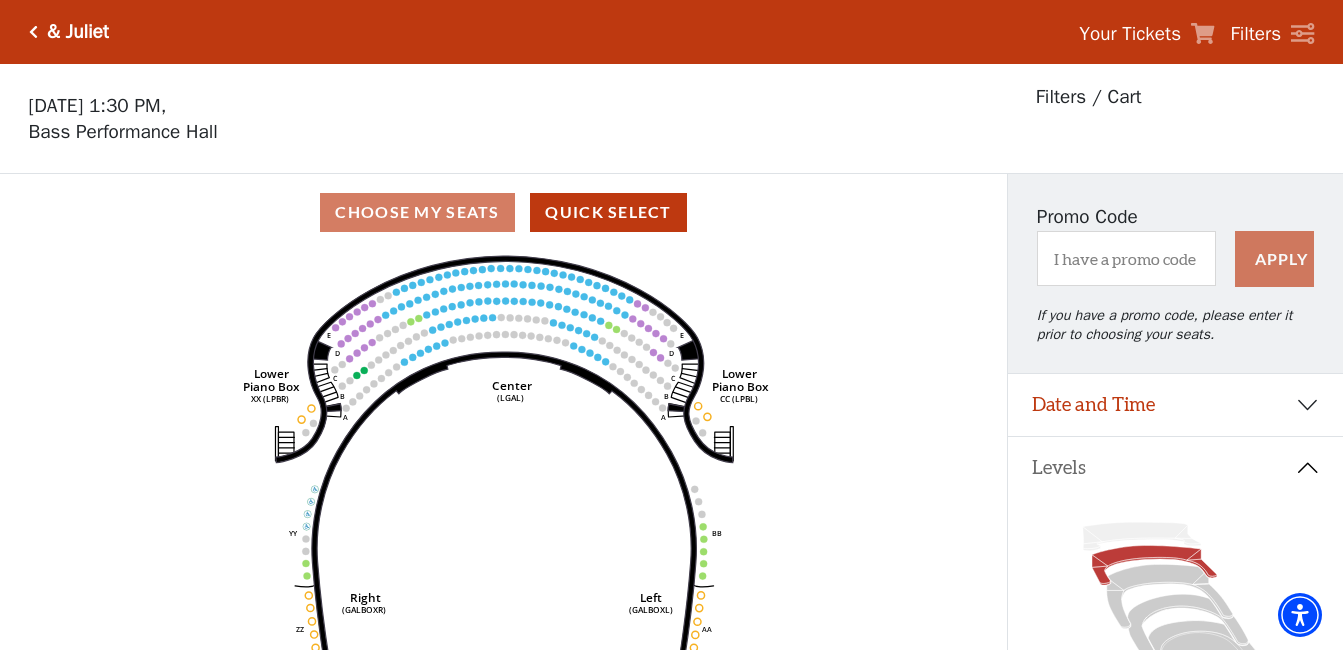 click 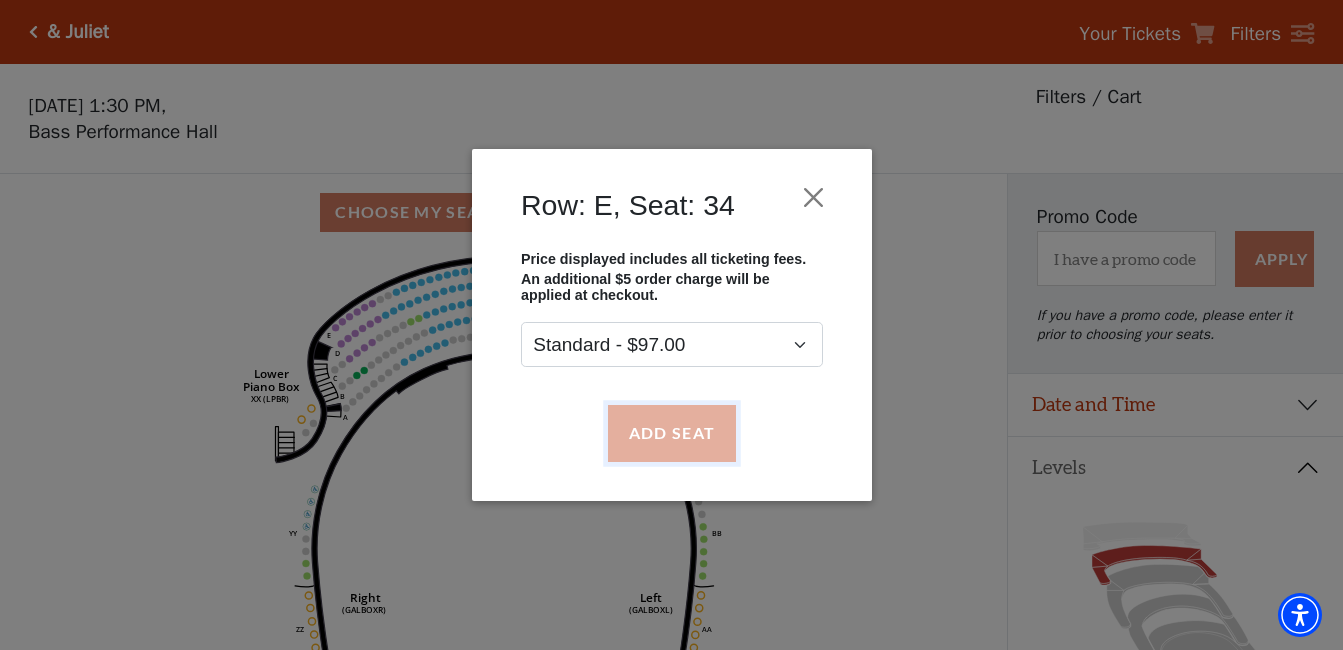 click on "Add Seat" at bounding box center [671, 433] 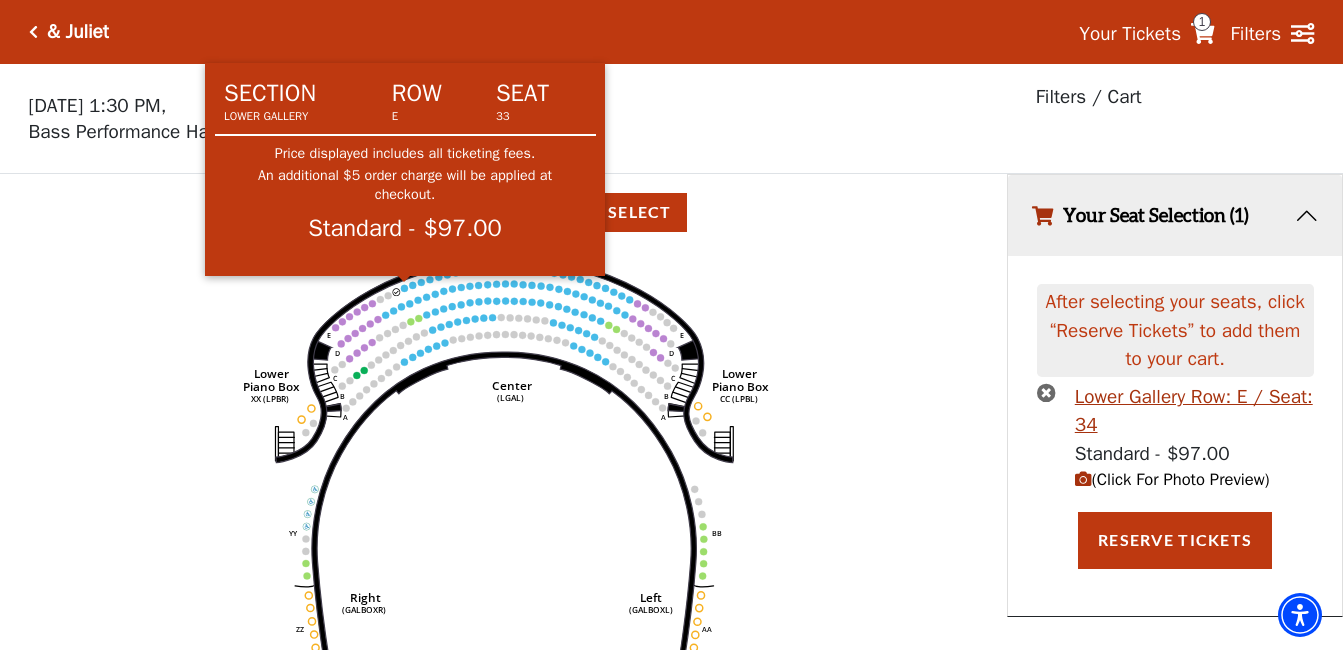click 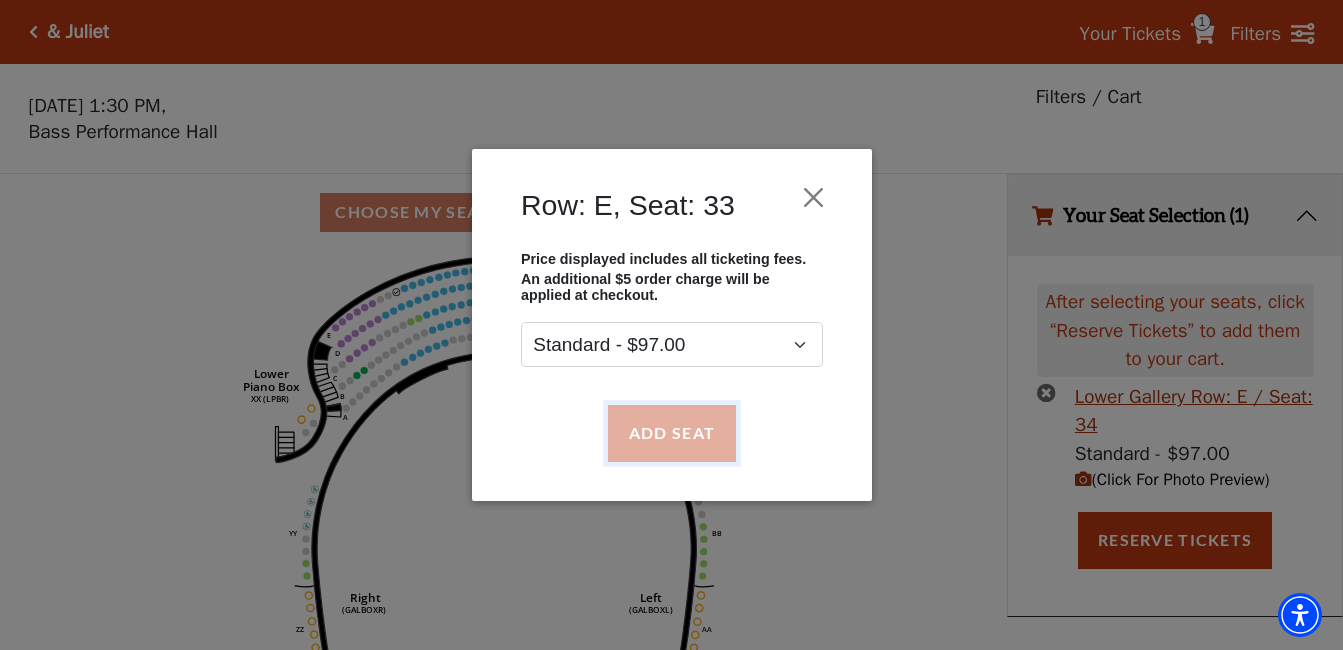 click on "Add Seat" at bounding box center (671, 433) 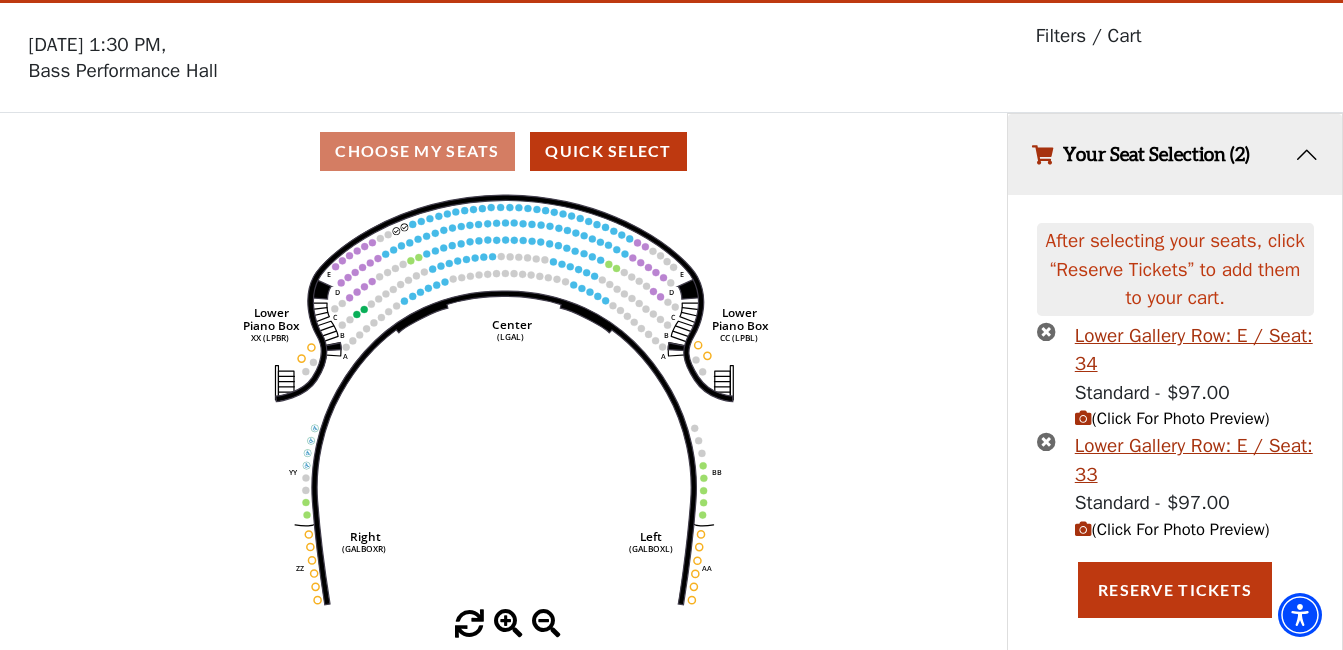 scroll, scrollTop: 78, scrollLeft: 0, axis: vertical 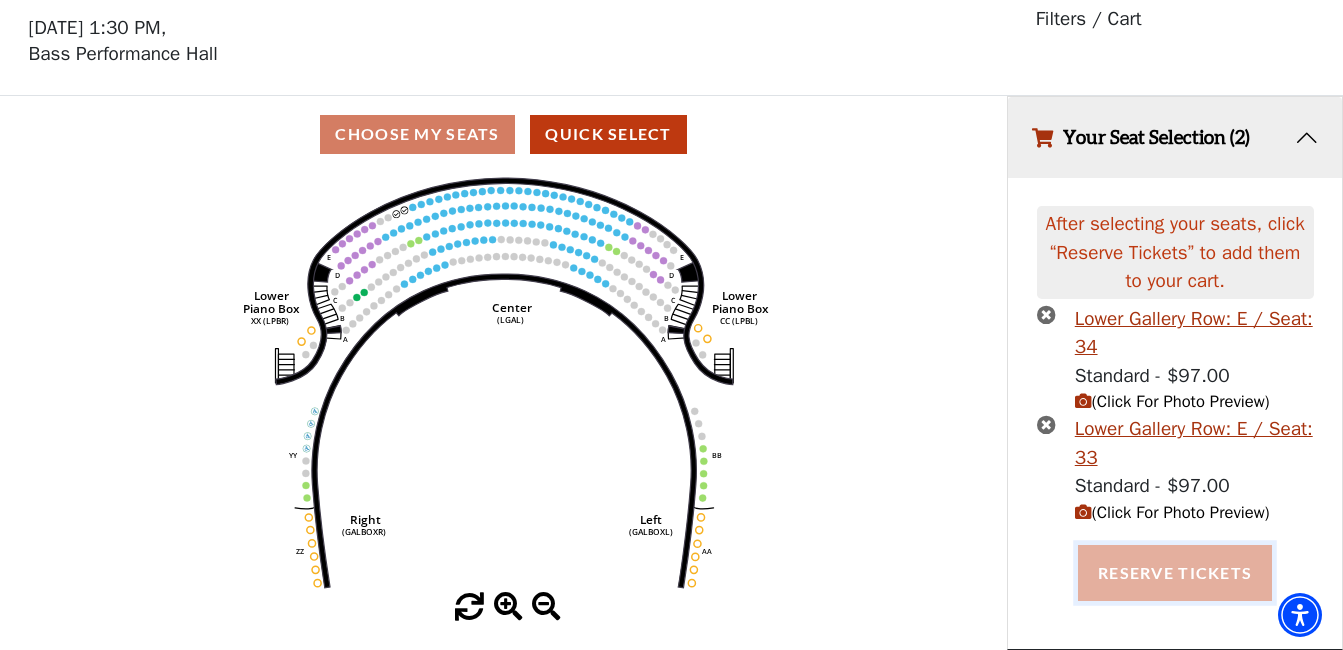 click on "Reserve Tickets" at bounding box center [1175, 573] 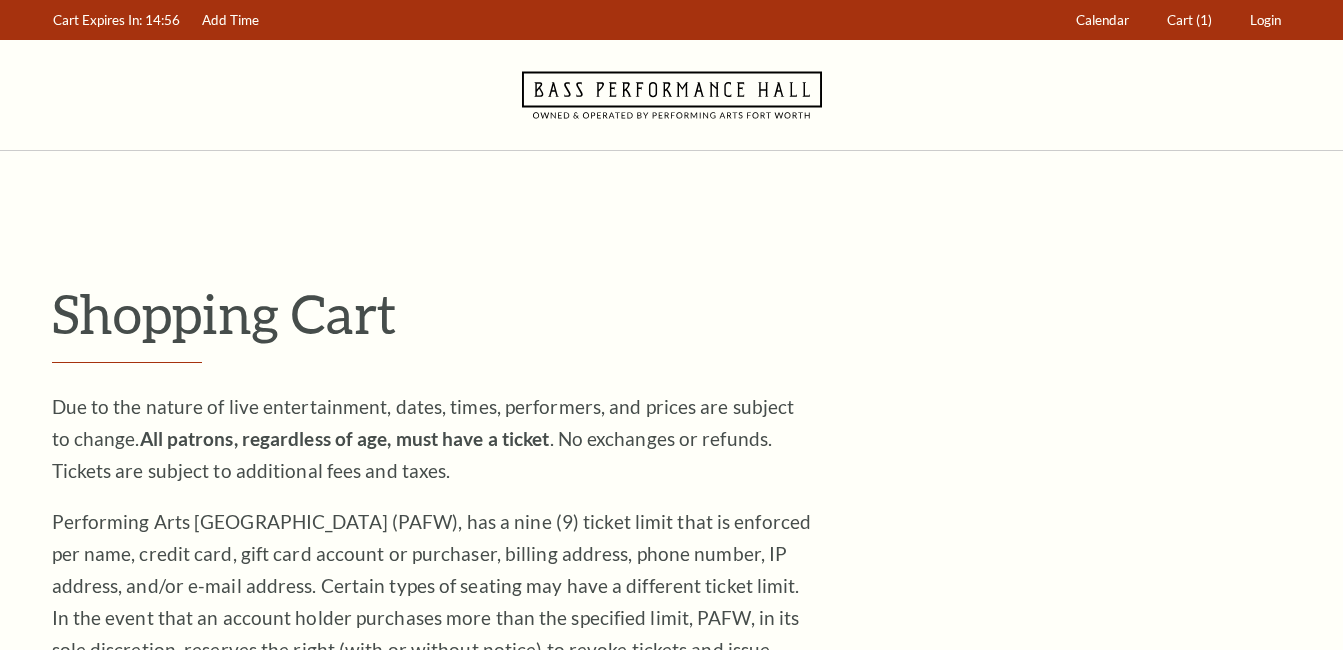 scroll, scrollTop: 0, scrollLeft: 0, axis: both 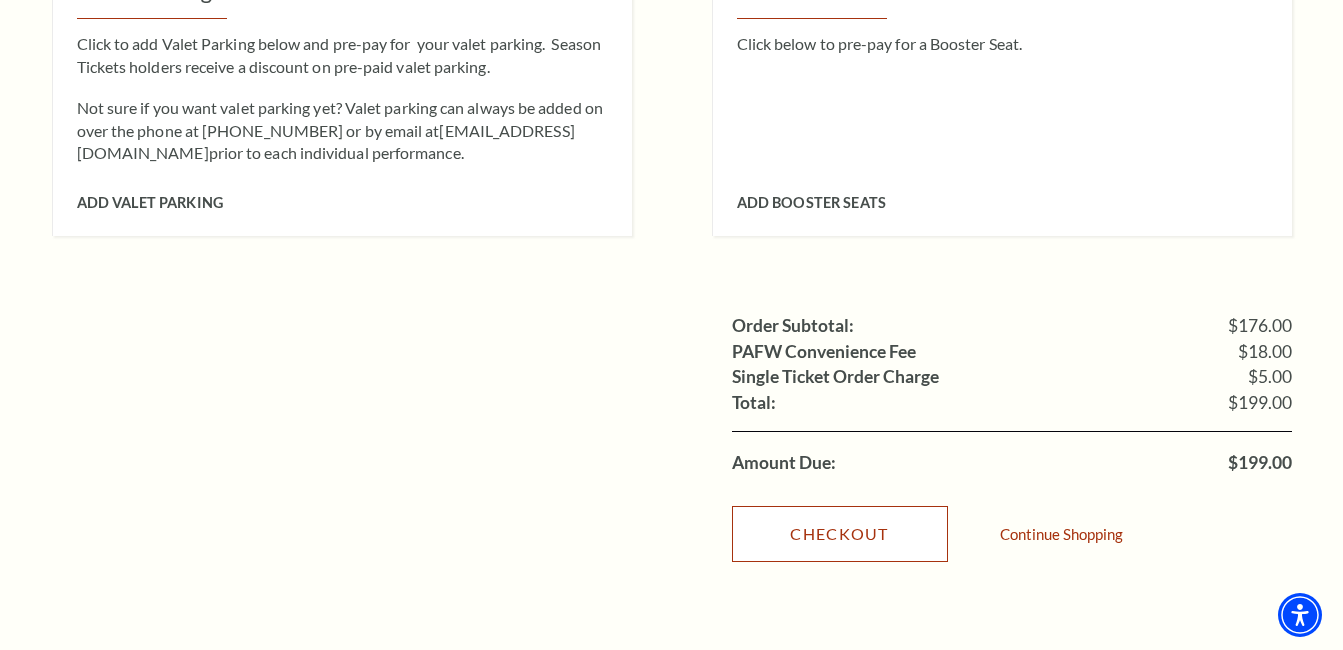 click on "Checkout" at bounding box center (840, 534) 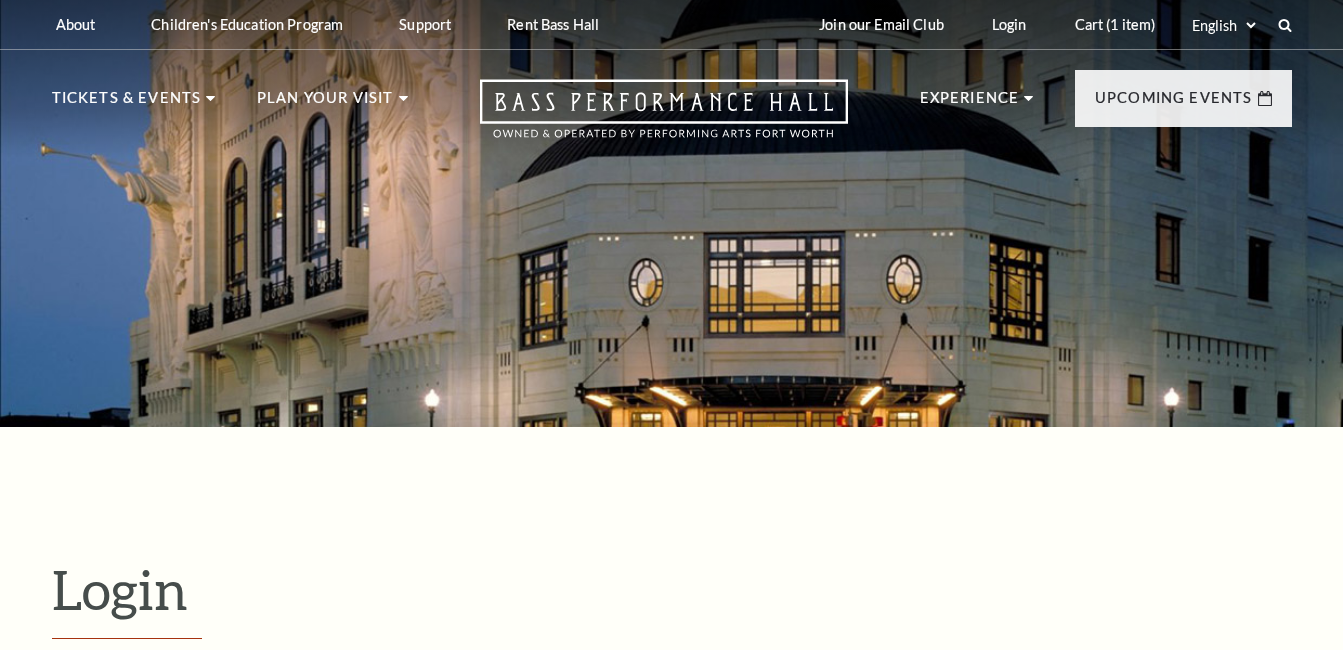 scroll, scrollTop: 557, scrollLeft: 0, axis: vertical 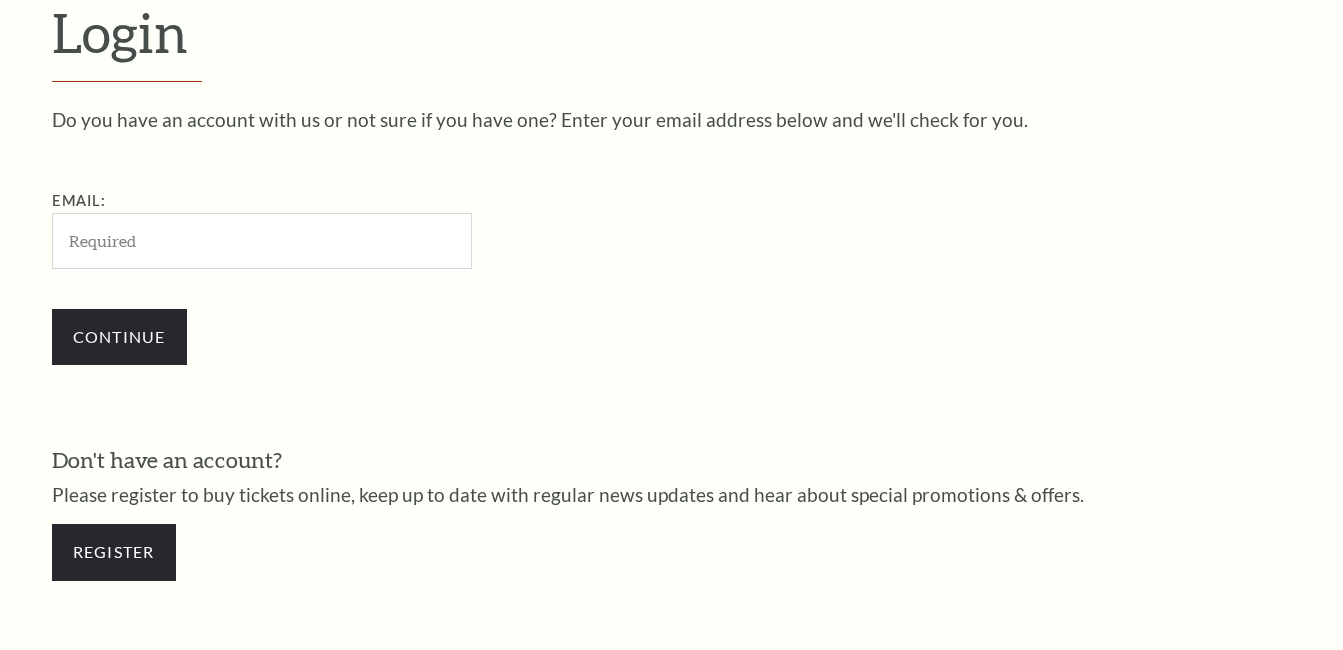 click on "Email:" at bounding box center [262, 240] 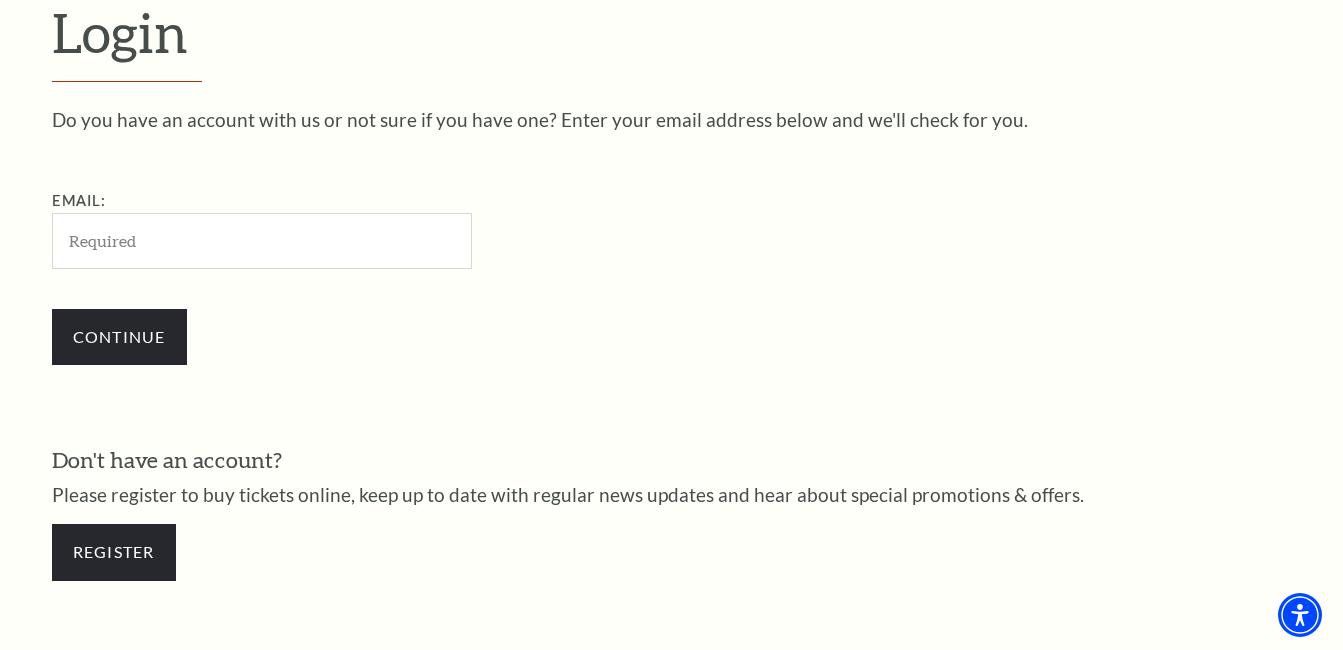 click on "Do you have an account with us or not sure if you have one? Enter your email address below and we'll check for you.
Email:
Continue" at bounding box center (672, 247) 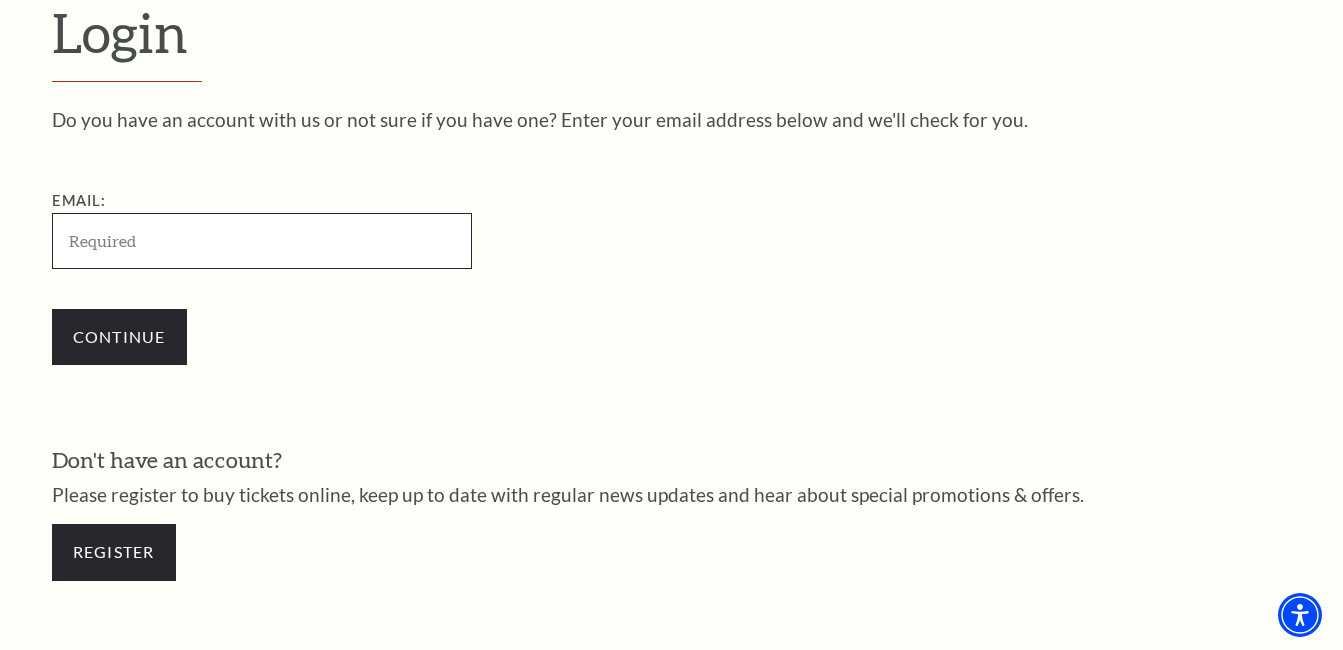 click on "Email:" at bounding box center (262, 240) 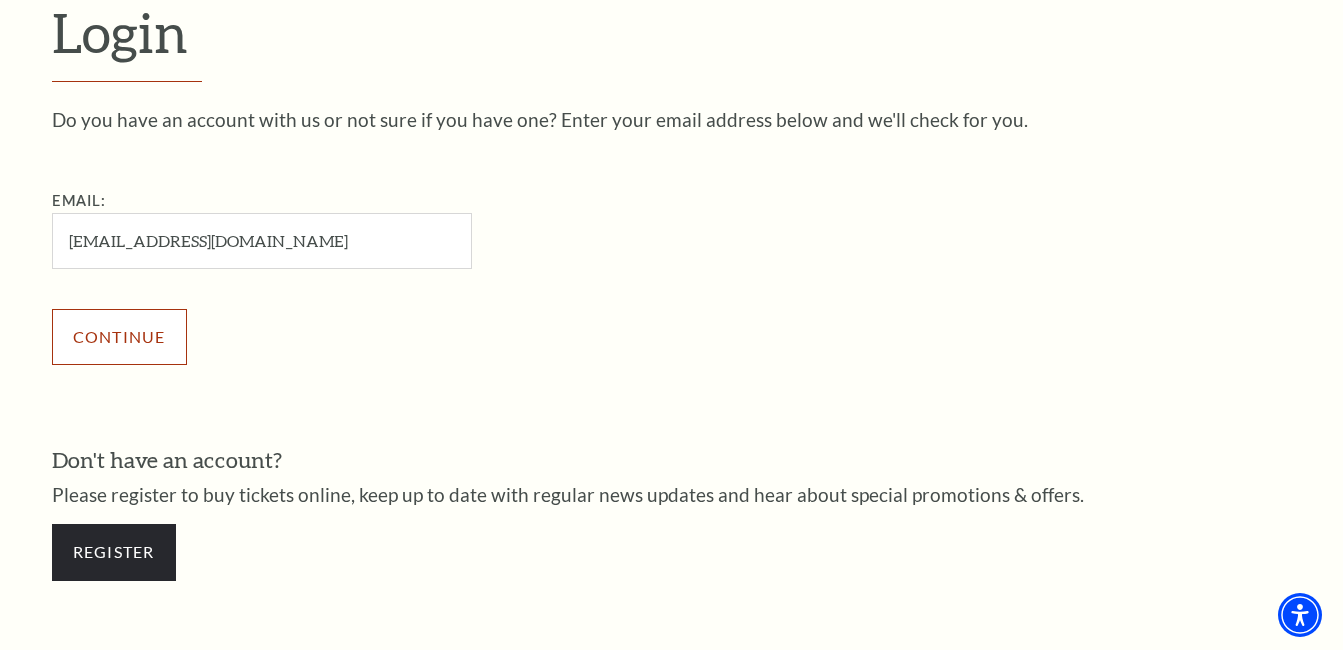 click on "Continue" at bounding box center (119, 337) 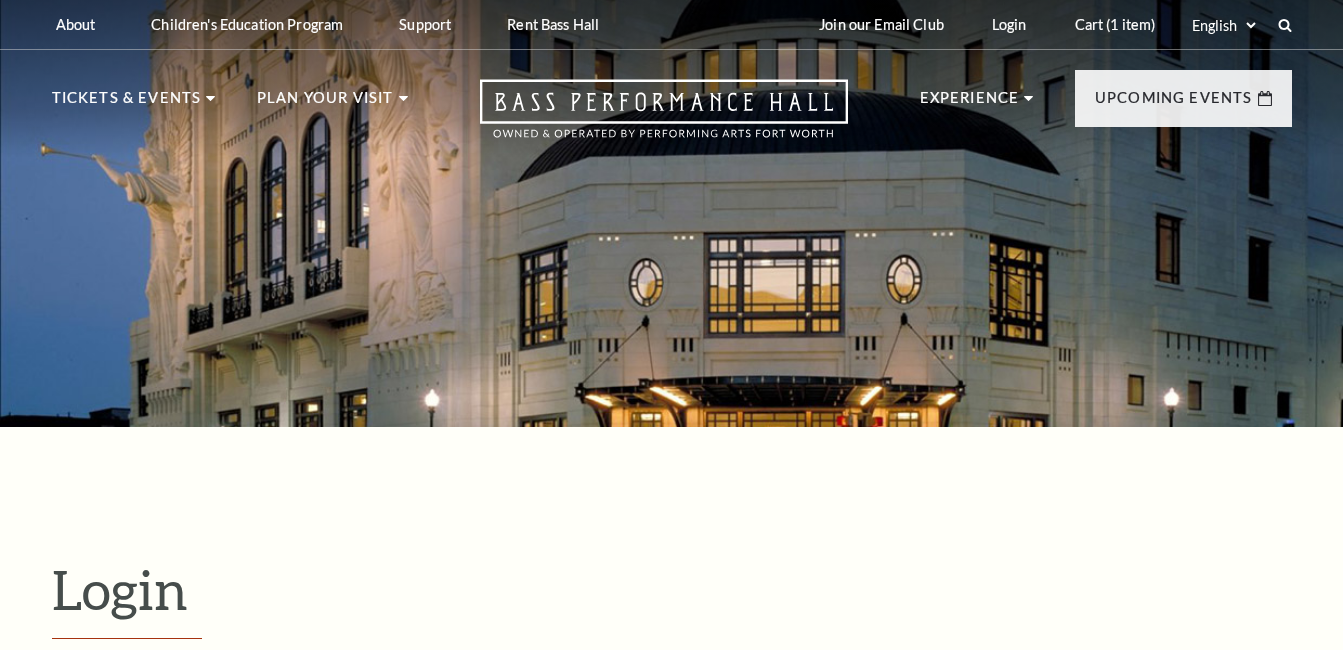 scroll, scrollTop: 492, scrollLeft: 0, axis: vertical 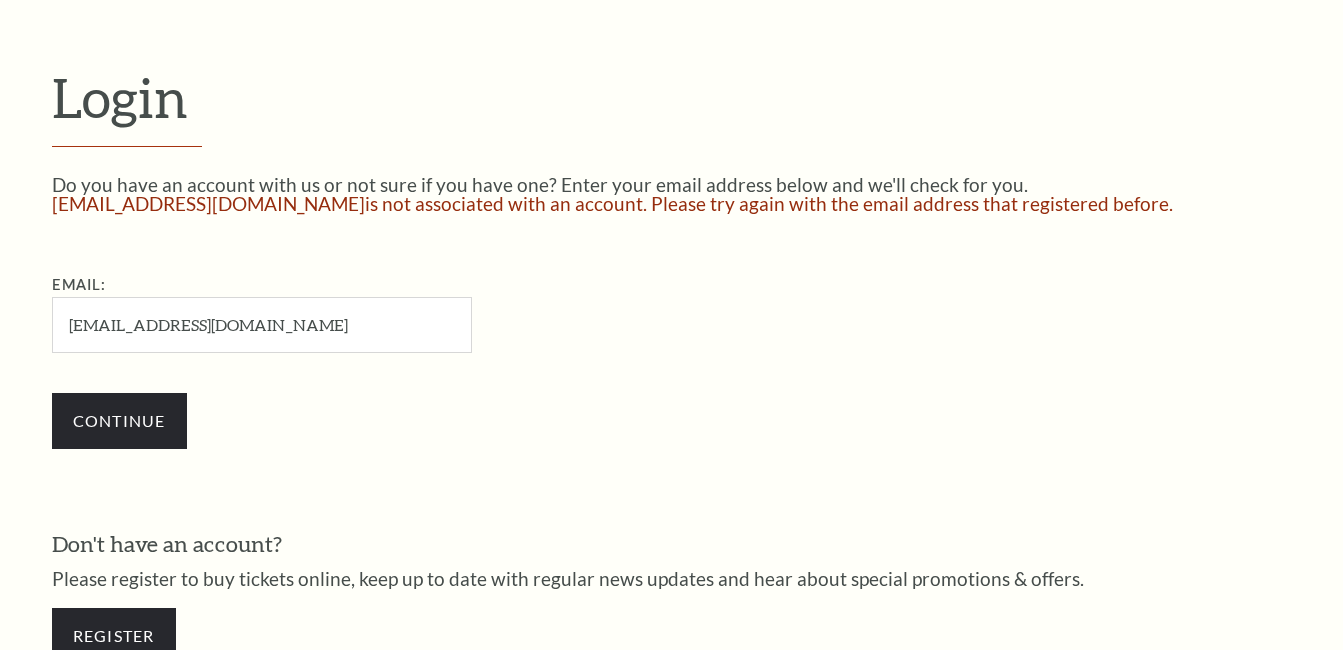 click on "[EMAIL_ADDRESS][DOMAIN_NAME]" at bounding box center (262, 324) 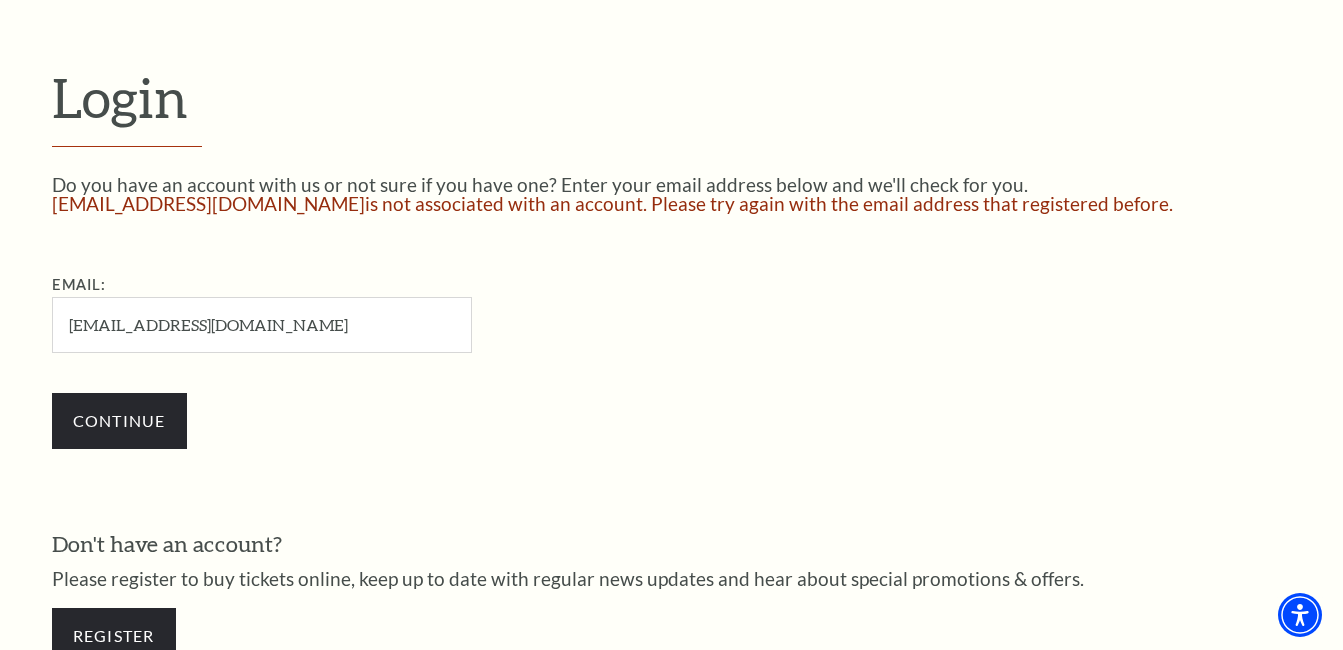 click on "Continue" at bounding box center (362, 421) 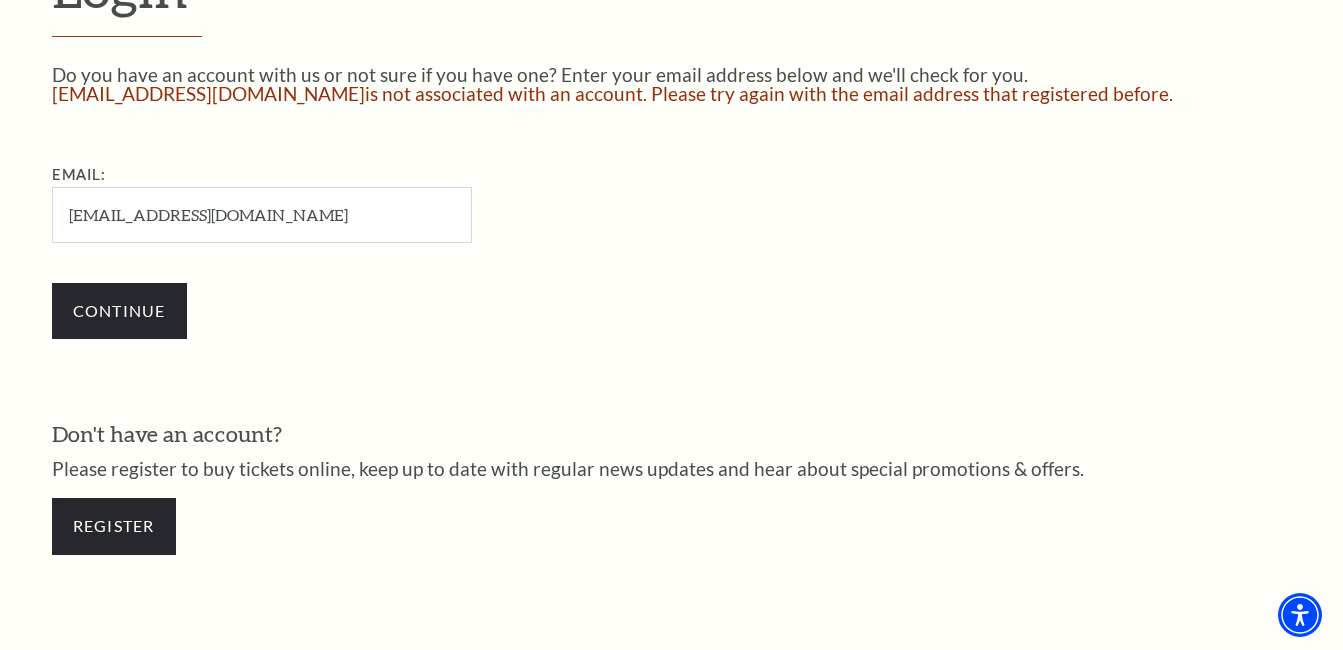 scroll, scrollTop: 792, scrollLeft: 0, axis: vertical 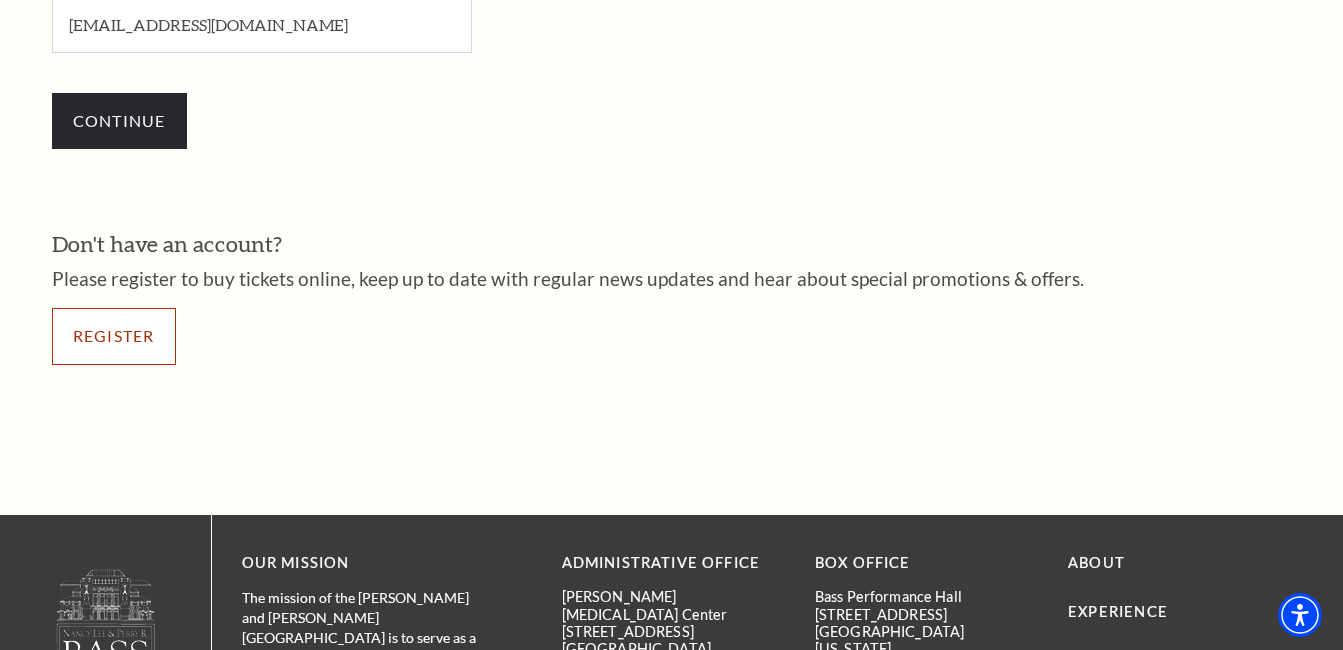 click on "Register" at bounding box center [114, 336] 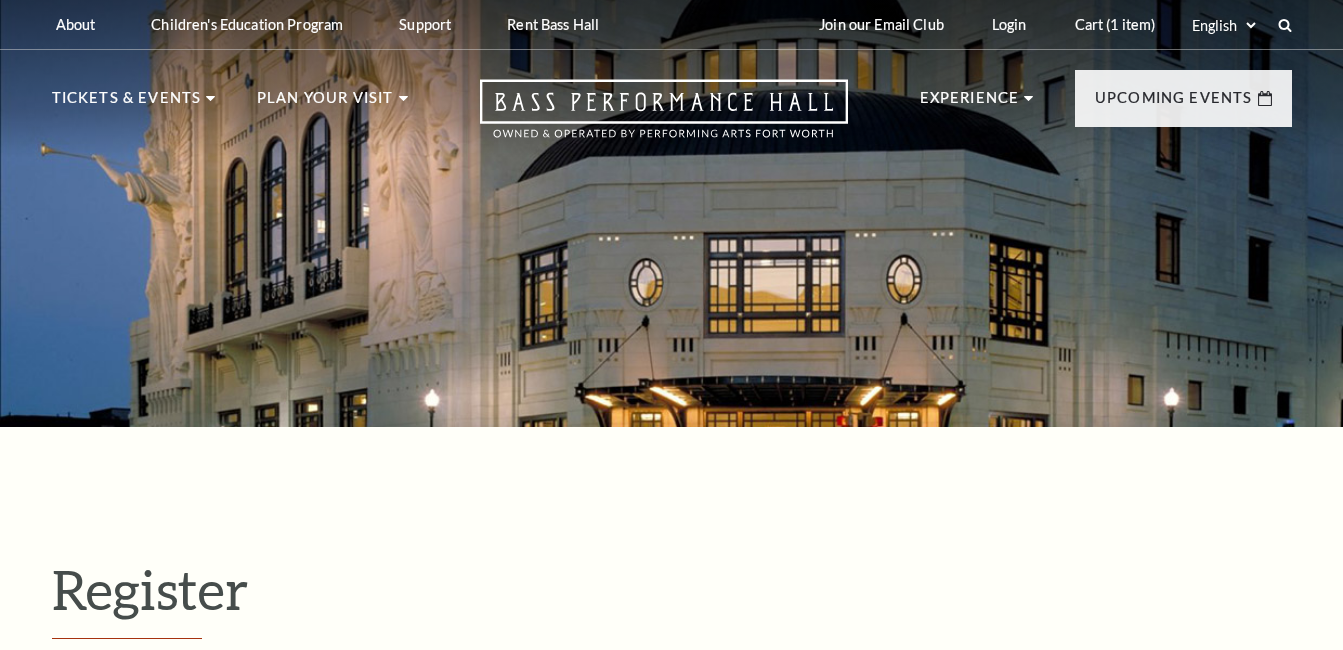 select on "1" 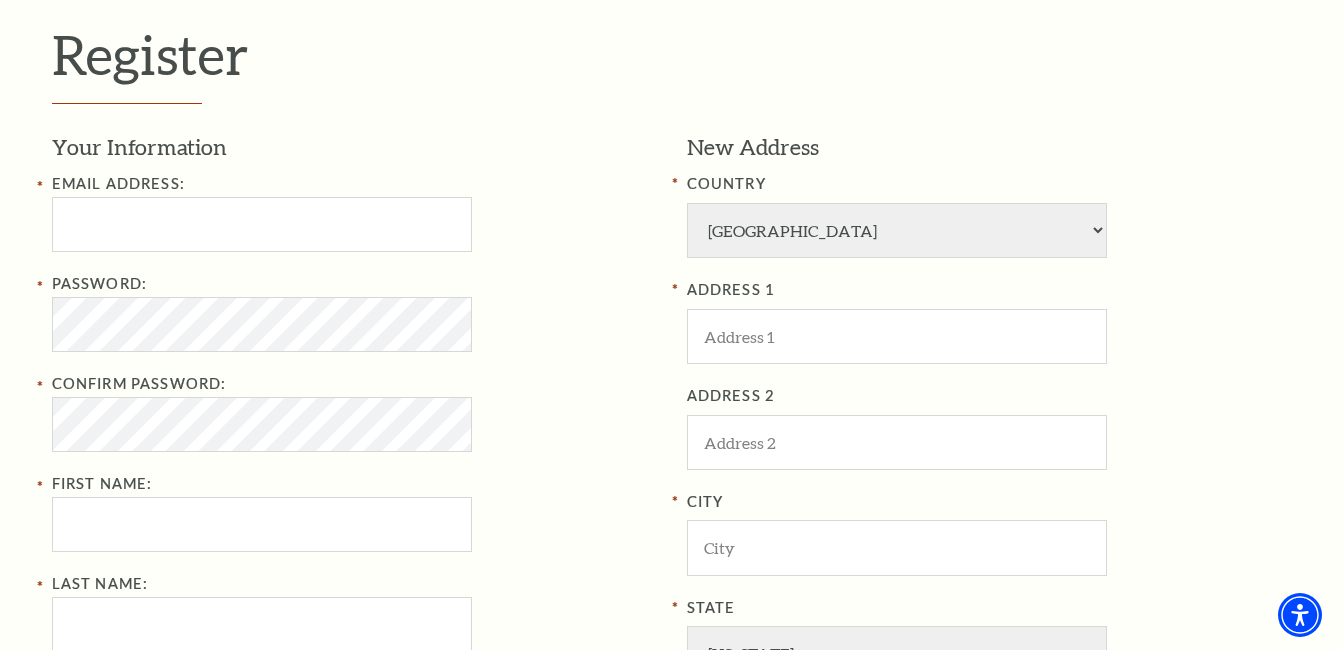 scroll, scrollTop: 500, scrollLeft: 0, axis: vertical 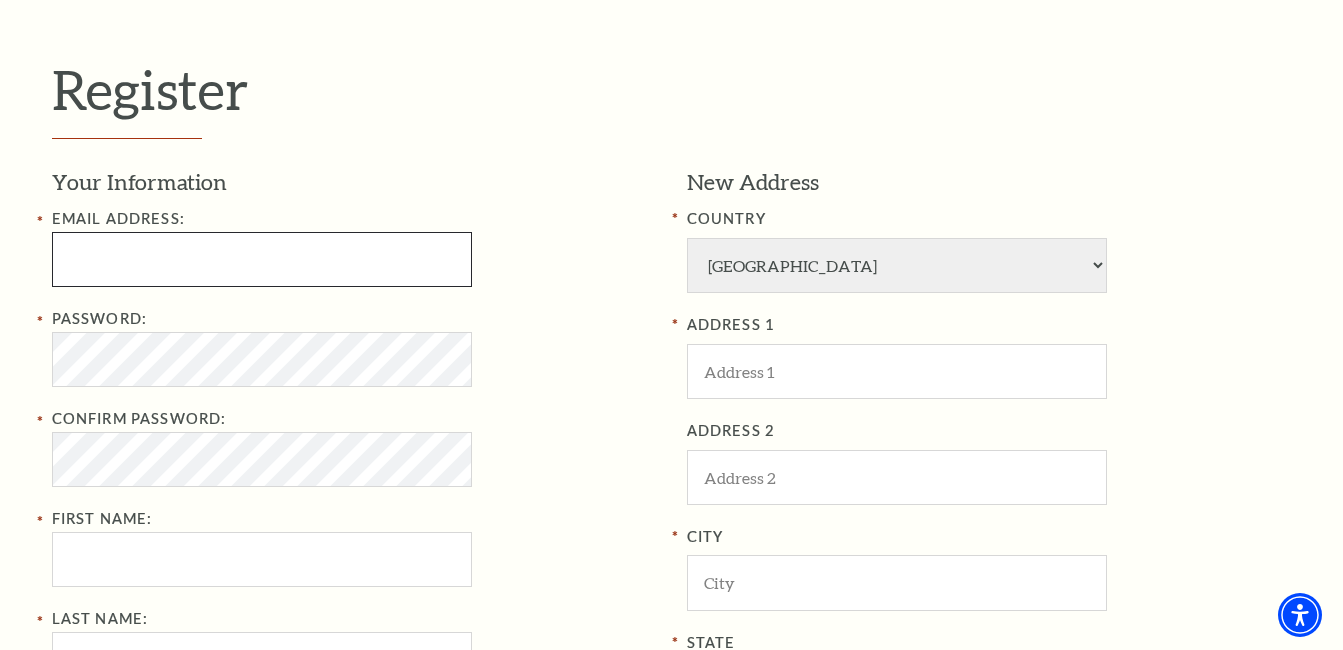click at bounding box center [262, 259] 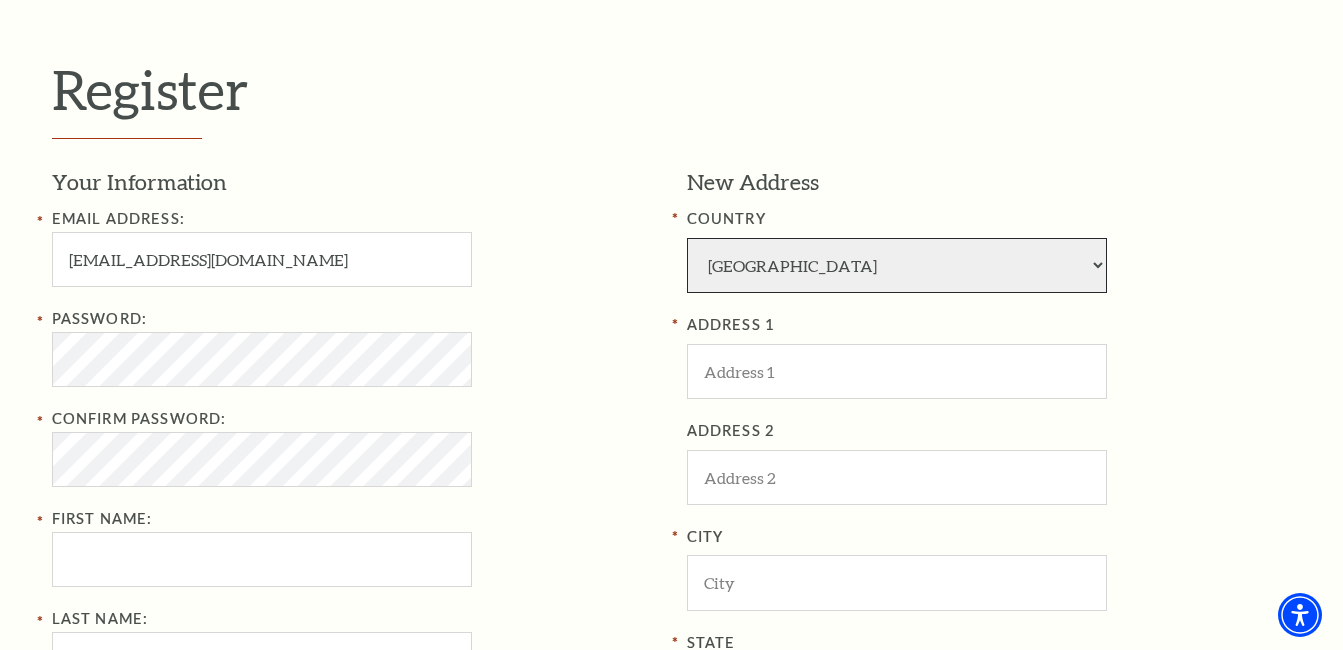 select on "92" 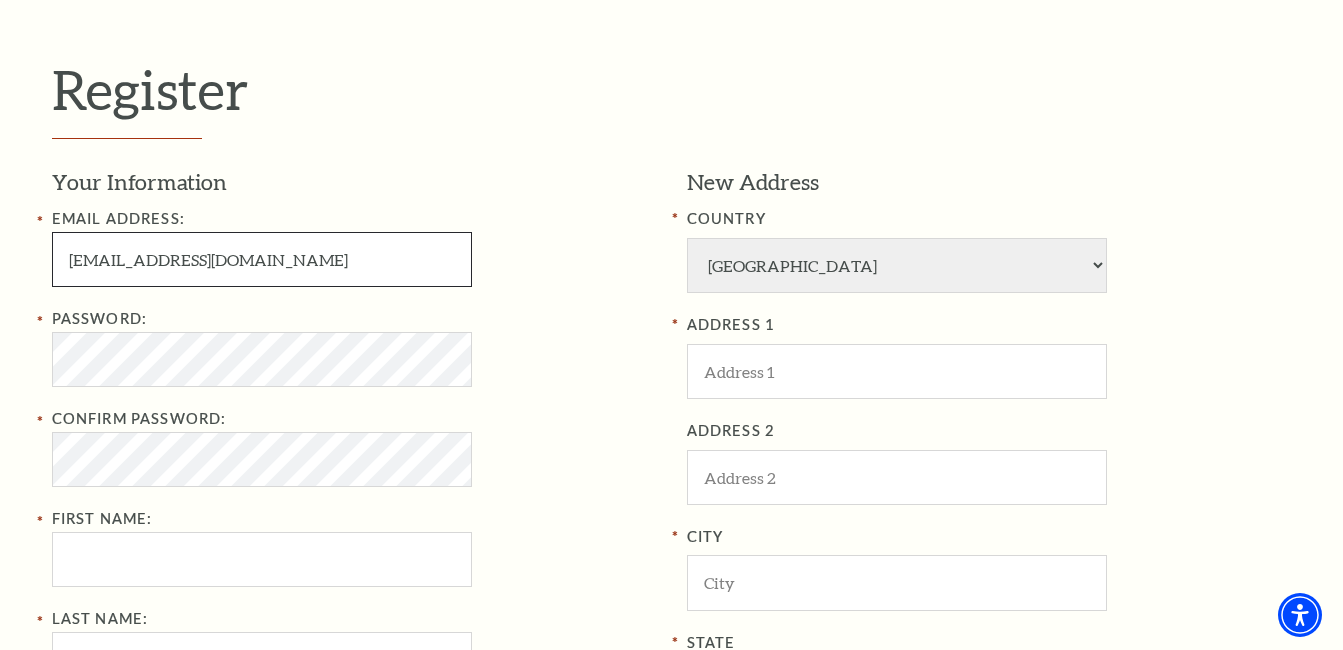 select 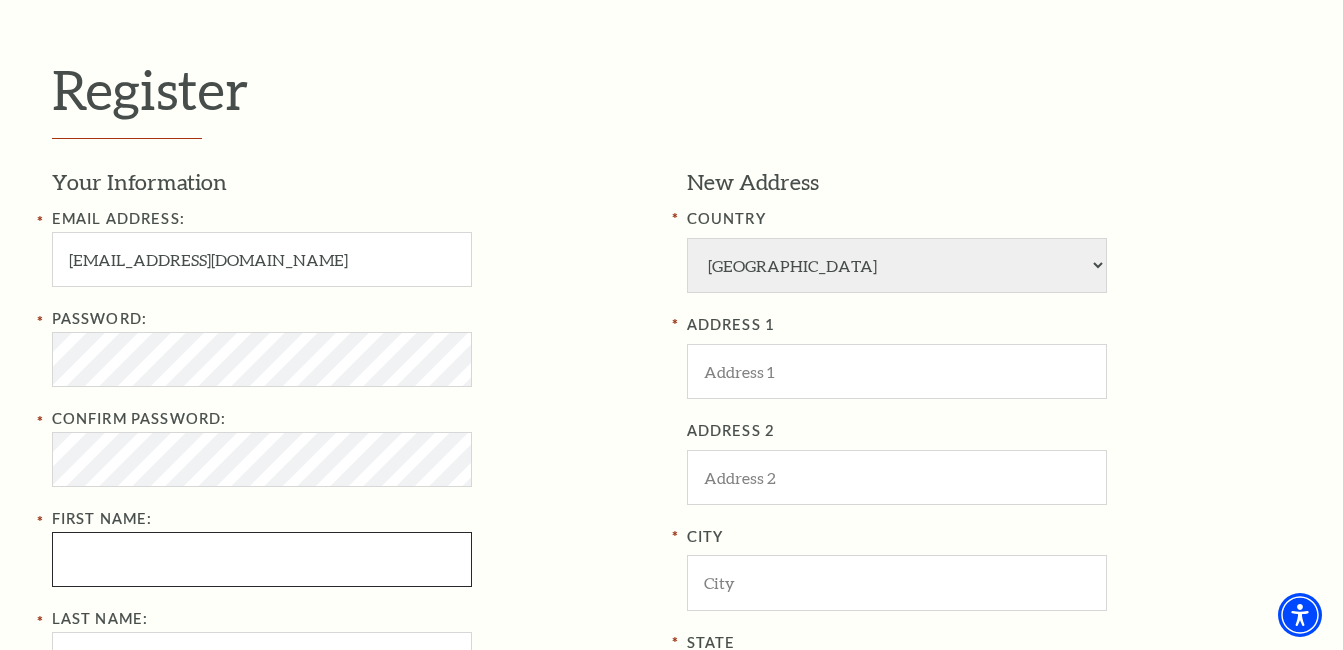 type on "laxmipriya" 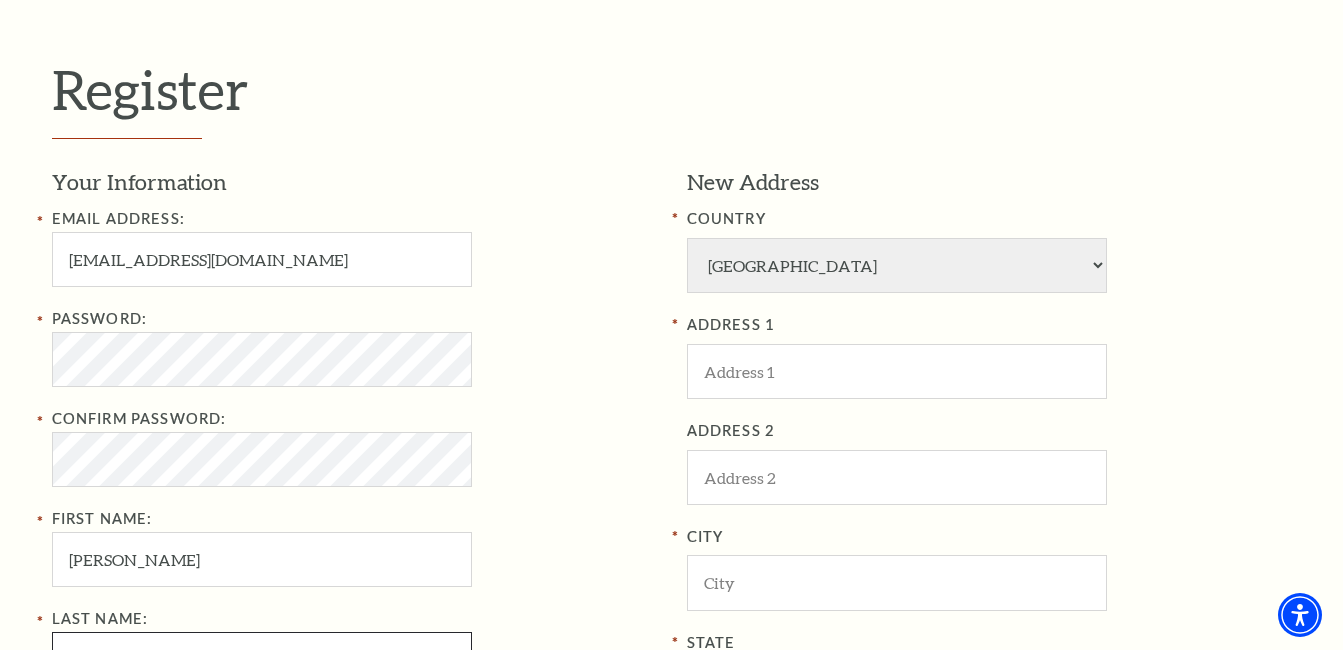 type on "paikaray" 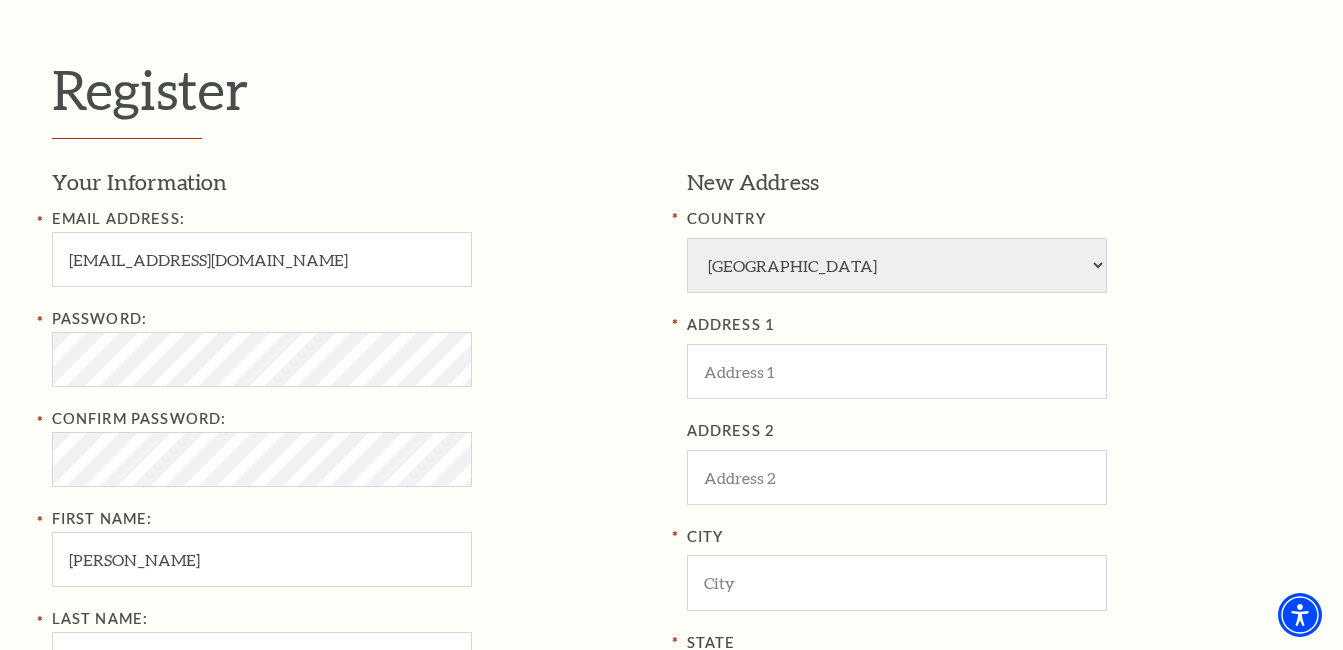 type on "8658306256" 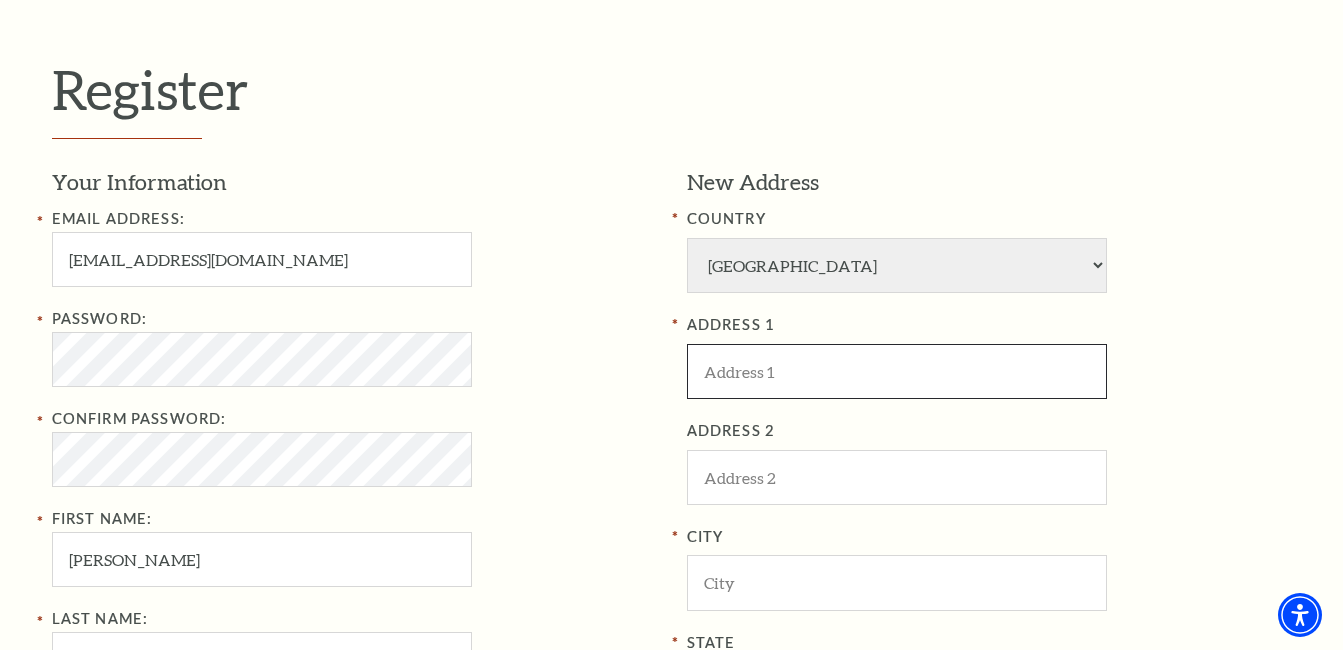 type on "hb" 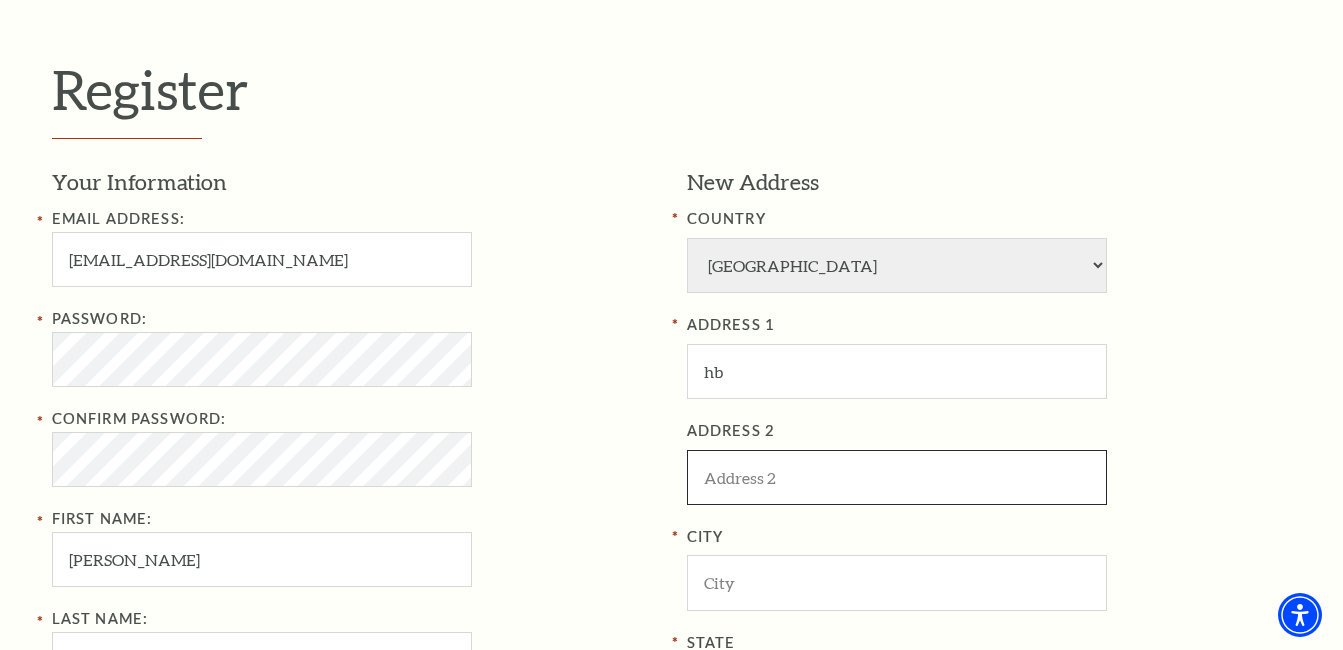 type on "gbhjn" 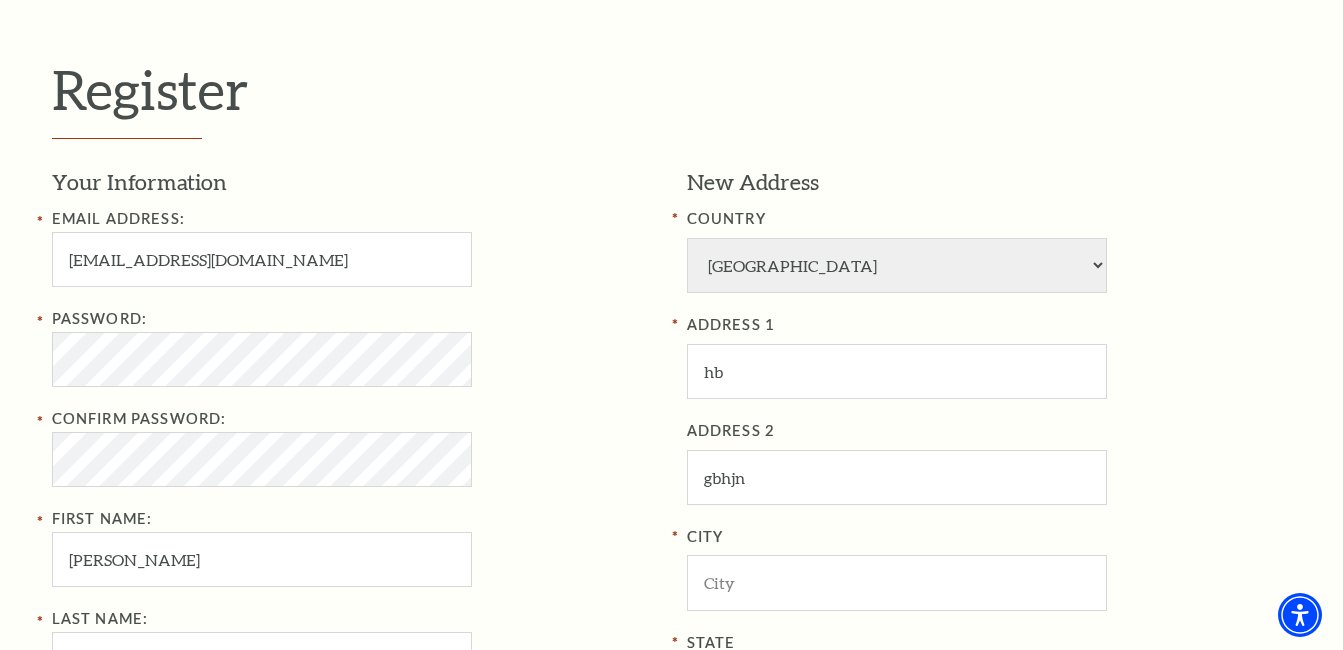 type on "ny" 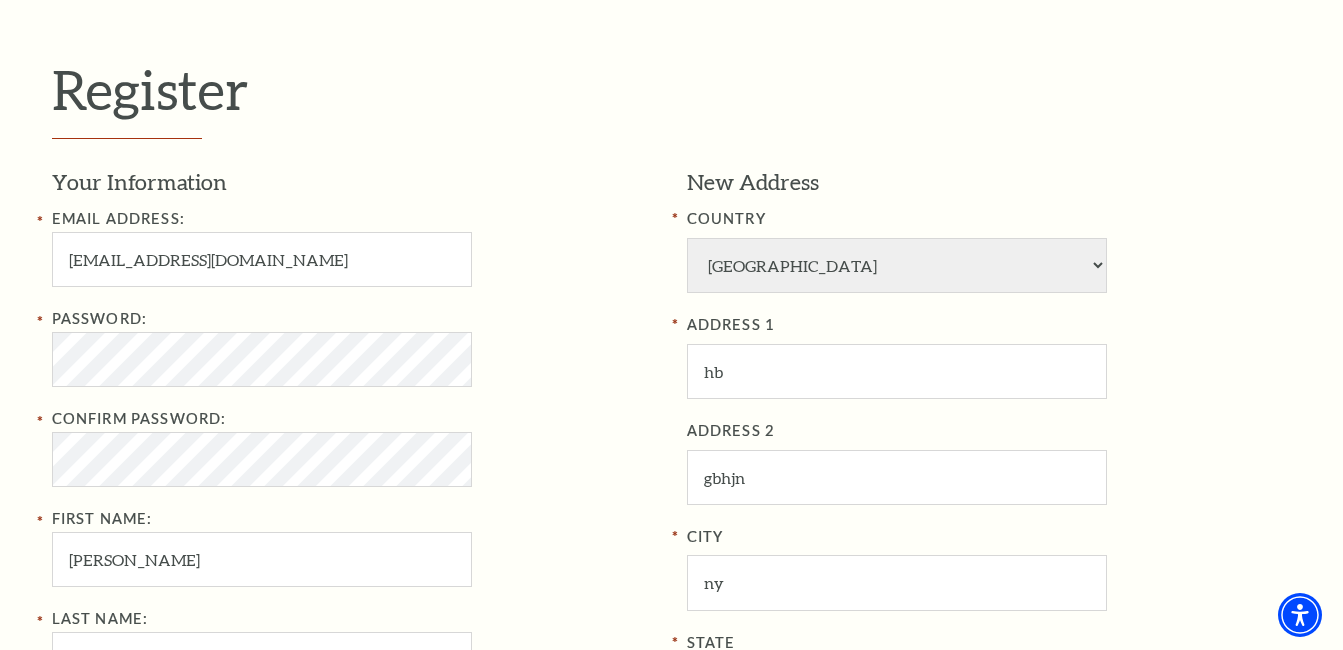 type on "10009" 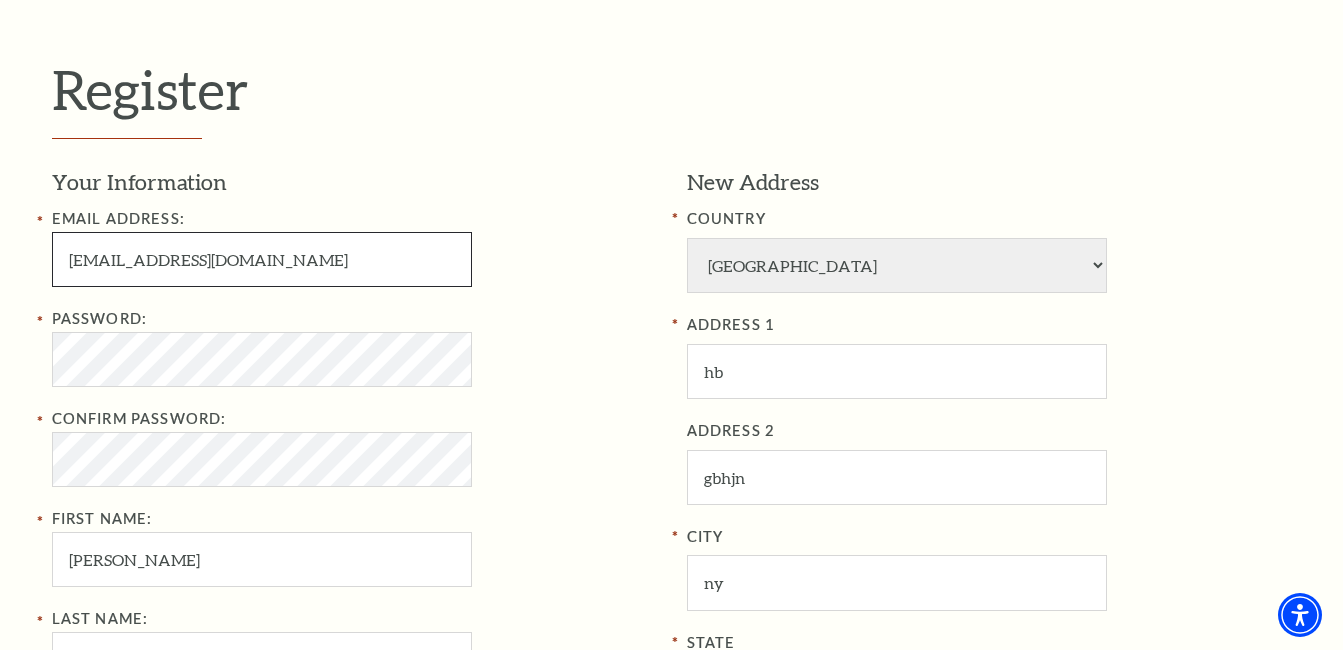 type on "865-830-6256" 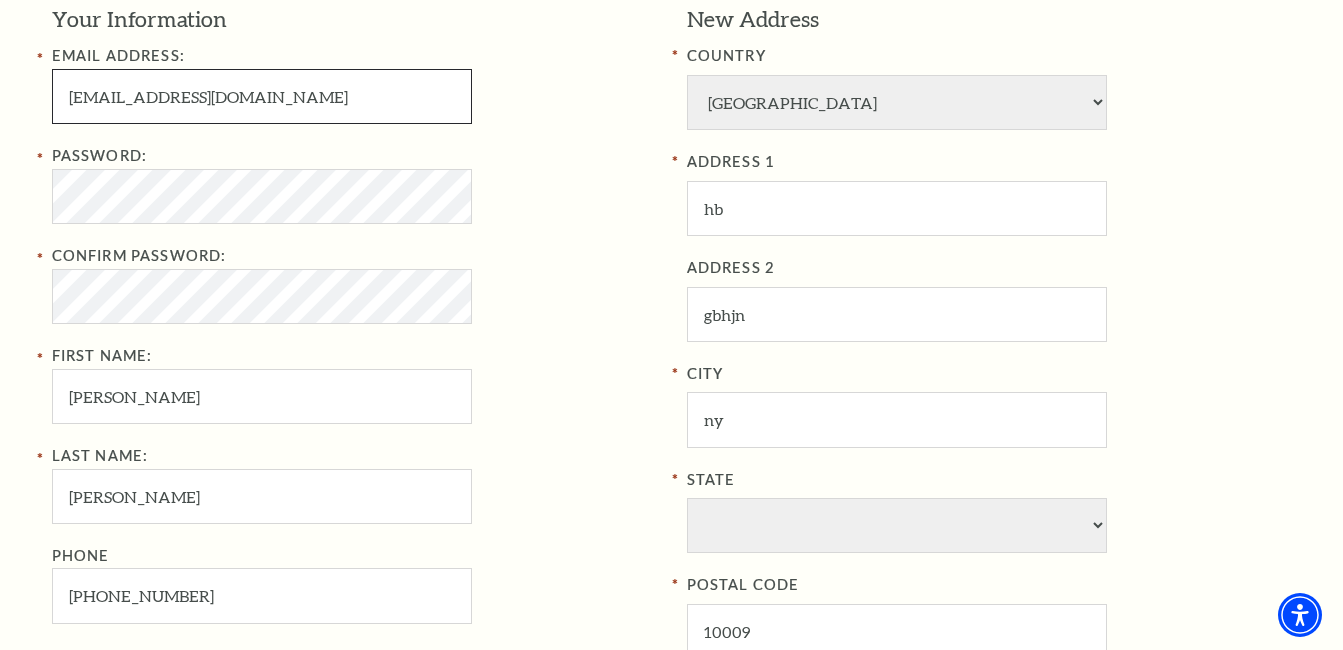 scroll, scrollTop: 600, scrollLeft: 0, axis: vertical 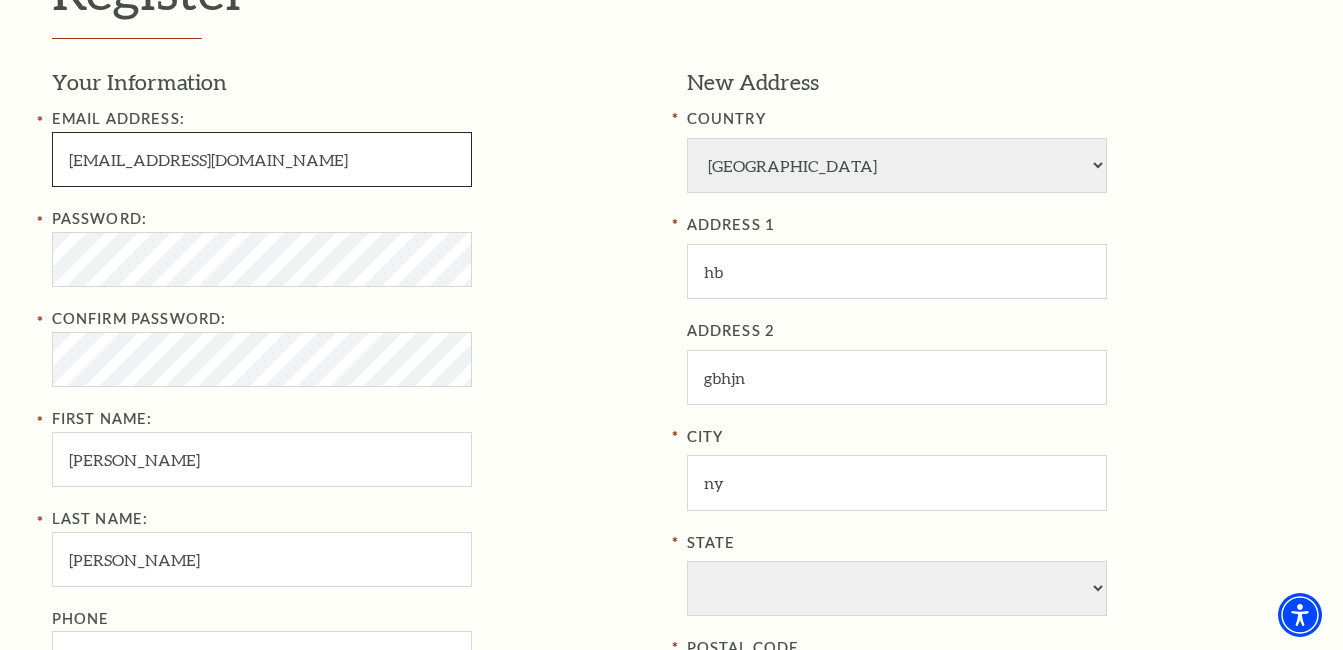 type on "florida15@gmail.com" 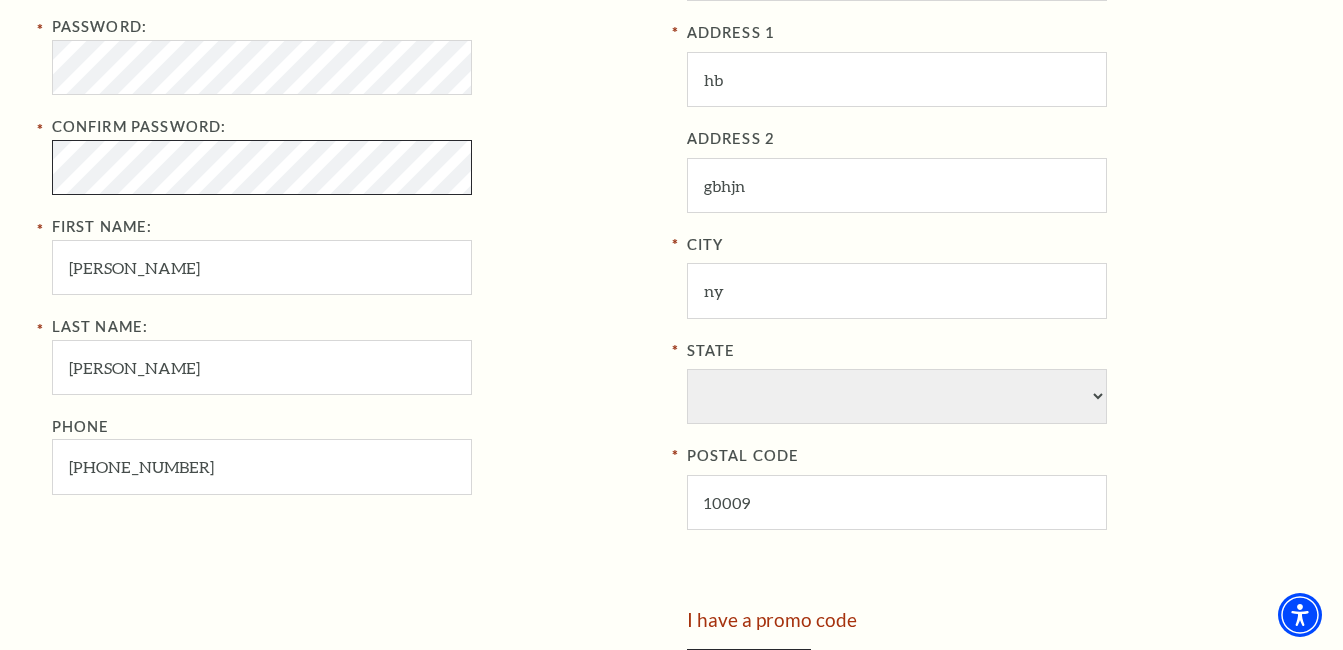 scroll, scrollTop: 1100, scrollLeft: 0, axis: vertical 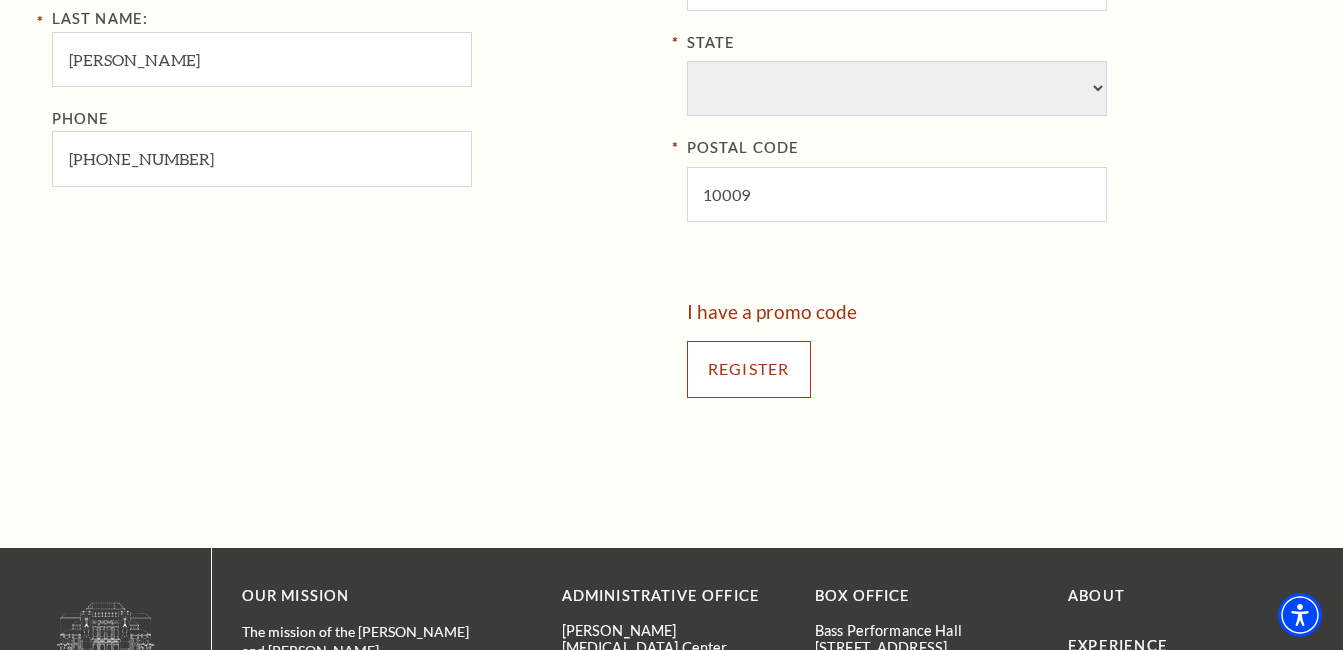 click on "Register" at bounding box center (749, 369) 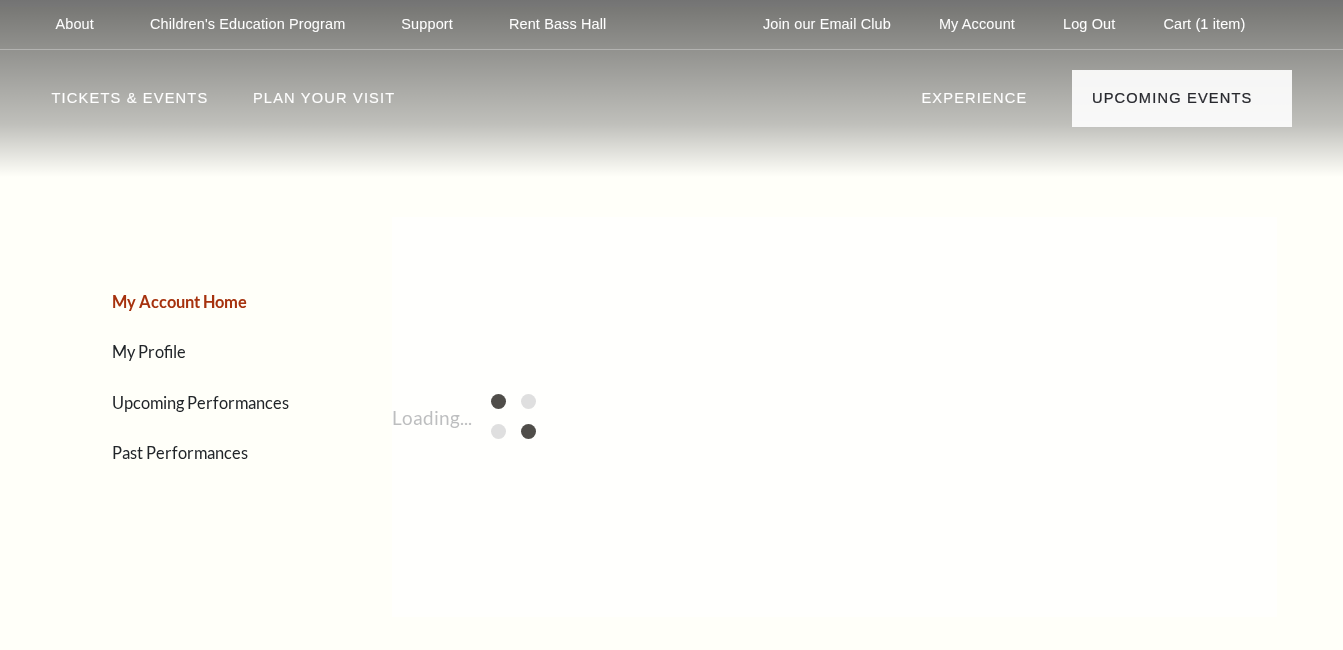 scroll, scrollTop: 0, scrollLeft: 0, axis: both 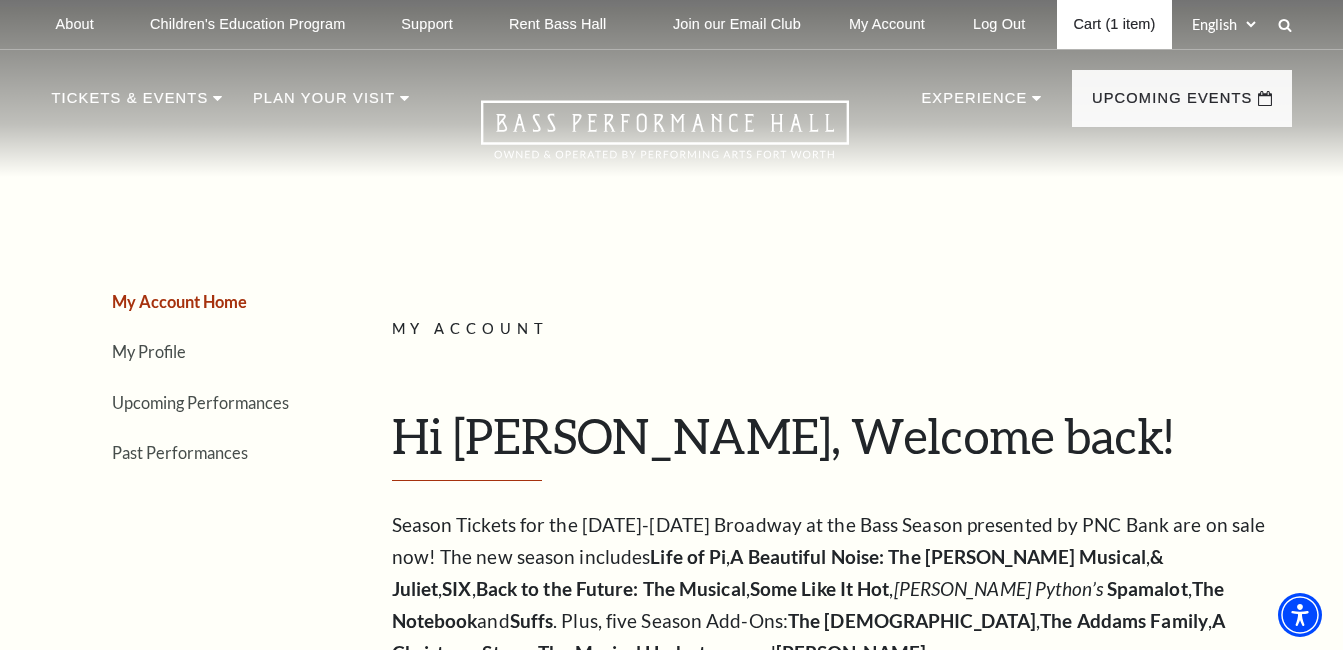 click on "Cart (1 item)" at bounding box center [1114, 24] 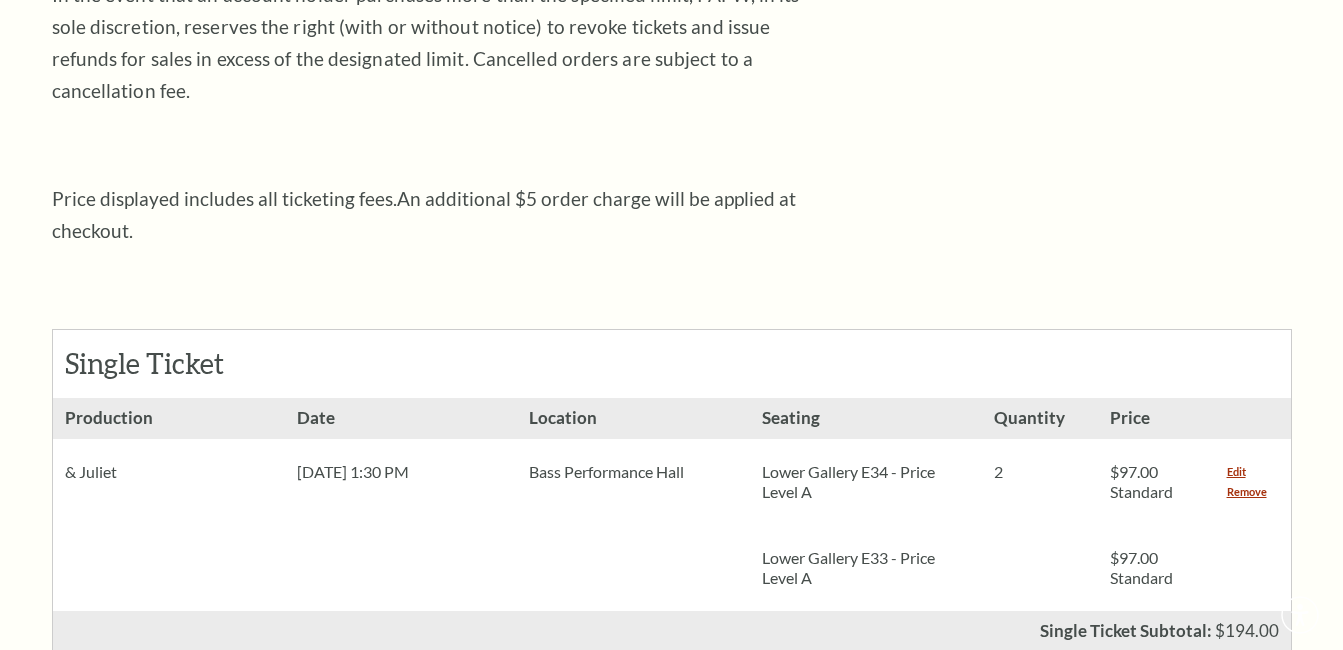 scroll, scrollTop: 0, scrollLeft: 0, axis: both 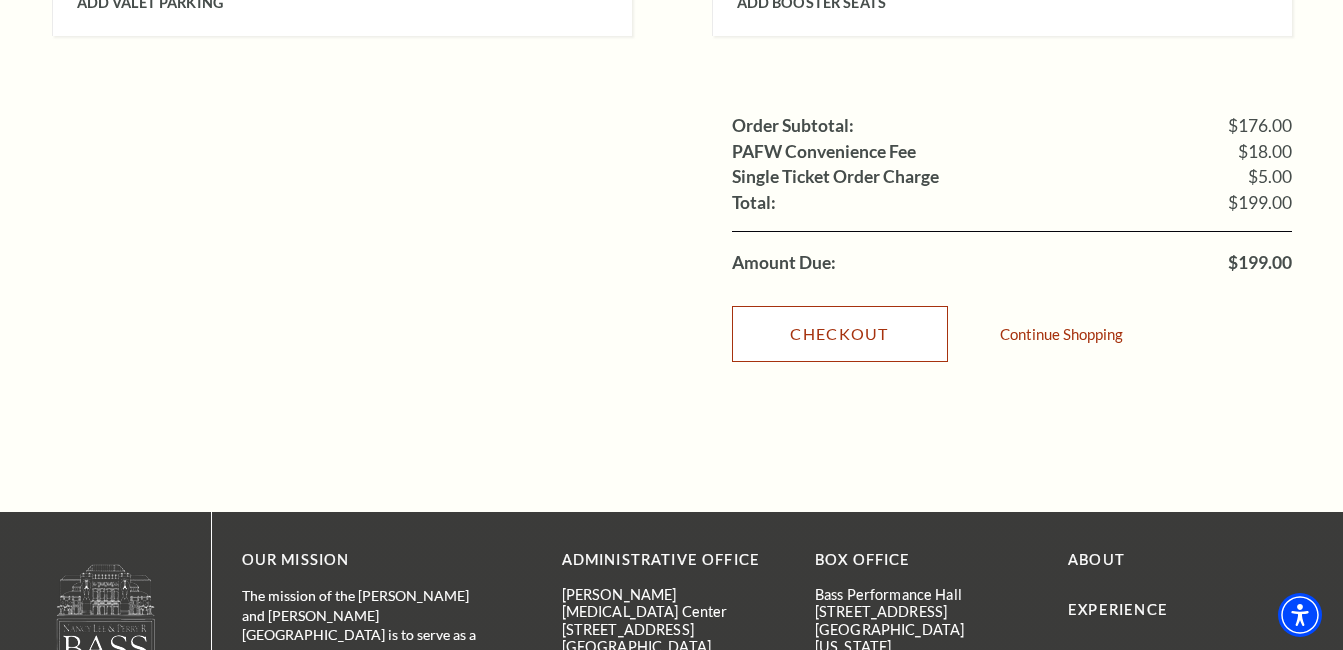 click on "Checkout" at bounding box center (840, 334) 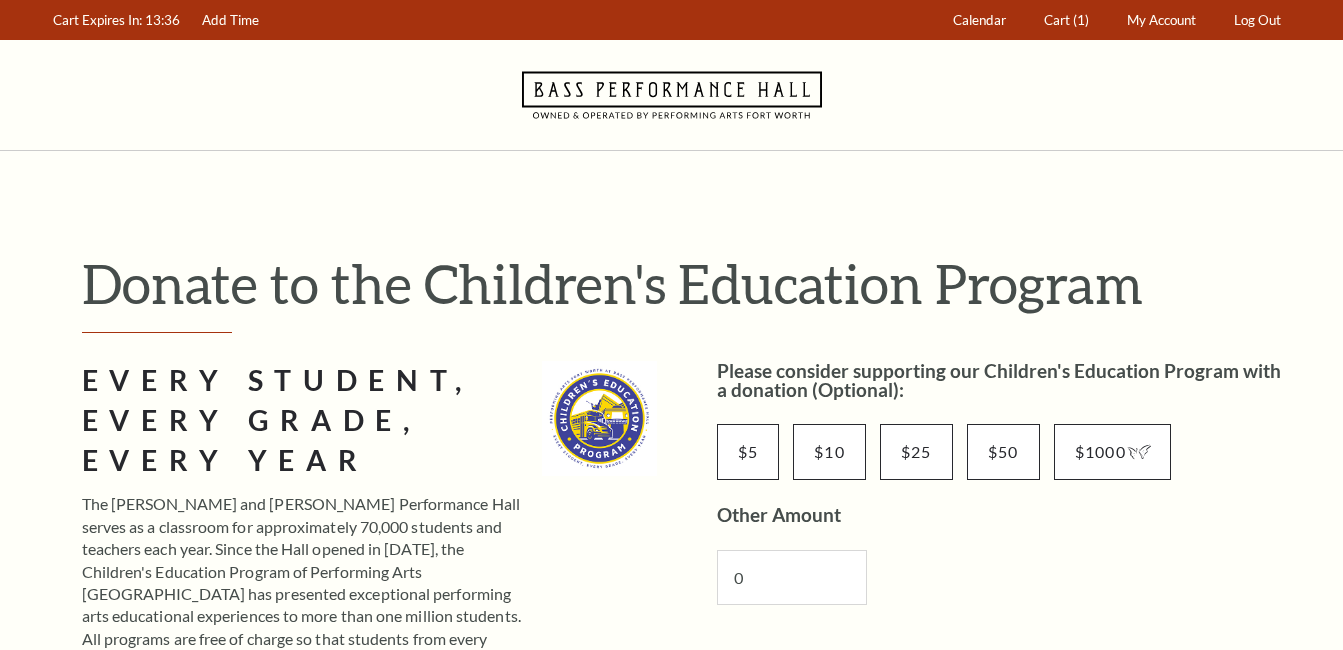 scroll, scrollTop: 0, scrollLeft: 0, axis: both 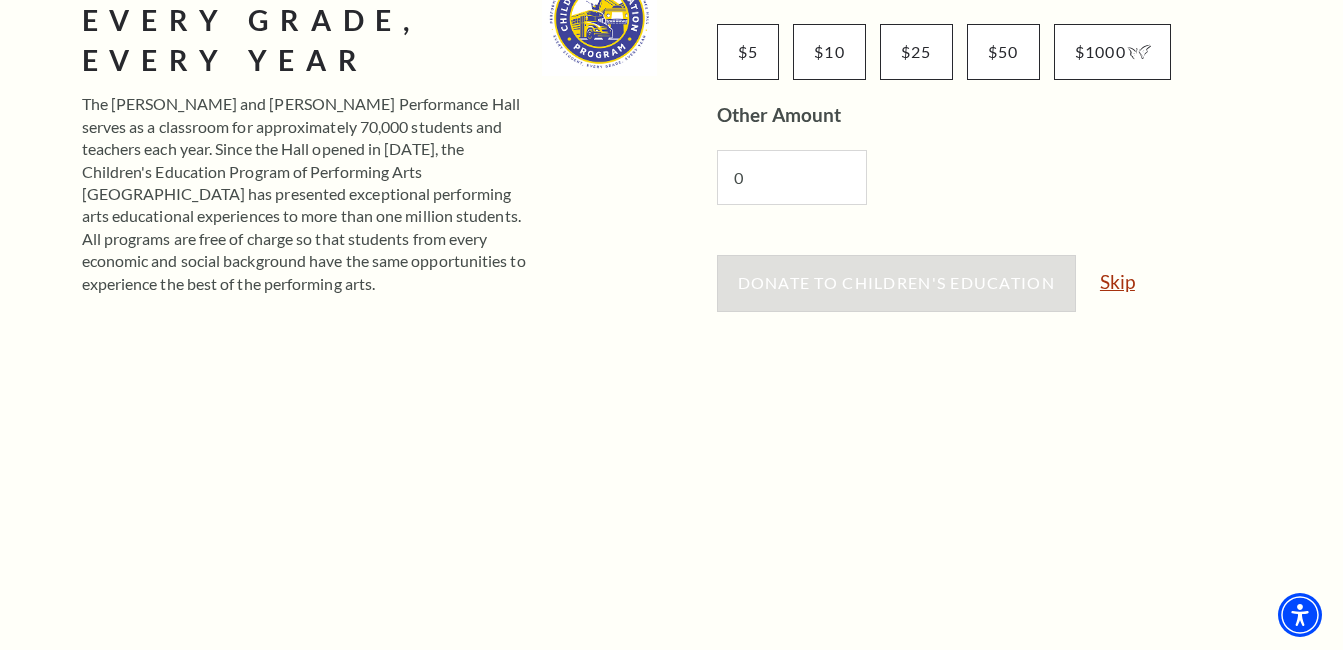 click on "Skip" at bounding box center [1117, 281] 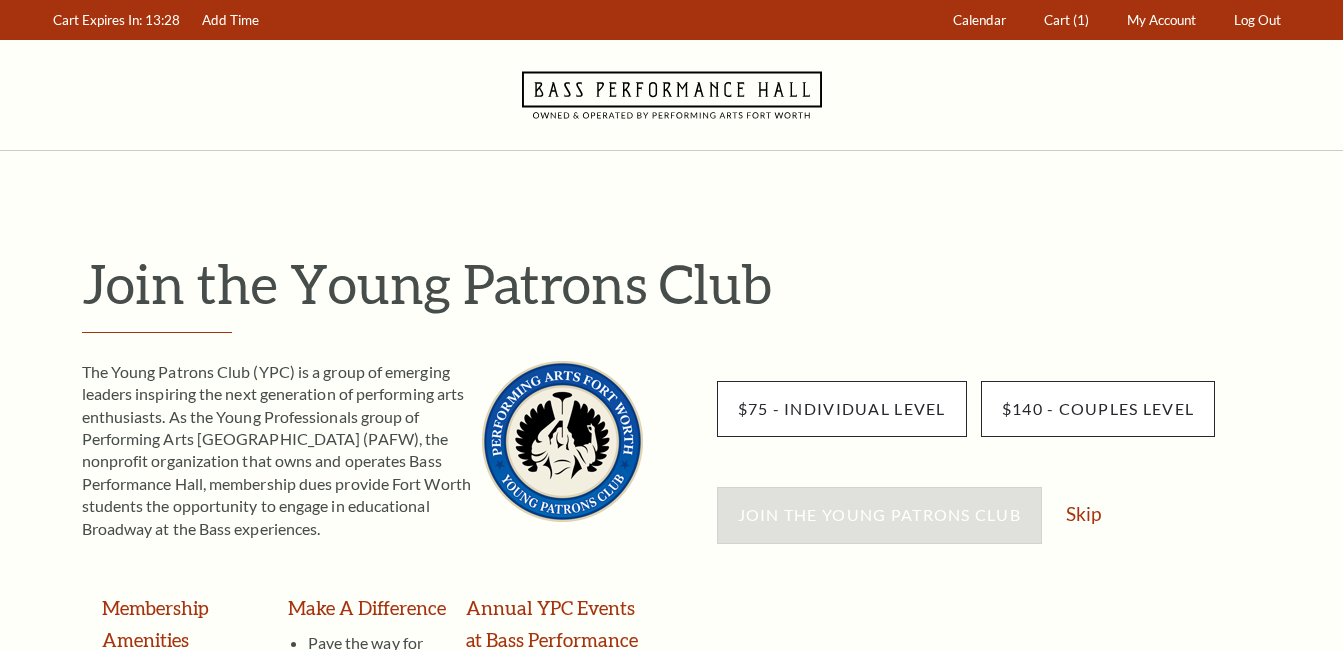 scroll, scrollTop: 0, scrollLeft: 0, axis: both 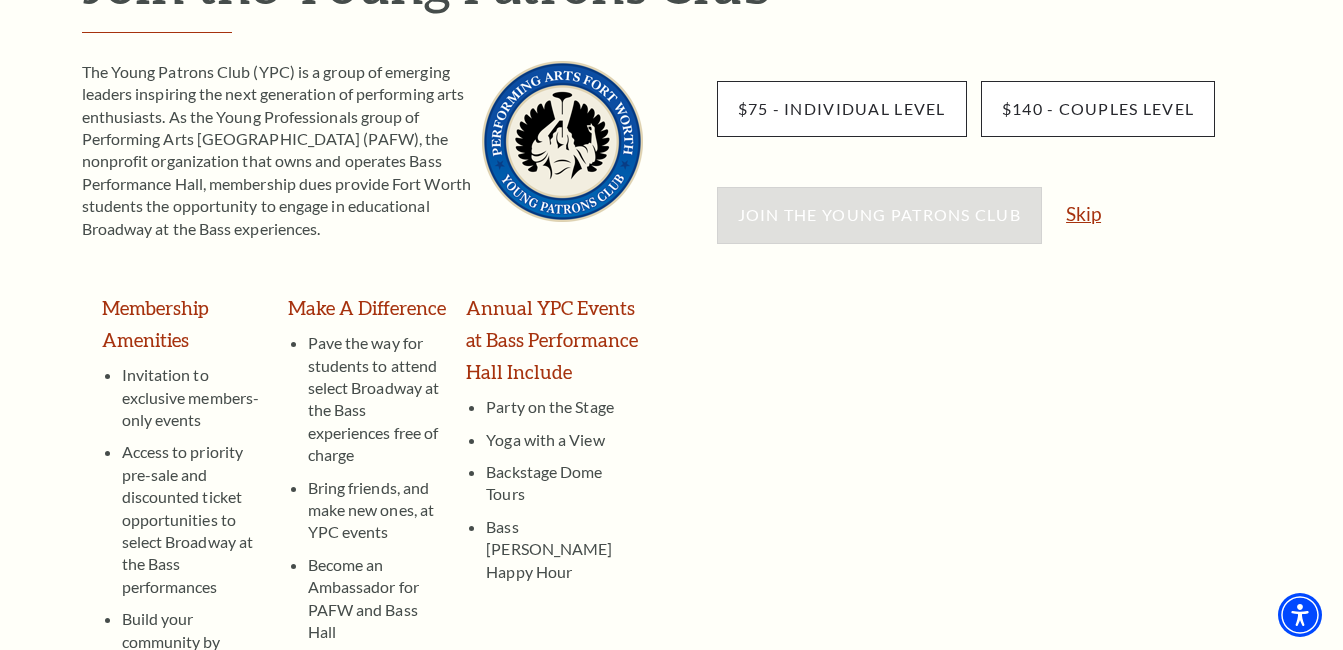 click on "Skip" at bounding box center (1083, 213) 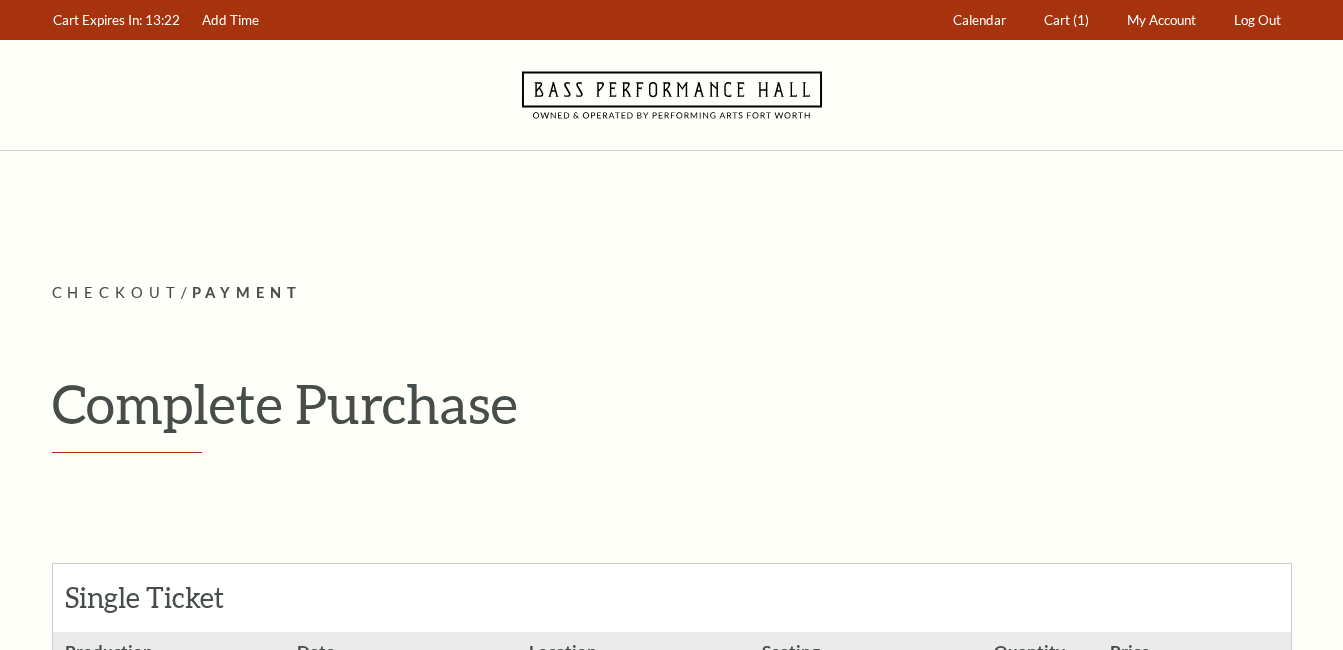 scroll, scrollTop: 0, scrollLeft: 0, axis: both 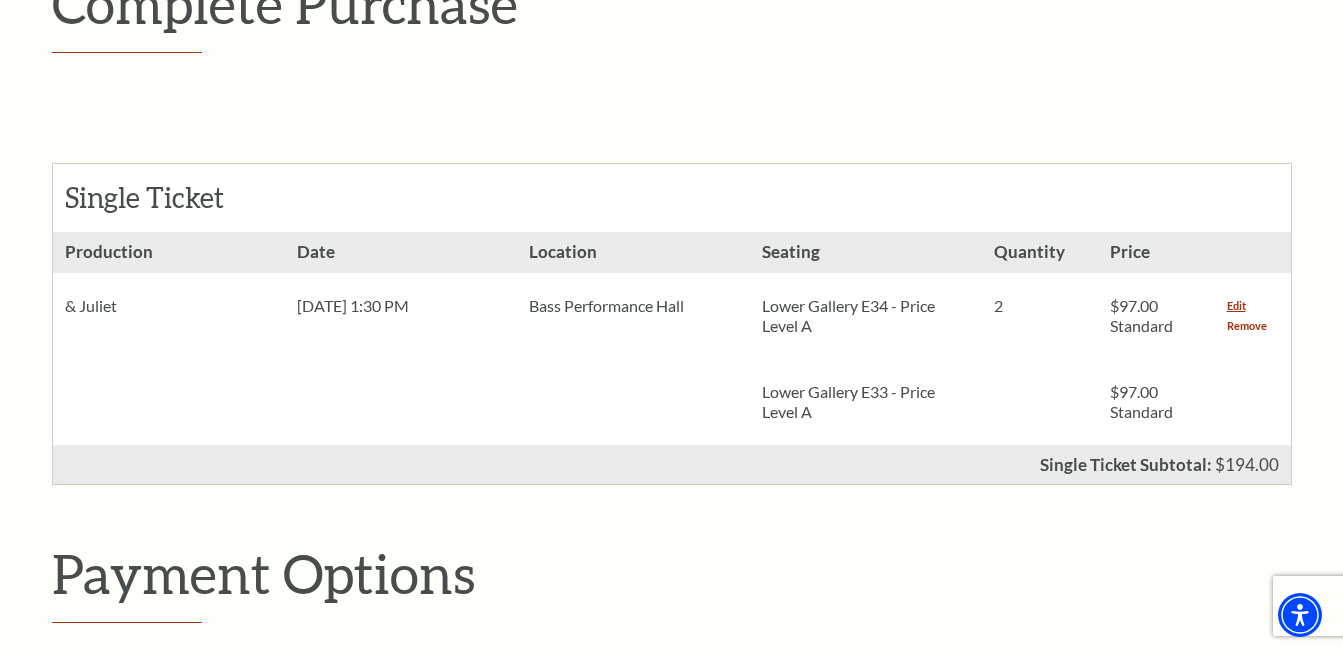 click on "Remove" at bounding box center (1247, 326) 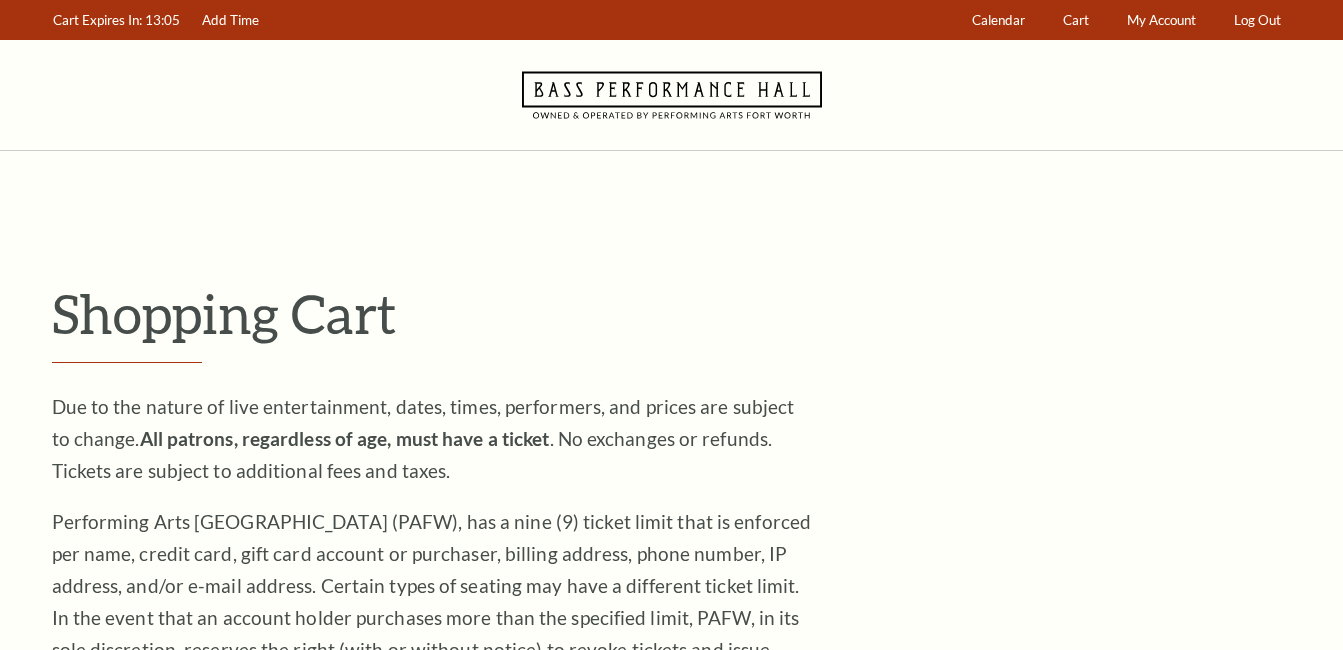 scroll, scrollTop: 0, scrollLeft: 0, axis: both 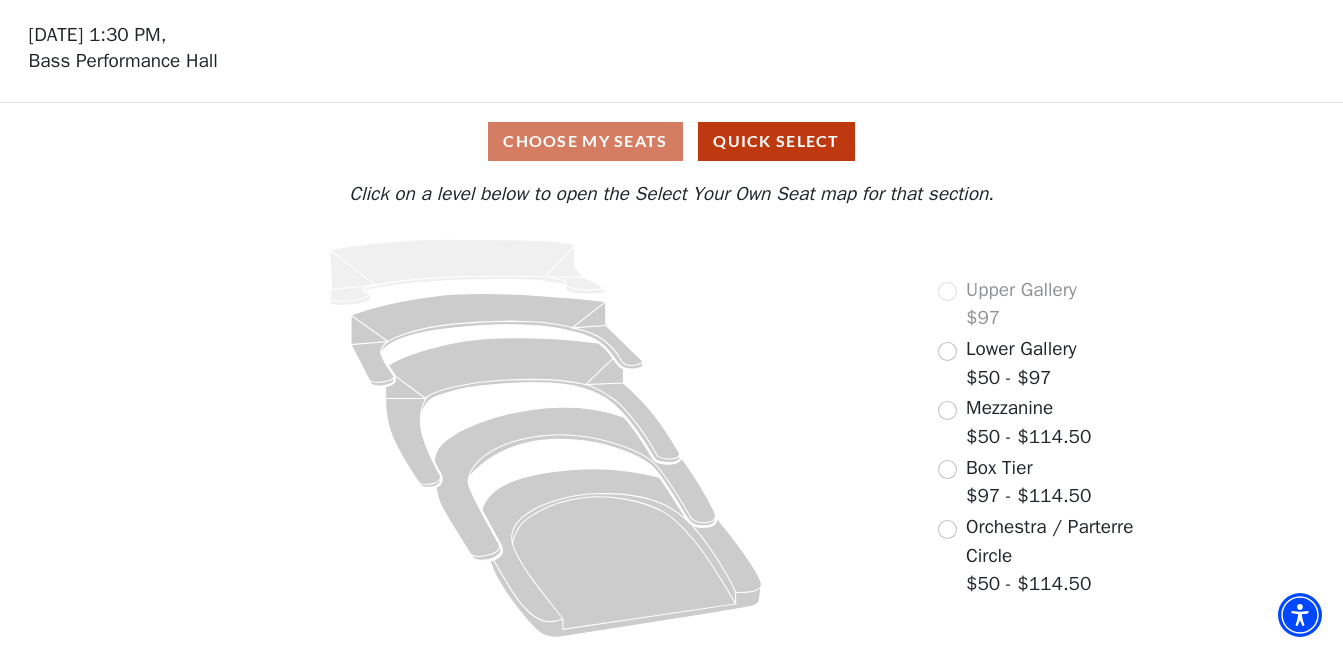 click on "Lower Gallery" at bounding box center (1021, 349) 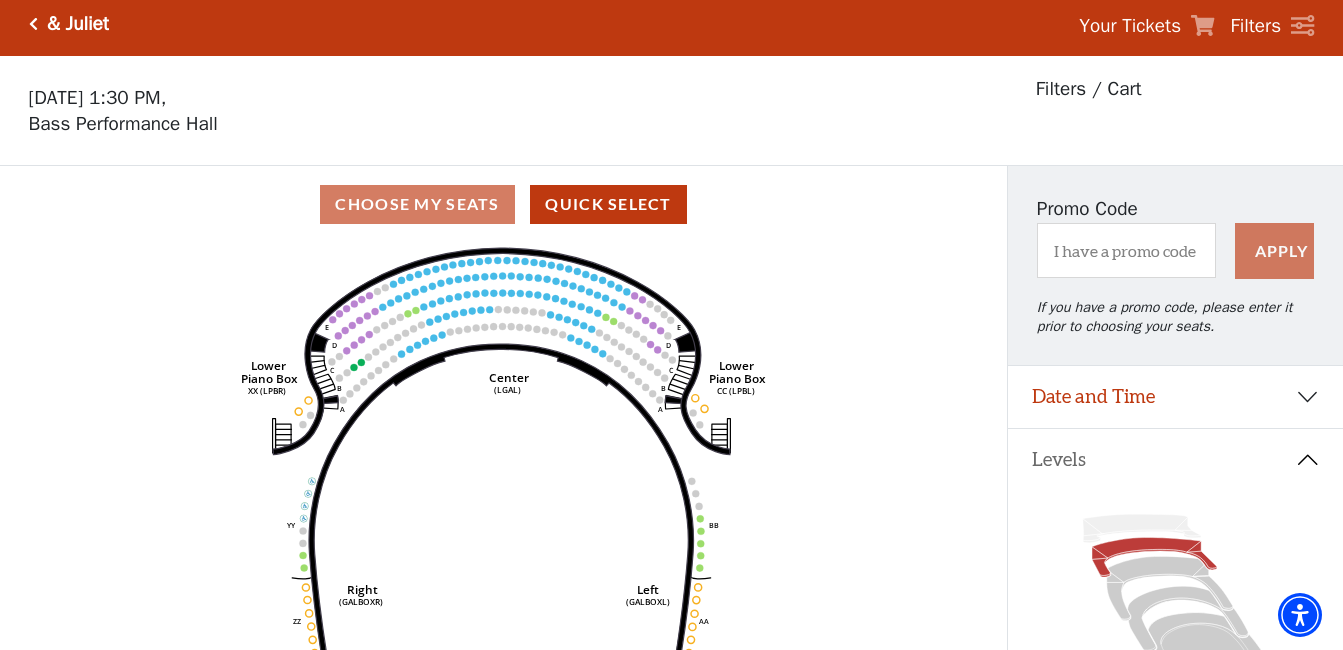 scroll, scrollTop: 0, scrollLeft: 0, axis: both 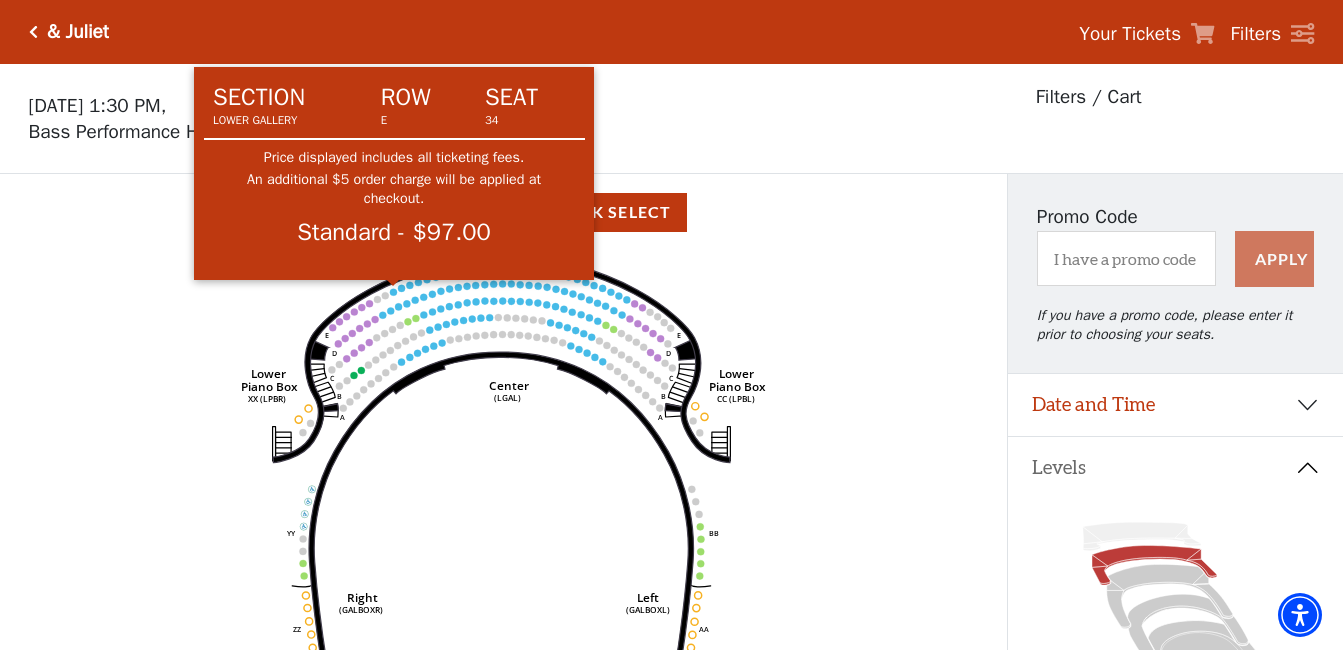 click 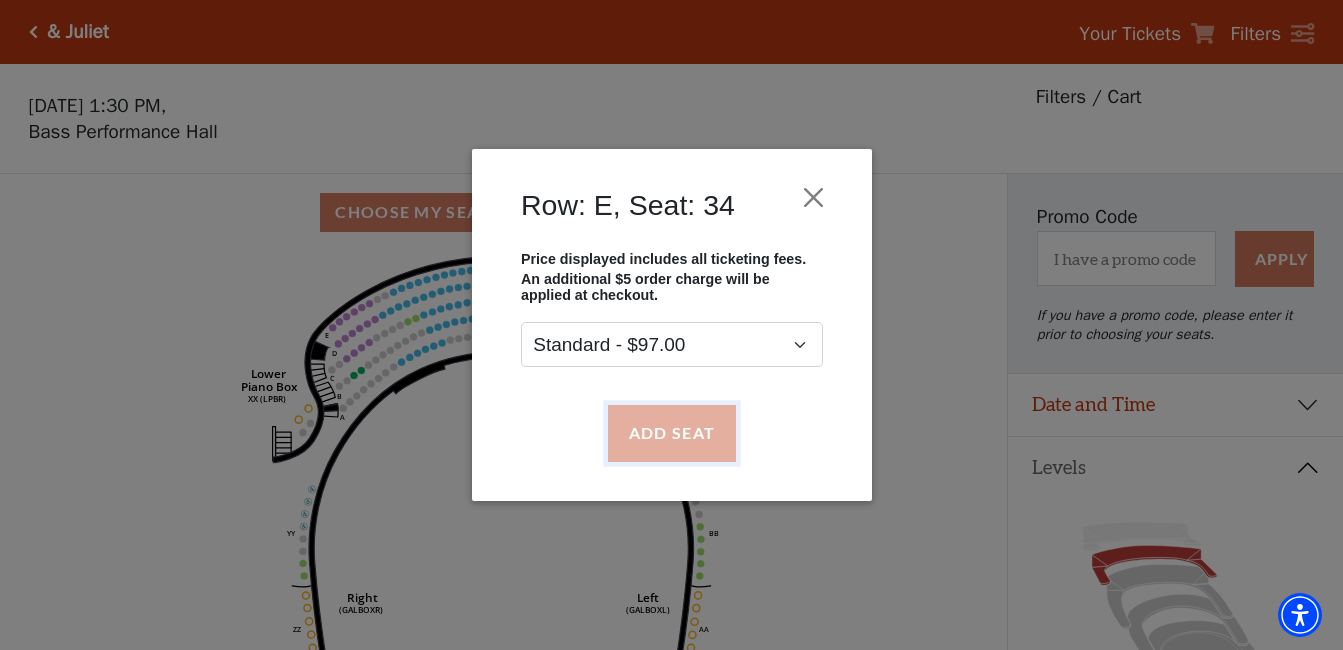 click on "Add Seat" at bounding box center [671, 433] 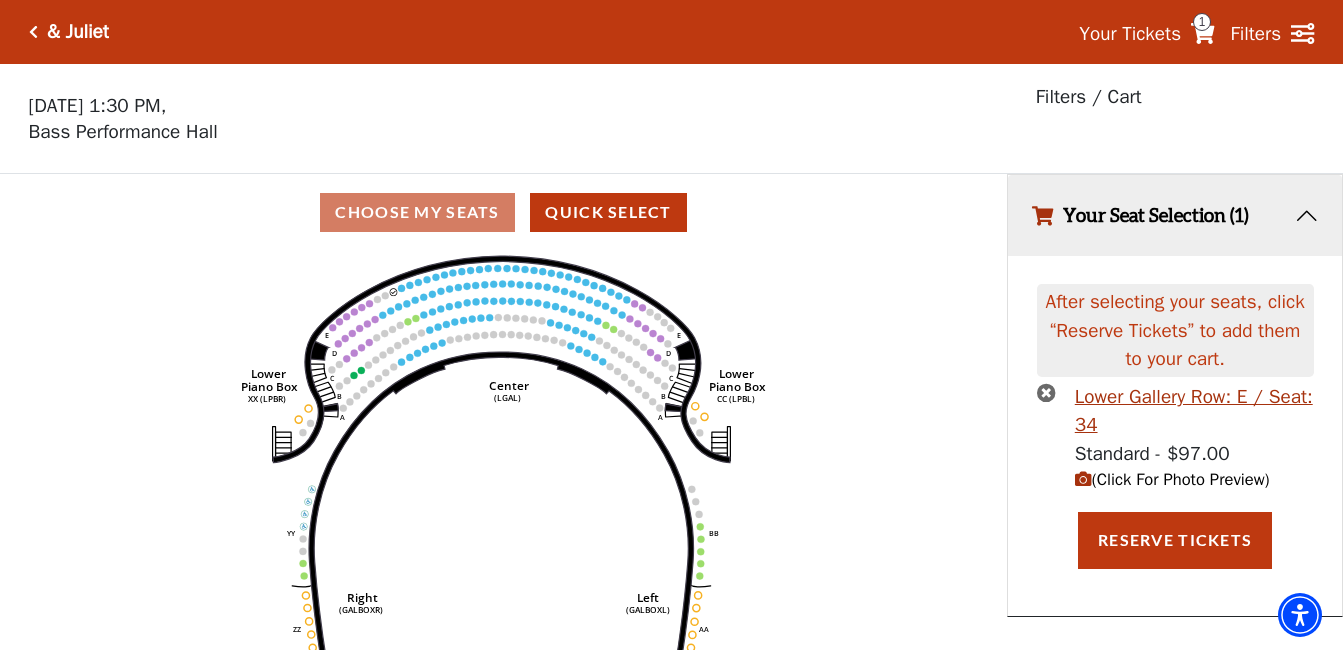 click on "Right   (GALBOXR)   E   D   C   B   A   E   D   C   B   A   YY   ZZ   Left   (GALBOXL)   BB   AA   Center   Lower   Piano Box   (LGAL)   CC (LPBL)   Lower   Piano Box   XX (LPBR)" 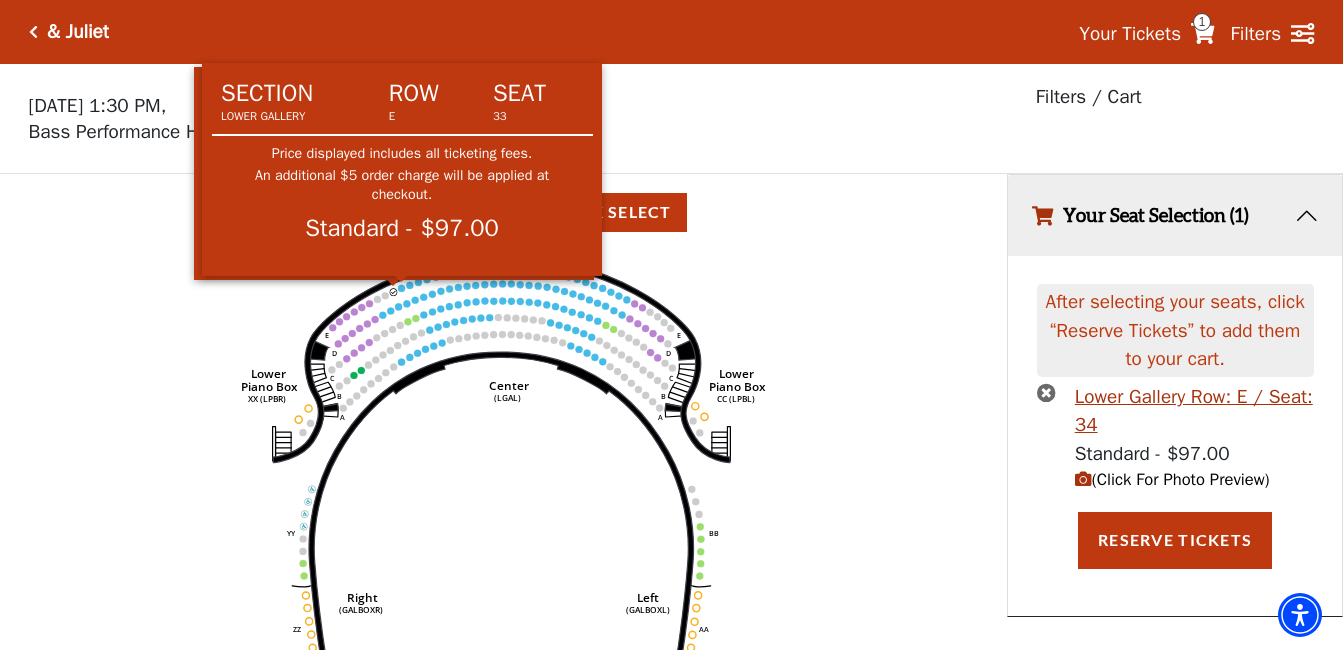 click 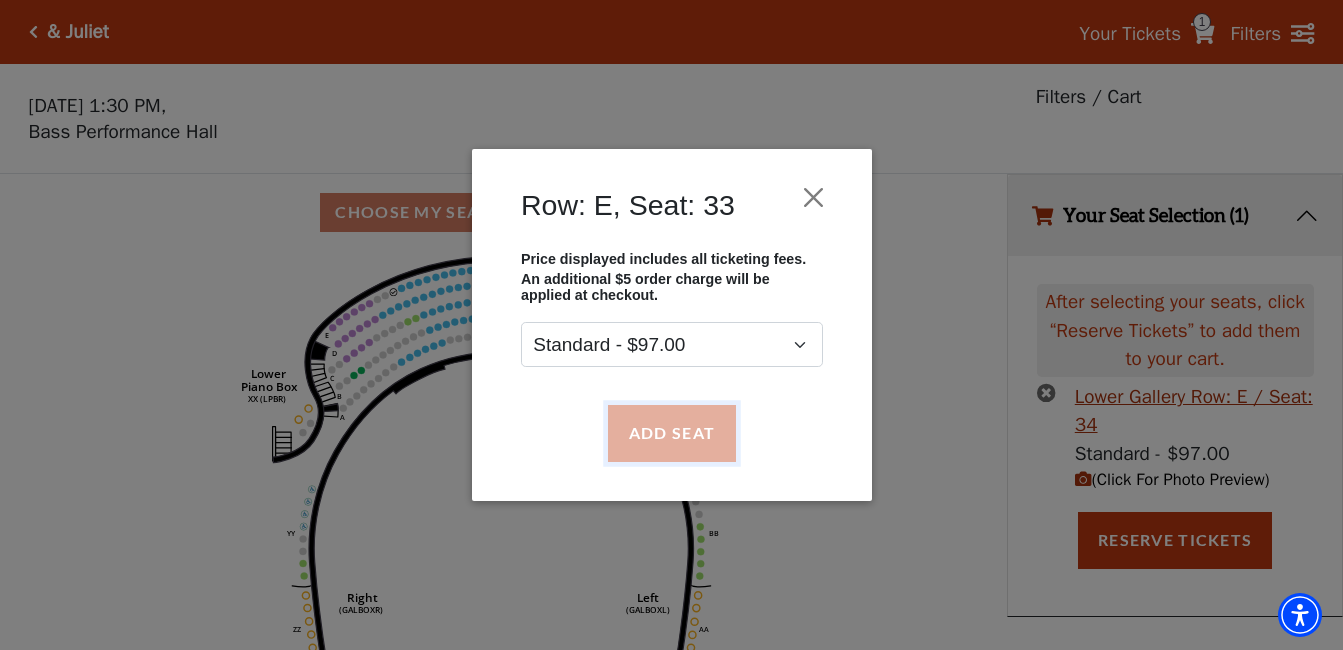 click on "Add Seat" at bounding box center (671, 433) 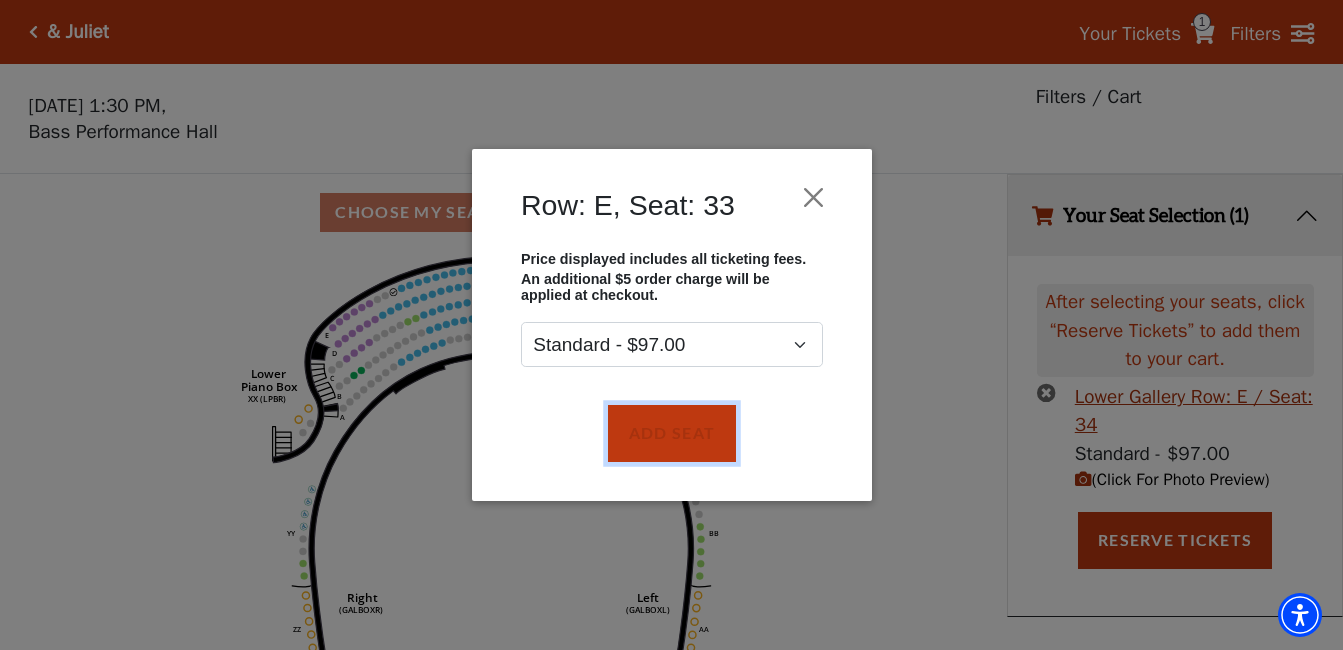 scroll, scrollTop: 29, scrollLeft: 0, axis: vertical 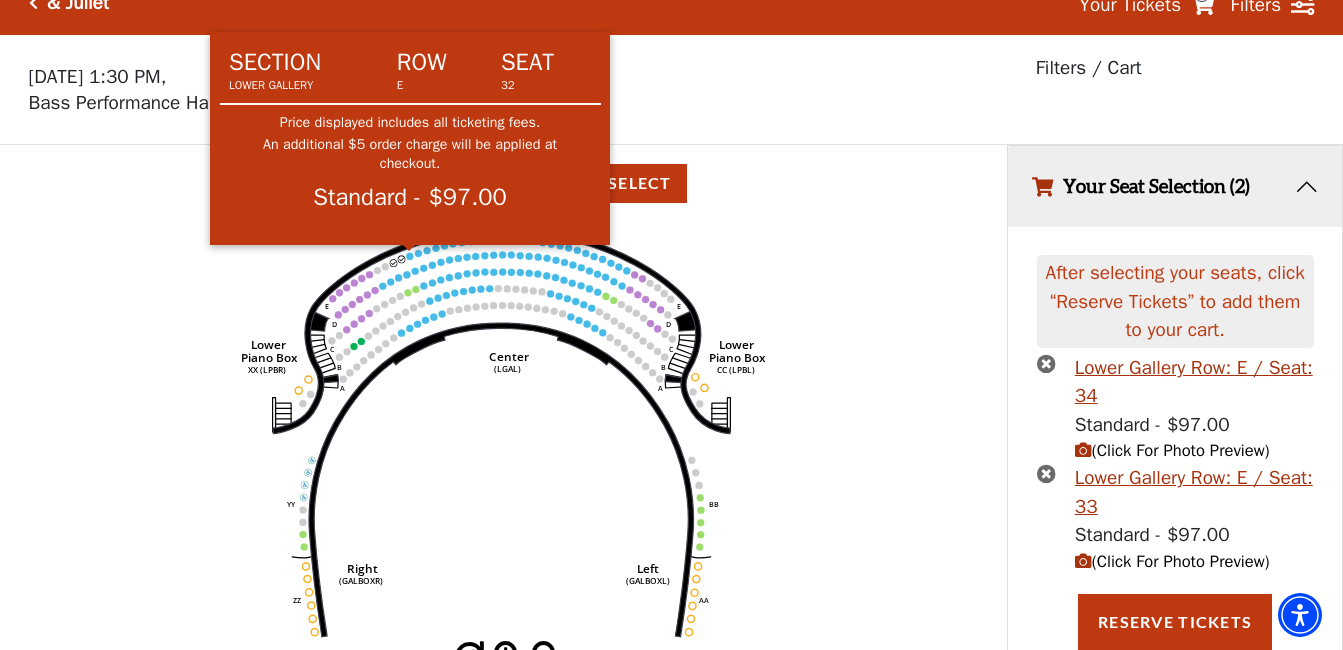 click 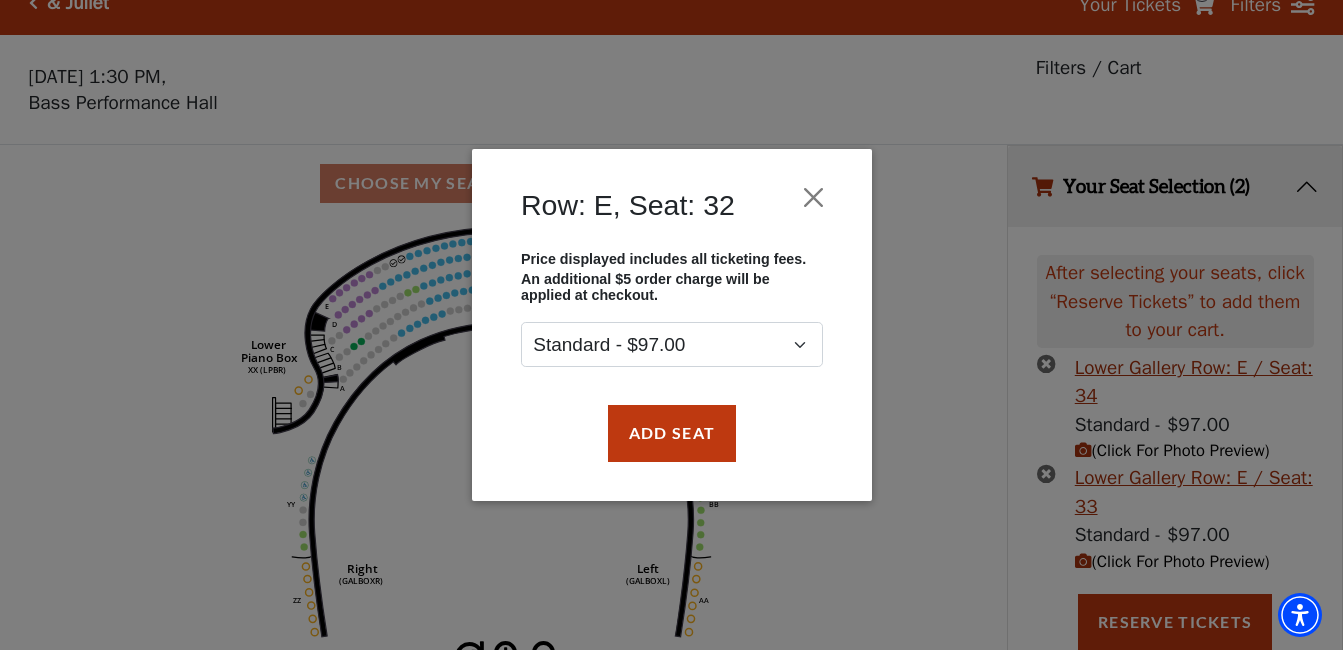 click on "Add Seat" at bounding box center (672, 433) 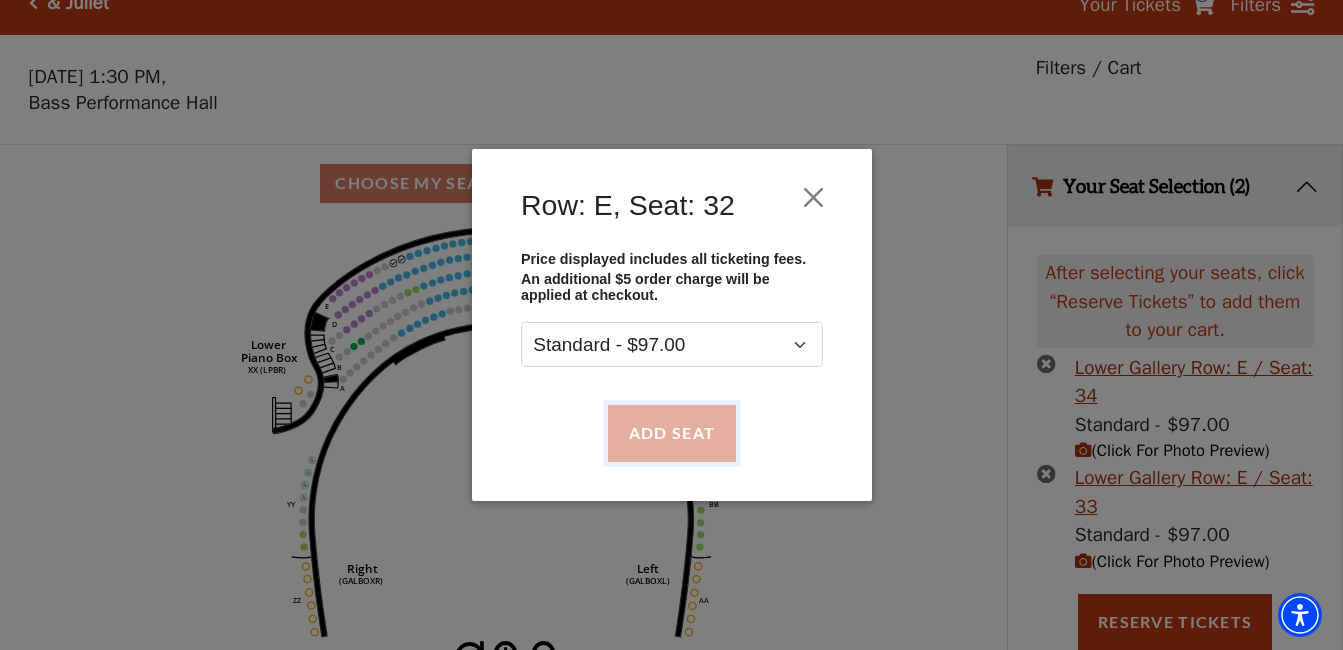 click on "Add Seat" at bounding box center [671, 433] 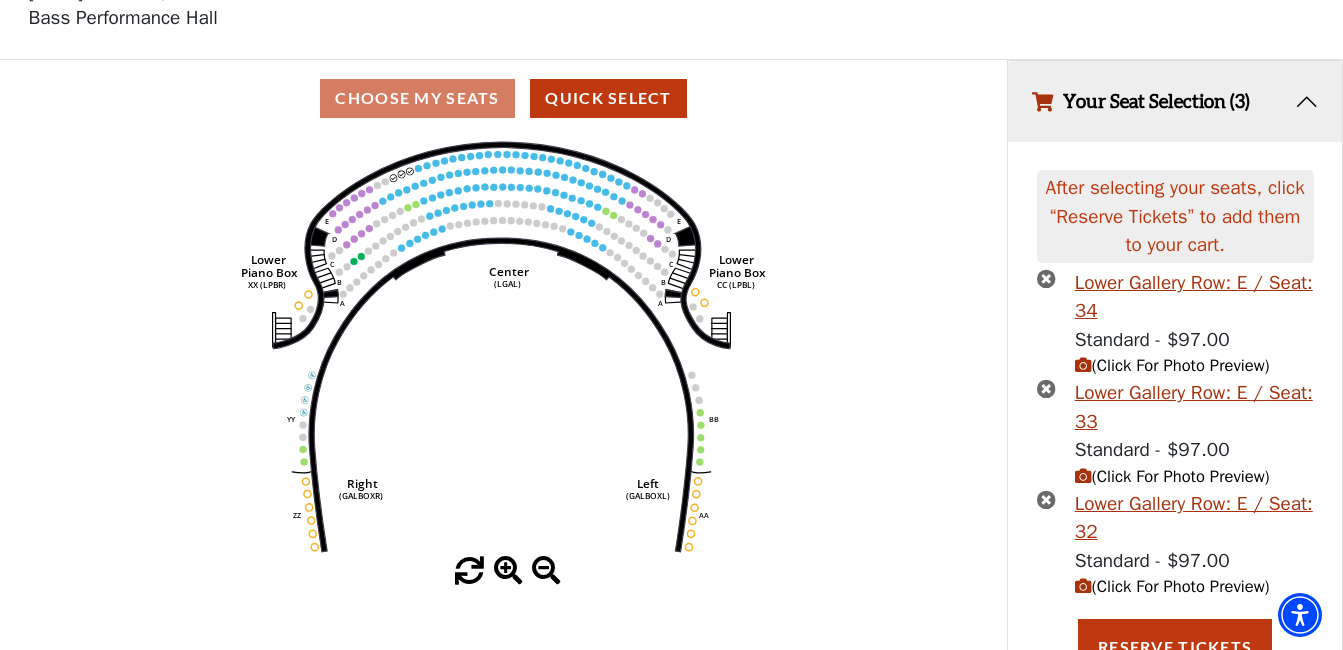 scroll, scrollTop: 140, scrollLeft: 0, axis: vertical 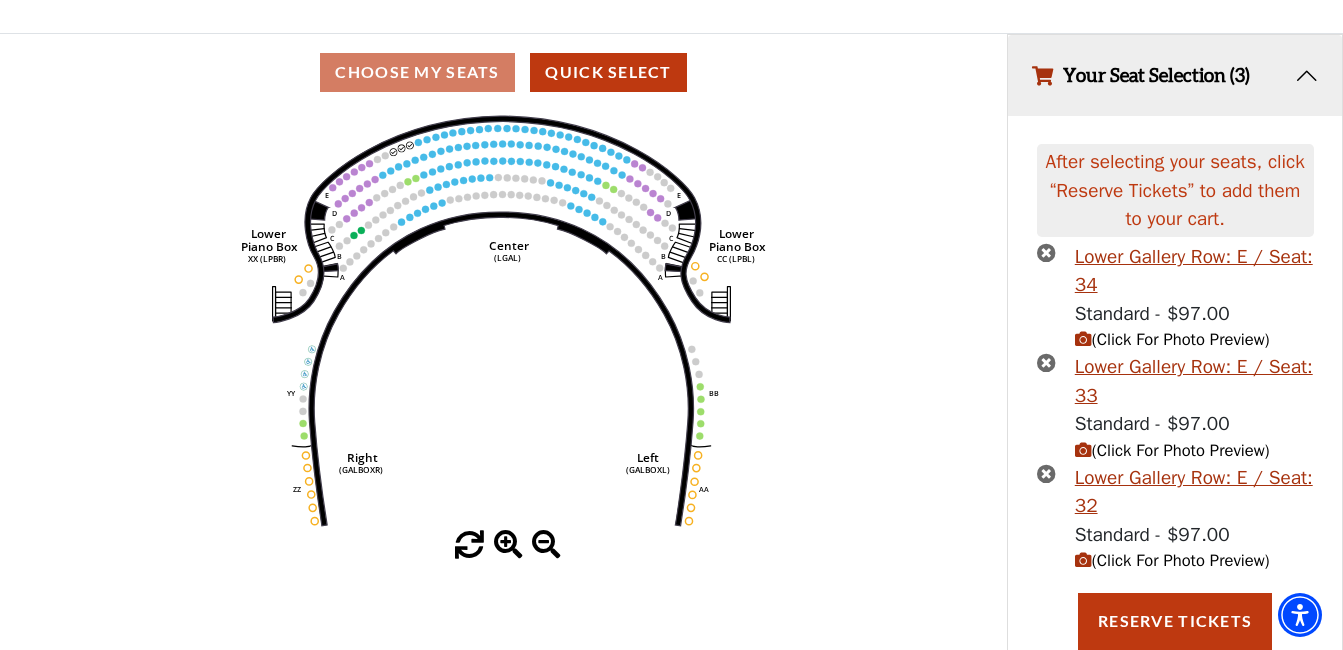 click on "Right   (GALBOXR)   E   D   C   B   A   E   D   C   B   A   YY   ZZ   Left   (GALBOXL)   BB   AA   Center   Lower   Piano Box   (LGAL)   CC (LPBL)   Lower   Piano Box   XX (LPBR)" 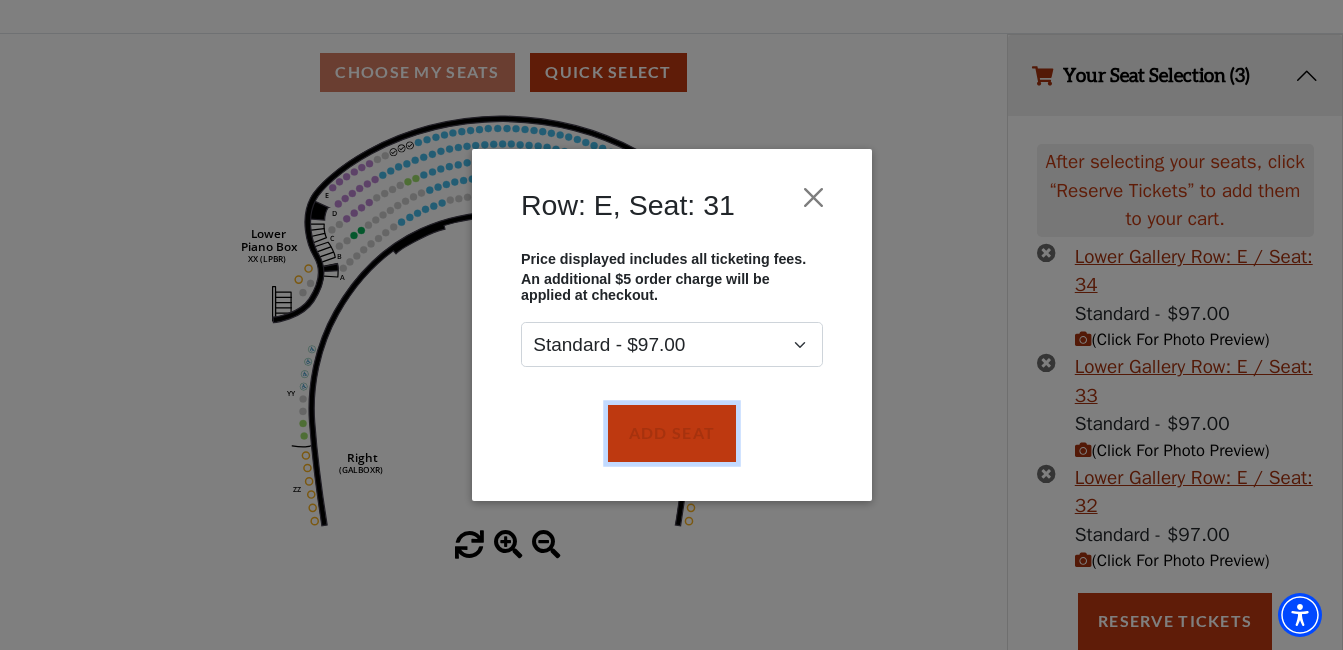 click on "Add Seat" at bounding box center [671, 433] 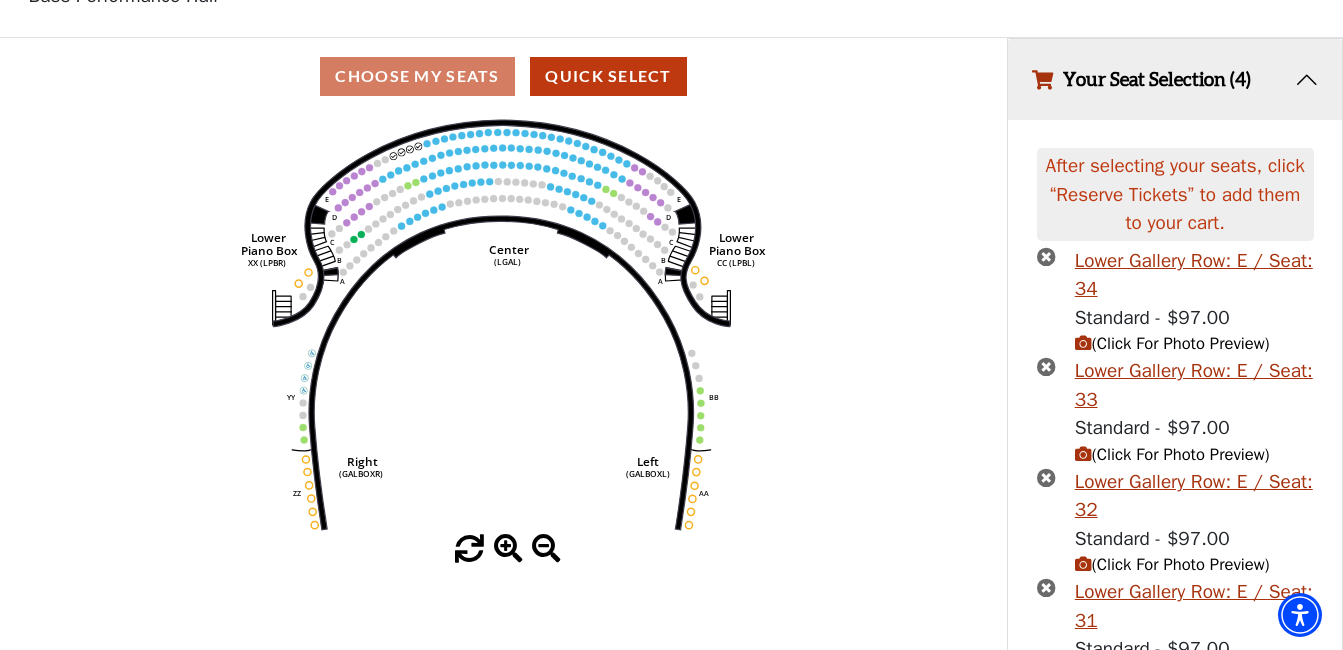 scroll, scrollTop: 0, scrollLeft: 0, axis: both 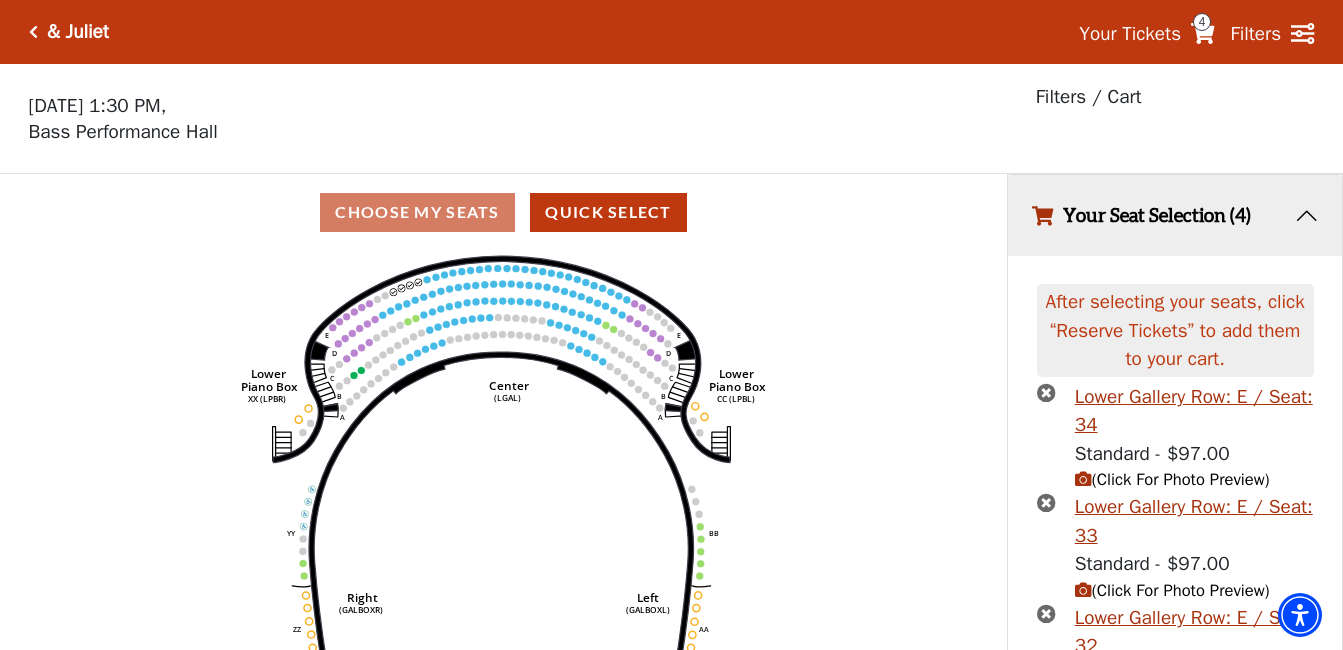 drag, startPoint x: 86, startPoint y: 346, endPoint x: 630, endPoint y: 319, distance: 544.6696 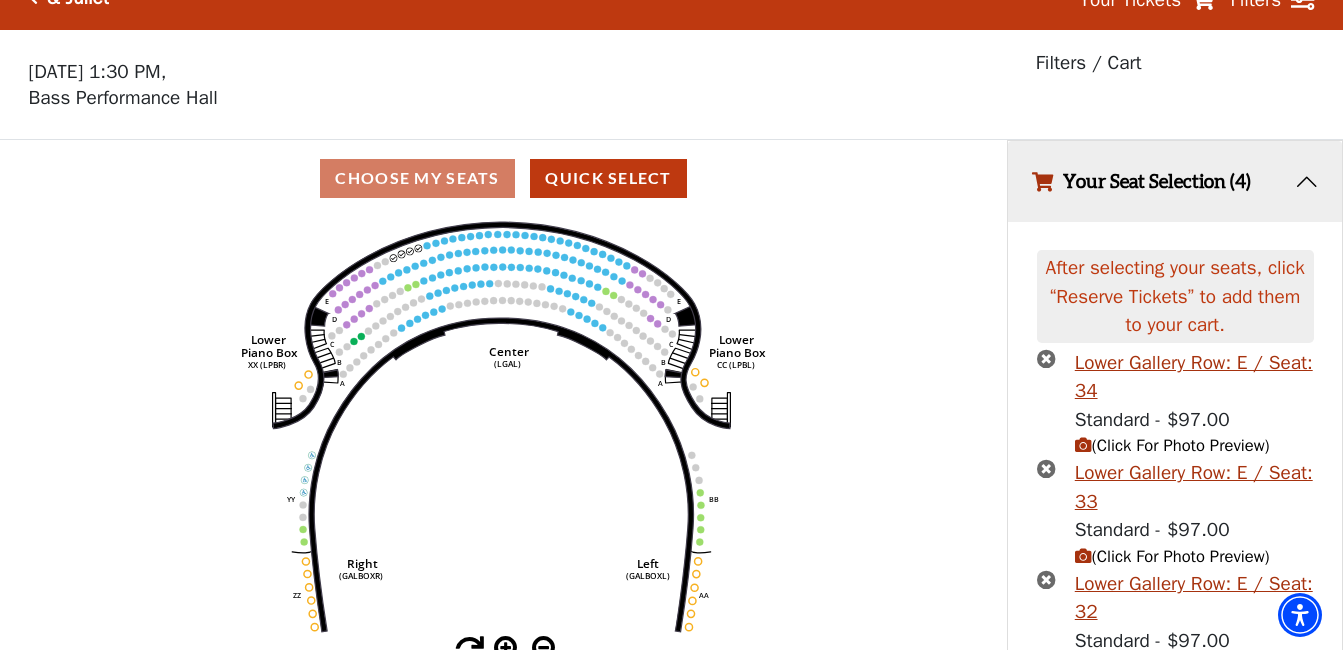scroll, scrollTop: 0, scrollLeft: 0, axis: both 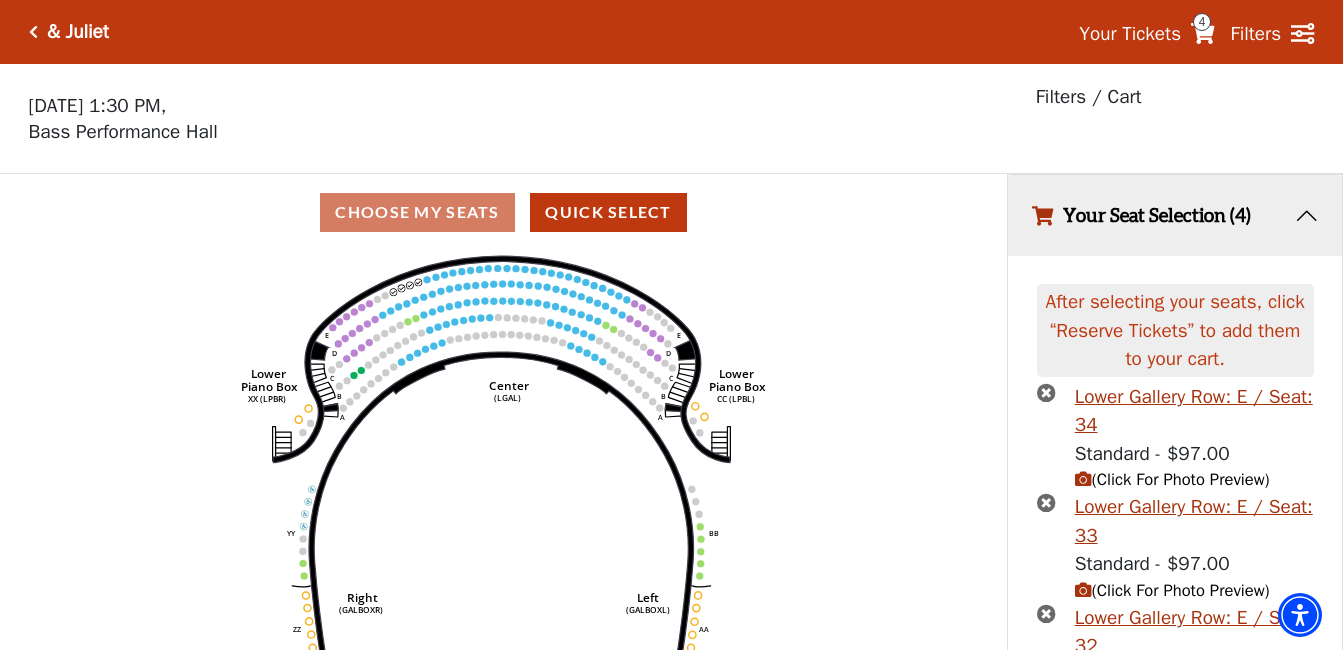 drag, startPoint x: 65, startPoint y: 365, endPoint x: 342, endPoint y: 303, distance: 283.85382 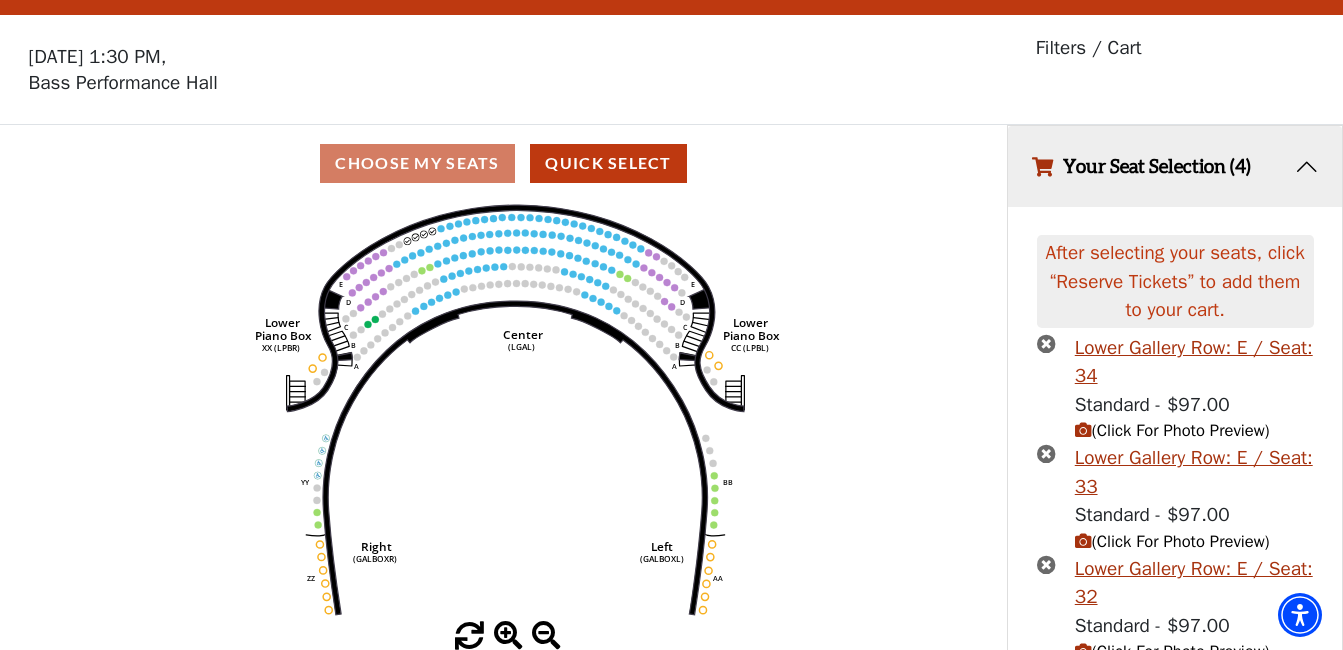 scroll, scrollTop: 0, scrollLeft: 0, axis: both 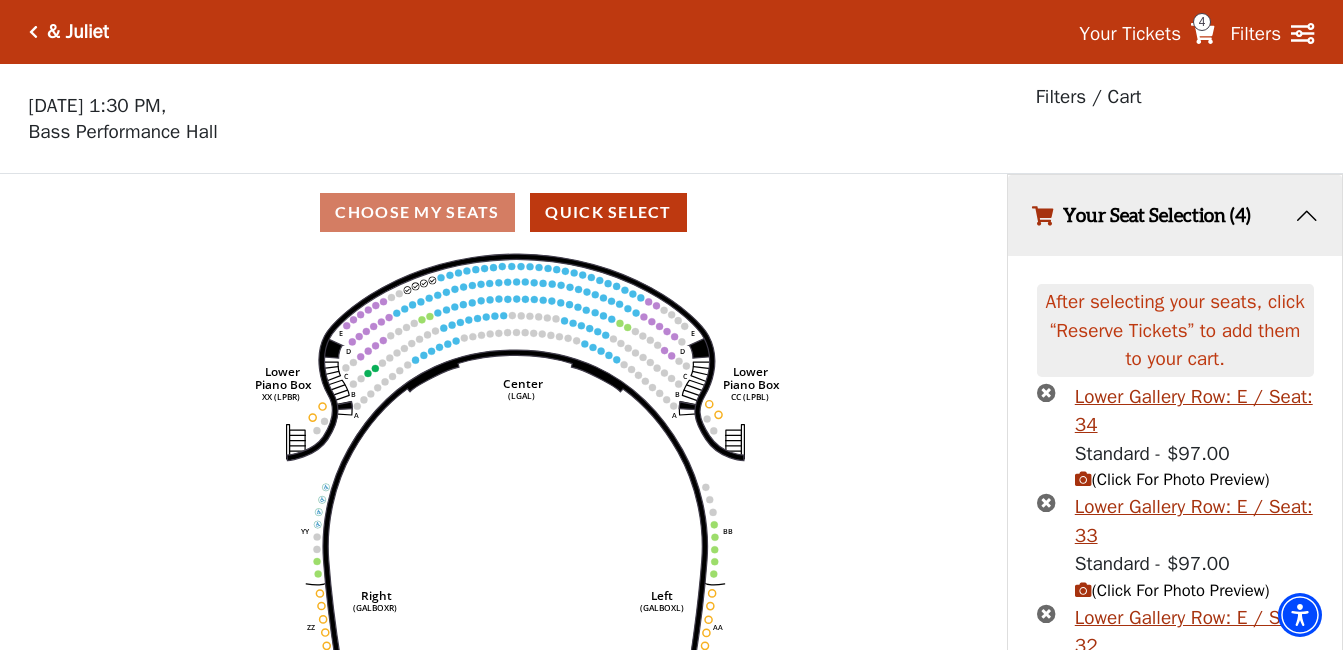 click on "Current Level   Lower Gallery   Click on a level below to open the Select Your Own Seat map for that section.                   Right   (GALBOXR)   E   D   C   B   A   E   D   C   B   A   YY   ZZ   Left   (GALBOXL)   BB   AA   Center   Lower   Piano Box   (LGAL)   CC (LPBL)   Lower   Piano Box   XX (LPBR)" at bounding box center (503, 475) 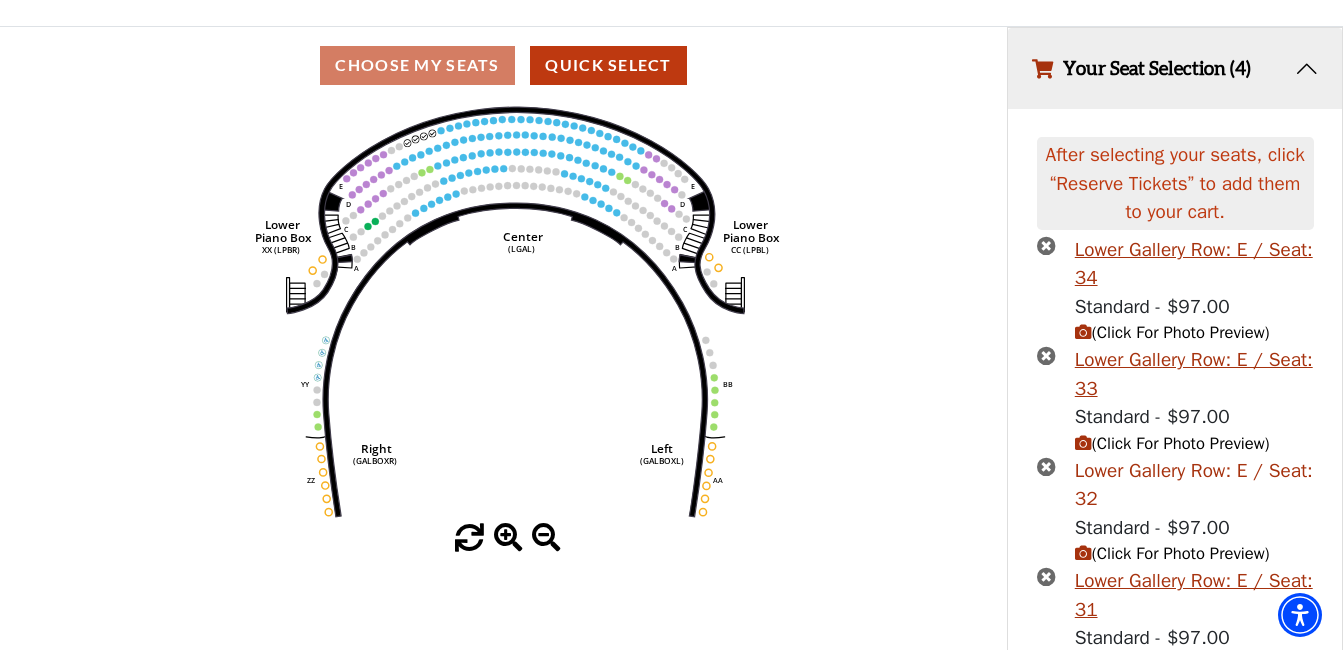 scroll, scrollTop: 298, scrollLeft: 0, axis: vertical 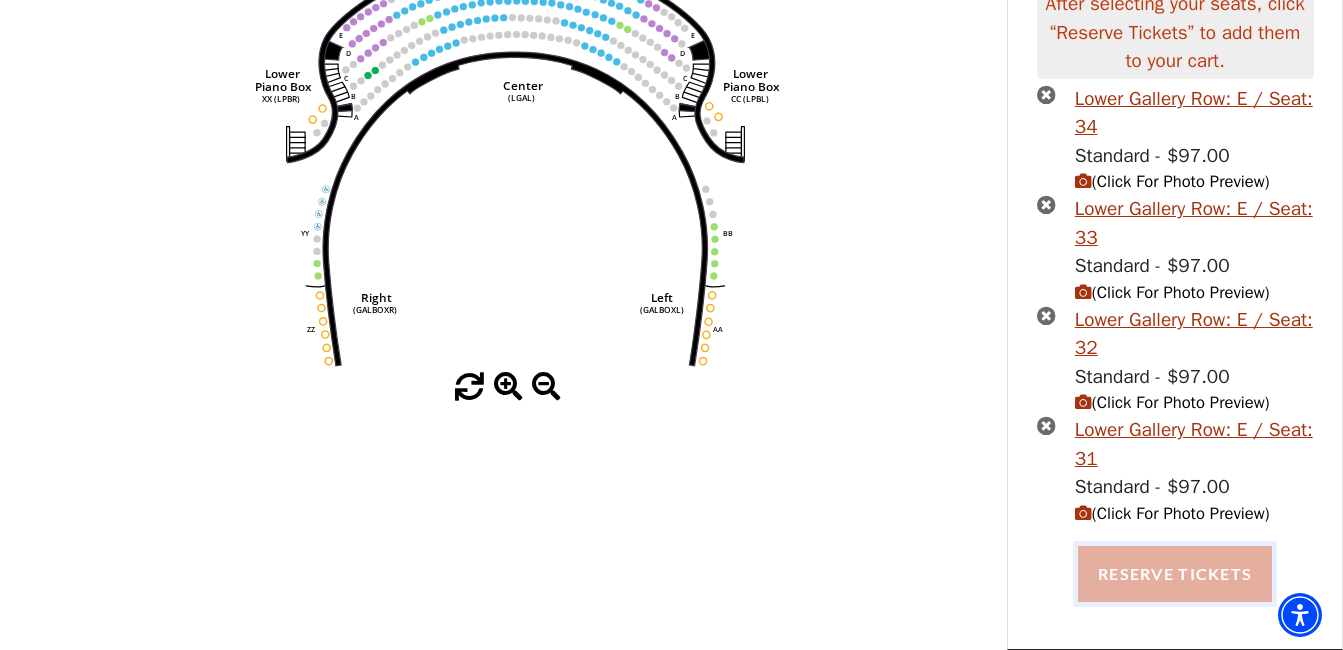click on "Reserve Tickets" at bounding box center (1175, 574) 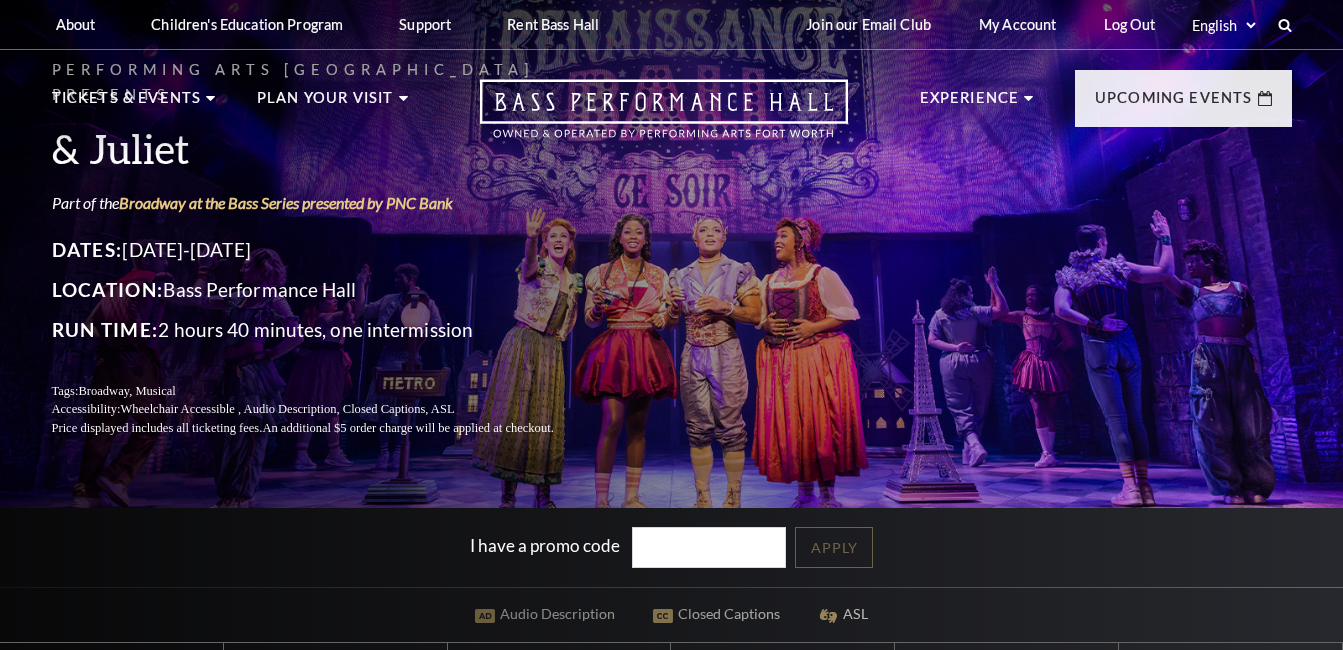 scroll, scrollTop: 0, scrollLeft: 0, axis: both 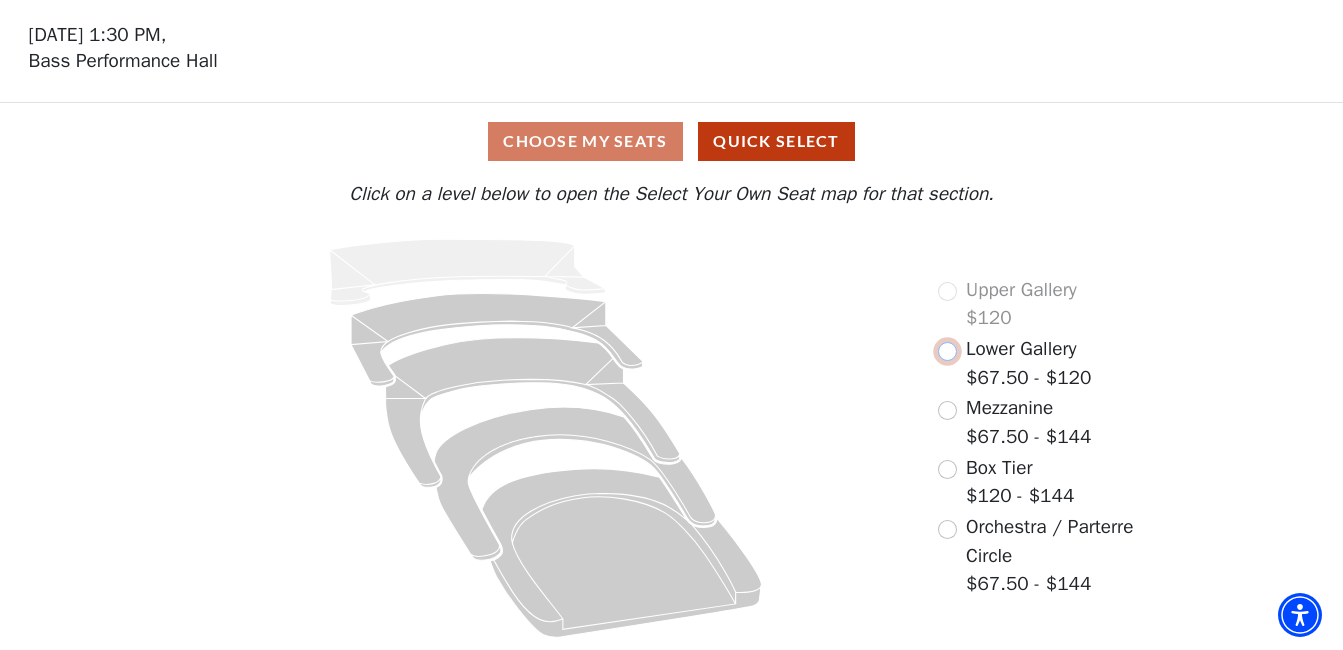click at bounding box center [947, 351] 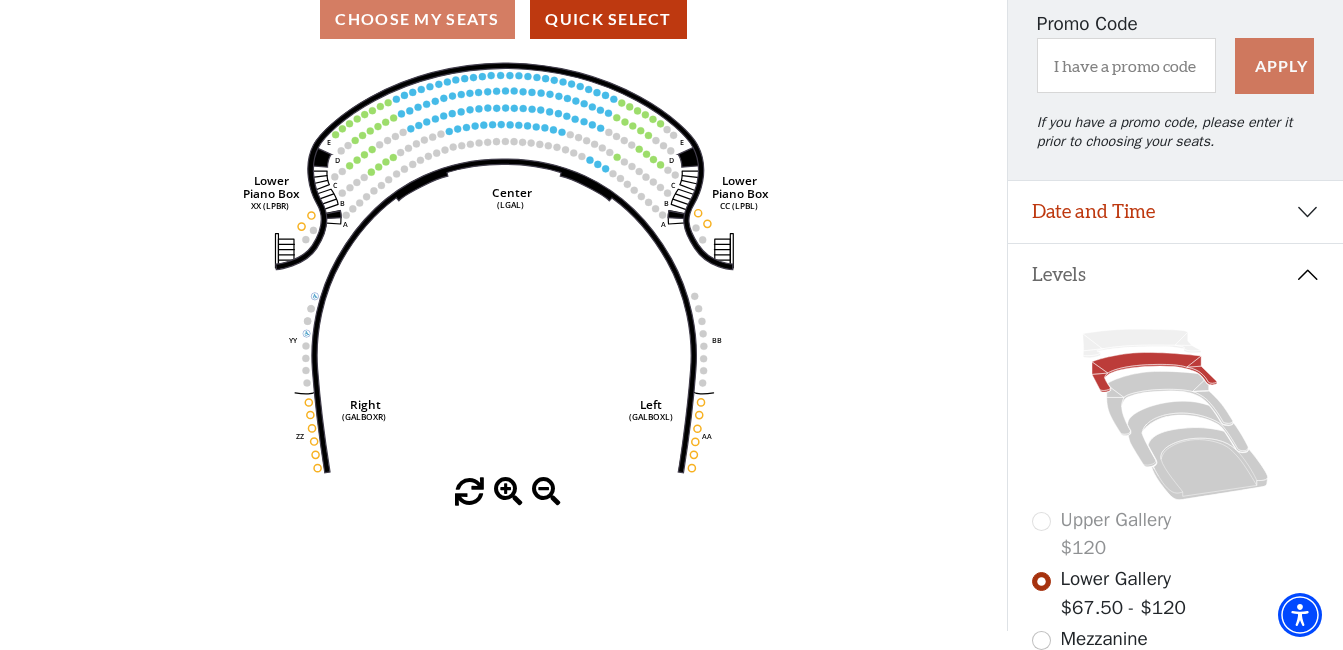 scroll, scrollTop: 93, scrollLeft: 0, axis: vertical 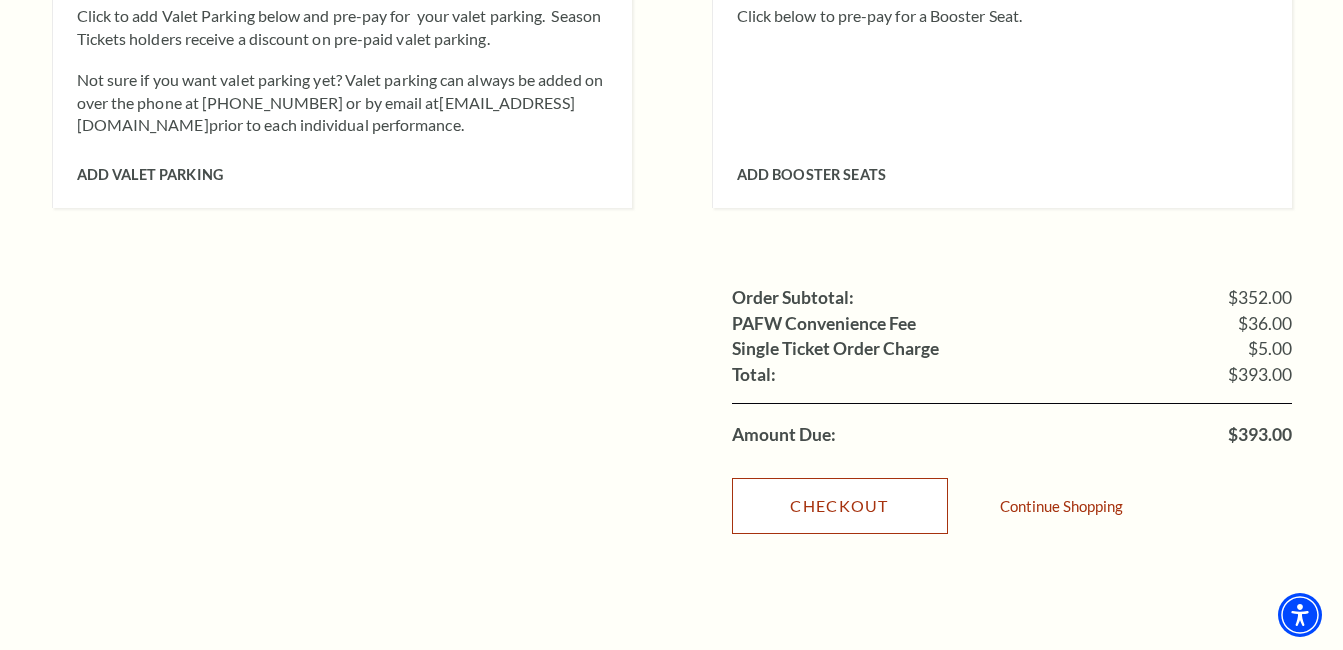 click on "Checkout" at bounding box center [840, 506] 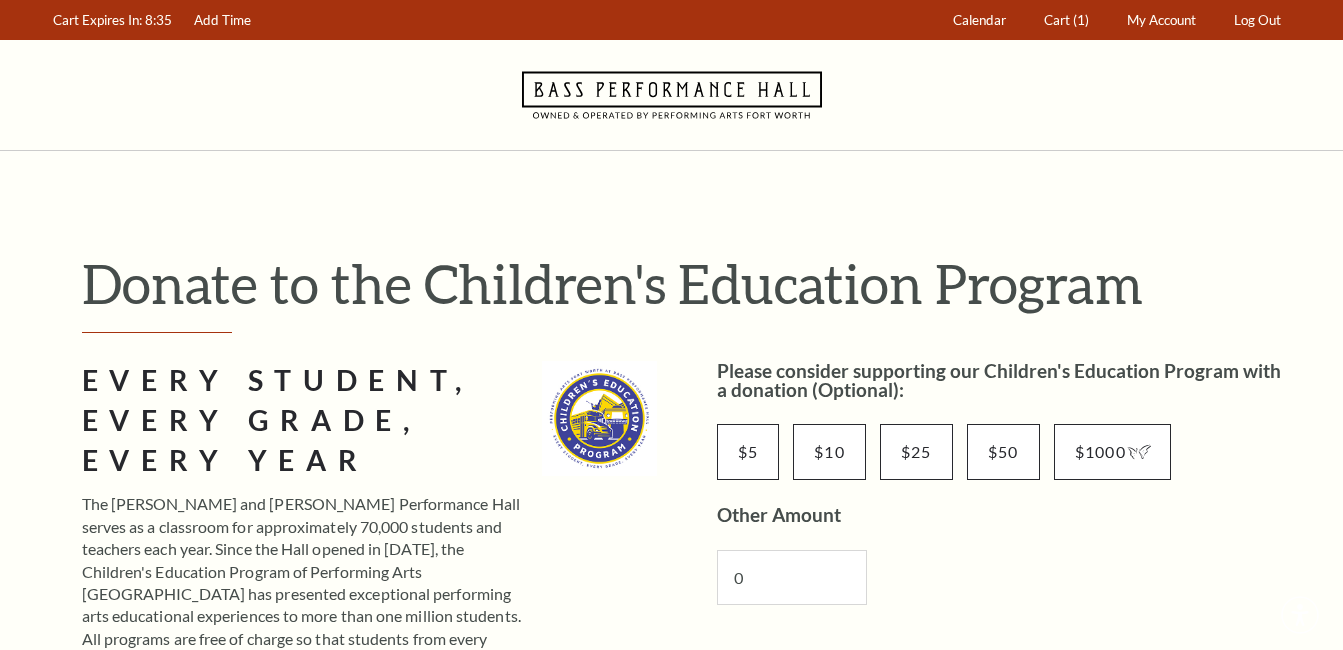 scroll, scrollTop: 0, scrollLeft: 0, axis: both 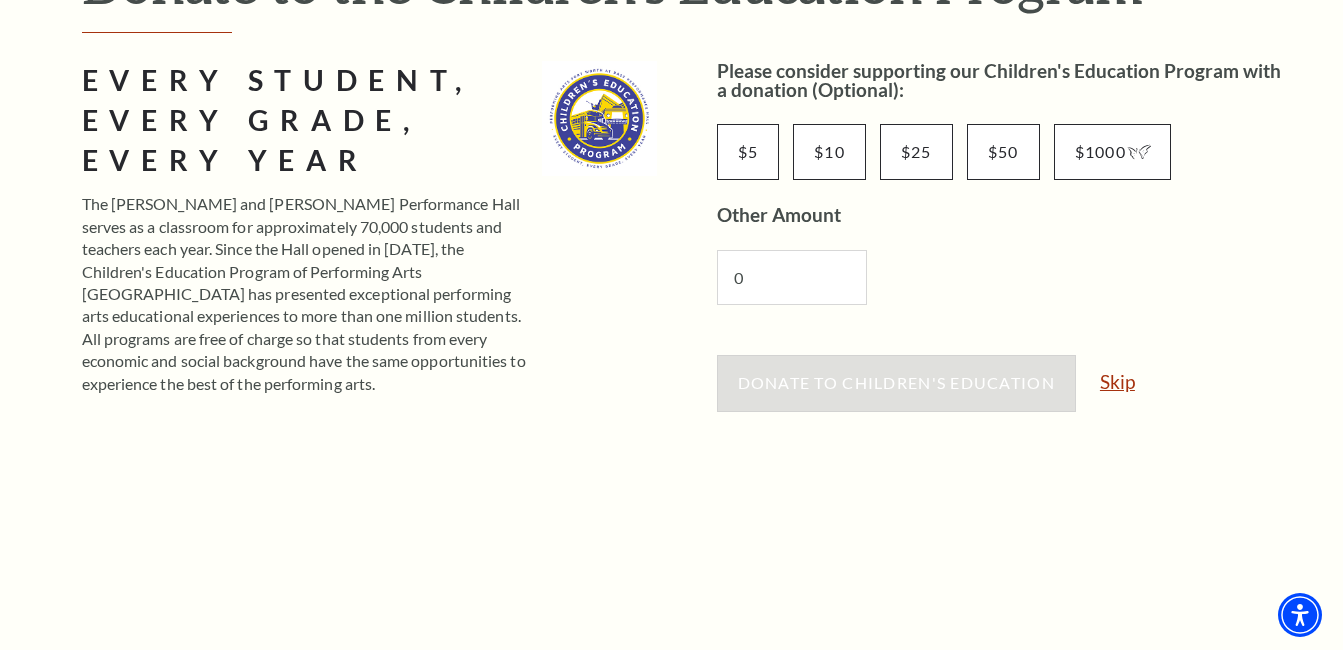 click on "Skip" at bounding box center [1117, 381] 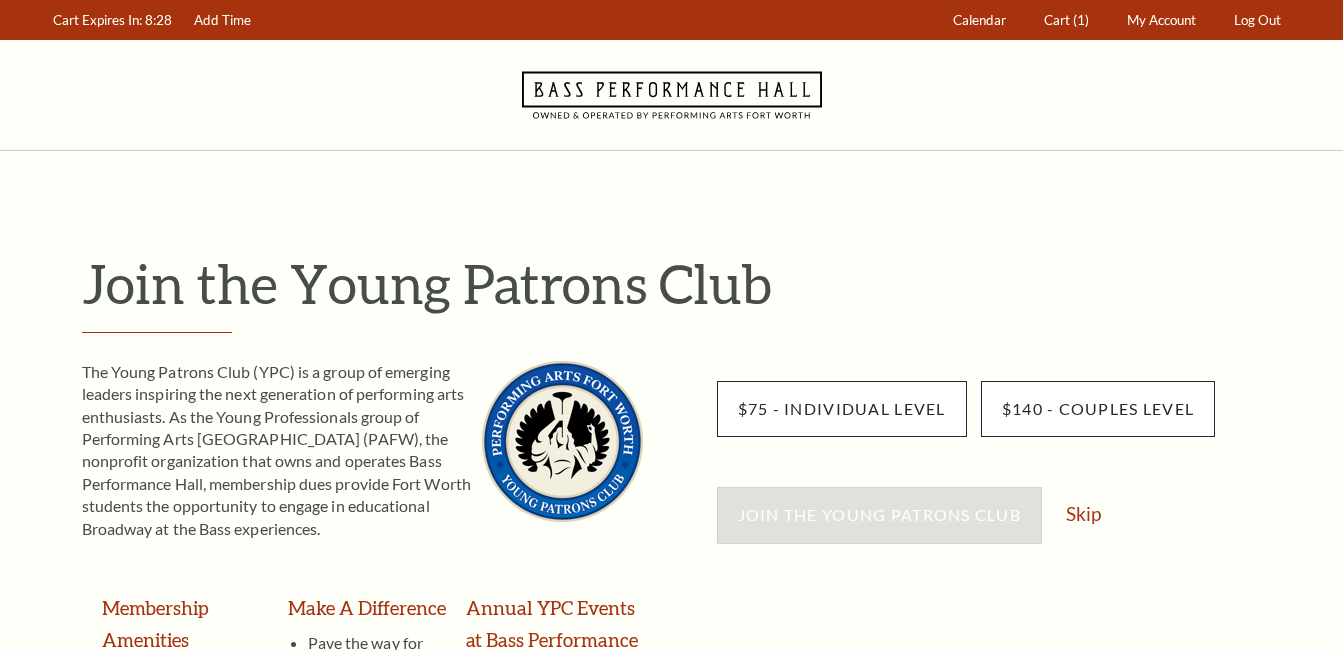 scroll, scrollTop: 0, scrollLeft: 0, axis: both 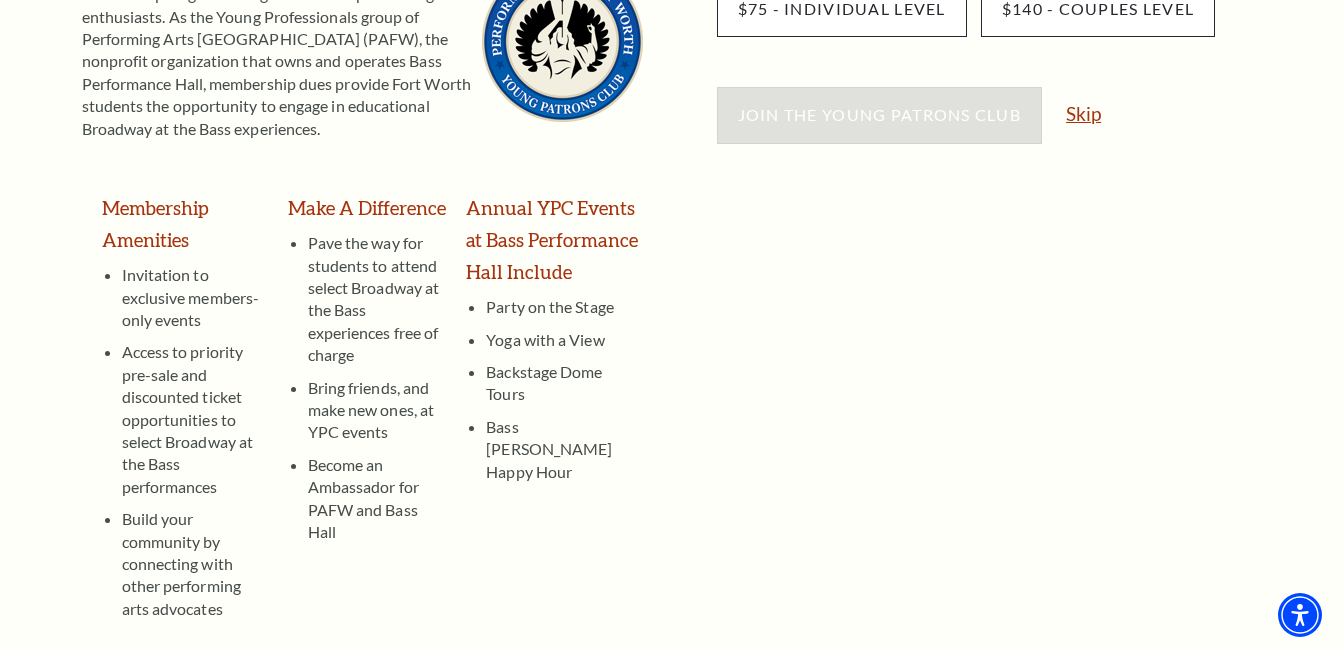 click on "Skip" at bounding box center [1083, 113] 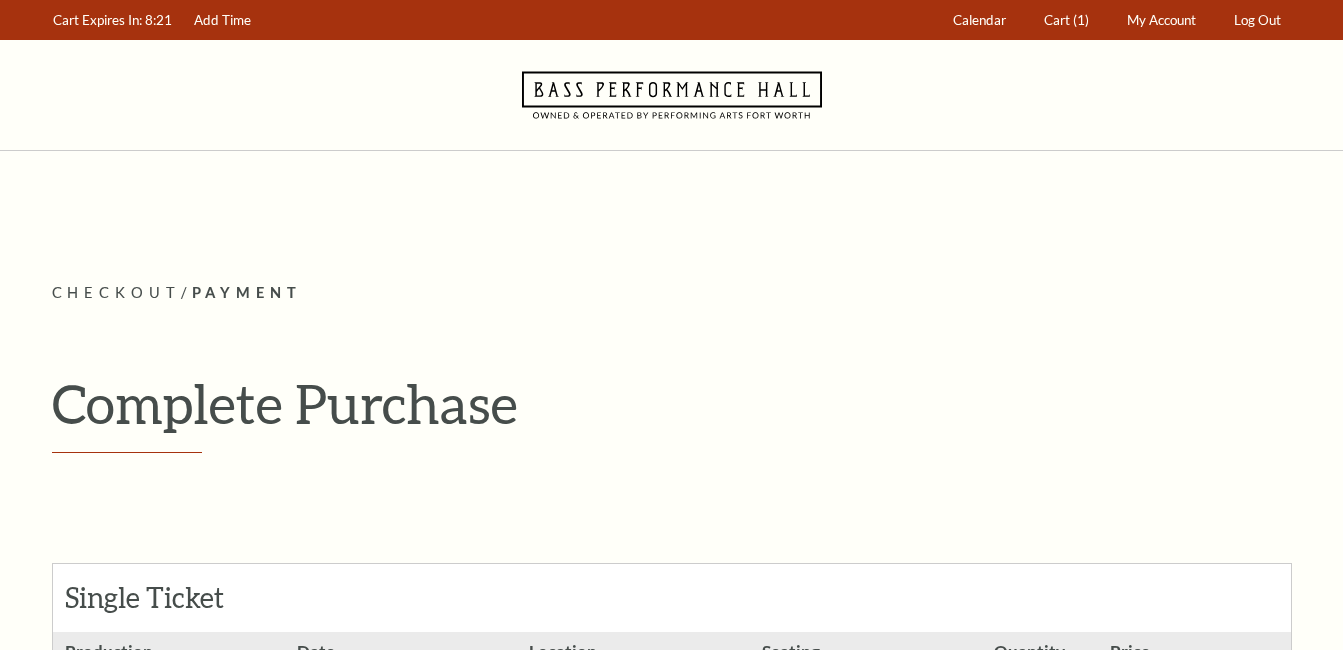 scroll, scrollTop: 0, scrollLeft: 0, axis: both 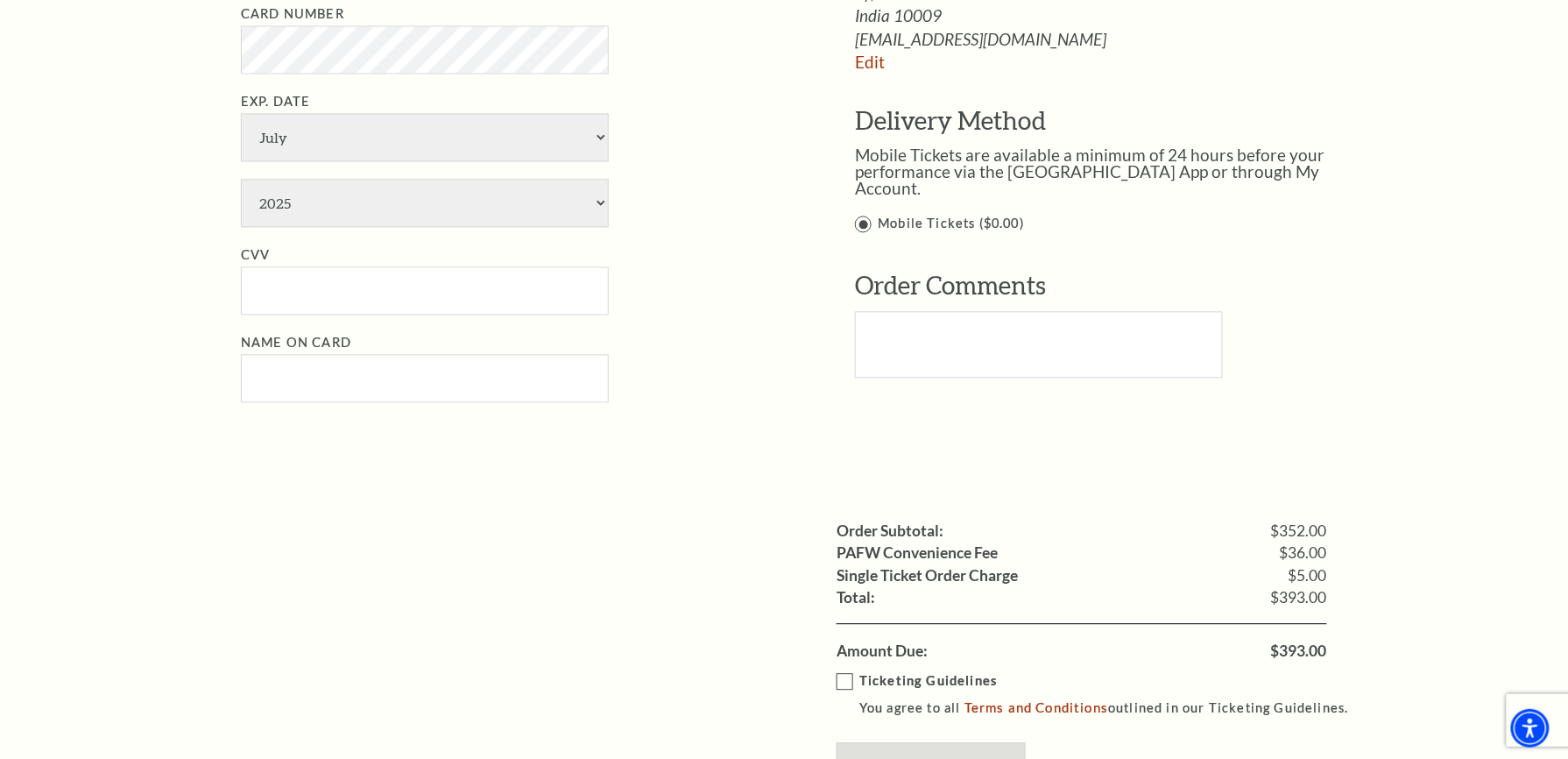 click on "Ticketing Guidelines
You agree to all   Terms and Conditions  outlined in our Ticketing Guidelines.
Checkout
We're sorry but we encountered an errror while processing your order." at bounding box center [1082, 735] 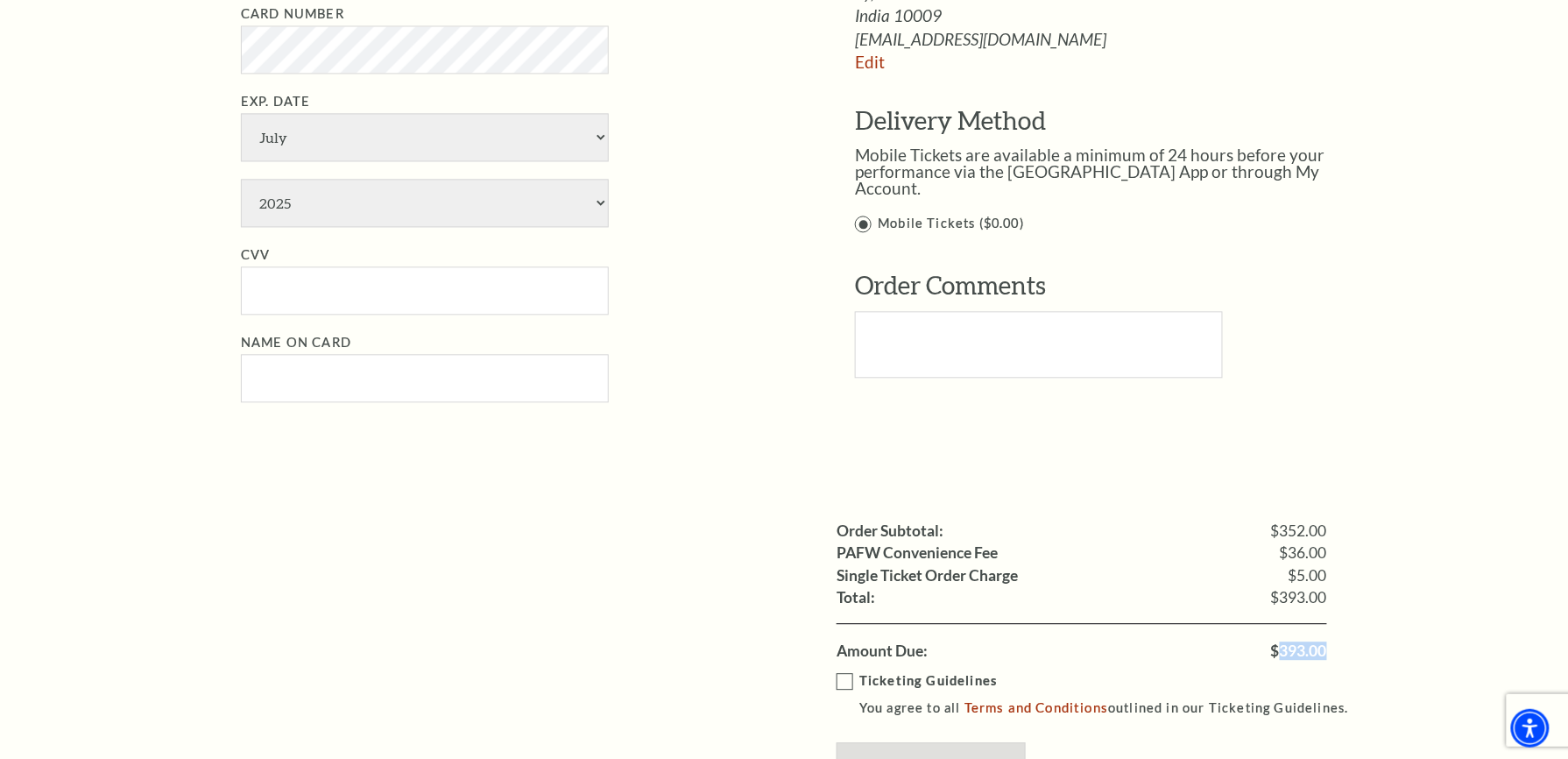 click on "Amount Due:
$393.00" at bounding box center (1082, 642) 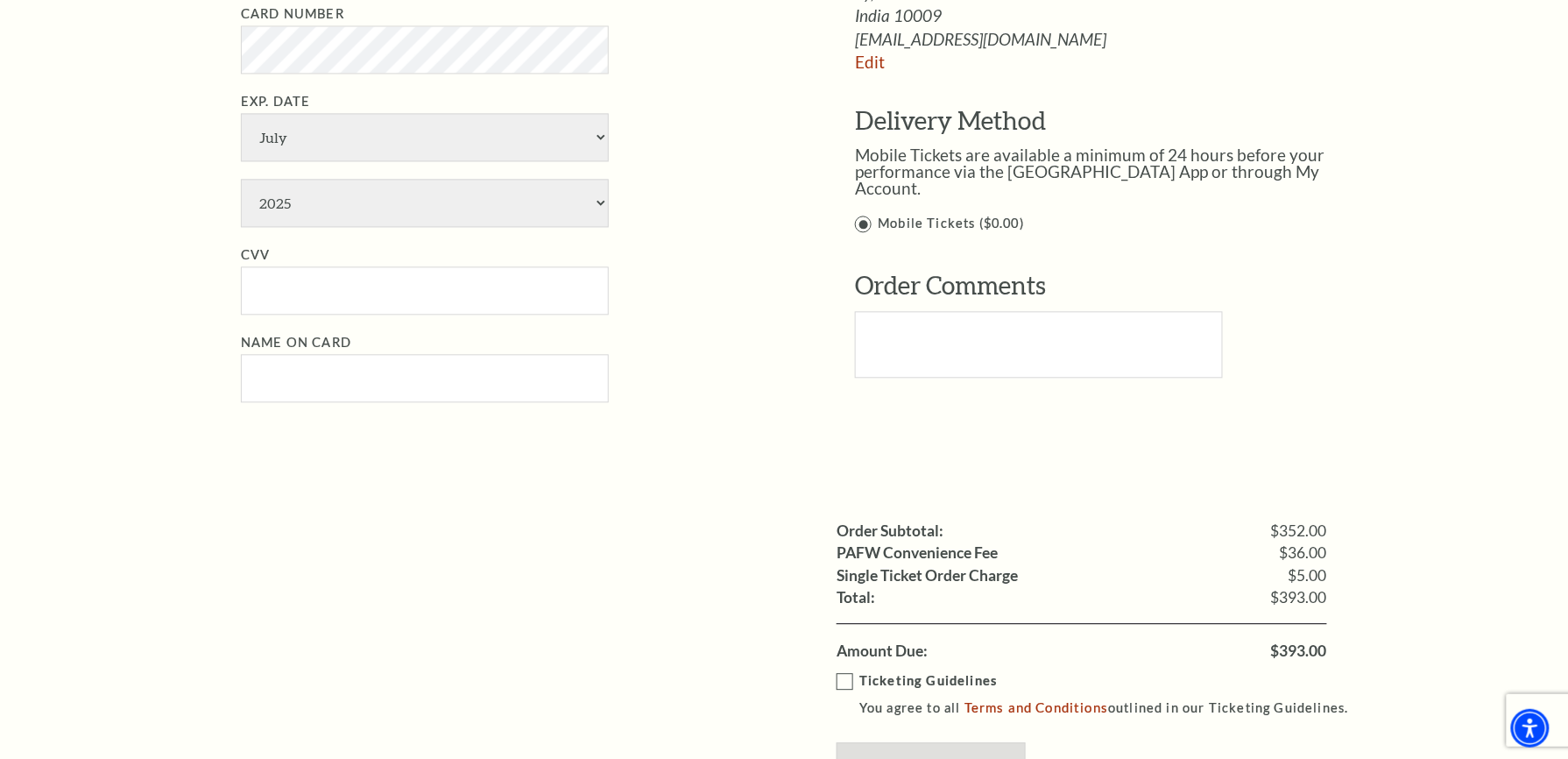 click on "Notice
×
Tickets cannot be removed during a Ticket Exchange. Choose Start Over to begin the Ticket Exchange Process again from the beginning, or close this dialogue to resume.
Close
Start Over
Notice
×
Subscriptions cannot be removed during a Renewal. Choose Start Over to begin the Renewal Process again from the beginning, or close this dialogue to resume.
Close
Start Over" at bounding box center [784, -53] 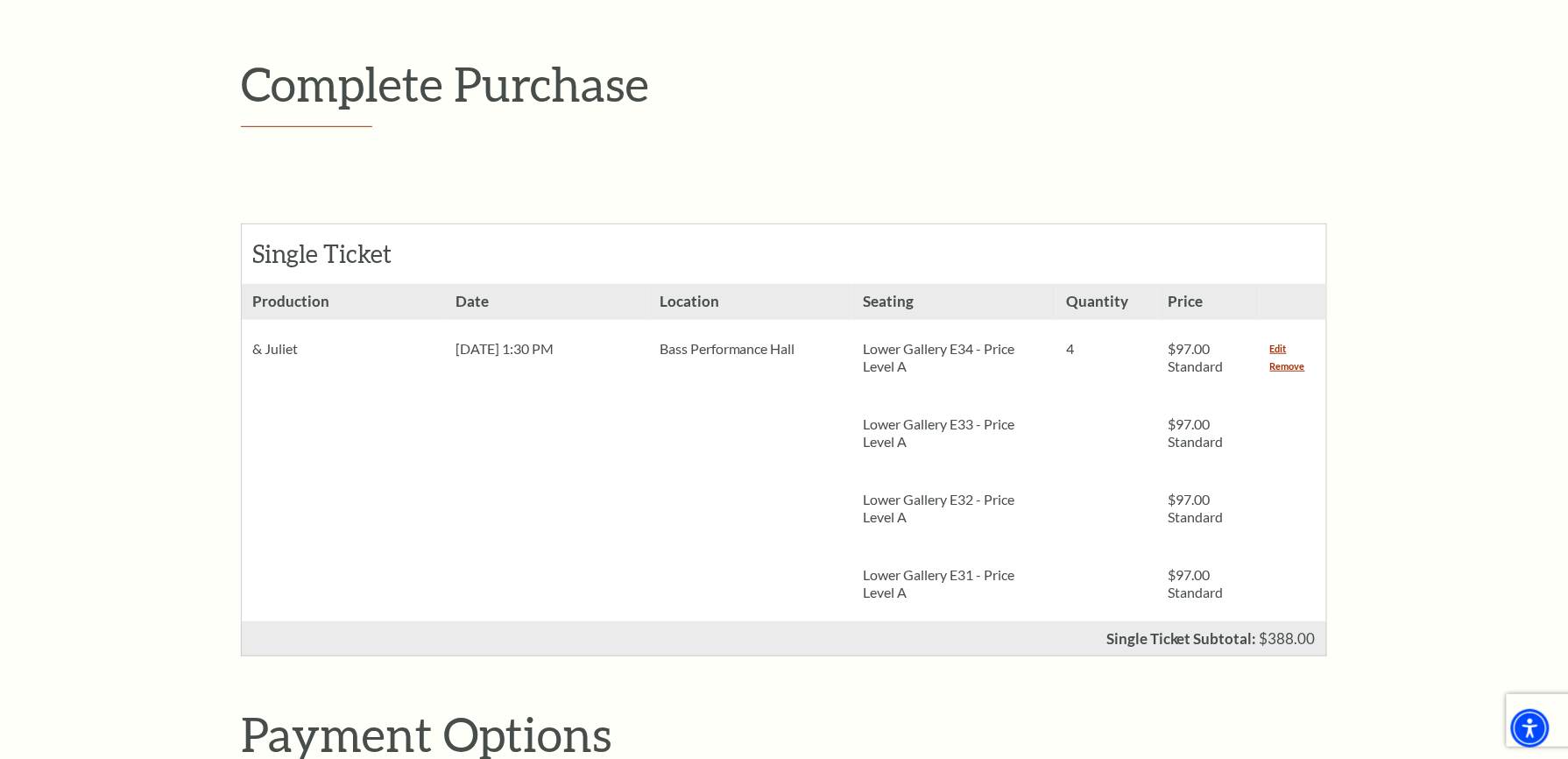 scroll, scrollTop: 321, scrollLeft: 0, axis: vertical 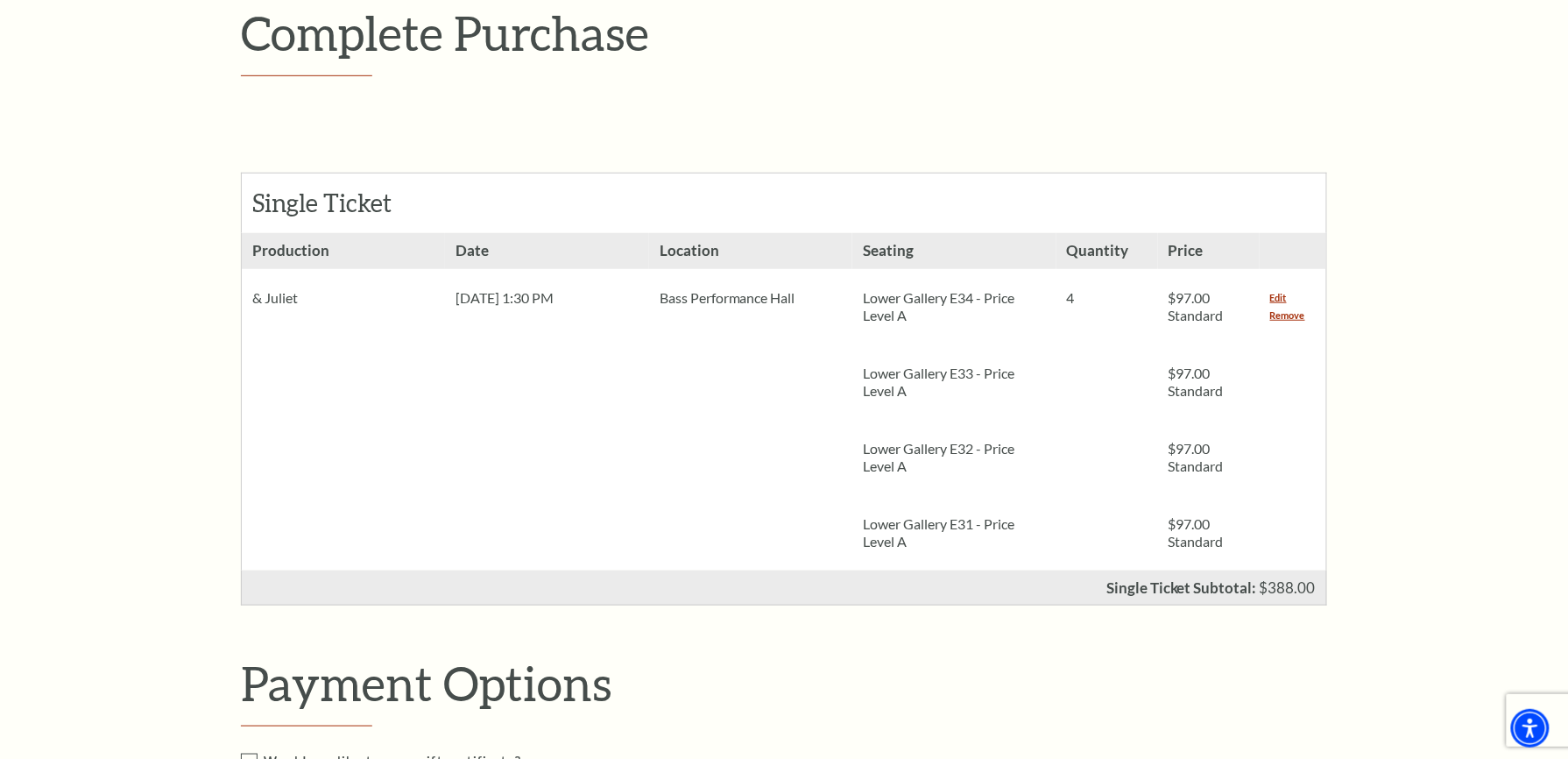click on "Notice
×
Tickets cannot be removed during a Ticket Exchange. Choose Start Over to begin the Ticket Exchange Process again from the beginning, or close this dialogue to resume.
Close
Start Over
Notice
×
Subscriptions cannot be removed during a Renewal. Choose Start Over to begin the Renewal Process again from the beginning, or close this dialogue to resume.
Close
Start Over" at bounding box center [784, 882] 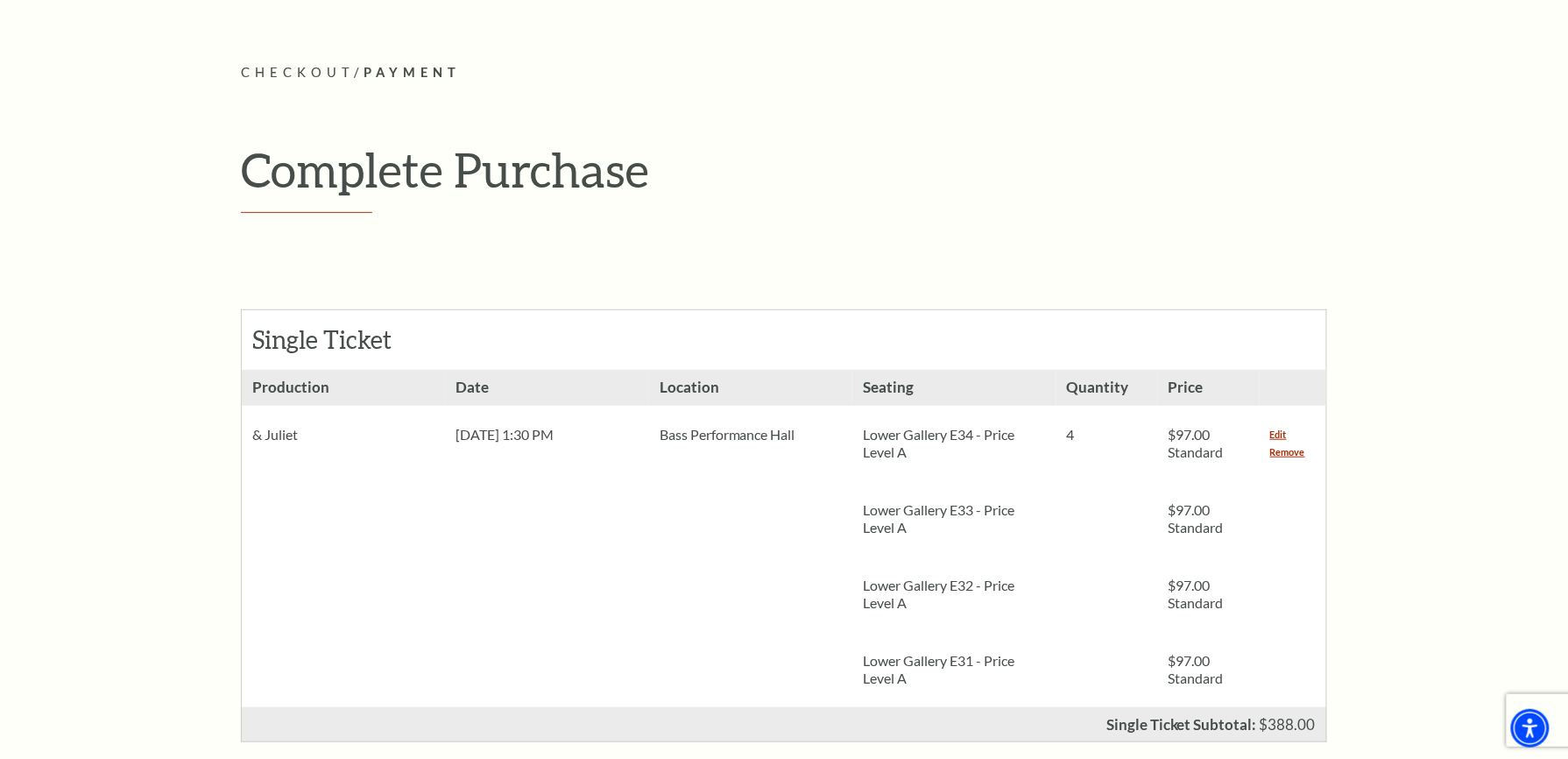 scroll, scrollTop: 88, scrollLeft: 0, axis: vertical 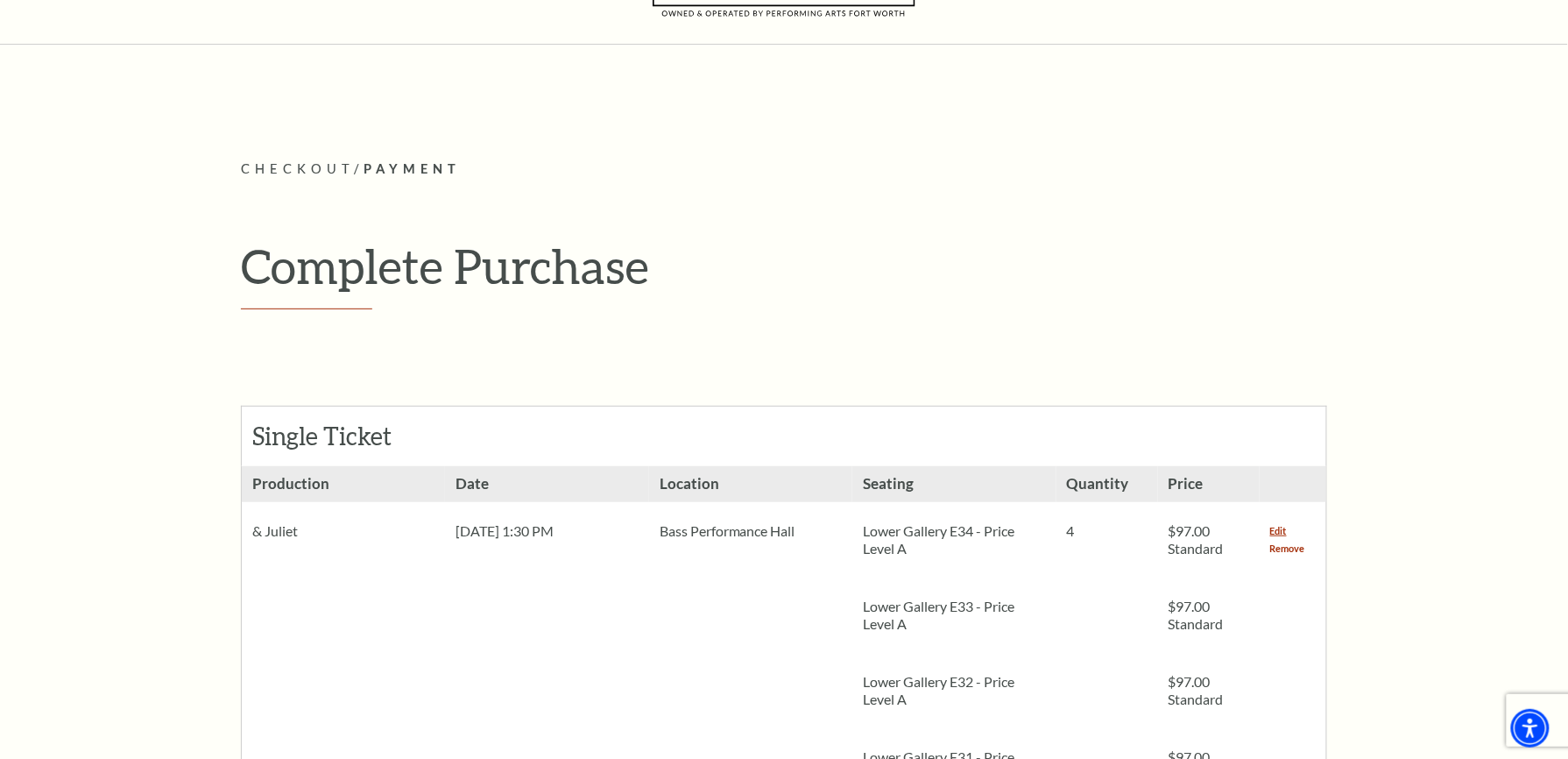 click on "Remove" at bounding box center (1288, 549) 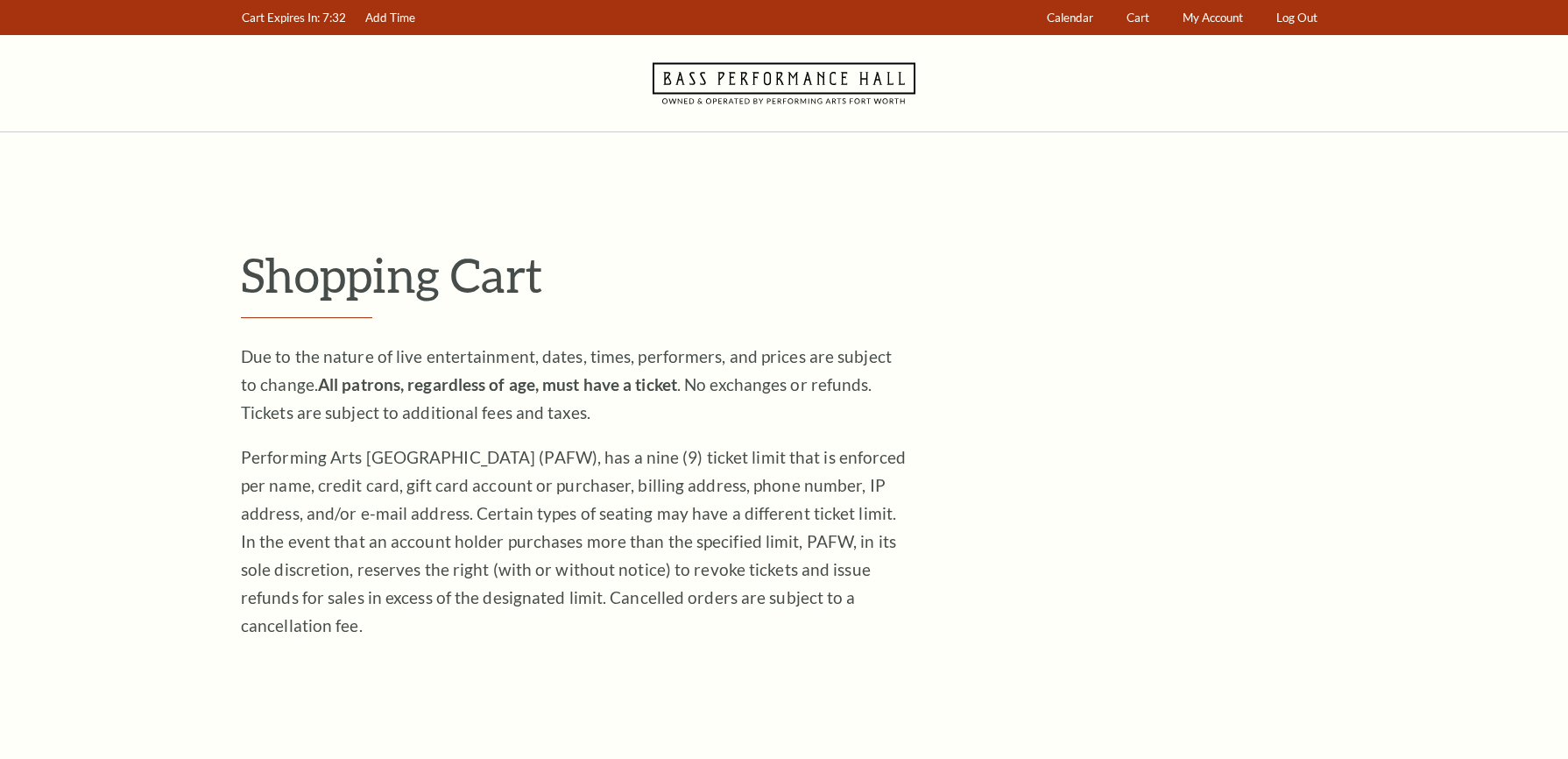 scroll, scrollTop: 0, scrollLeft: 0, axis: both 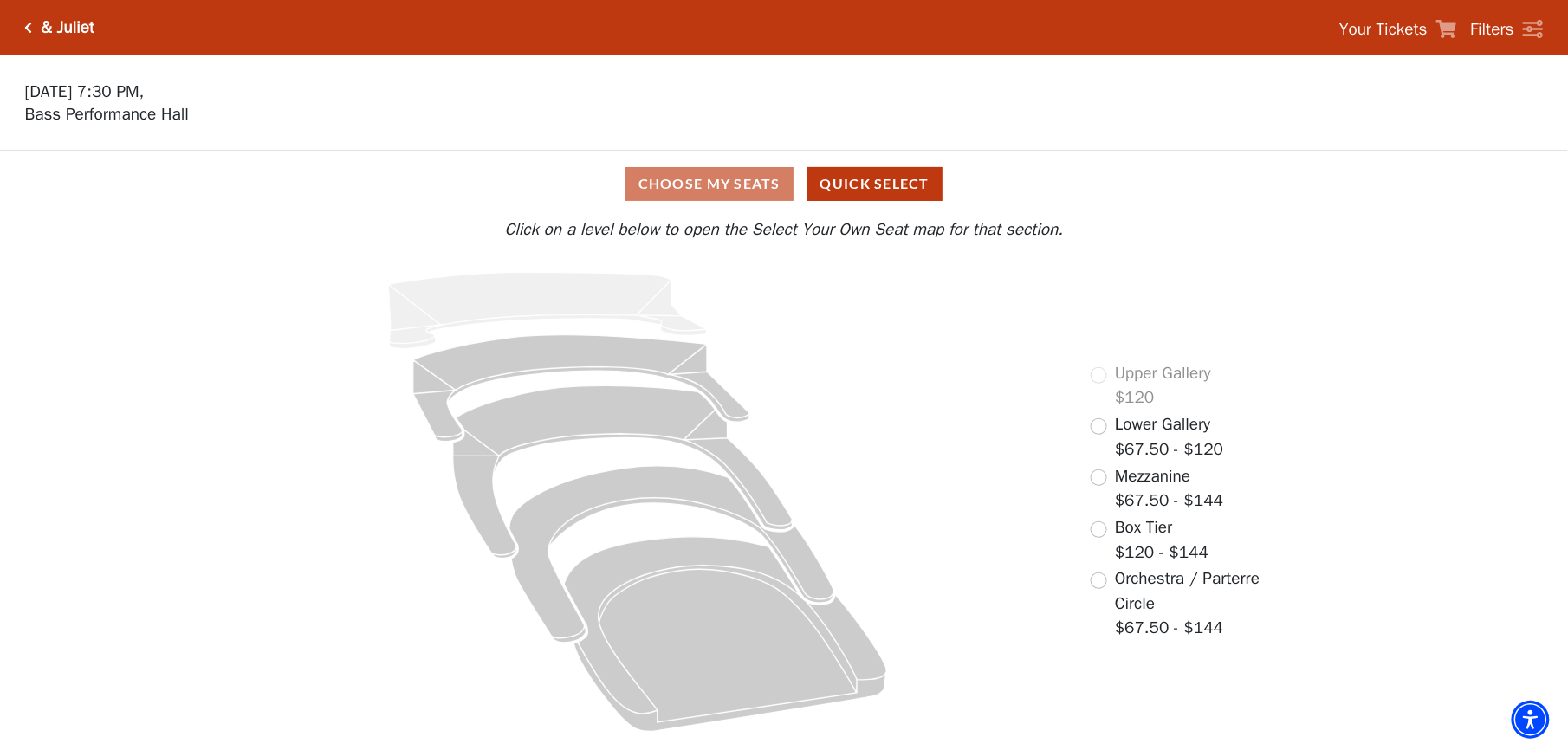click on "Choose My Seats
Quick Select
Current Level     Click on a level below to open the Select Your Own Seat map for that section.                     If you prefer that we choose your seats, click the Quick Select button below.
Quick Select
Click on a level below to open the Select Your Own Seat map for that section.
Upper Gallery $120
Lower Gallery $67.50 - $120
Mezzanine $67.50 - $144
Box Tier $120 - $144
Orchestra / Parterre Circle $67.50 - $144" at bounding box center (784, 448) 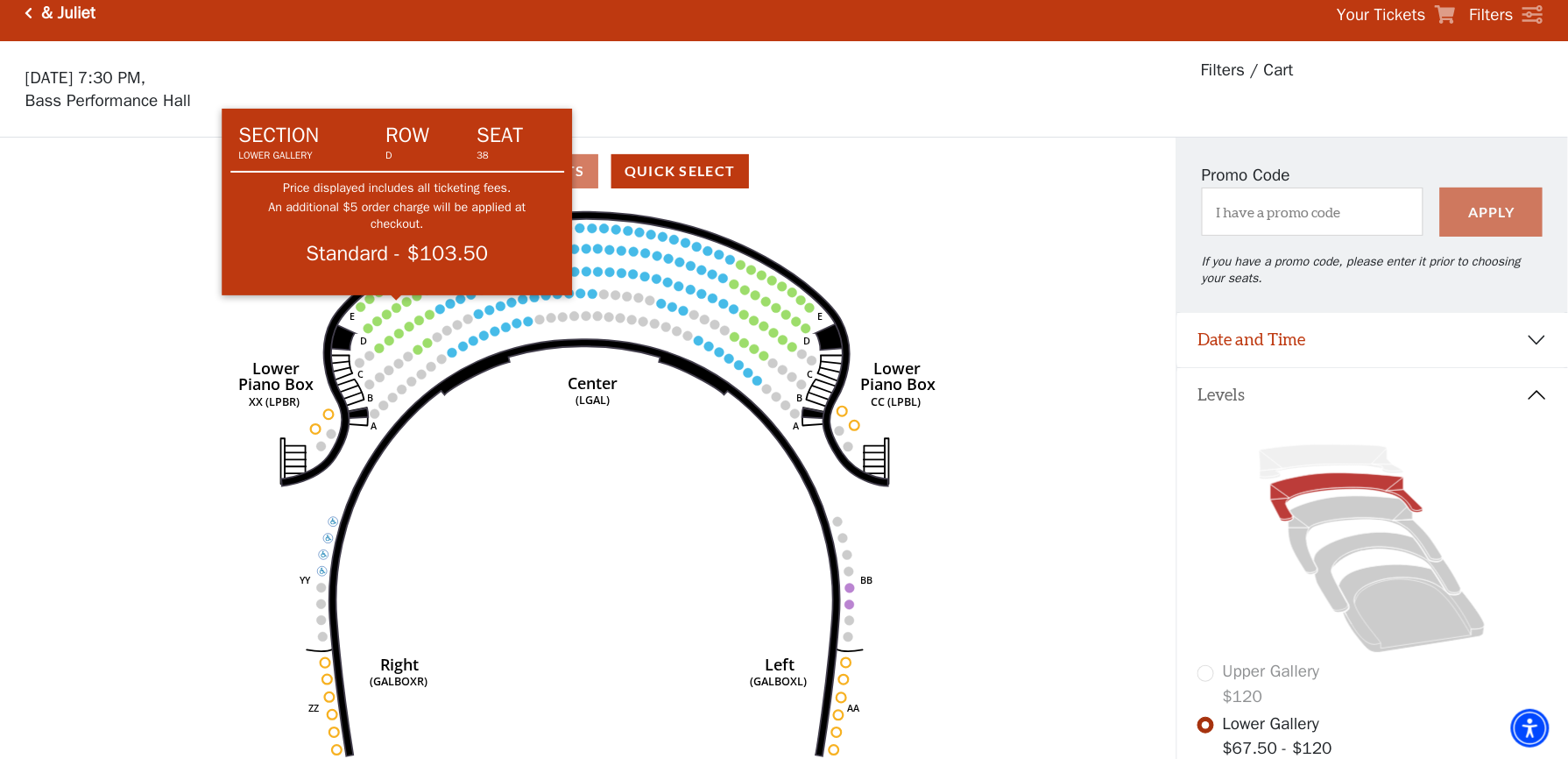 scroll, scrollTop: 0, scrollLeft: 0, axis: both 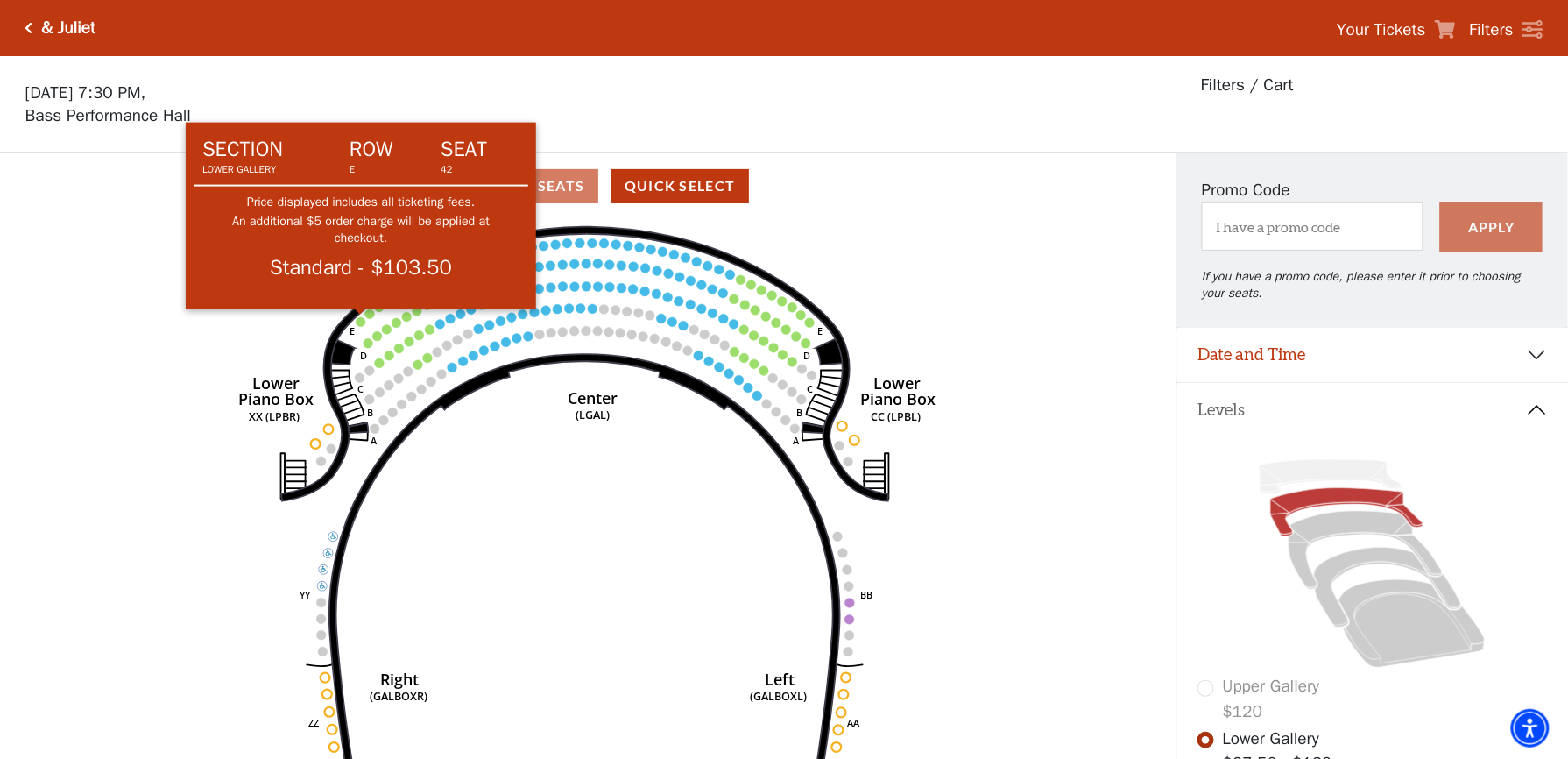 click 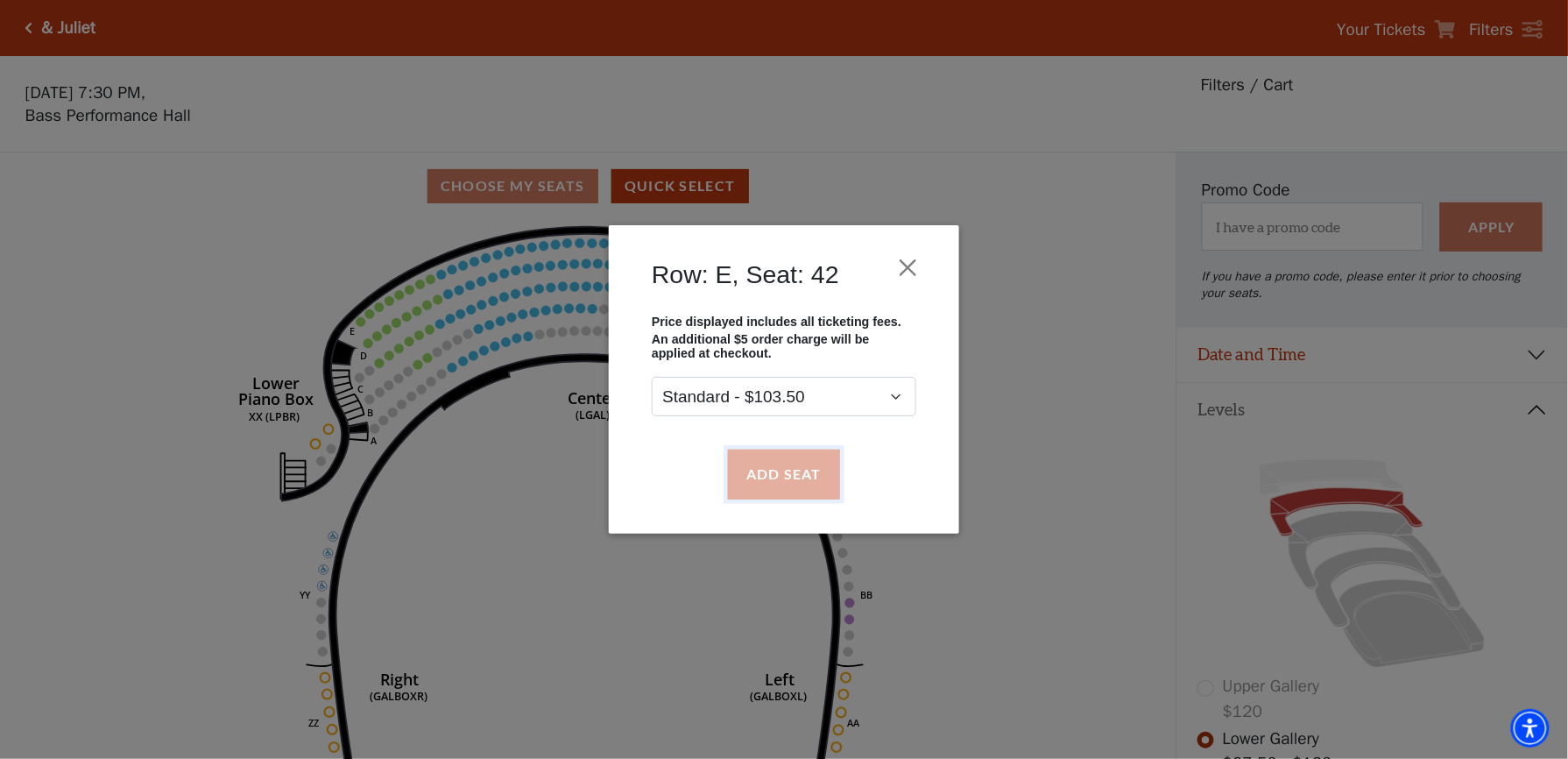 click on "Add Seat" at bounding box center [784, 474] 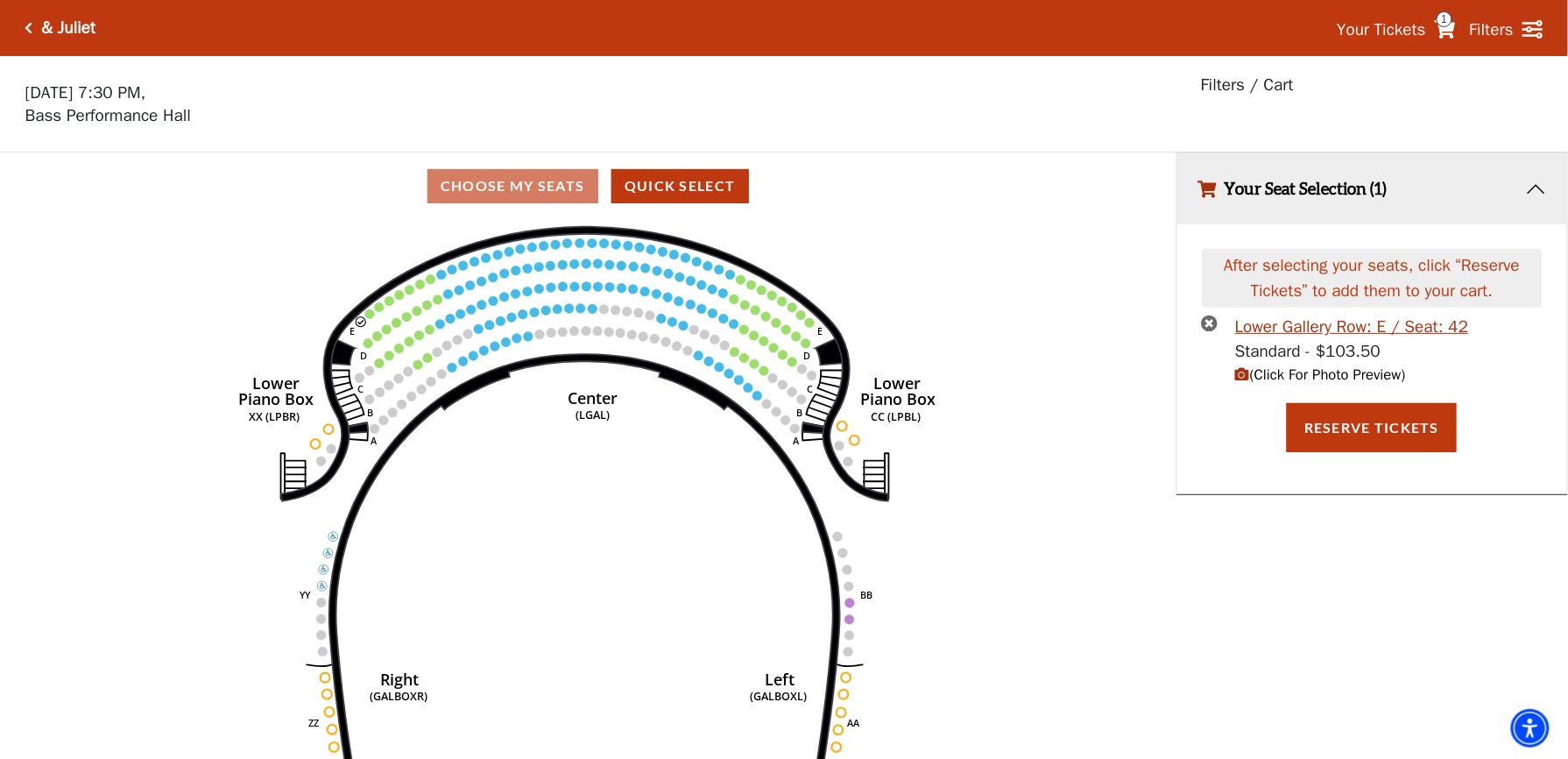 click 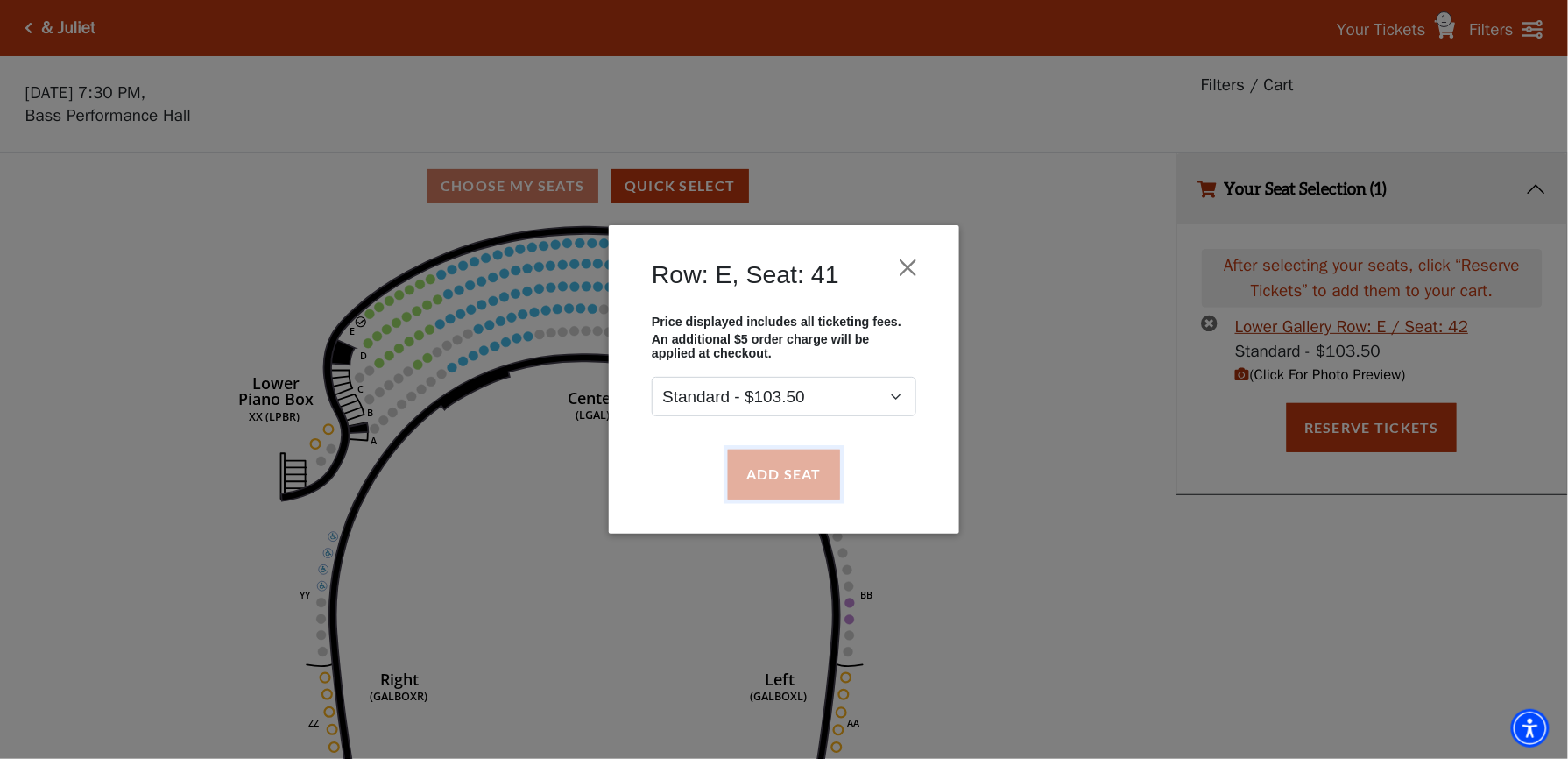 click on "Add Seat" at bounding box center (784, 474) 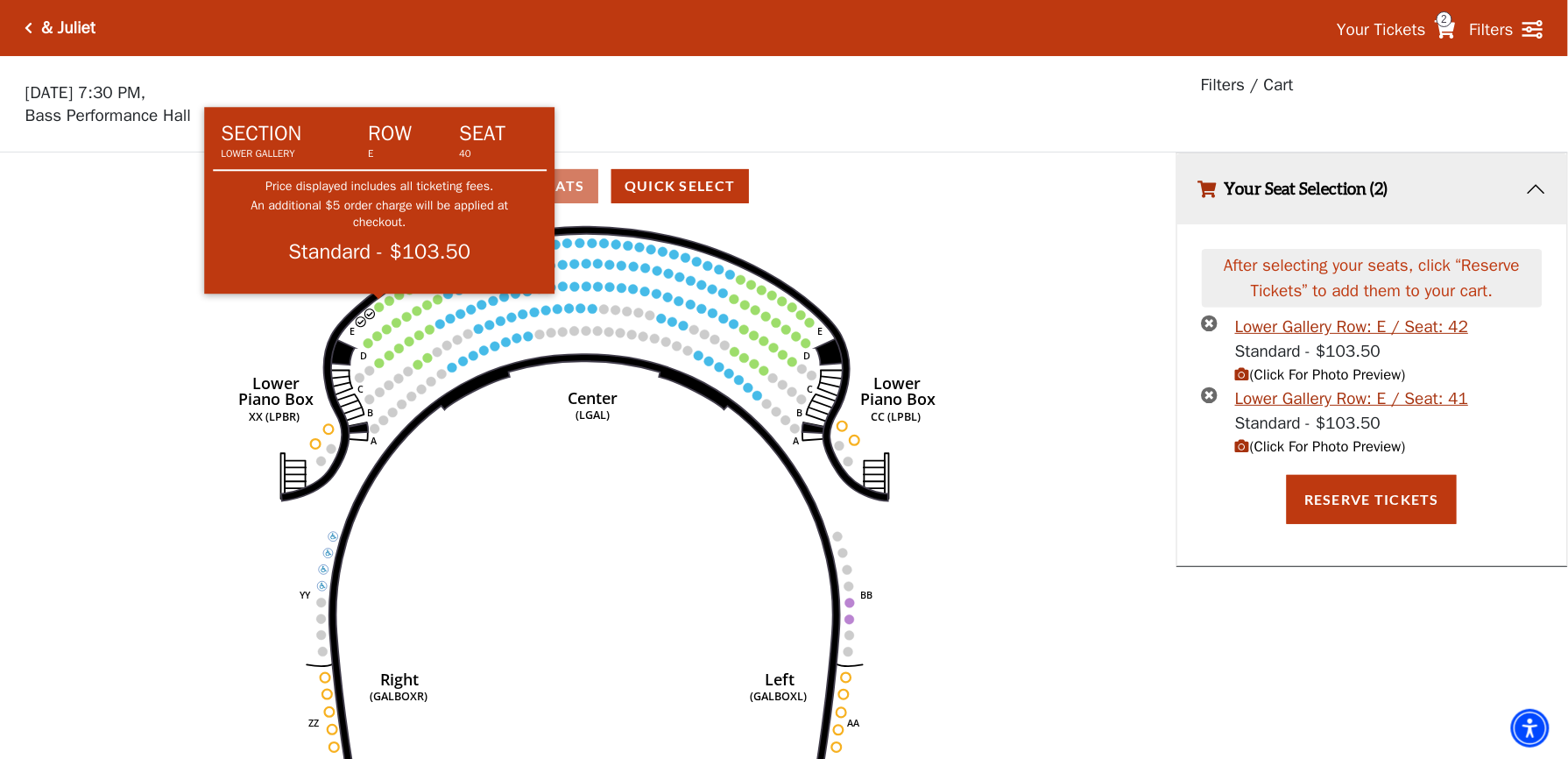 click 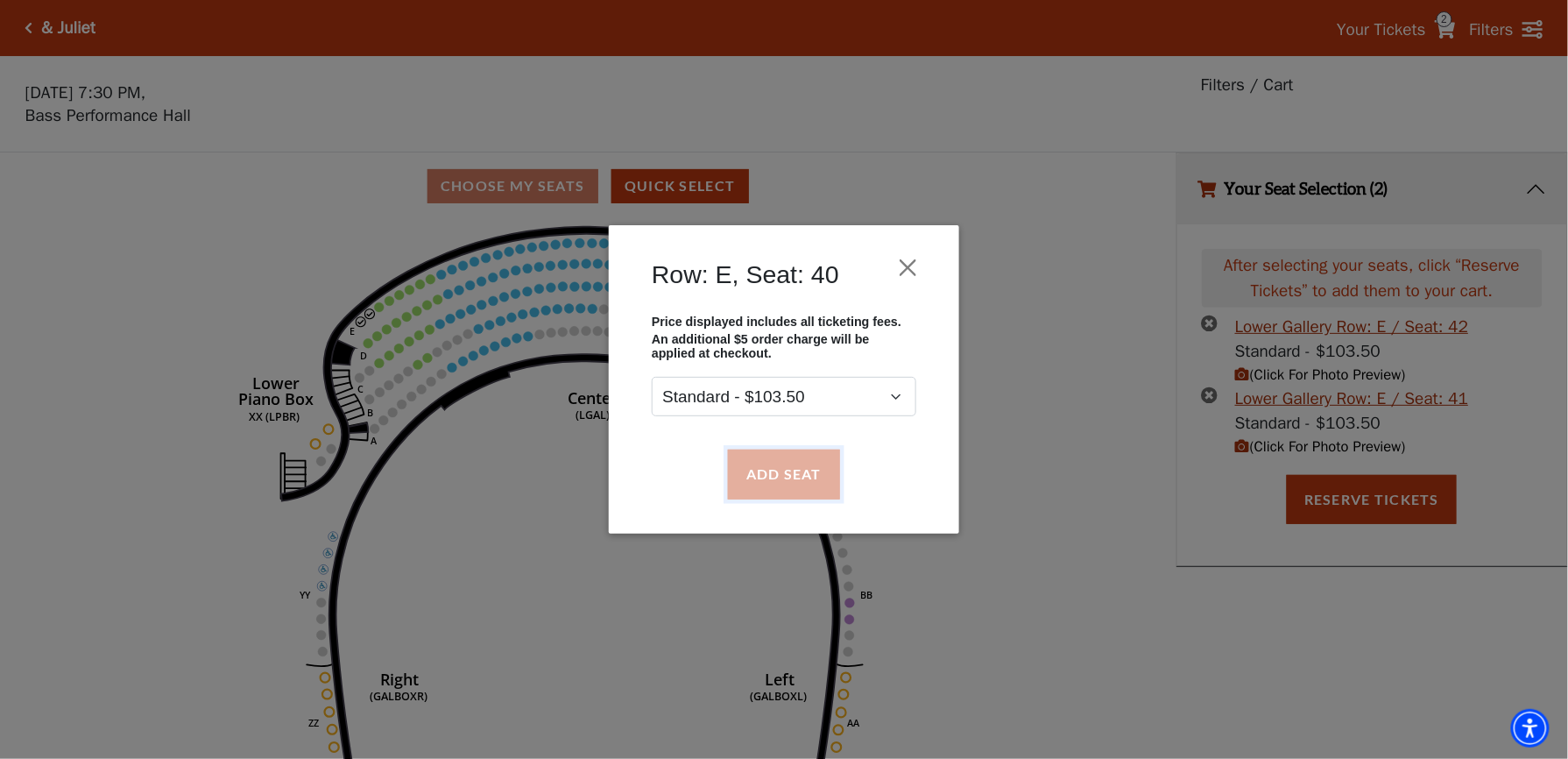 click on "Add Seat" at bounding box center (784, 474) 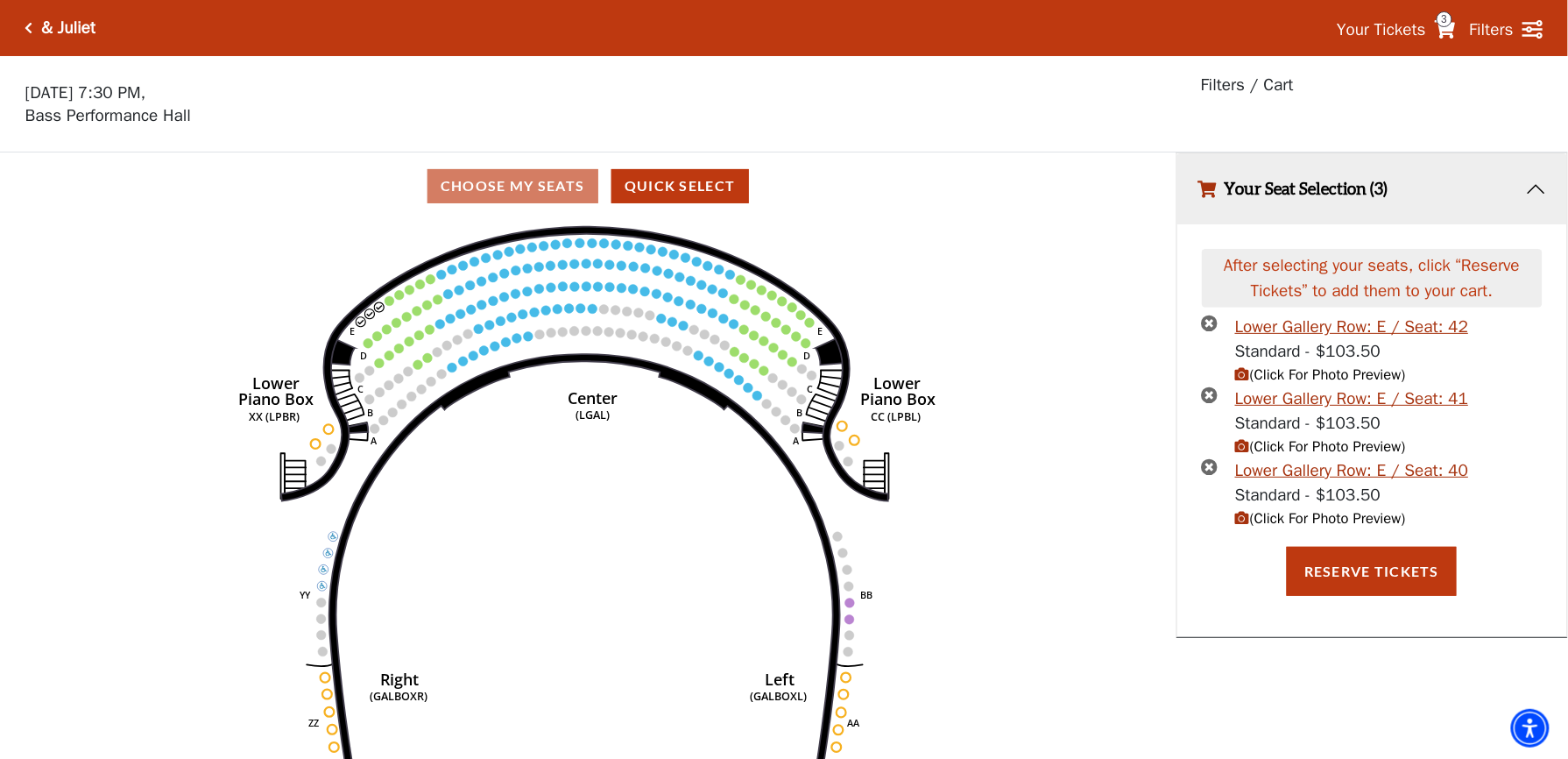 click 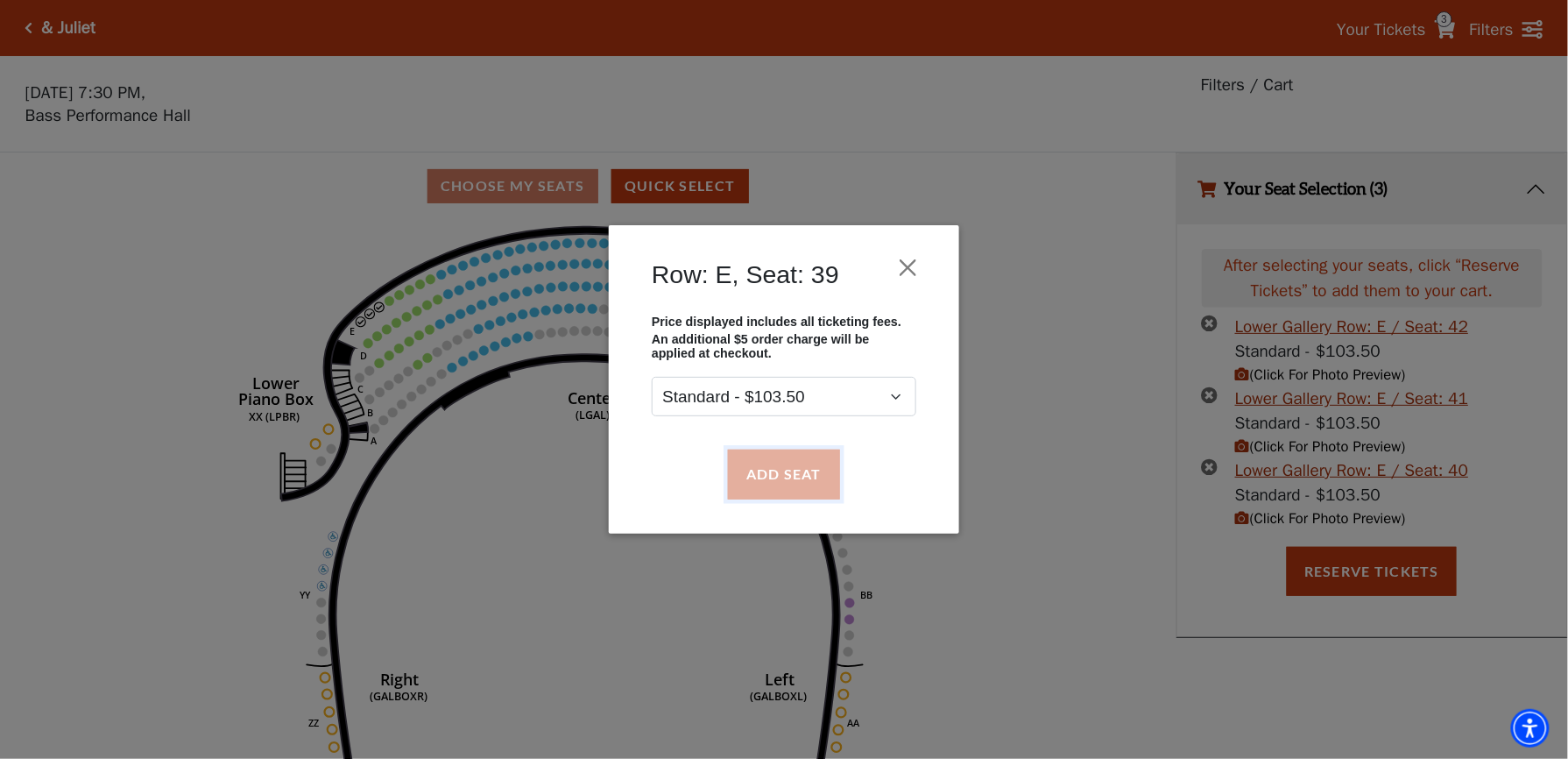 click on "Add Seat" at bounding box center [784, 474] 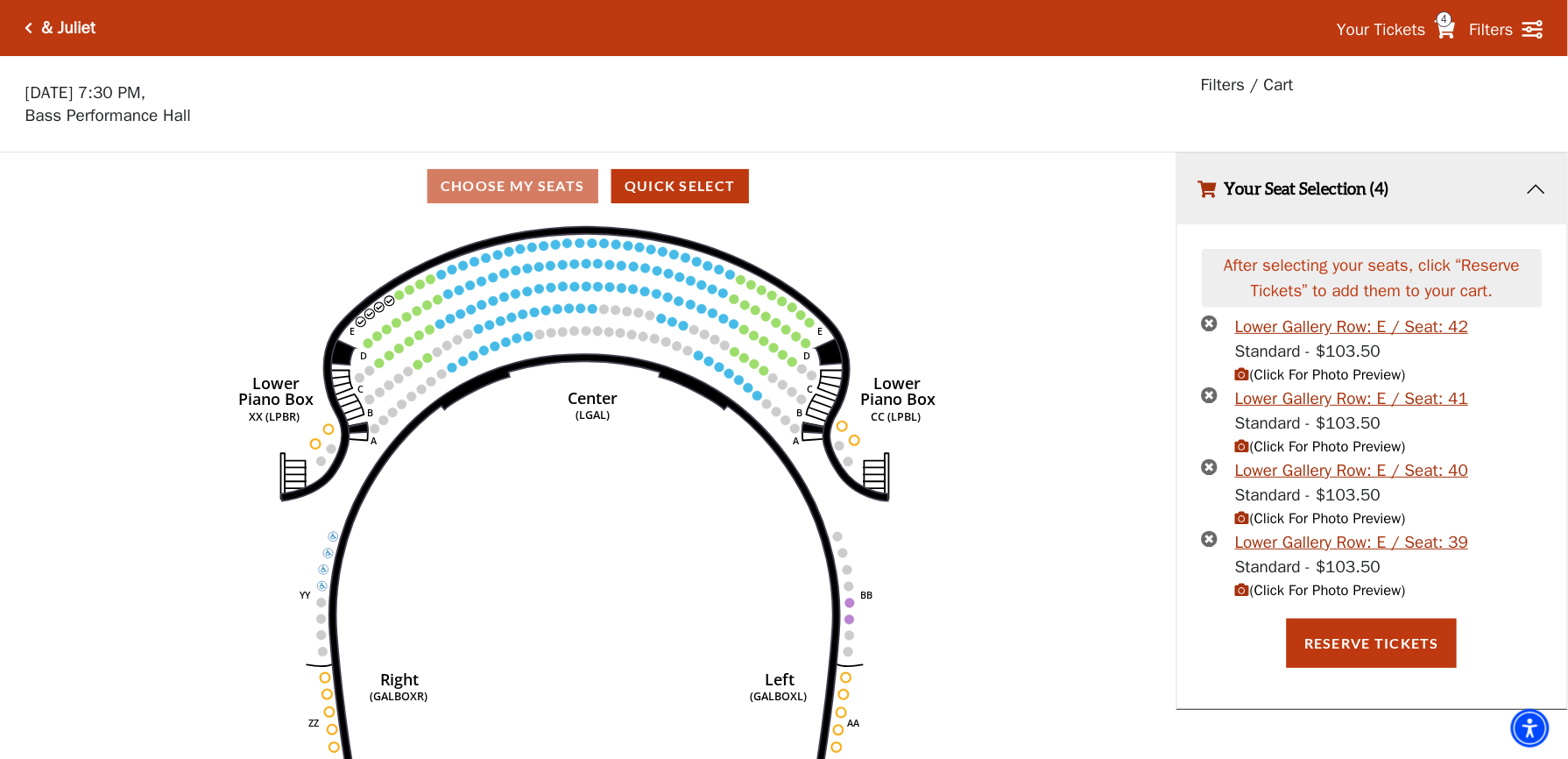 click on "Current Level   Lower Gallery   Click on a level below to open the Select Your Own Seat map for that section.                   Right   (GALBOXR)   E   D   C   B   A   E   D   C   B   A   YY   ZZ   Left   (GALBOXL)   BB   AA   Center   Lower   Piano Box   (LGAL)   CC (LPBL)   Lower   Piano Box   XX (LPBR)" at bounding box center [588, 511] 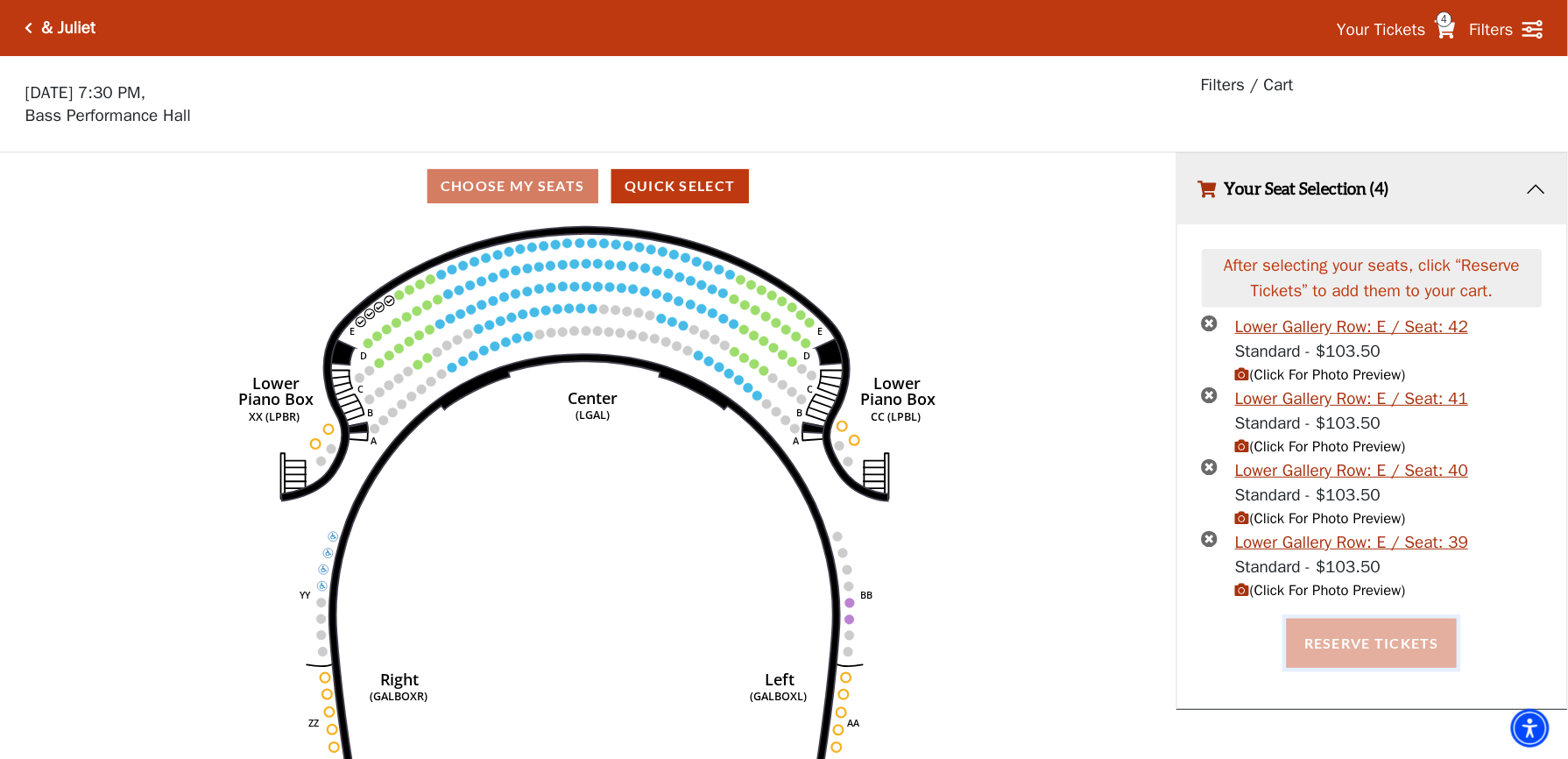 click on "Reserve Tickets" at bounding box center (1372, 643) 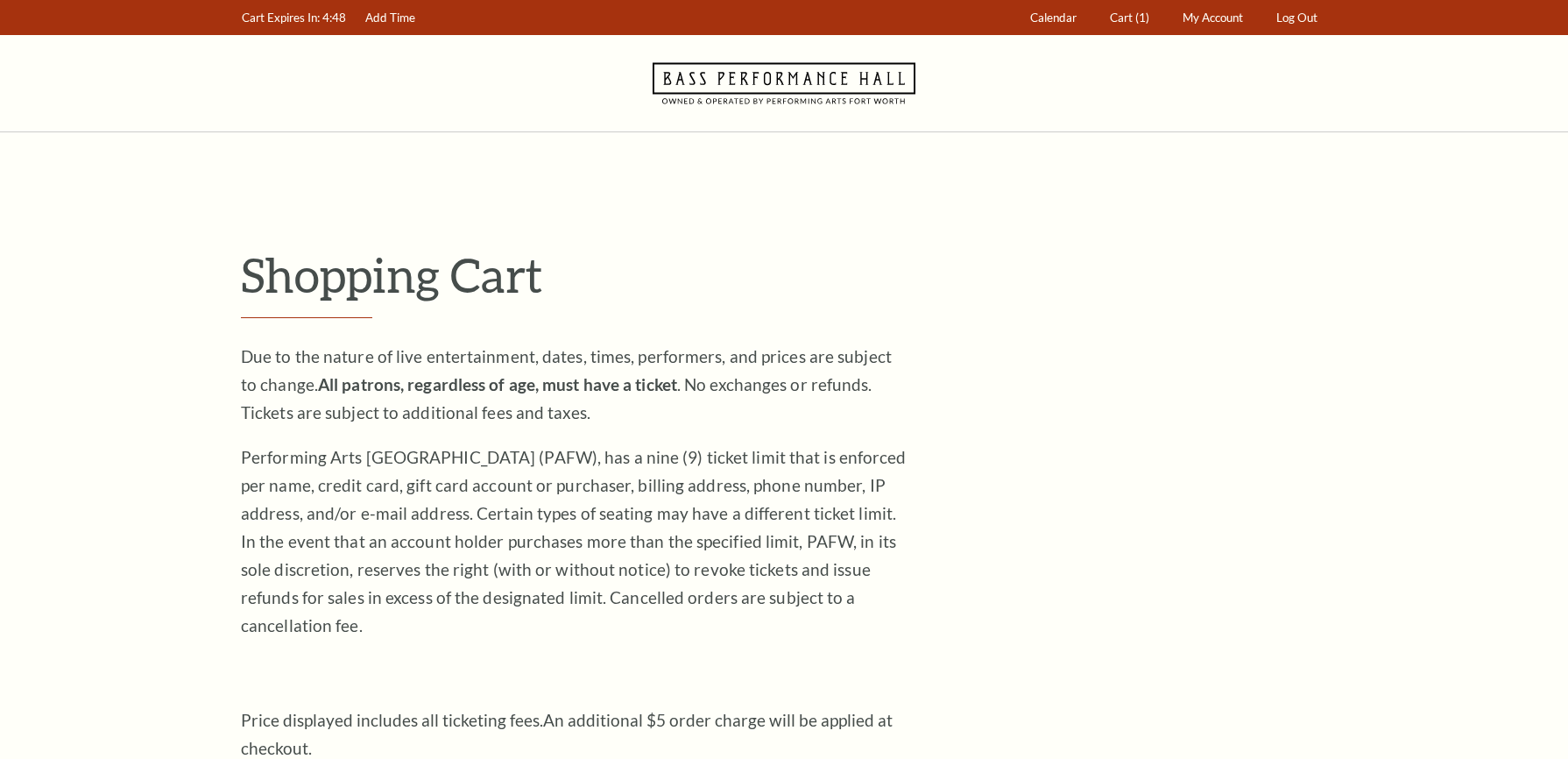 scroll, scrollTop: 0, scrollLeft: 0, axis: both 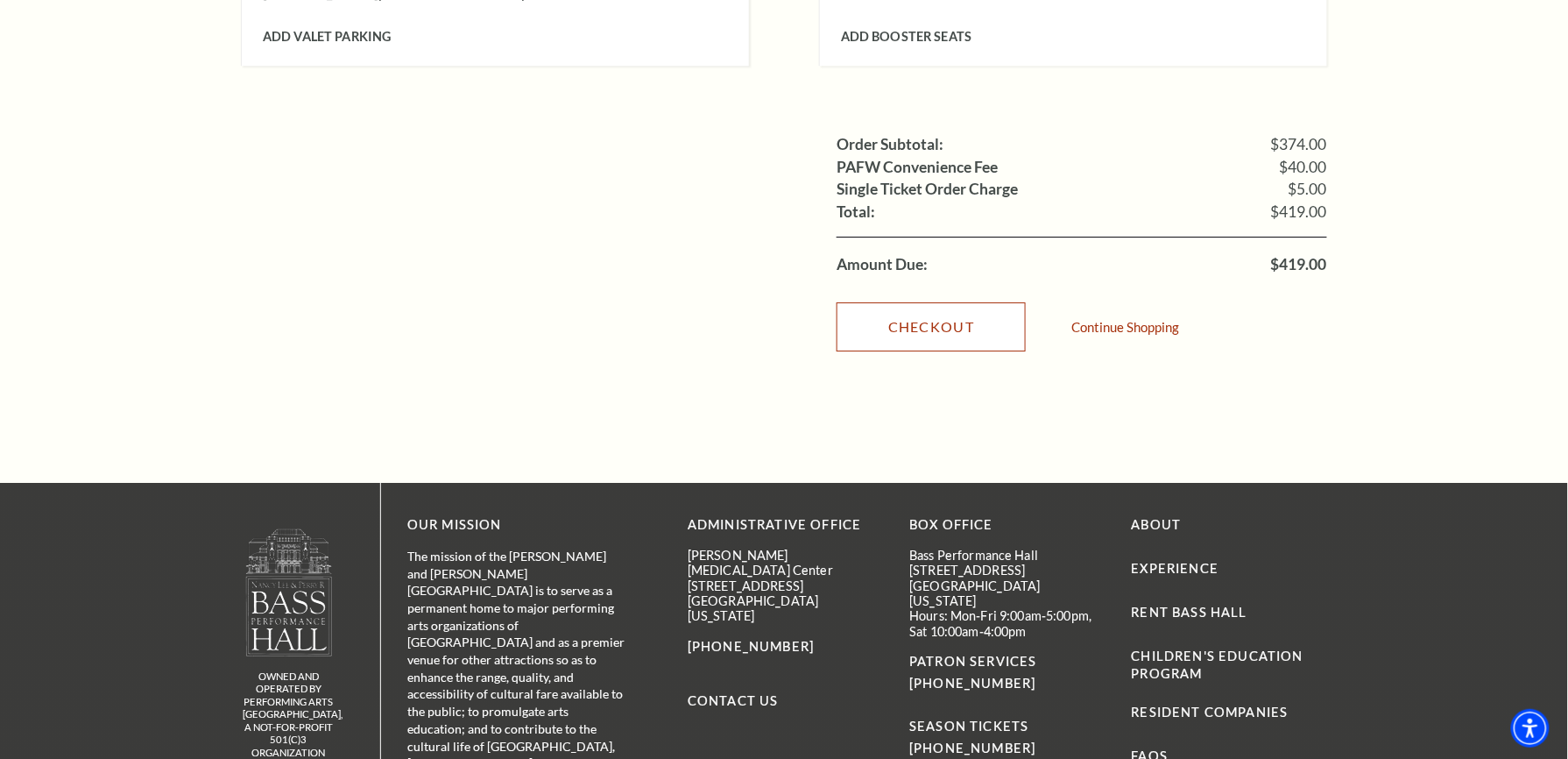 click on "Checkout" at bounding box center (931, 327) 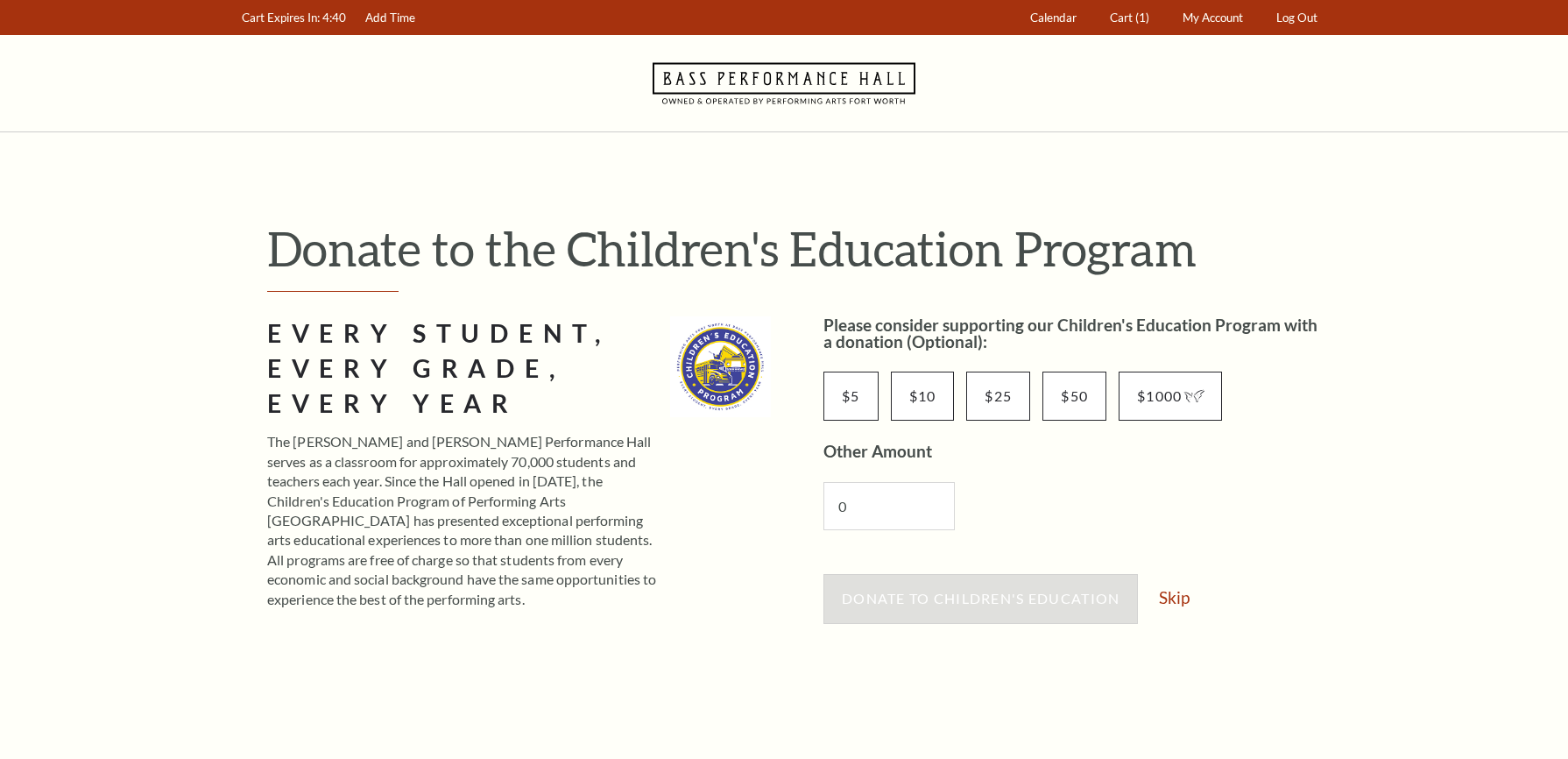 scroll, scrollTop: 0, scrollLeft: 0, axis: both 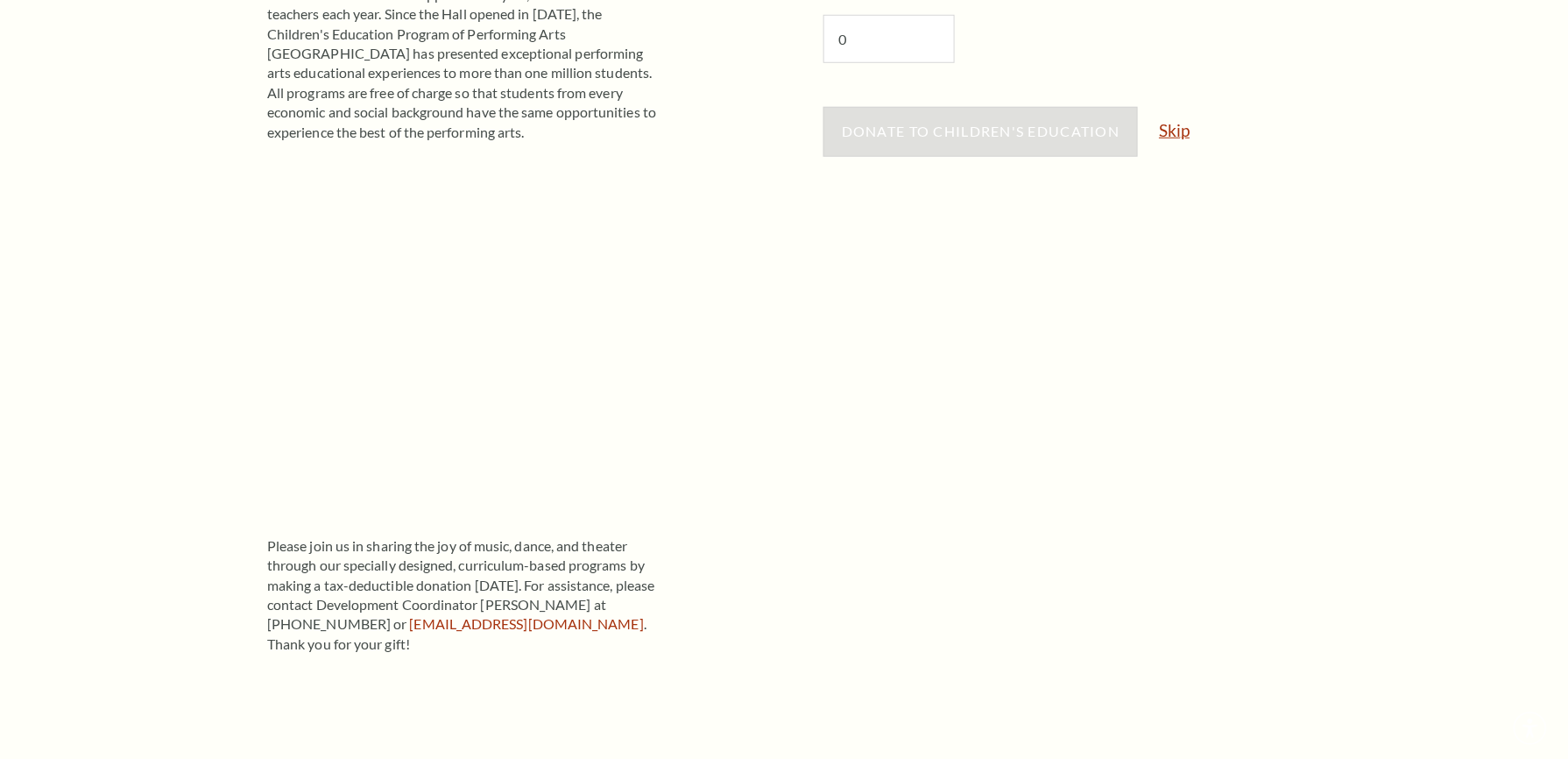 click on "Skip" at bounding box center (1174, 130) 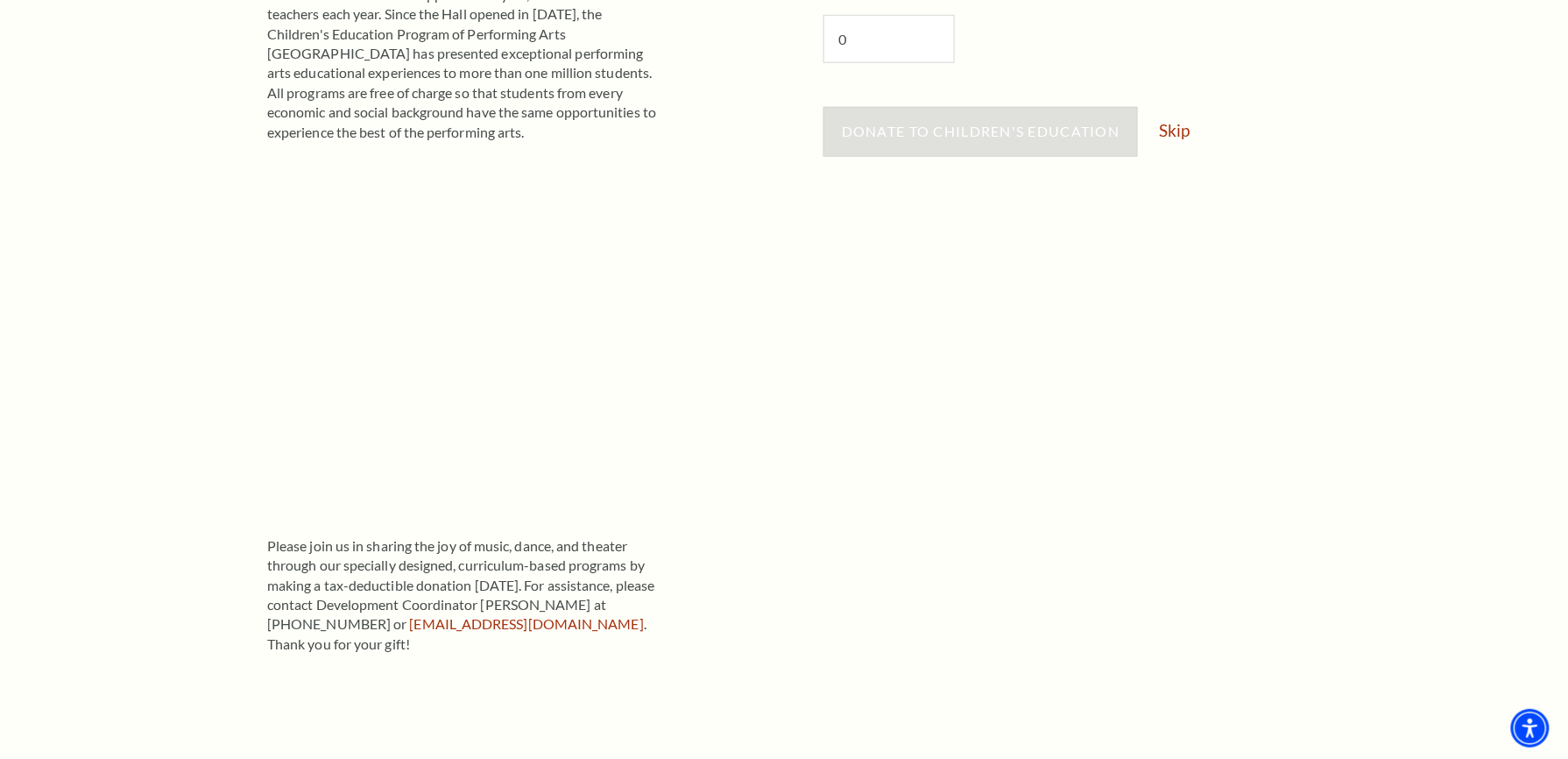 scroll, scrollTop: 233, scrollLeft: 0, axis: vertical 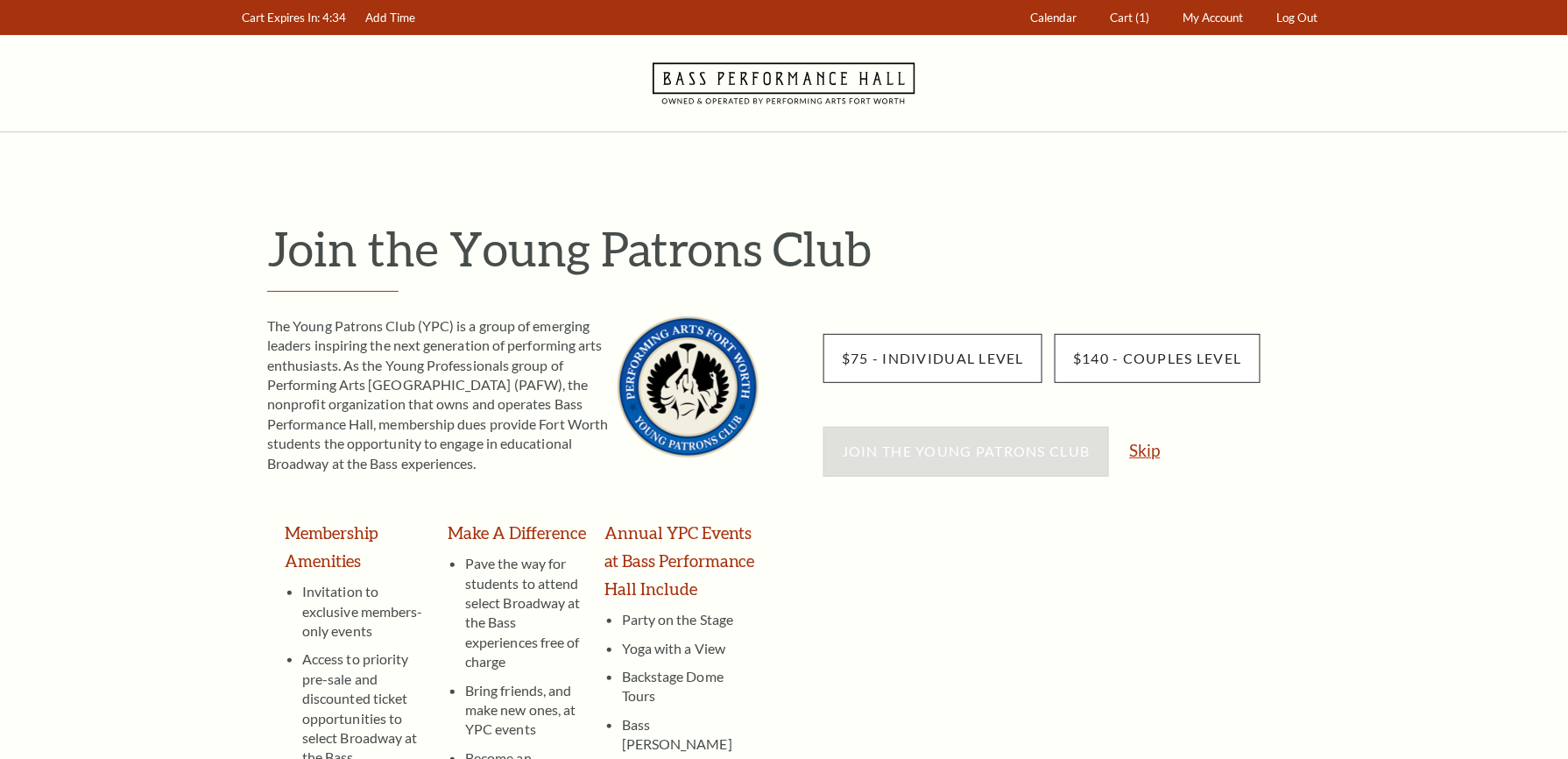 click on "Skip" at bounding box center [1145, 450] 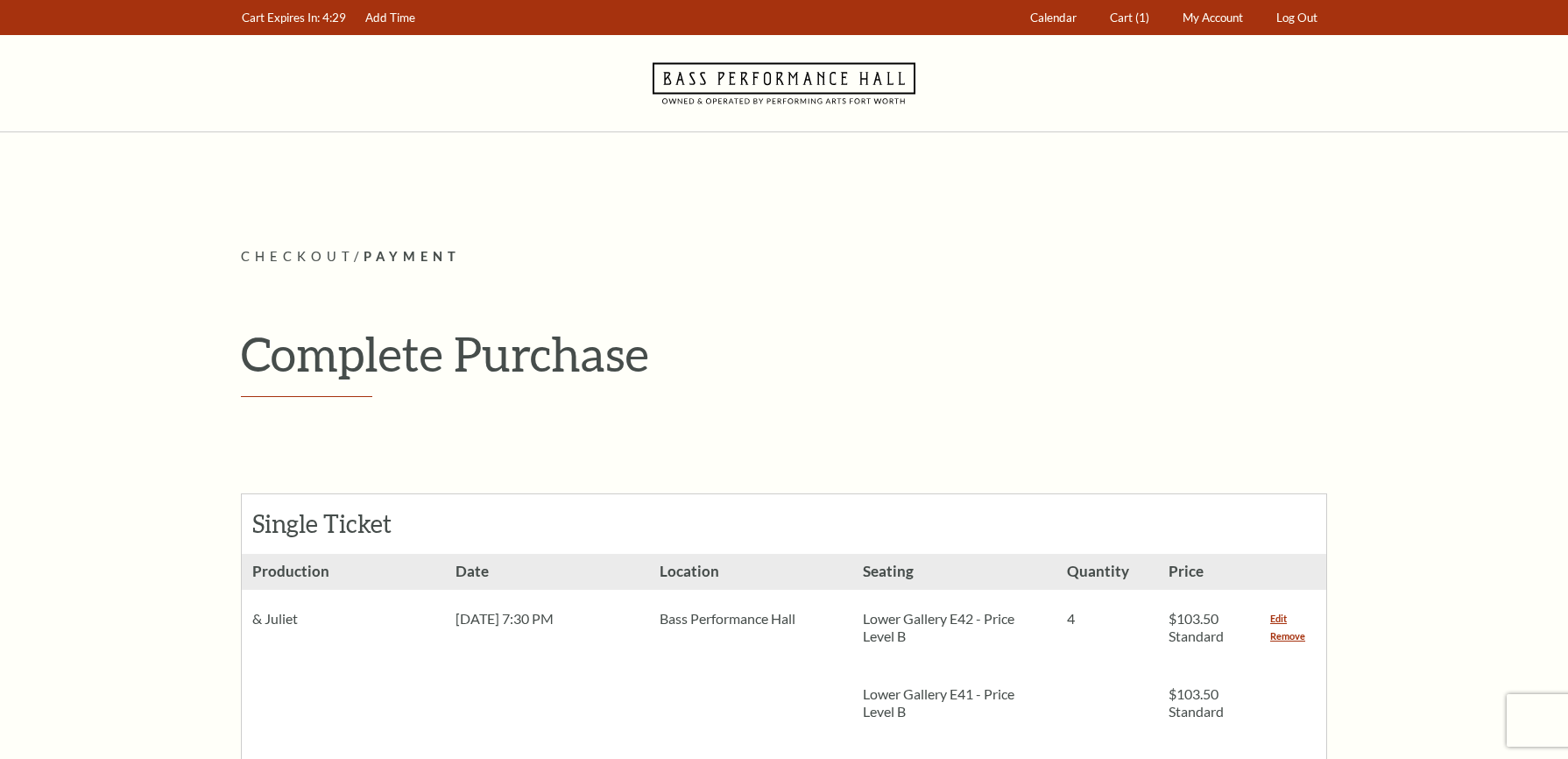 scroll, scrollTop: 467, scrollLeft: 0, axis: vertical 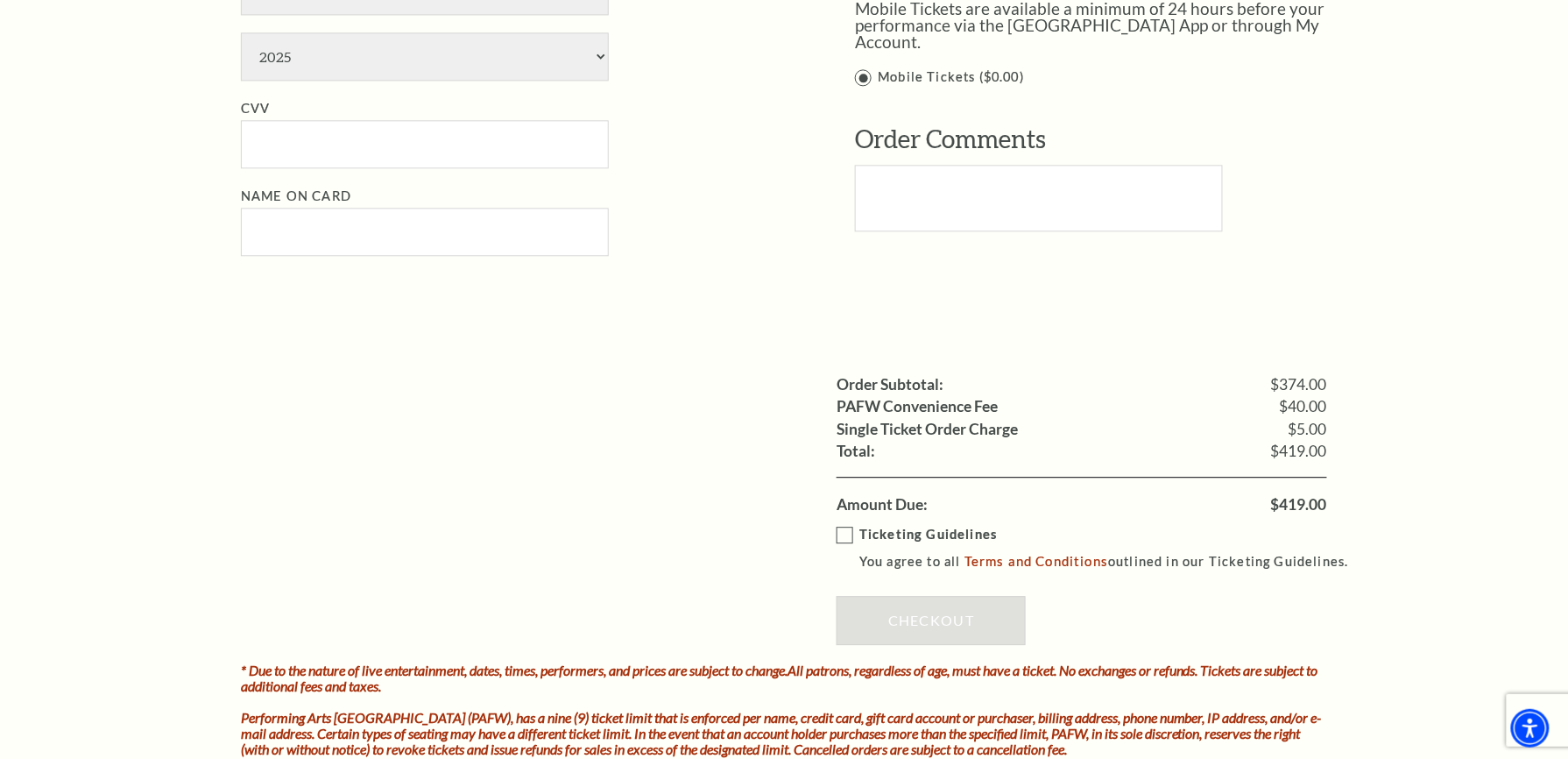 click on "$419.00" at bounding box center [1299, 505] 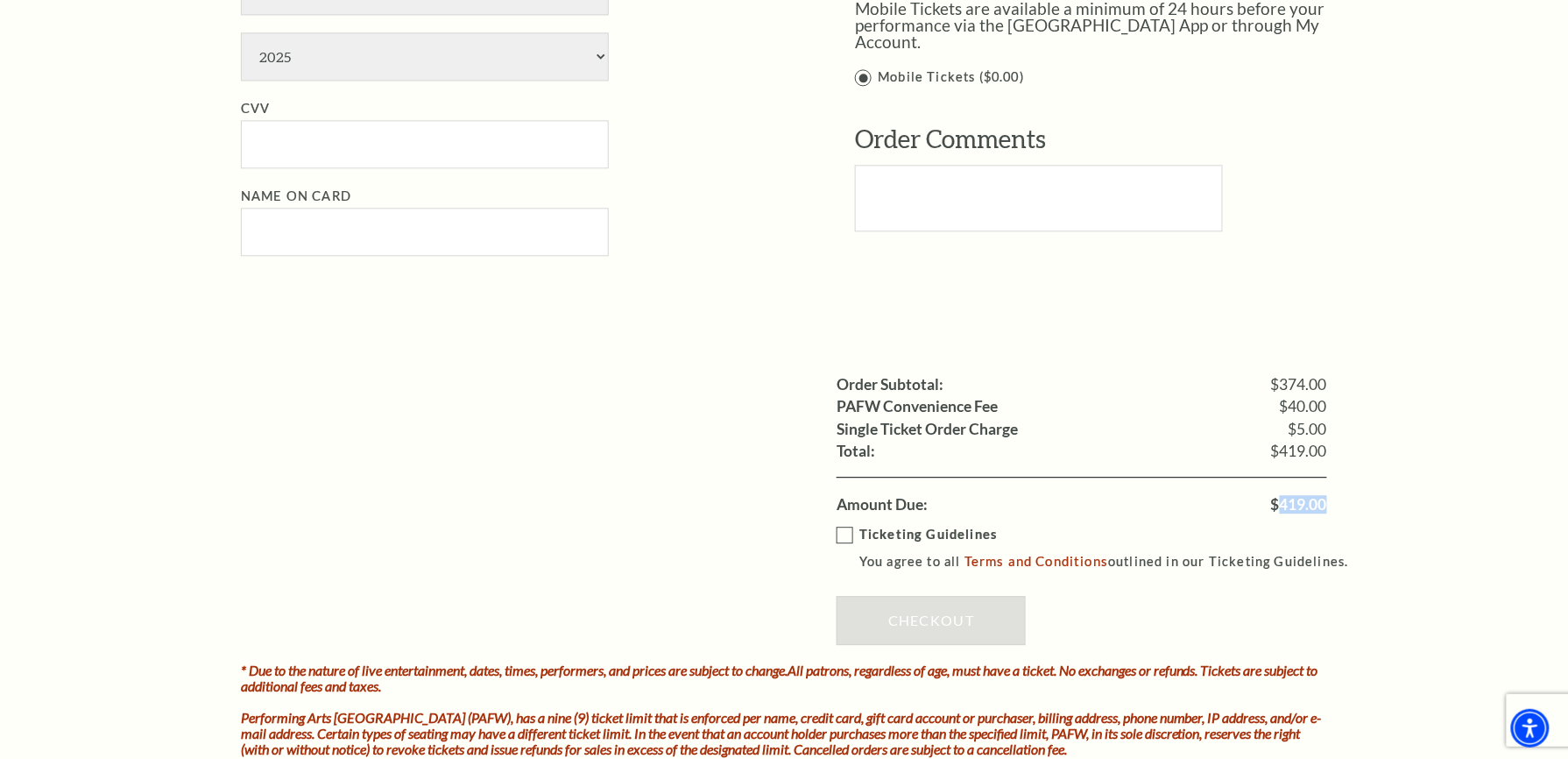click on "$419.00" at bounding box center (1299, 505) 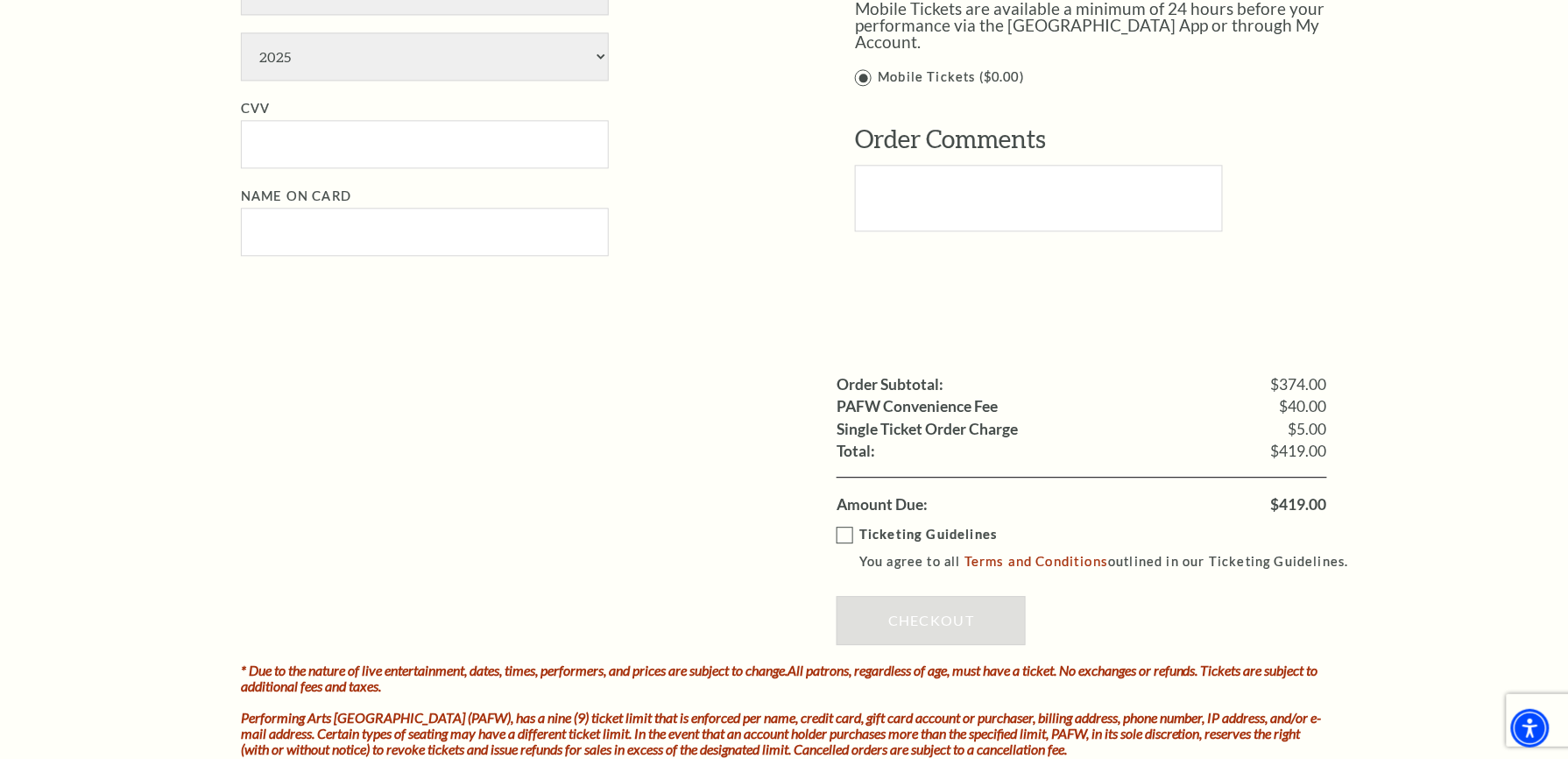 click on "Notice
×
Tickets cannot be removed during a Ticket Exchange. Choose Start Over to begin the Ticket Exchange Process again from the beginning, or close this dialogue to resume.
Close
Start Over
Notice
×
Subscriptions cannot be removed during a Renewal. Choose Start Over to begin the Renewal Process again from the beginning, or close this dialogue to resume.
Close
Start Over" at bounding box center [784, -200] 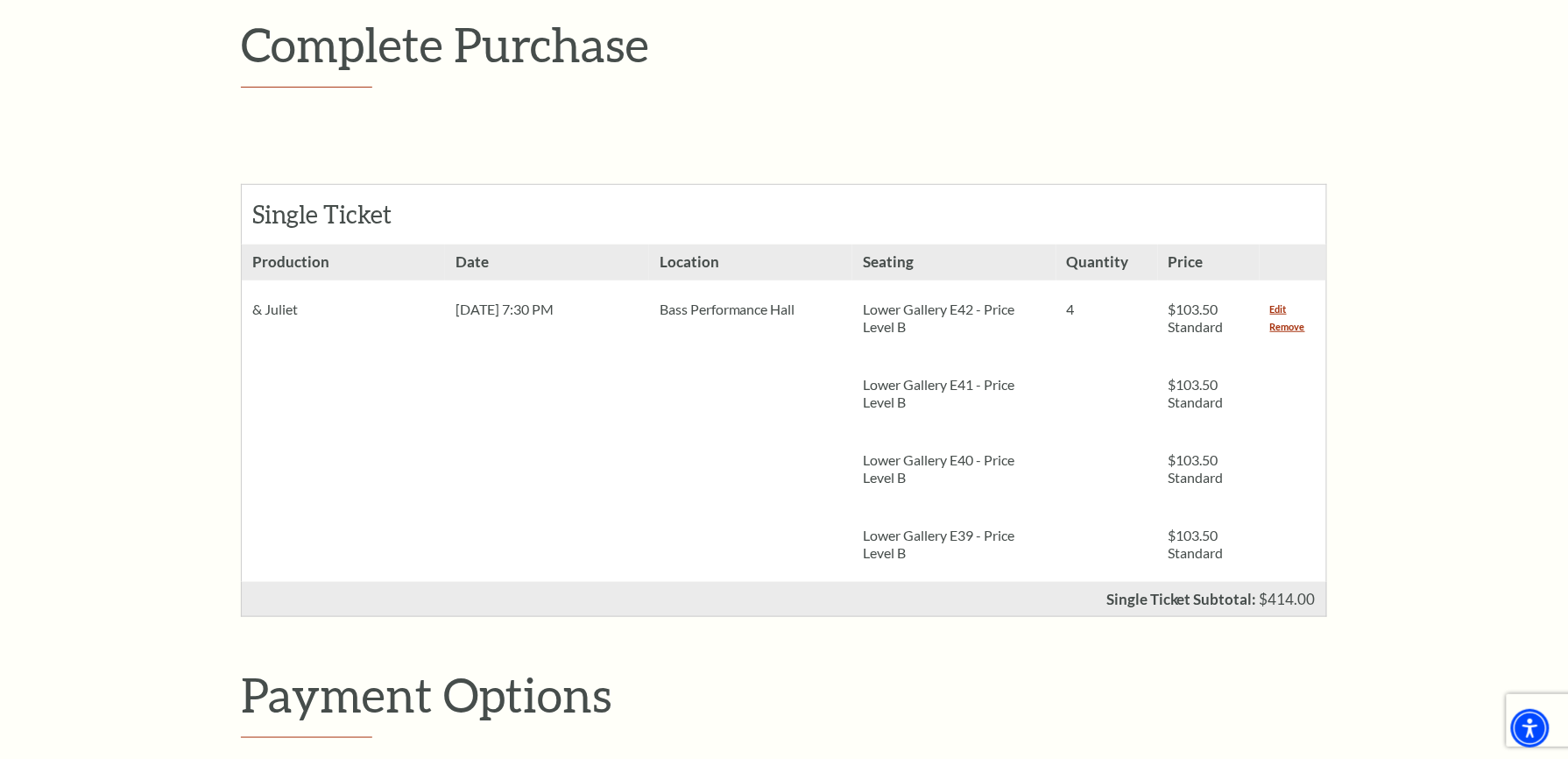 scroll, scrollTop: 351, scrollLeft: 0, axis: vertical 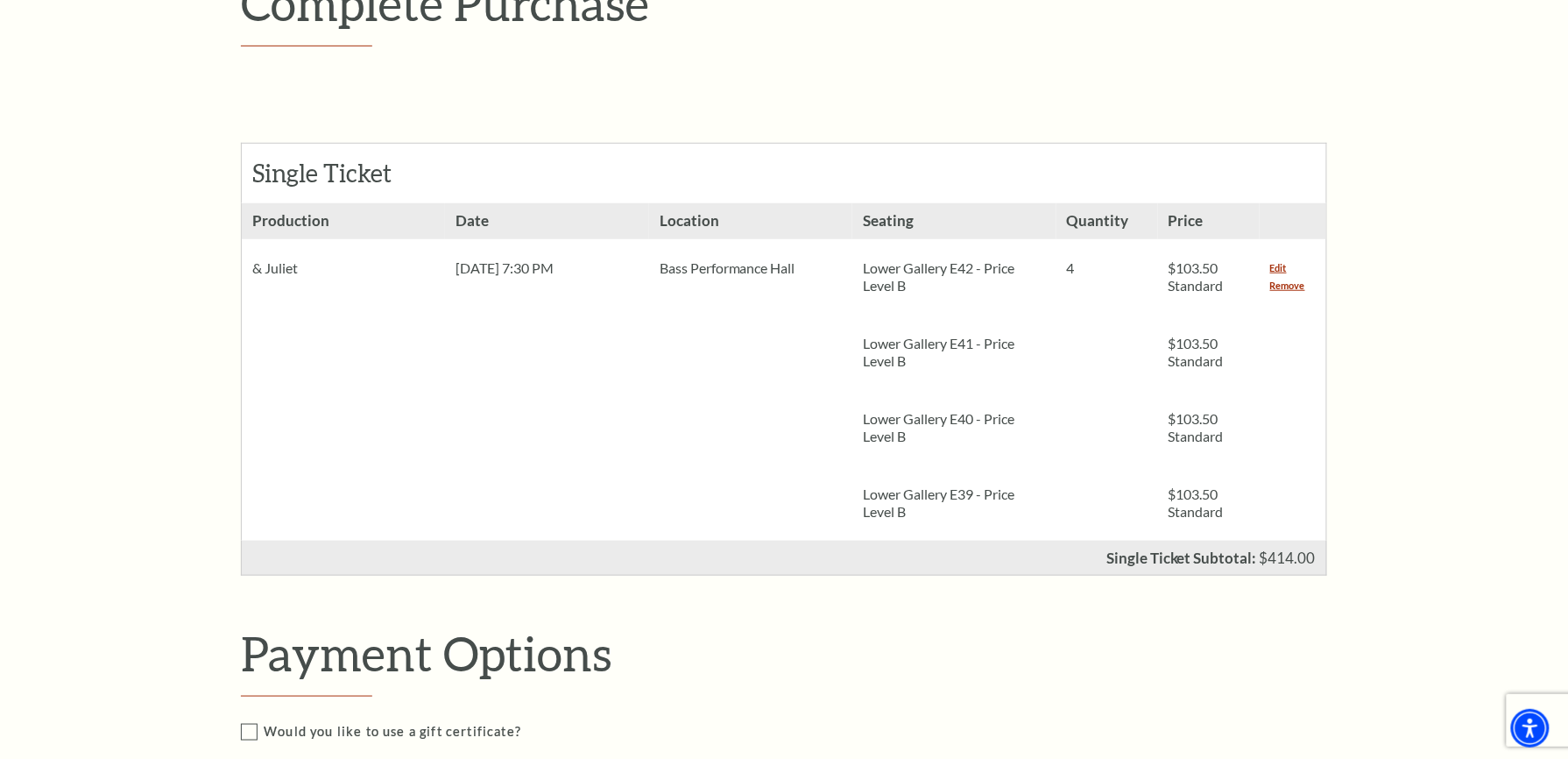 click on "Notice
×
Tickets cannot be removed during a Ticket Exchange. Choose Start Over to begin the Ticket Exchange Process again from the beginning, or close this dialogue to resume.
Close
Start Over
Notice
×
Subscriptions cannot be removed during a Renewal. Choose Start Over to begin the Renewal Process again from the beginning, or close this dialogue to resume.
Close
Start Over" at bounding box center [784, 852] 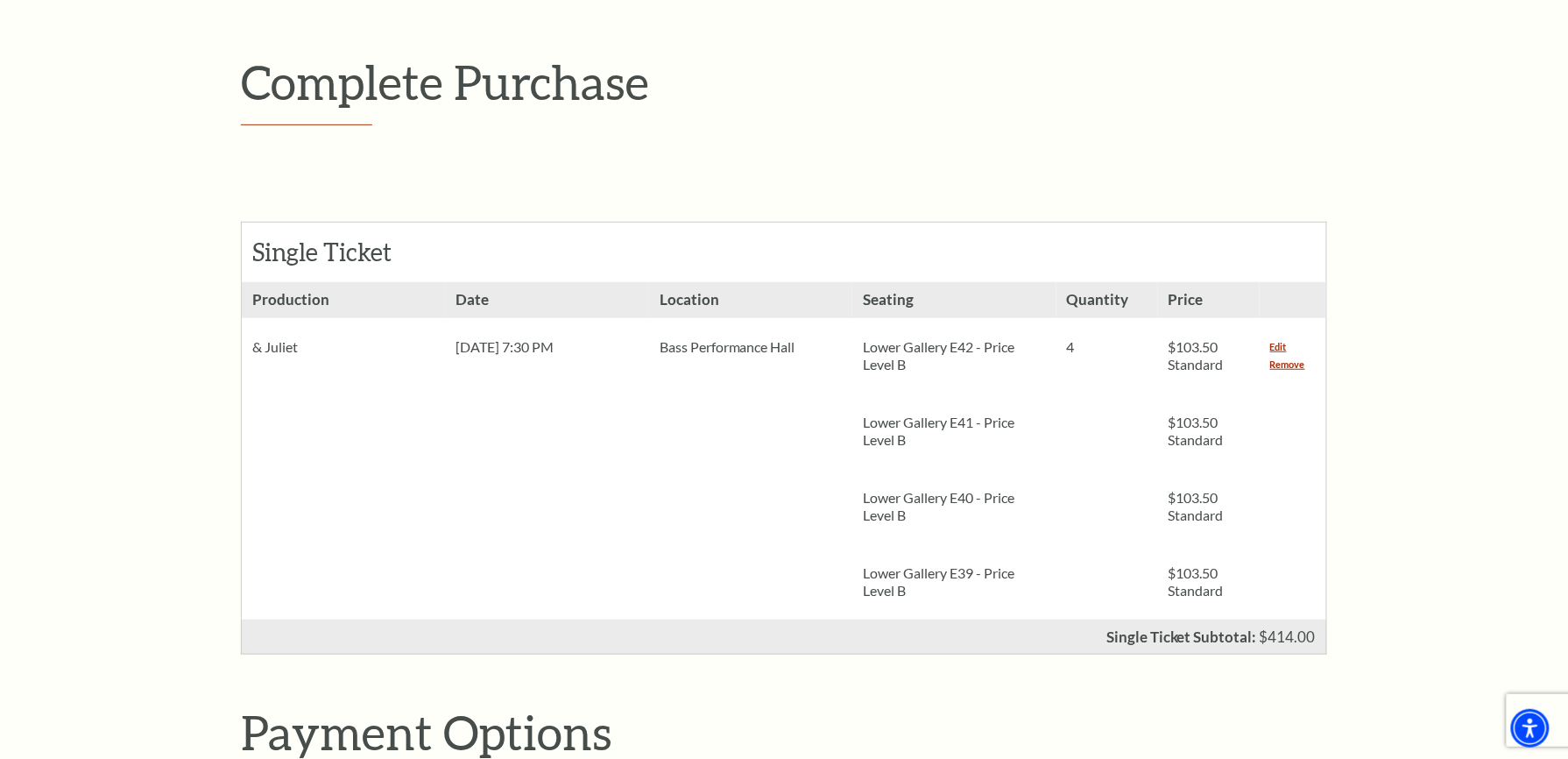 scroll, scrollTop: 233, scrollLeft: 0, axis: vertical 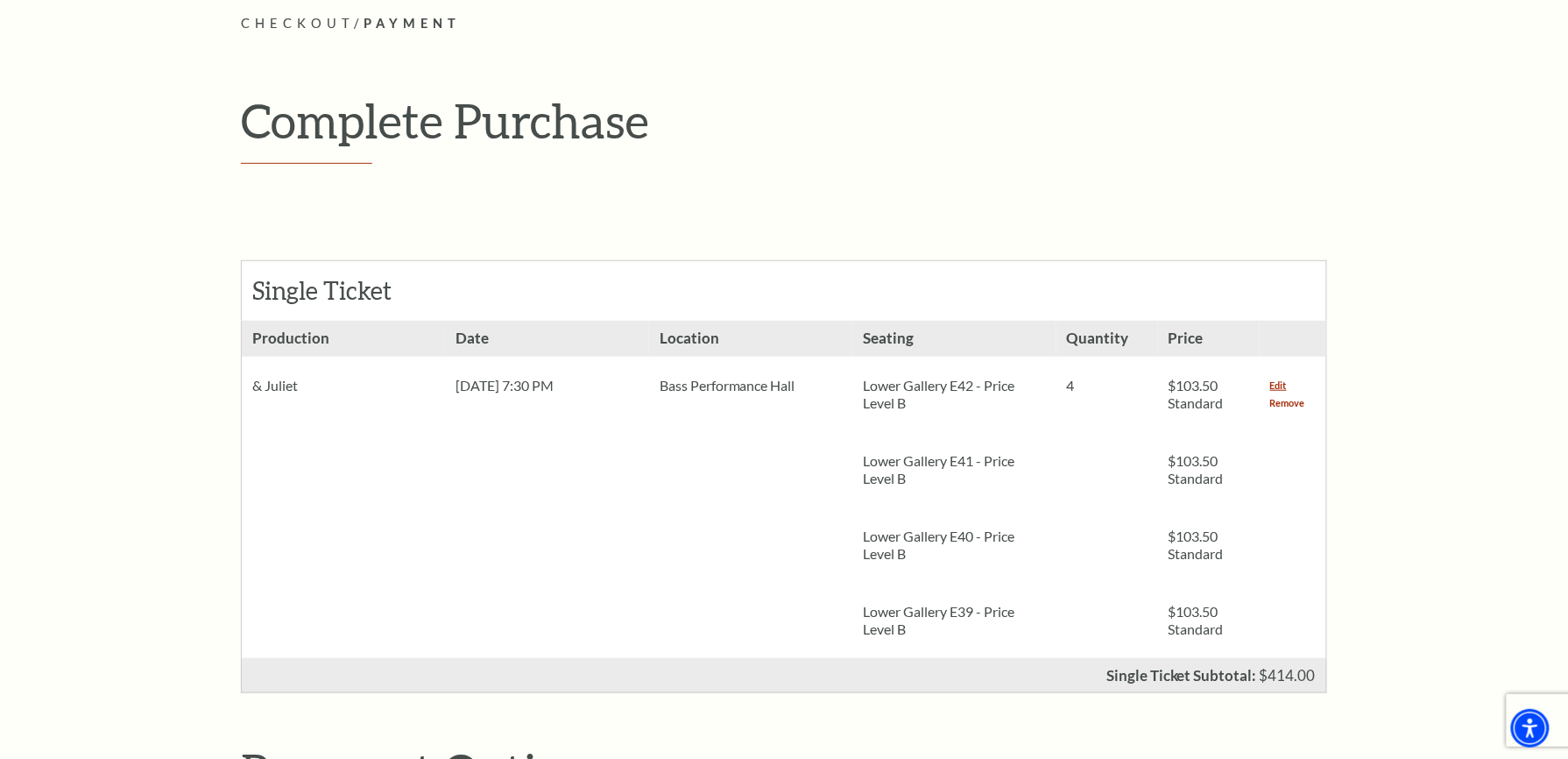 click on "Remove" at bounding box center (1288, 403) 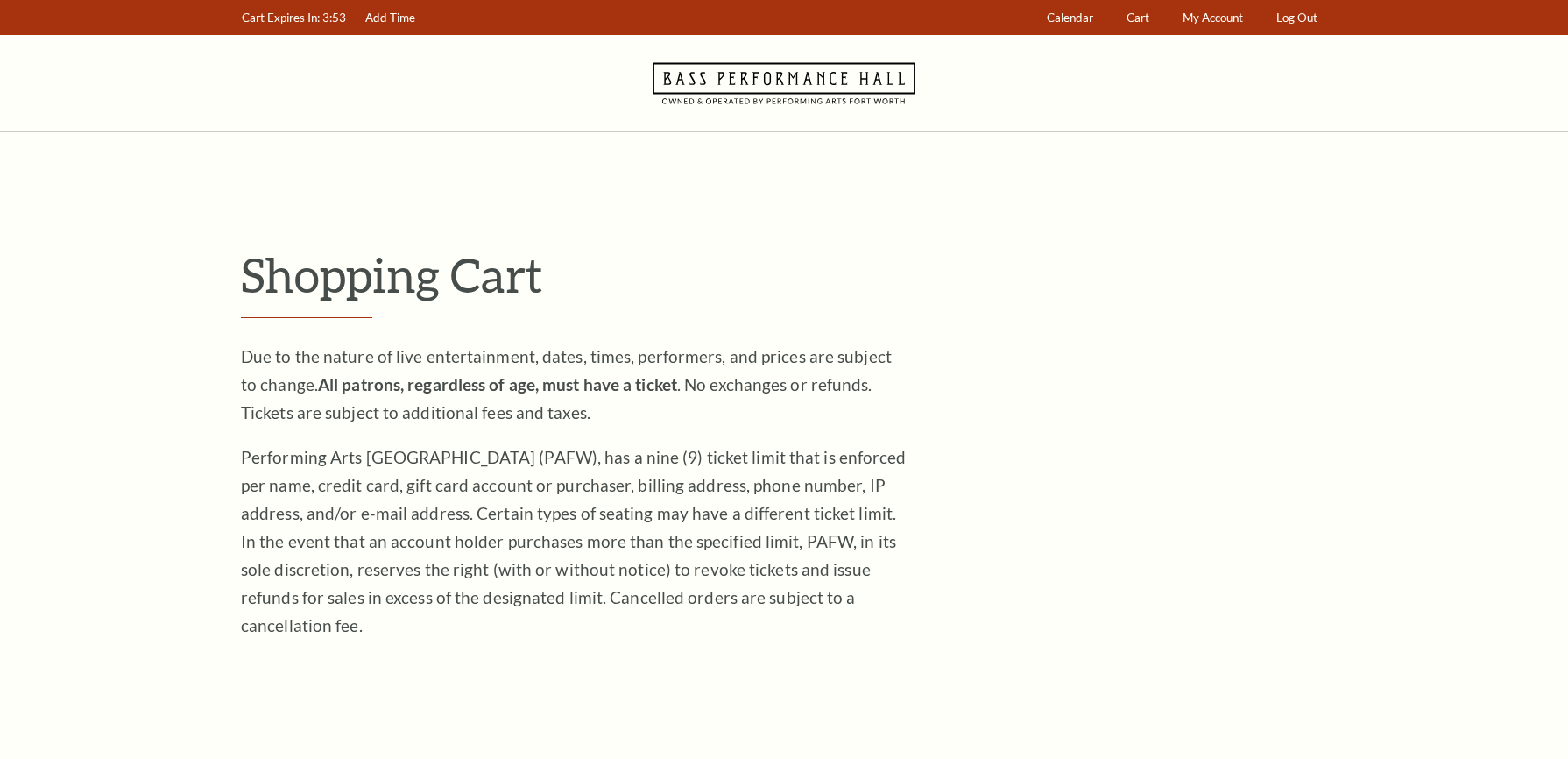 scroll, scrollTop: 0, scrollLeft: 0, axis: both 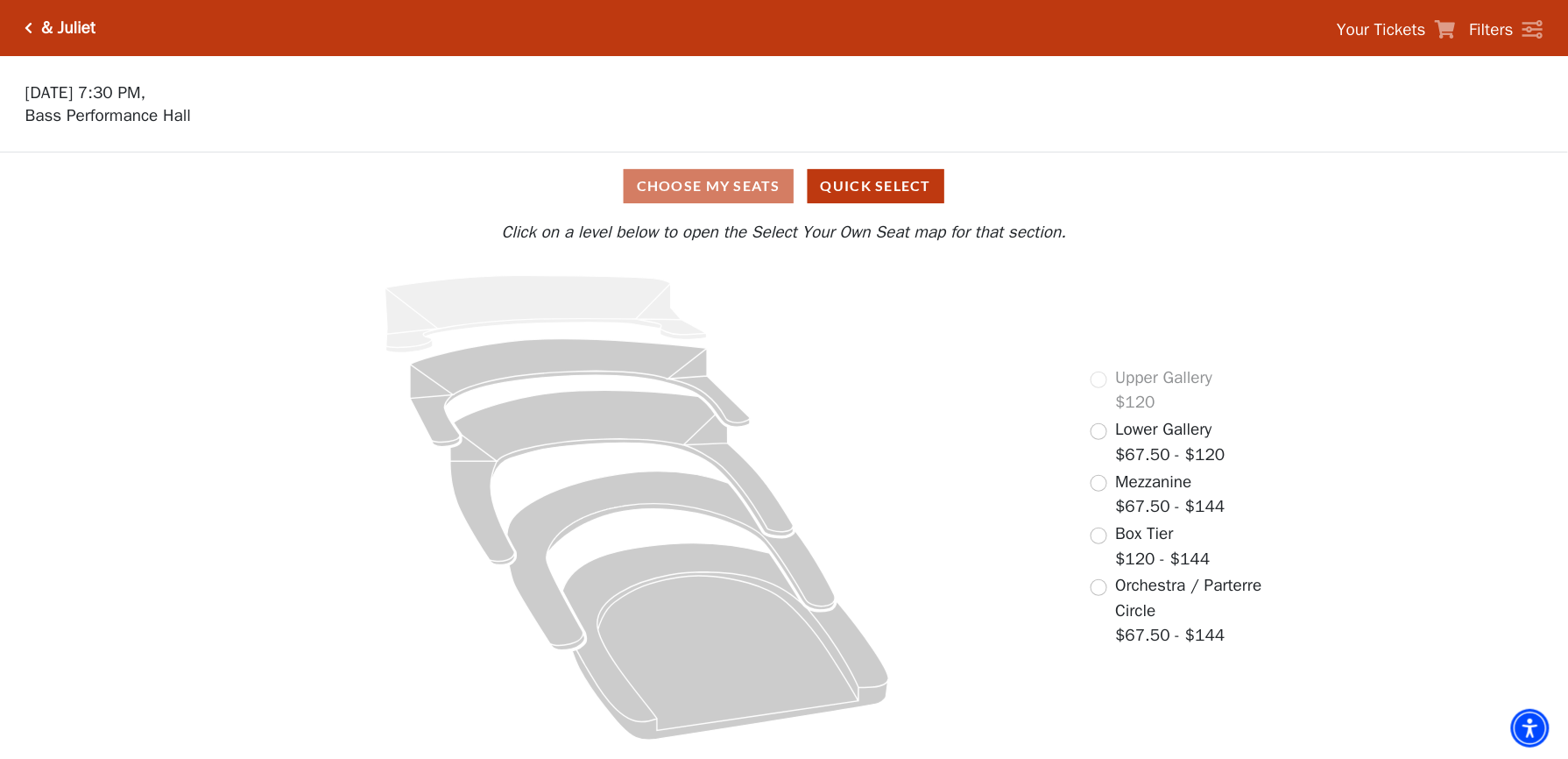 click on "Lower Gallery" at bounding box center [1163, 429] 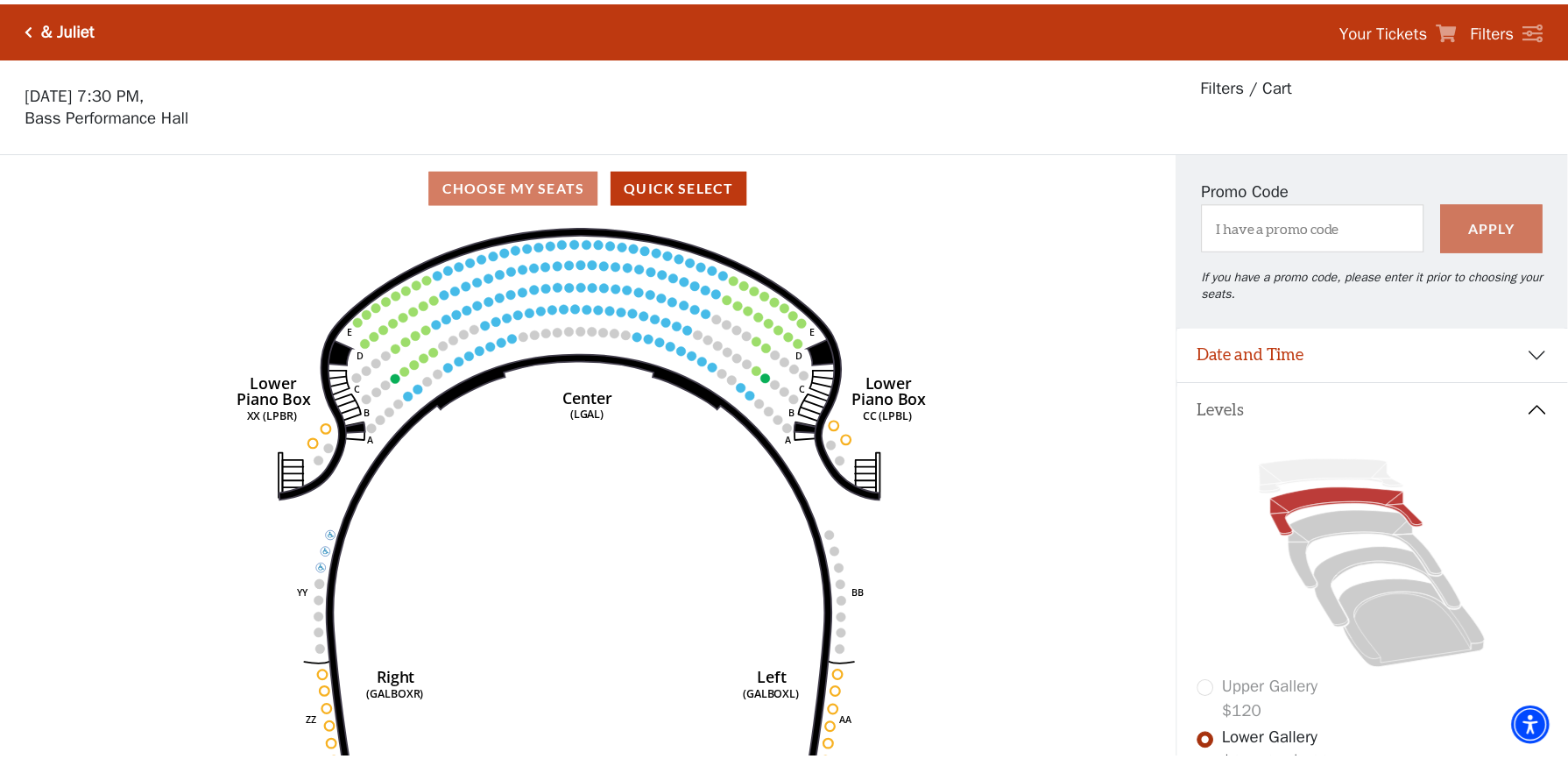 scroll, scrollTop: 81, scrollLeft: 0, axis: vertical 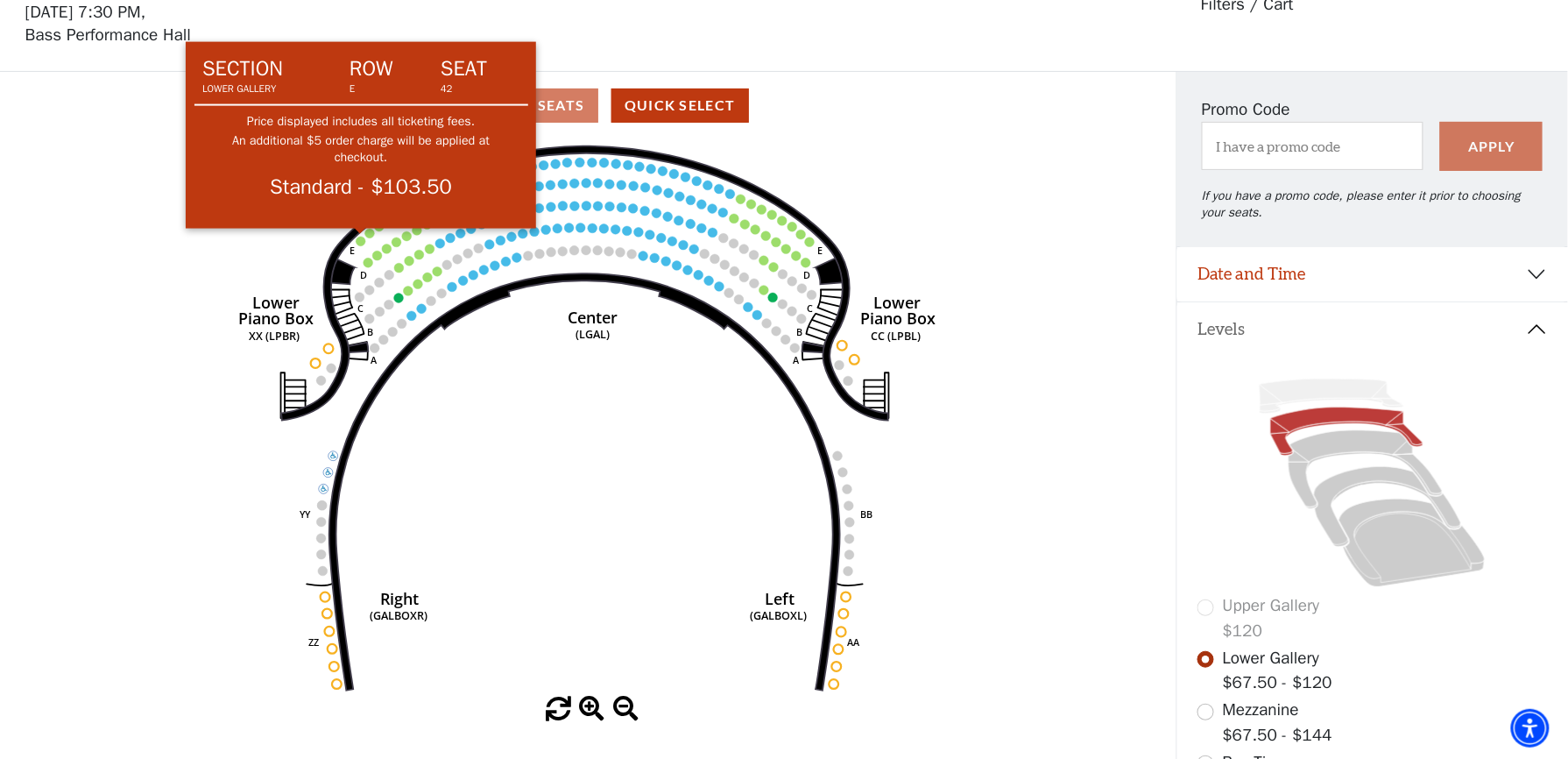 click 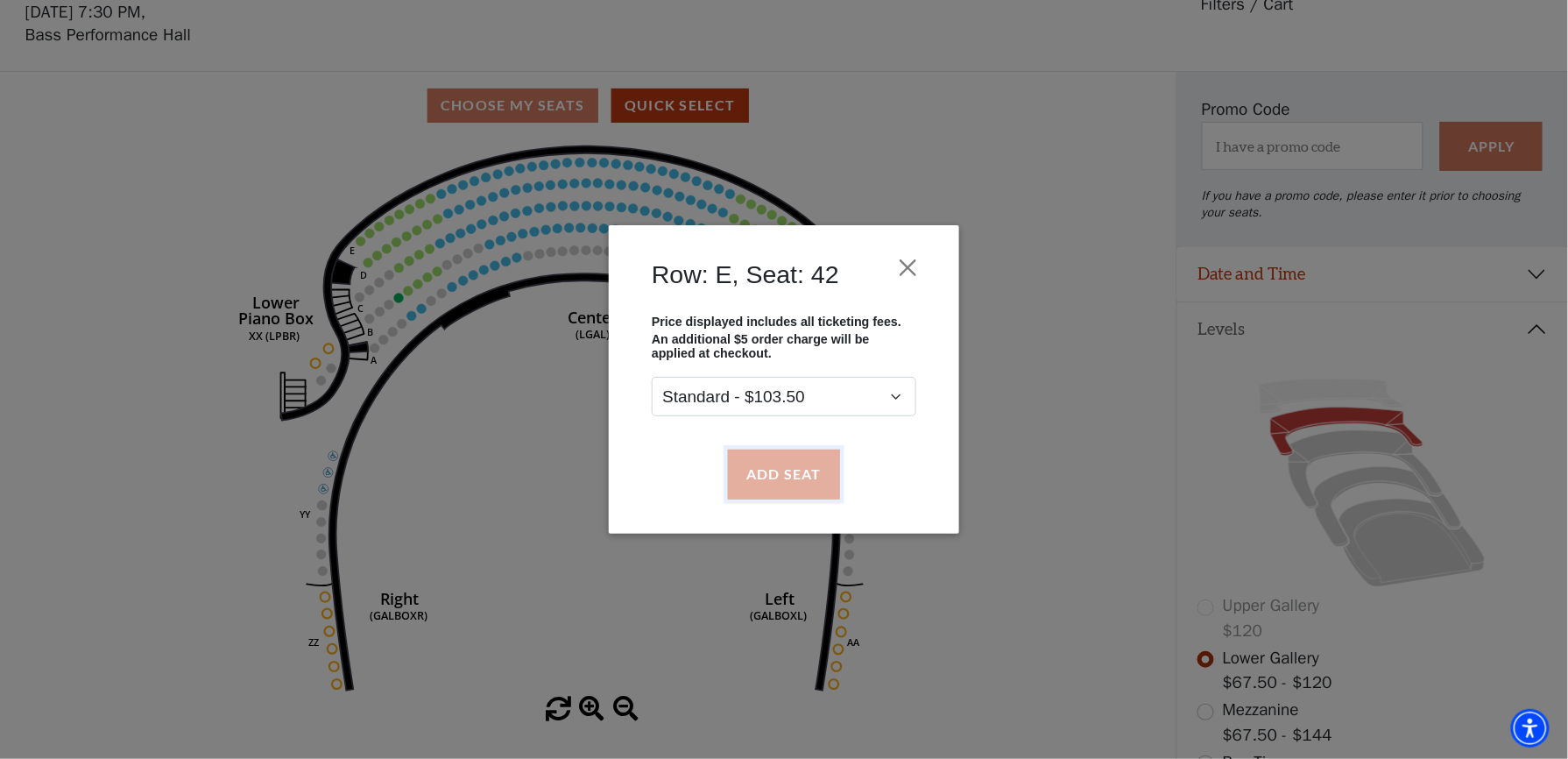 click on "Add Seat" at bounding box center [784, 474] 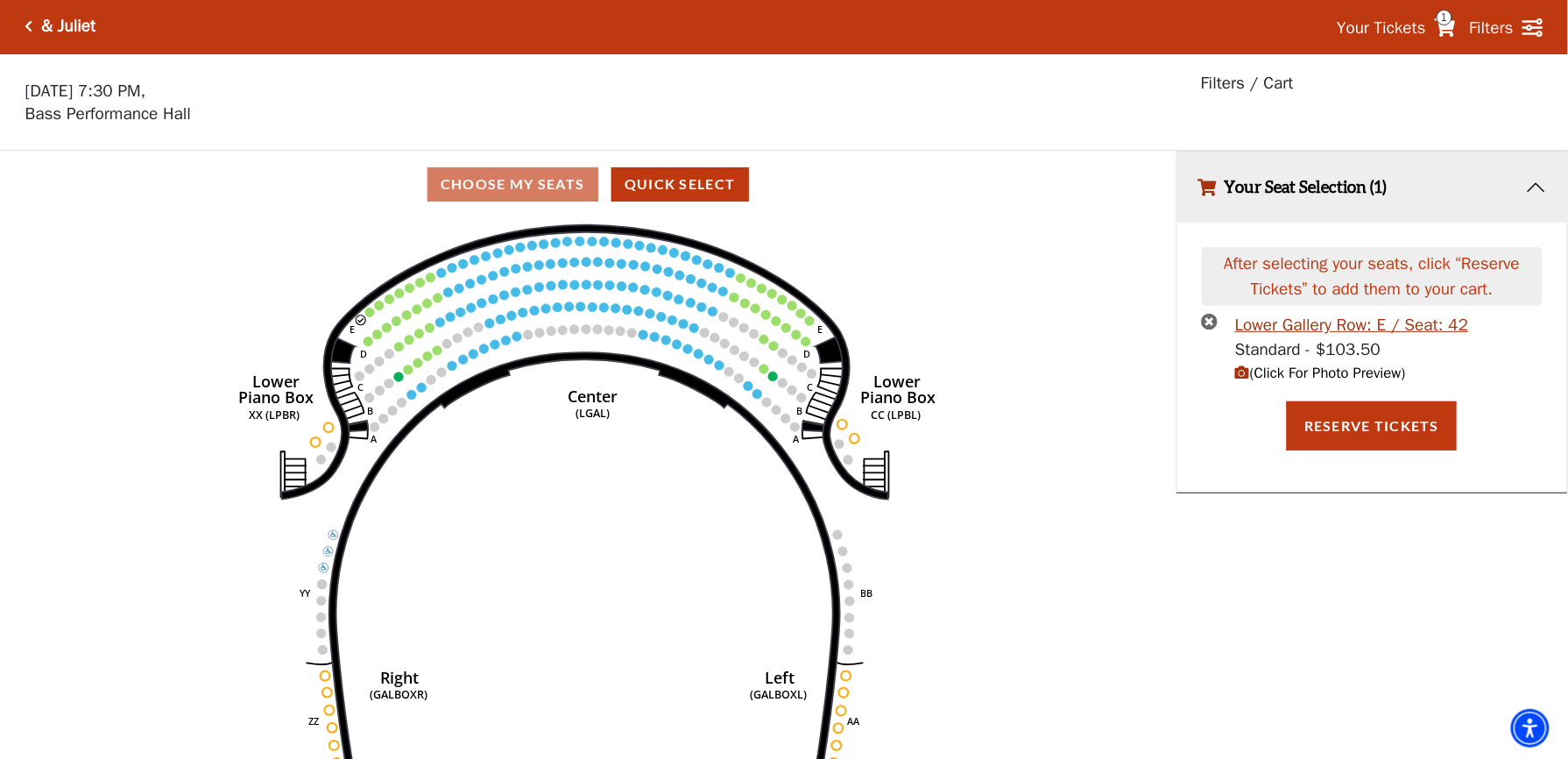 scroll, scrollTop: 0, scrollLeft: 0, axis: both 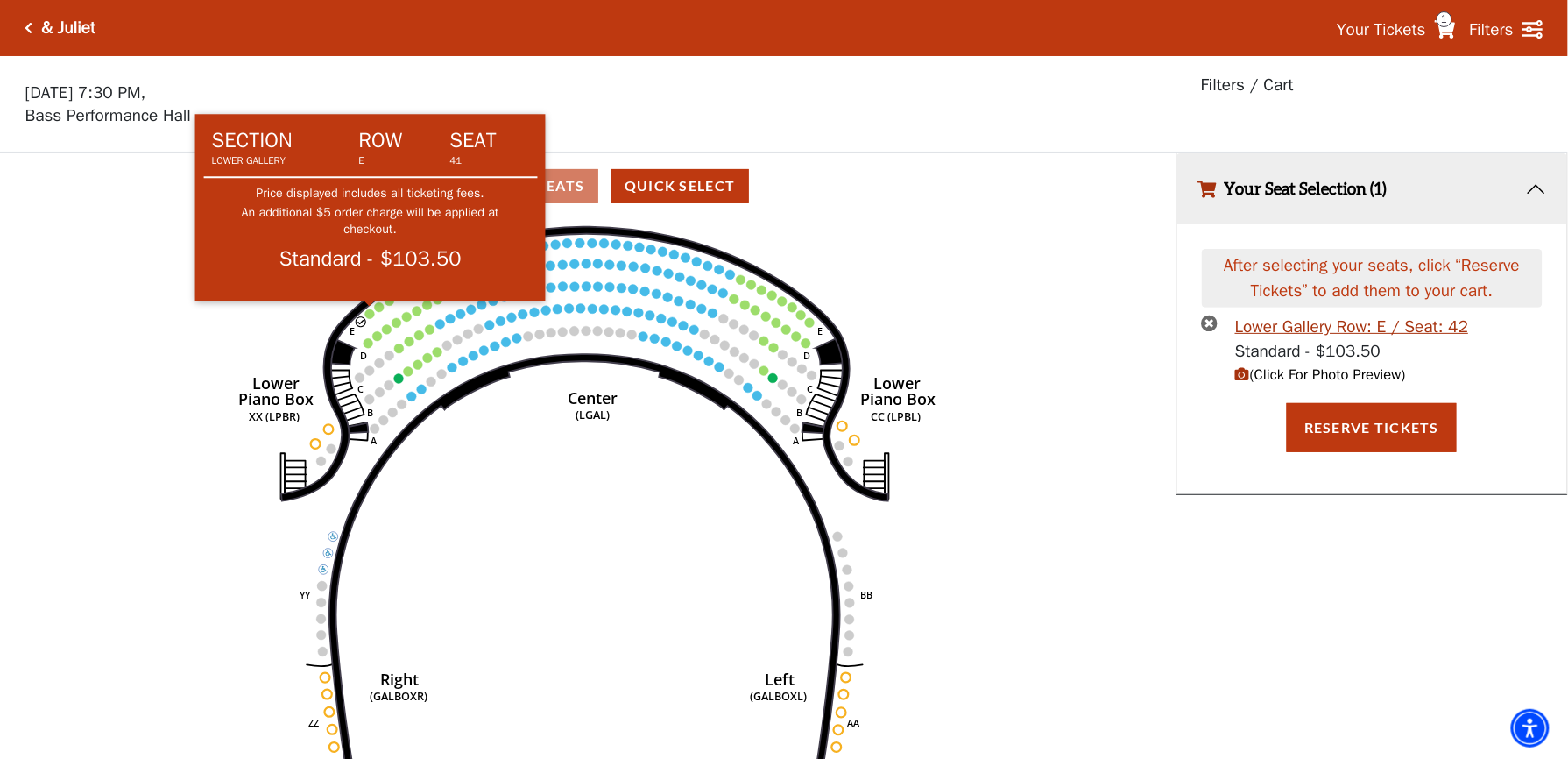 click 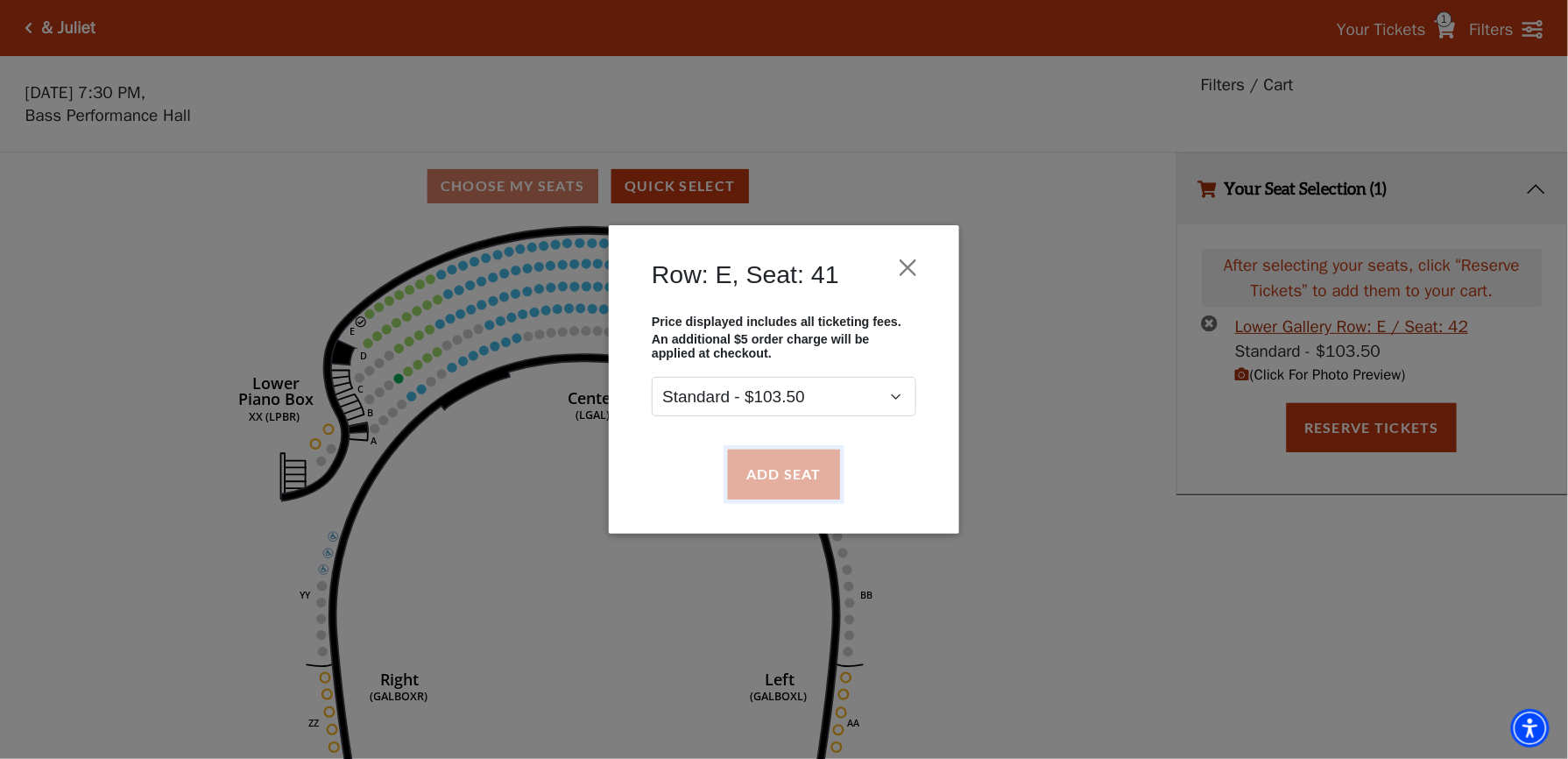 click on "Add Seat" at bounding box center [784, 474] 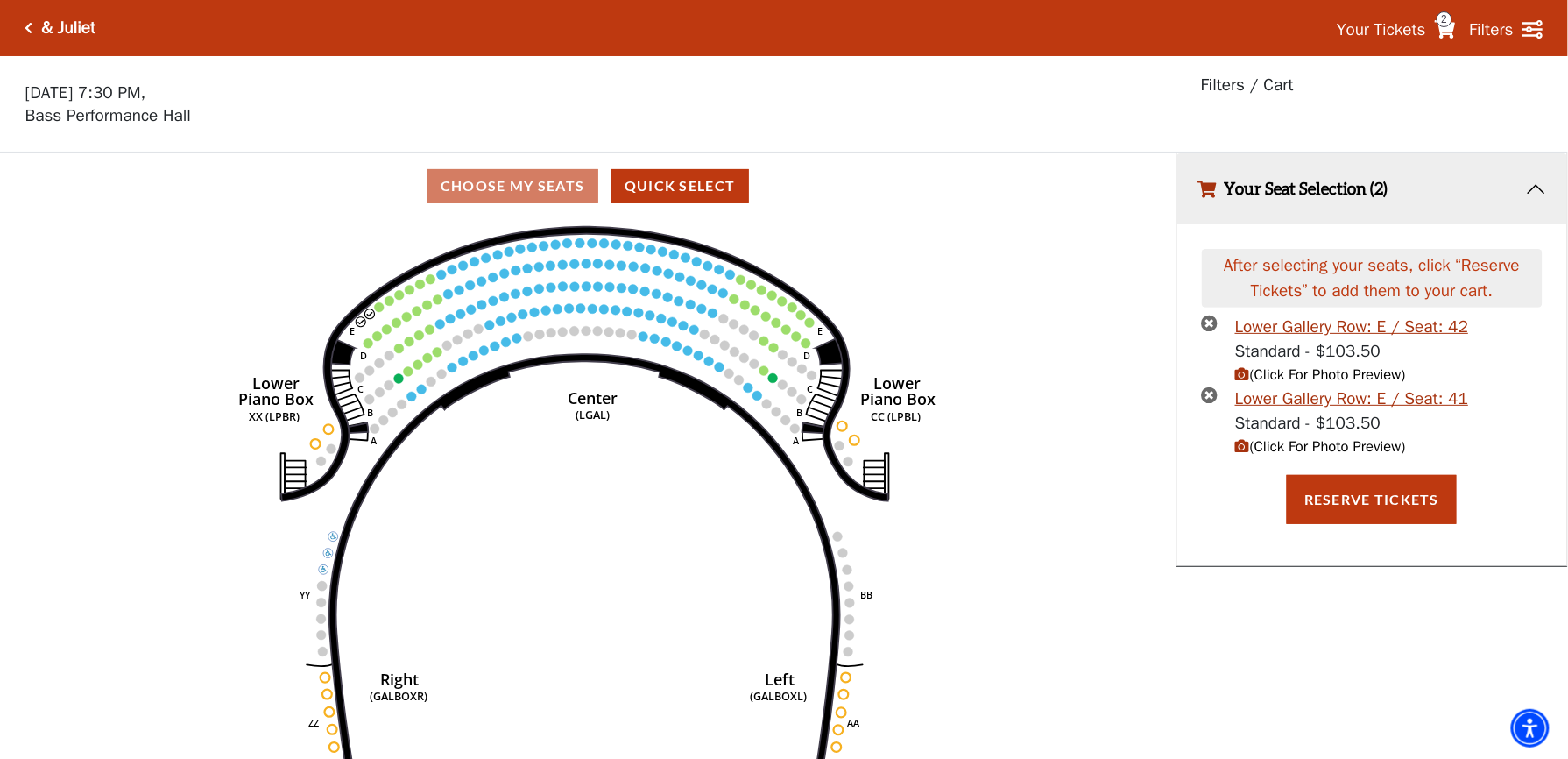 click 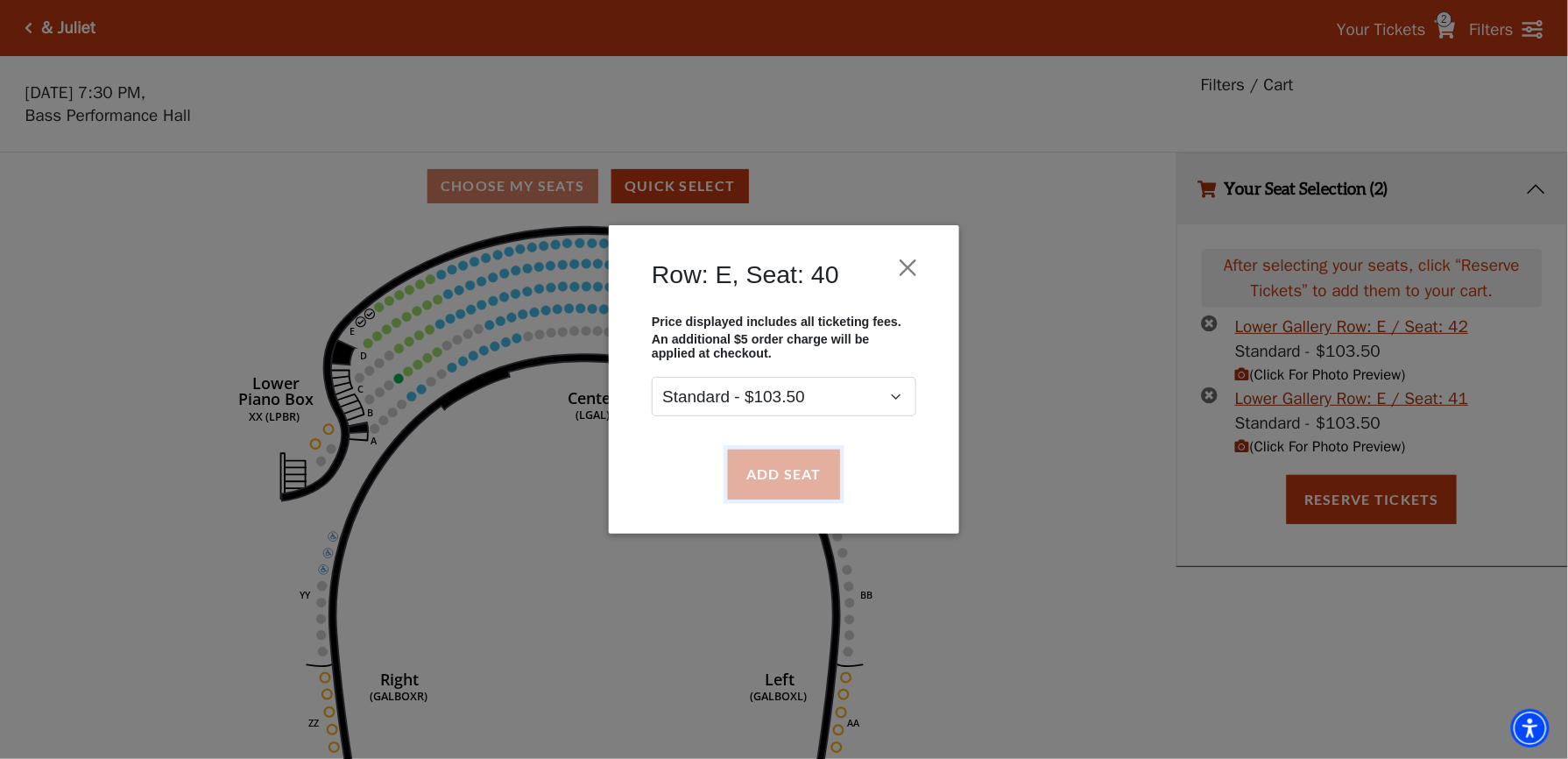 click on "Add Seat" at bounding box center (784, 474) 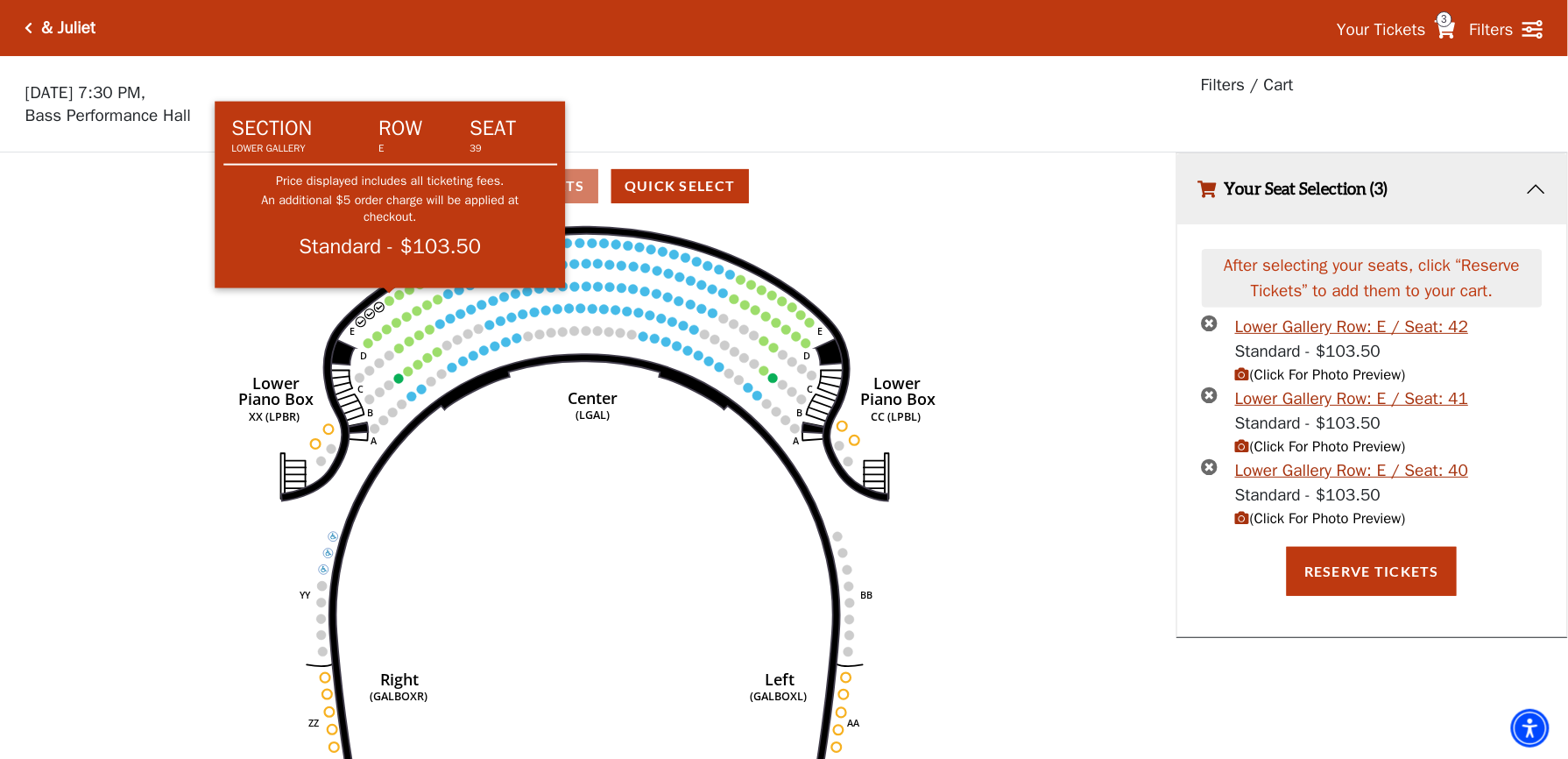 click 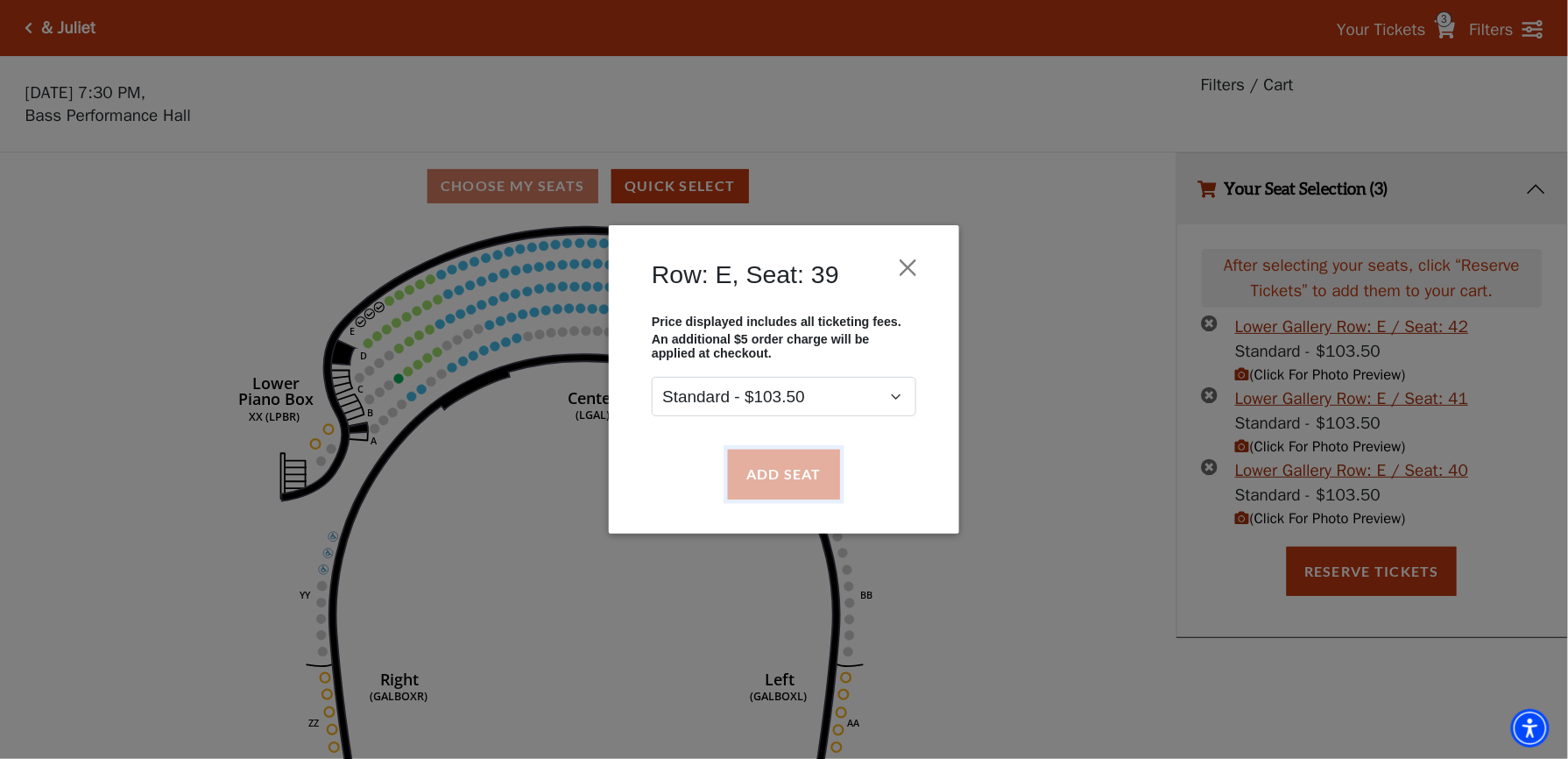 click on "Add Seat" at bounding box center [784, 474] 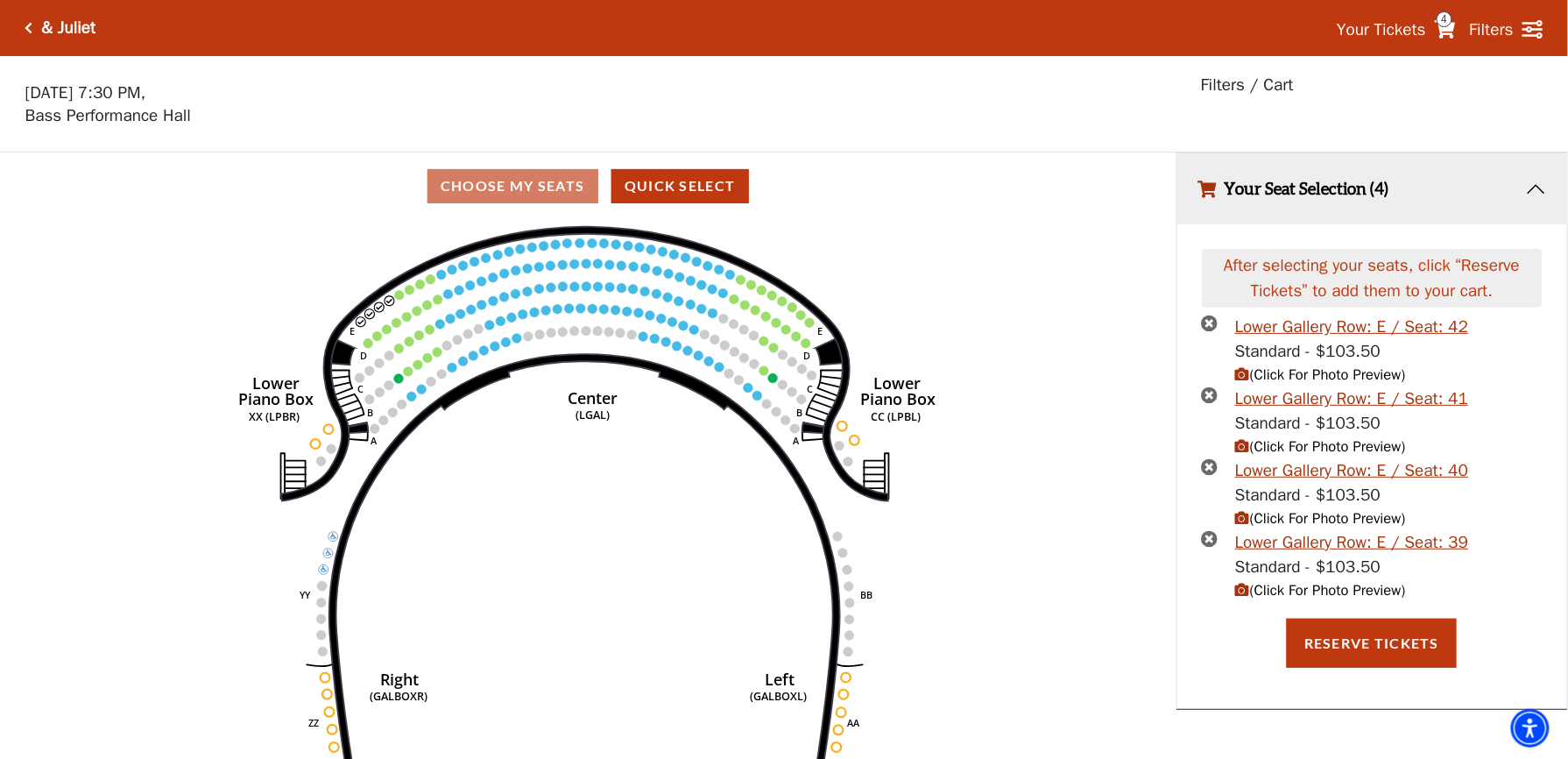 click on "Right   (GALBOXR)   E   D   C   B   A   E   D   C   B   A   YY   ZZ   Left   (GALBOXL)   BB   AA   Center   Lower   Piano Box   (LGAL)   CC (LPBL)   Lower   Piano Box   XX (LPBR)" 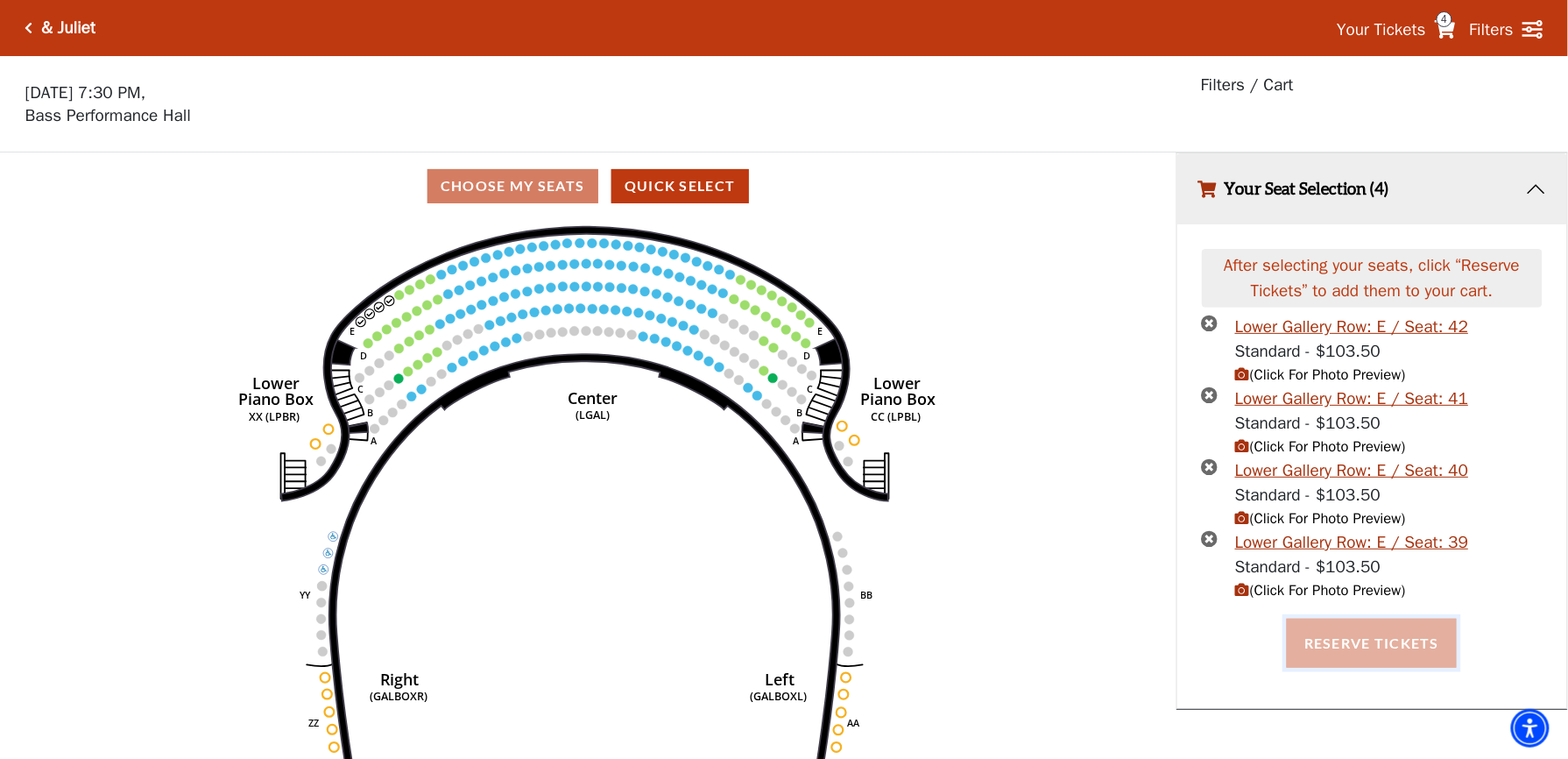 click on "Reserve Tickets" at bounding box center (1372, 643) 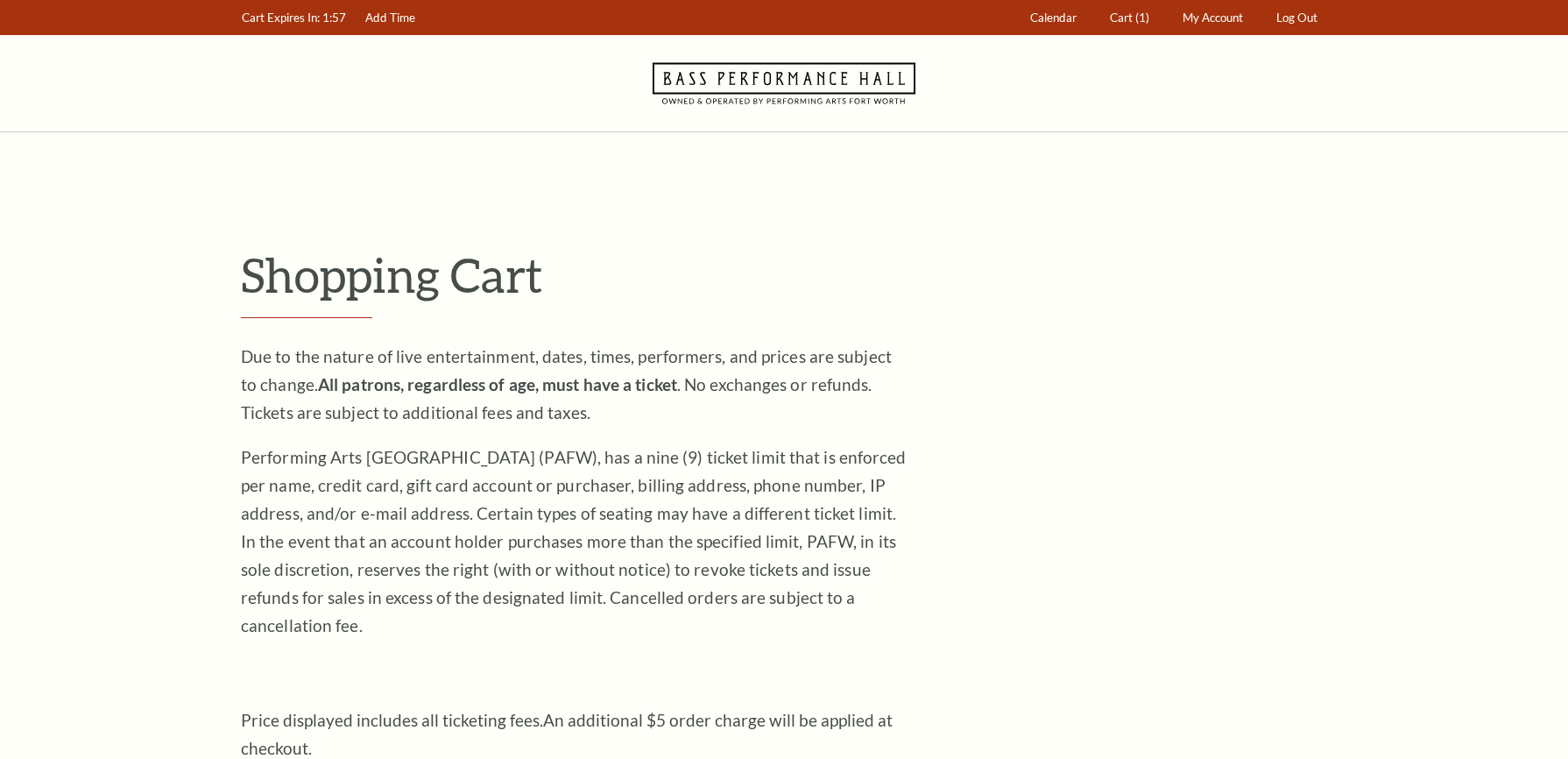 scroll, scrollTop: 890, scrollLeft: 0, axis: vertical 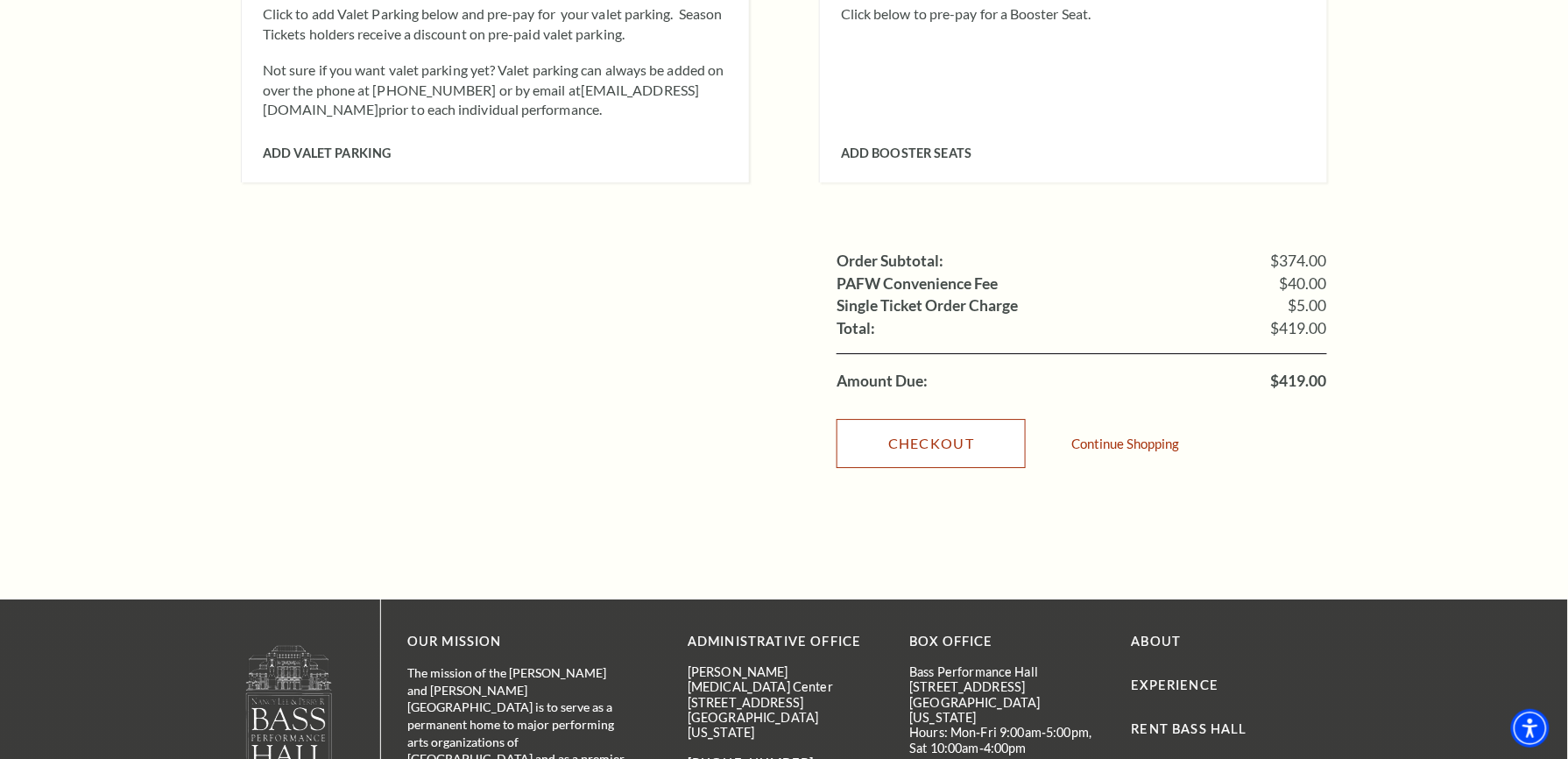 click on "Checkout" at bounding box center [931, 443] 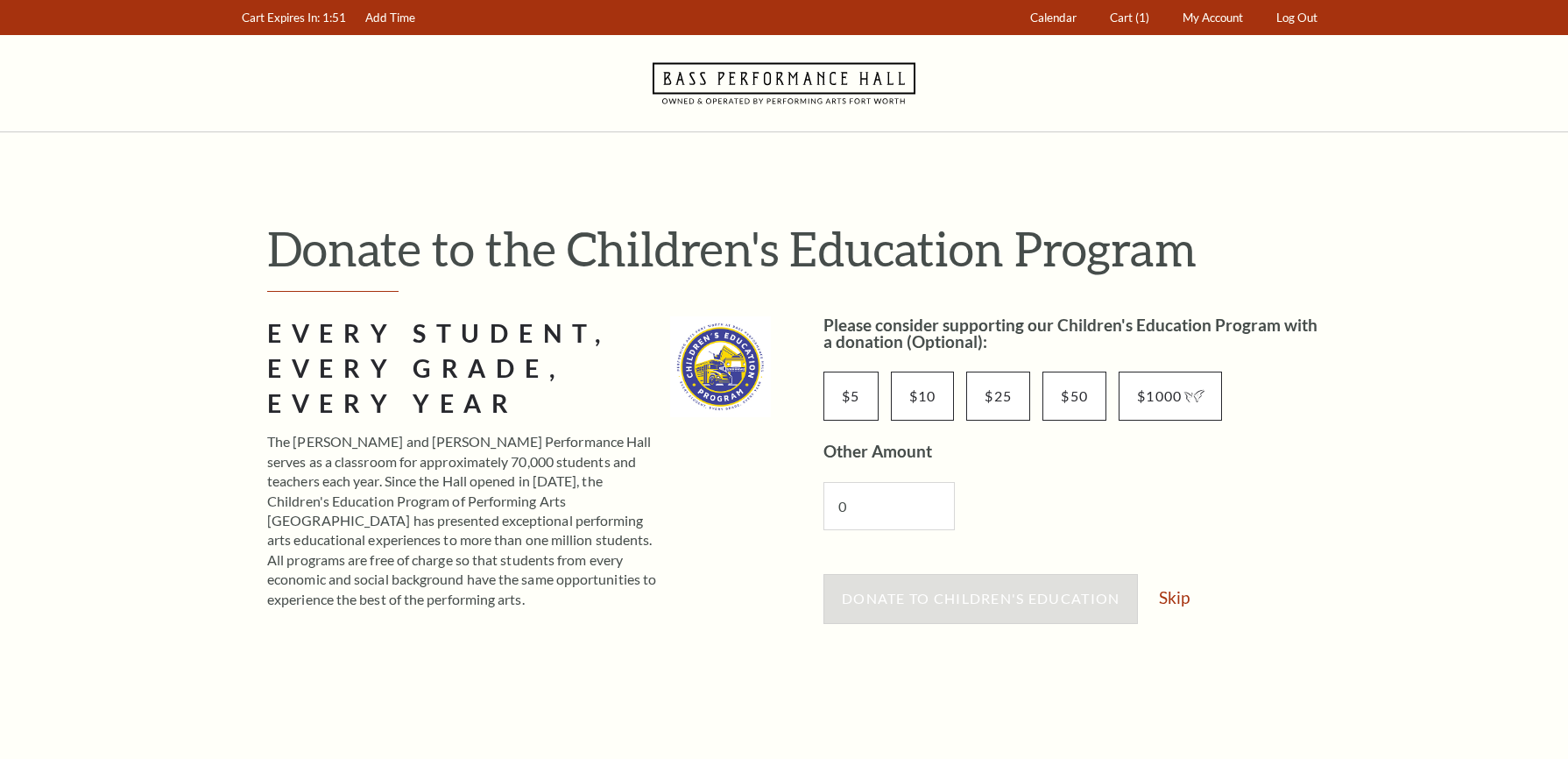 scroll, scrollTop: 0, scrollLeft: 0, axis: both 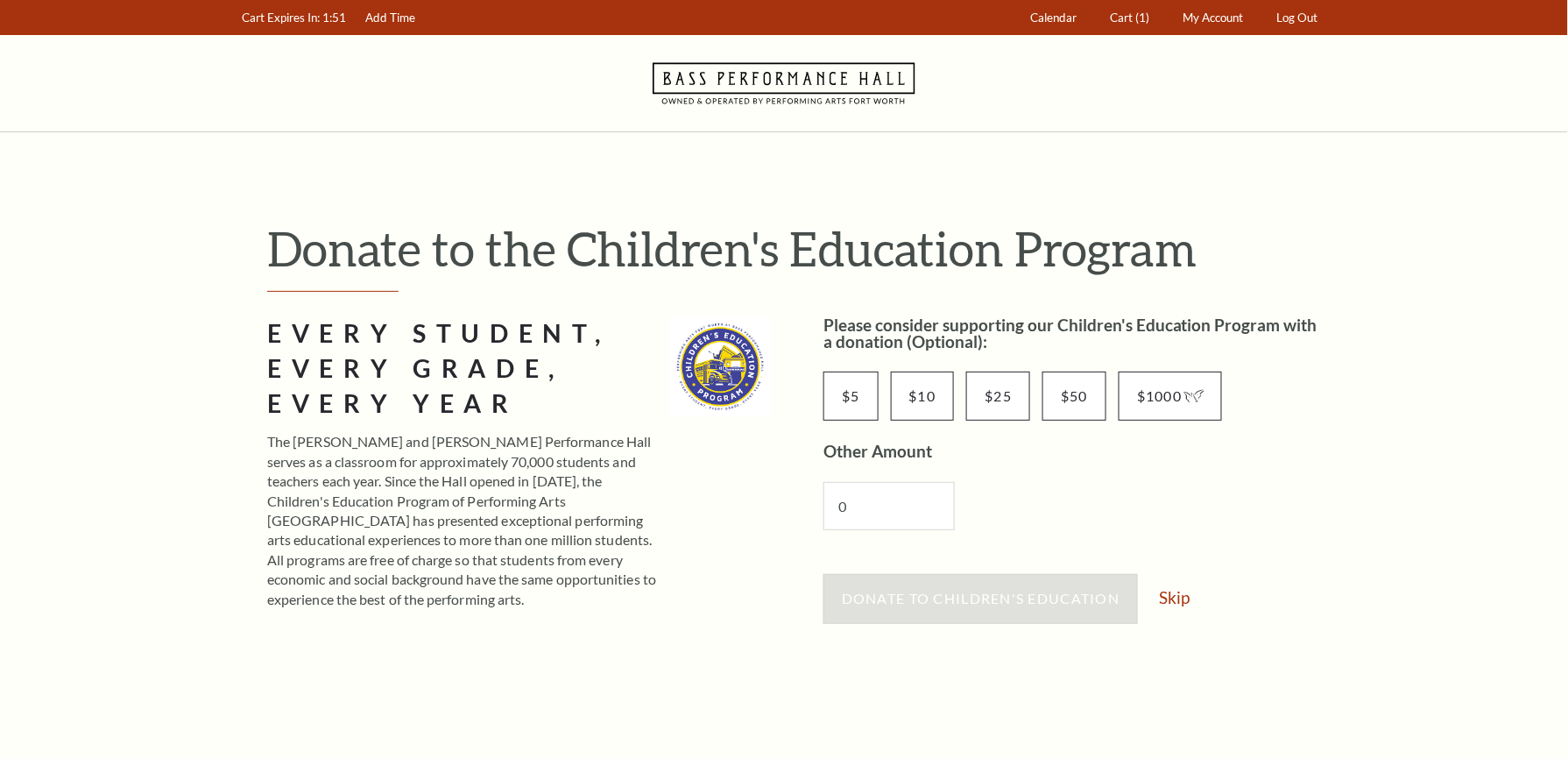 click on "Donate to Children's Education   Skip" at bounding box center (1075, 607) 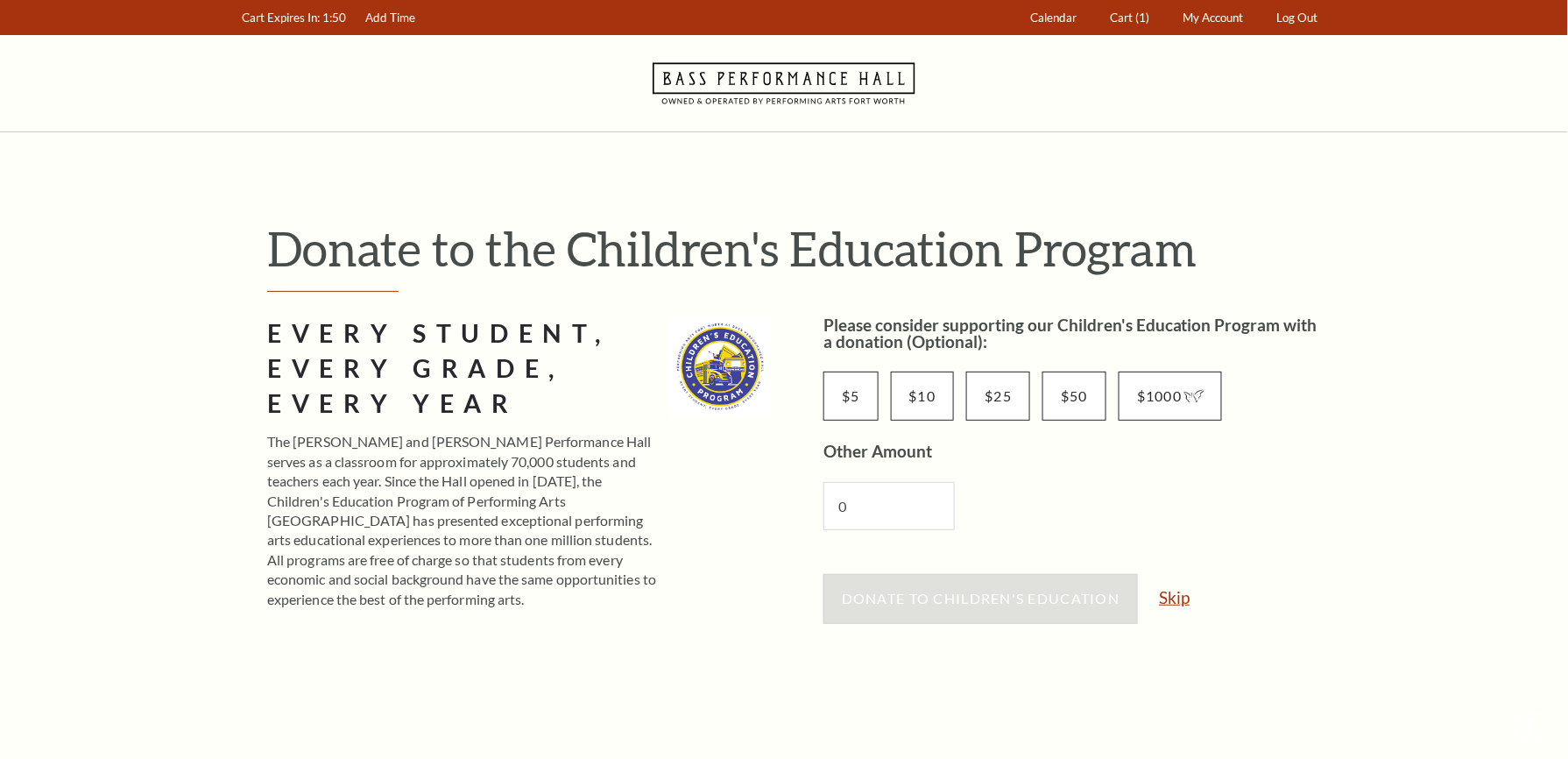 click on "Skip" at bounding box center [1174, 597] 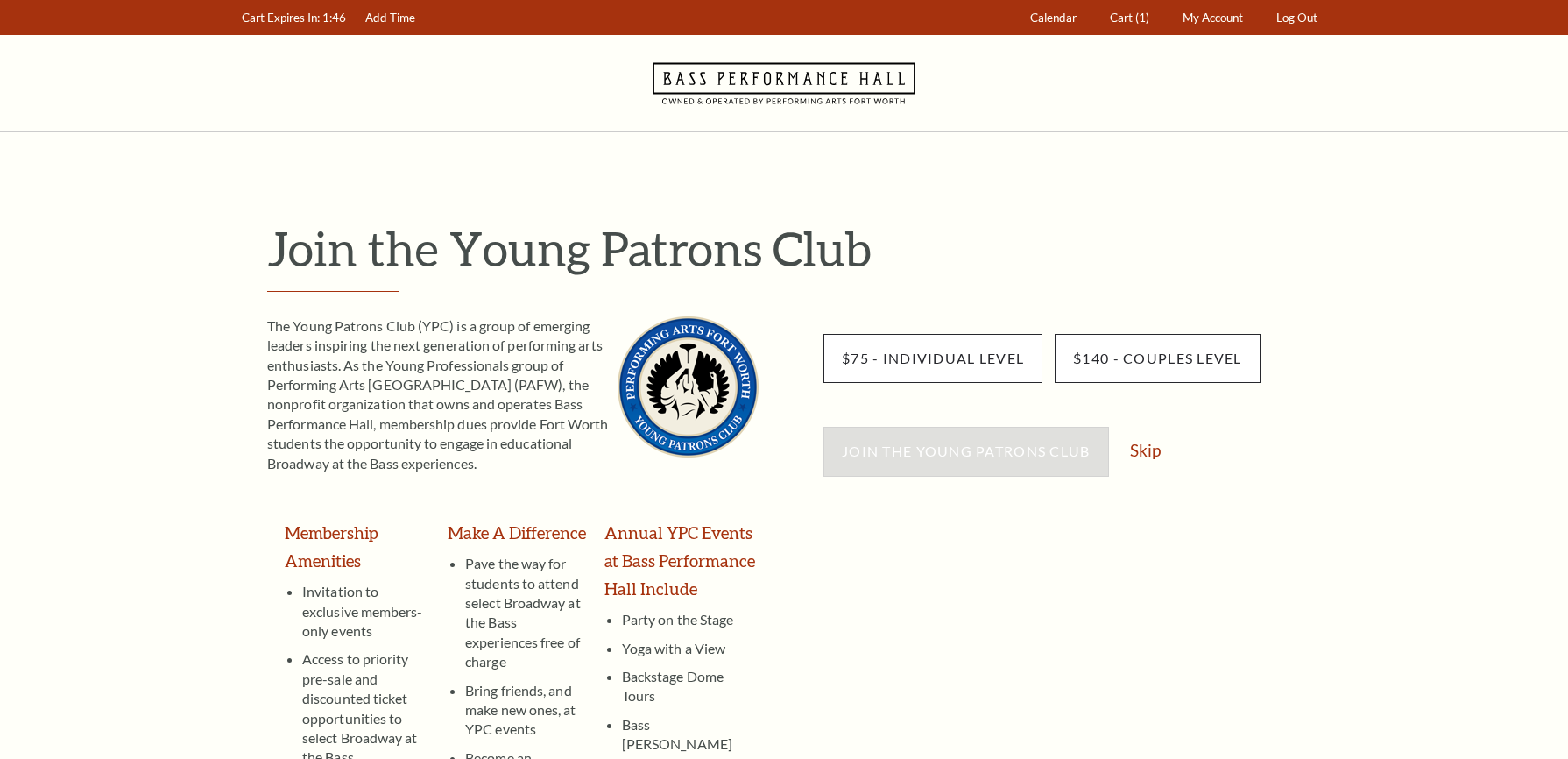 scroll, scrollTop: 351, scrollLeft: 0, axis: vertical 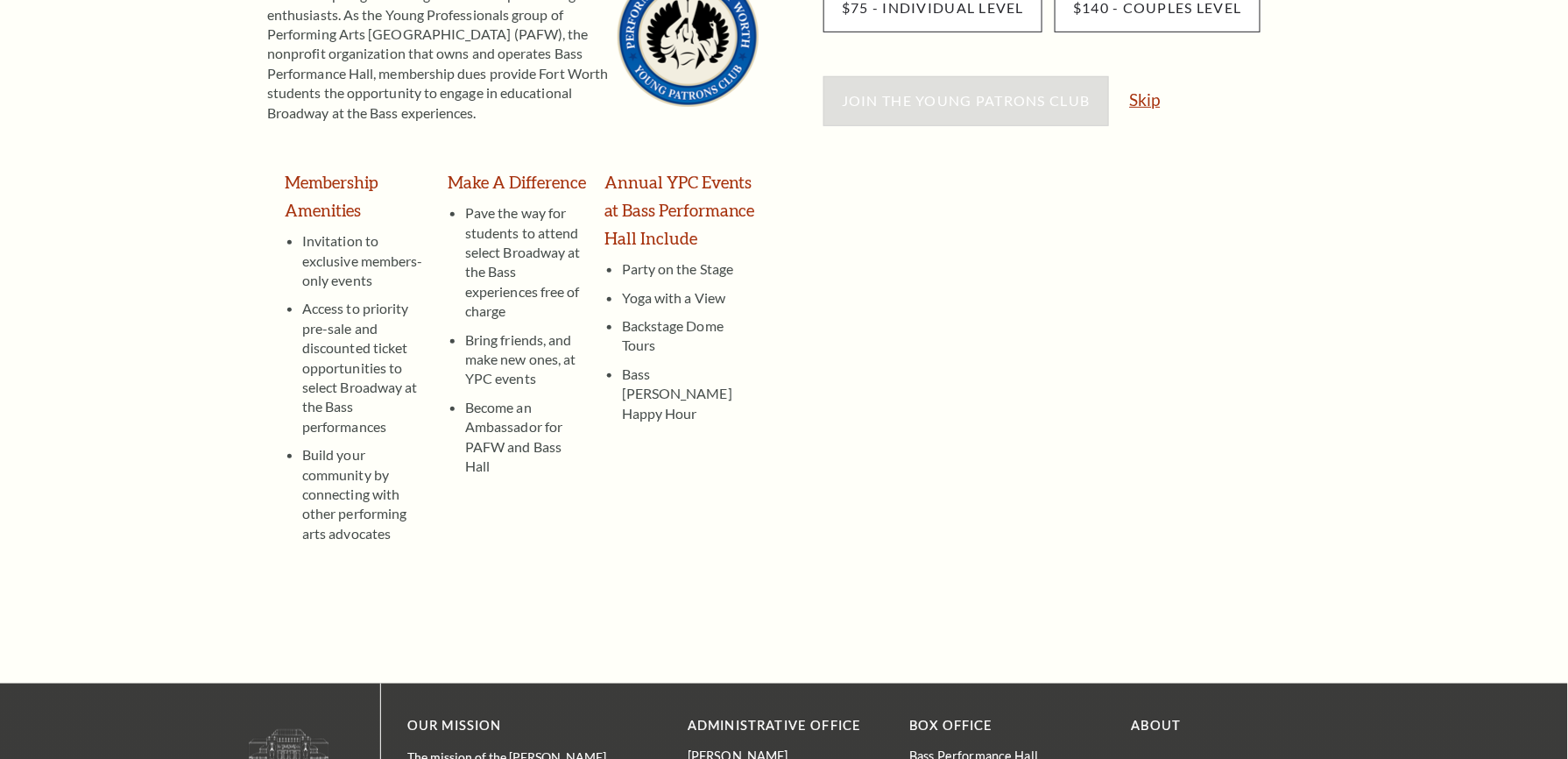 click on "Skip" at bounding box center (1145, 99) 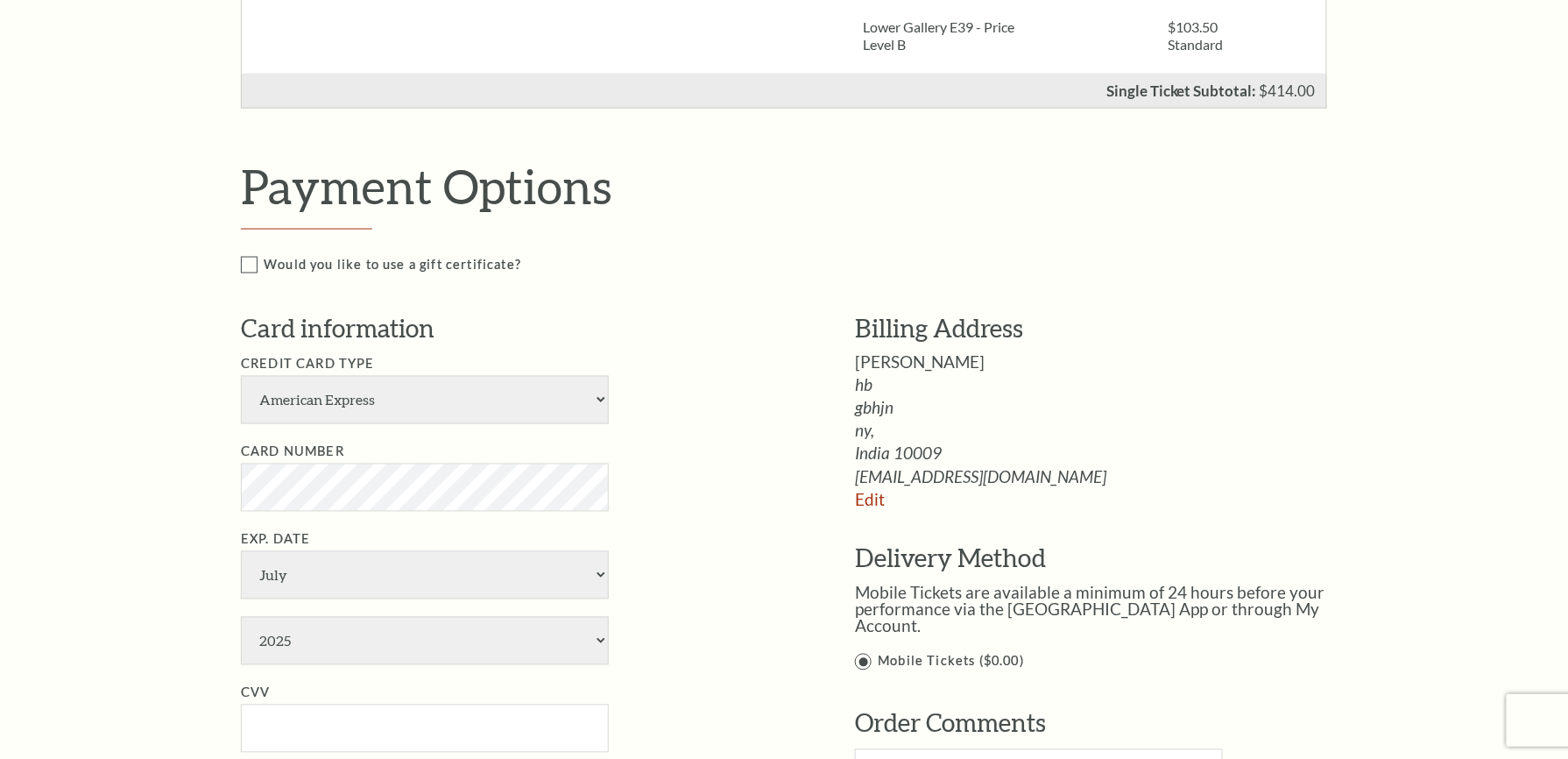 scroll, scrollTop: 0, scrollLeft: 0, axis: both 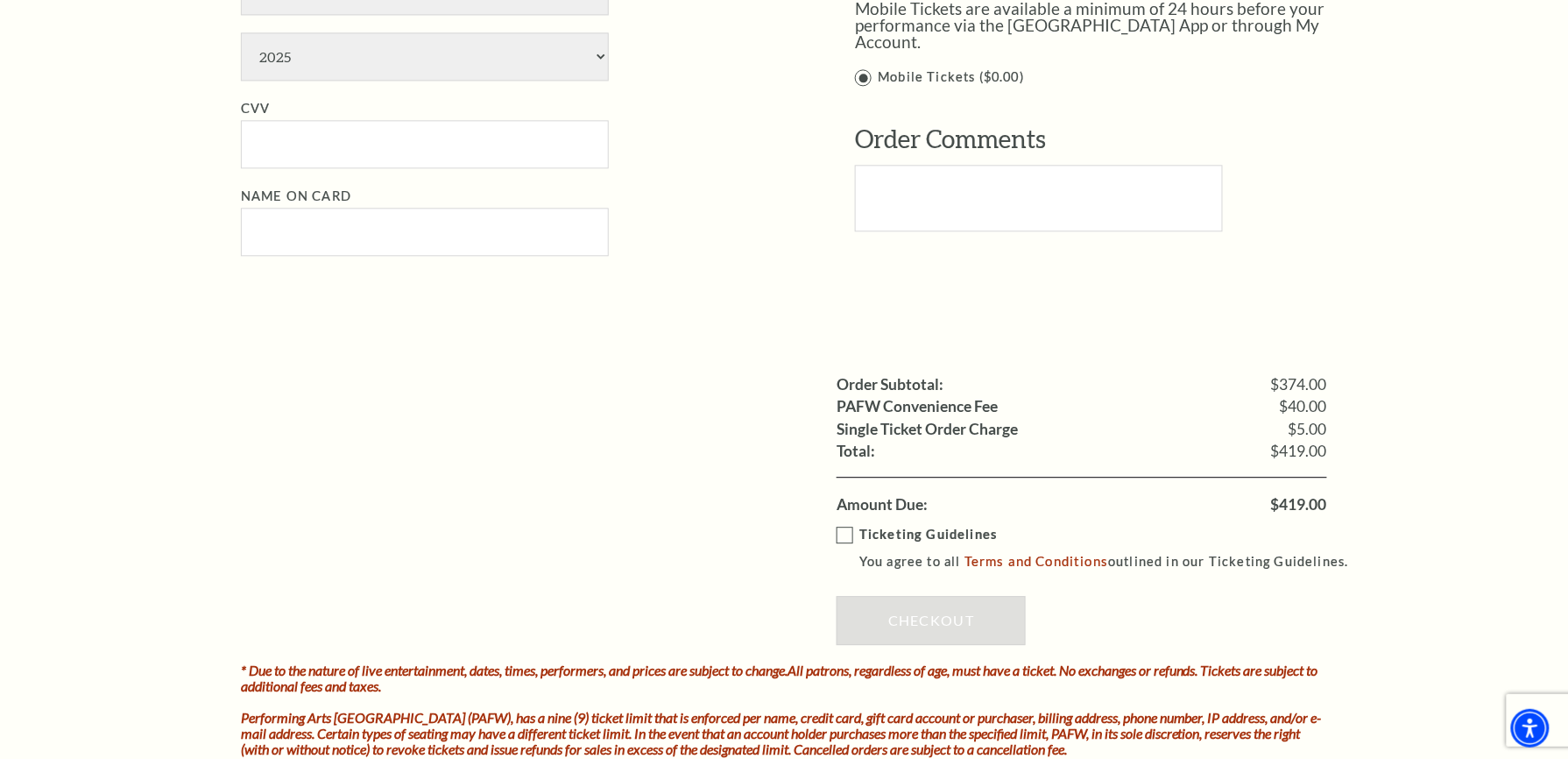 click on "$419.00" at bounding box center [1299, 505] 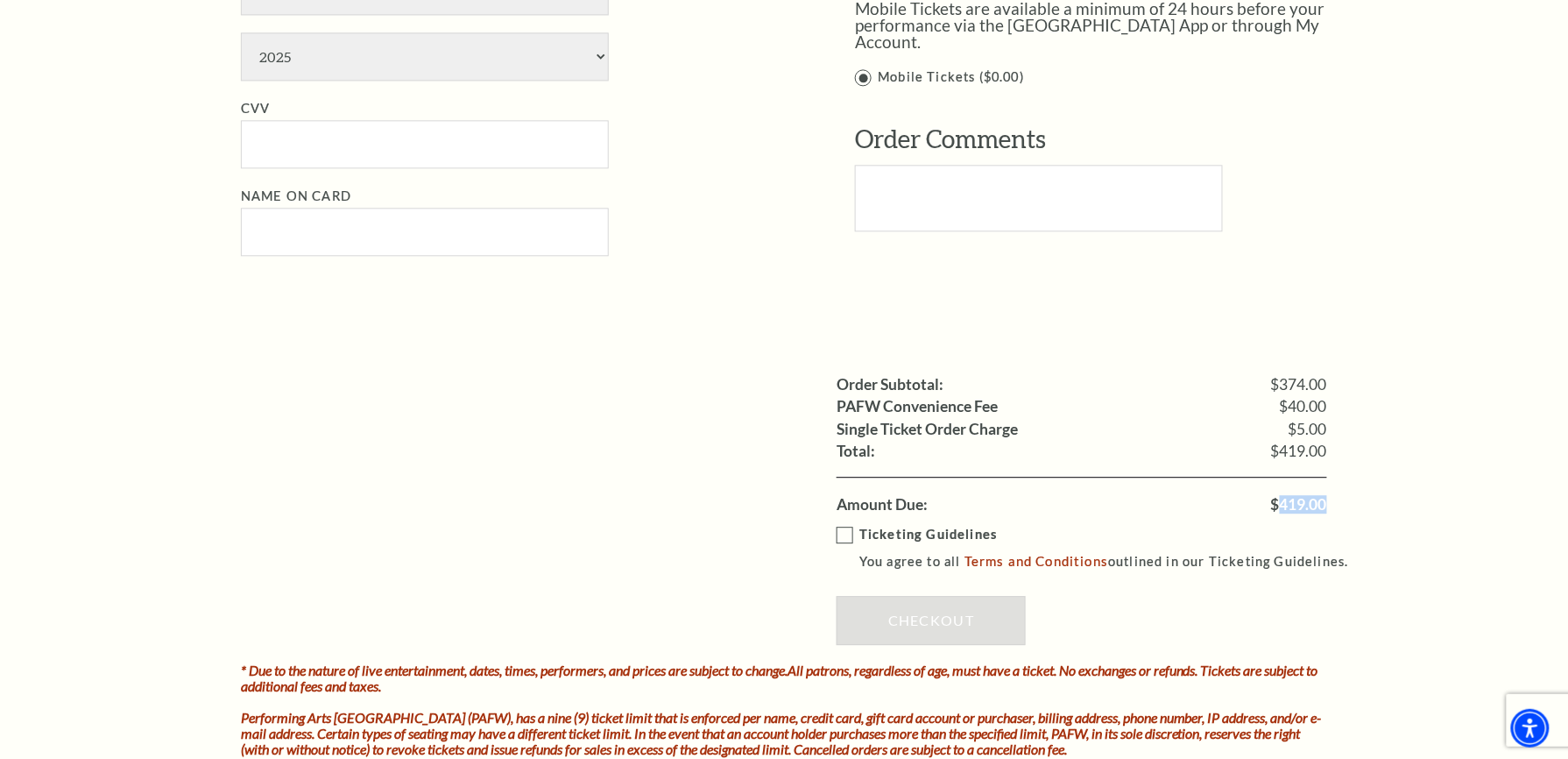 click on "$419.00" at bounding box center (1299, 505) 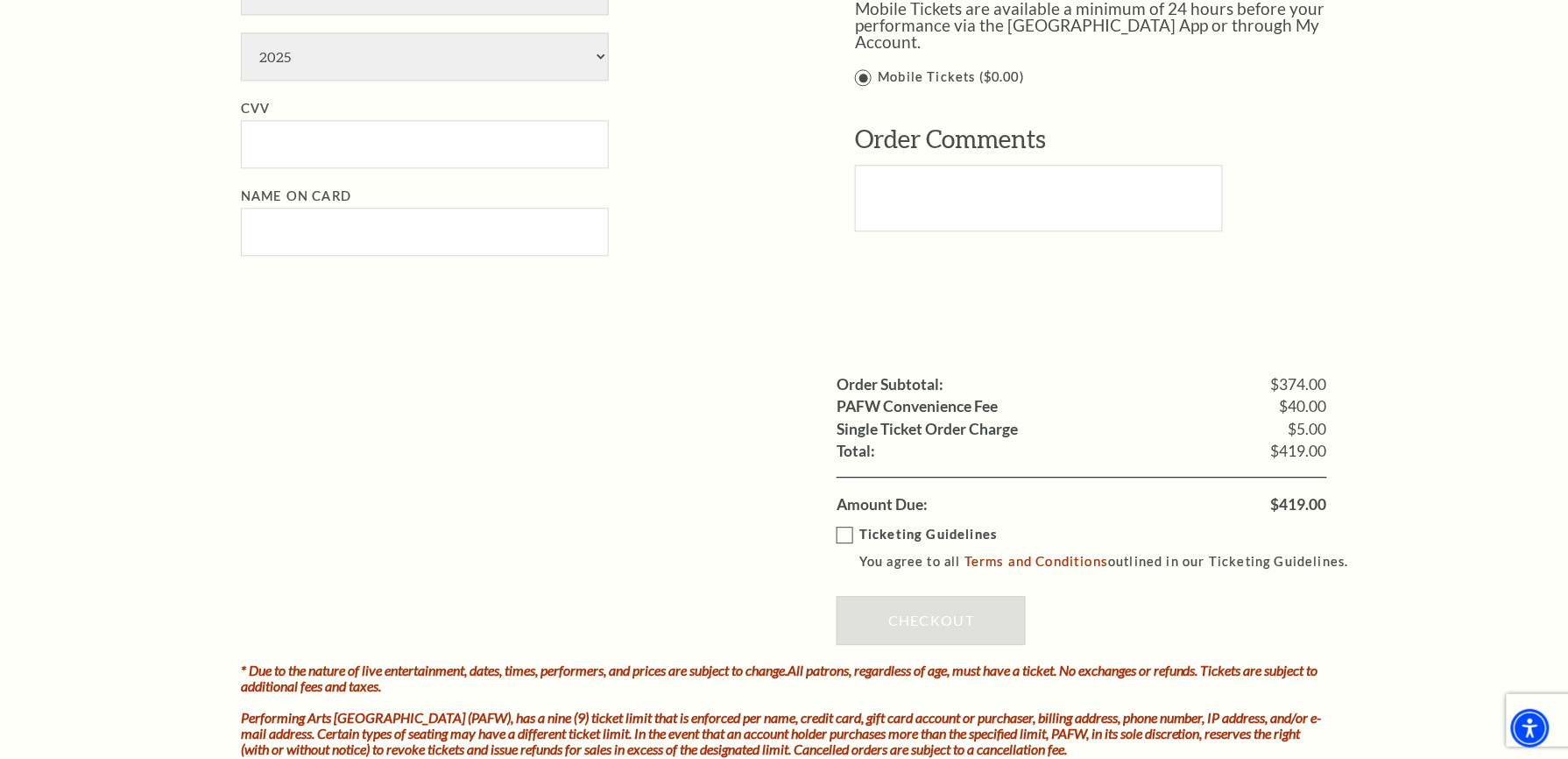 click on "Notice
×
Tickets cannot be removed during a Ticket Exchange. Choose Start Over to begin the Ticket Exchange Process again from the beginning, or close this dialogue to resume.
Close
Start Over
Notice
×
Subscriptions cannot be removed during a Renewal. Choose Start Over to begin the Renewal Process again from the beginning, or close this dialogue to resume.
Close
Start Over" at bounding box center [784, -200] 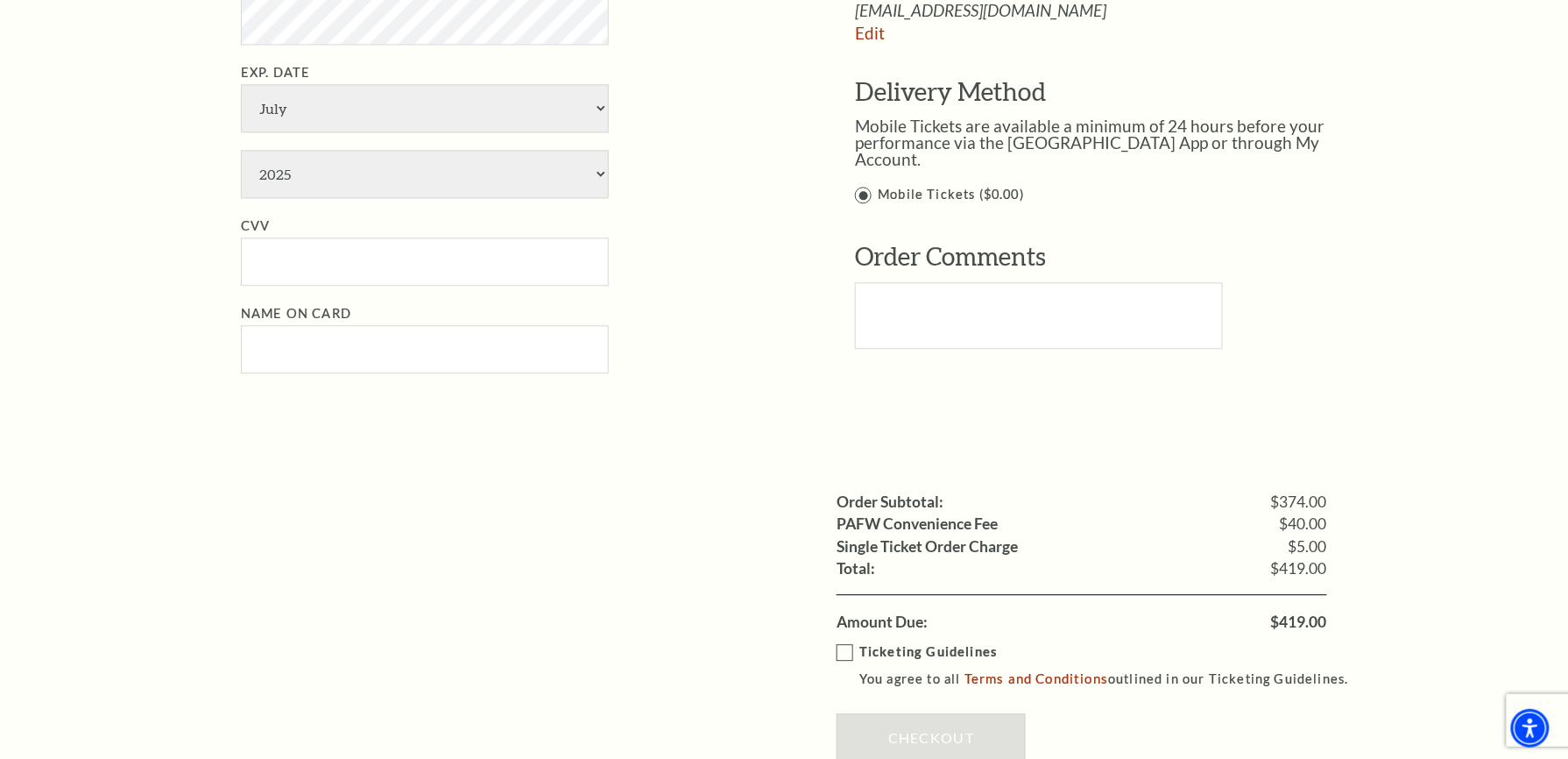 drag, startPoint x: 82, startPoint y: 471, endPoint x: 259, endPoint y: 432, distance: 181.24569 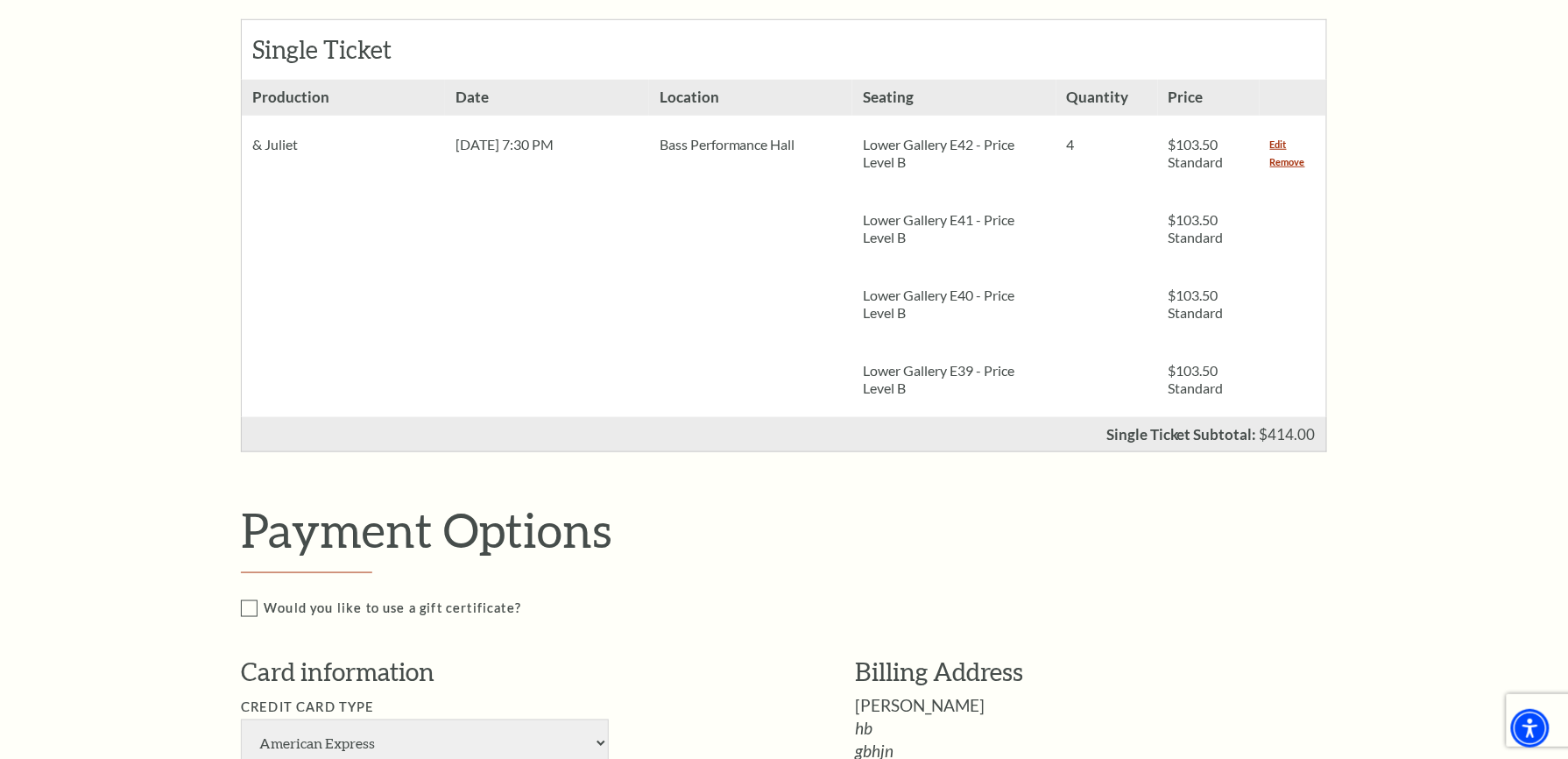 scroll, scrollTop: 351, scrollLeft: 0, axis: vertical 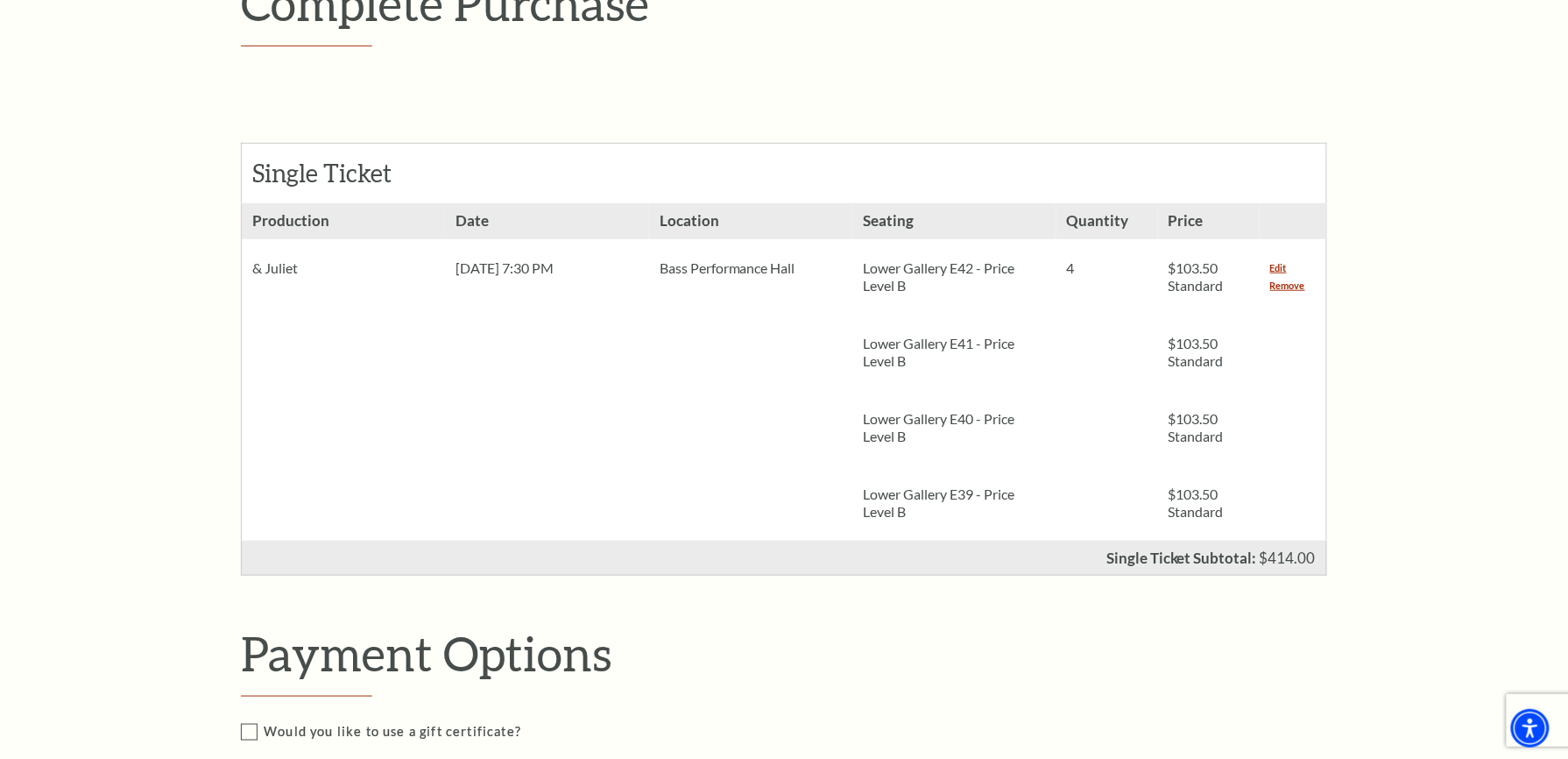 drag, startPoint x: 71, startPoint y: 431, endPoint x: 617, endPoint y: 342, distance: 553.2061 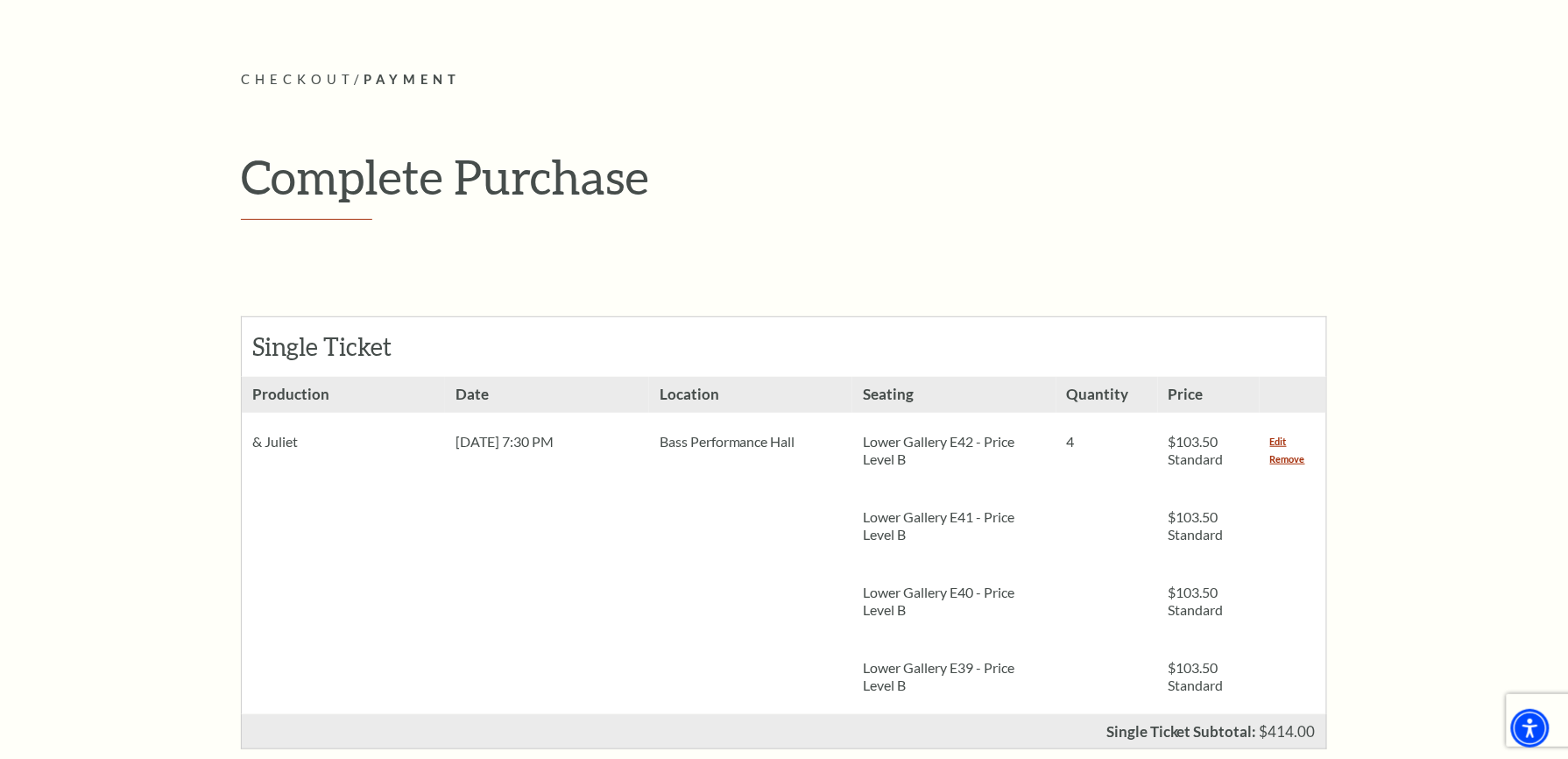 scroll, scrollTop: 0, scrollLeft: 0, axis: both 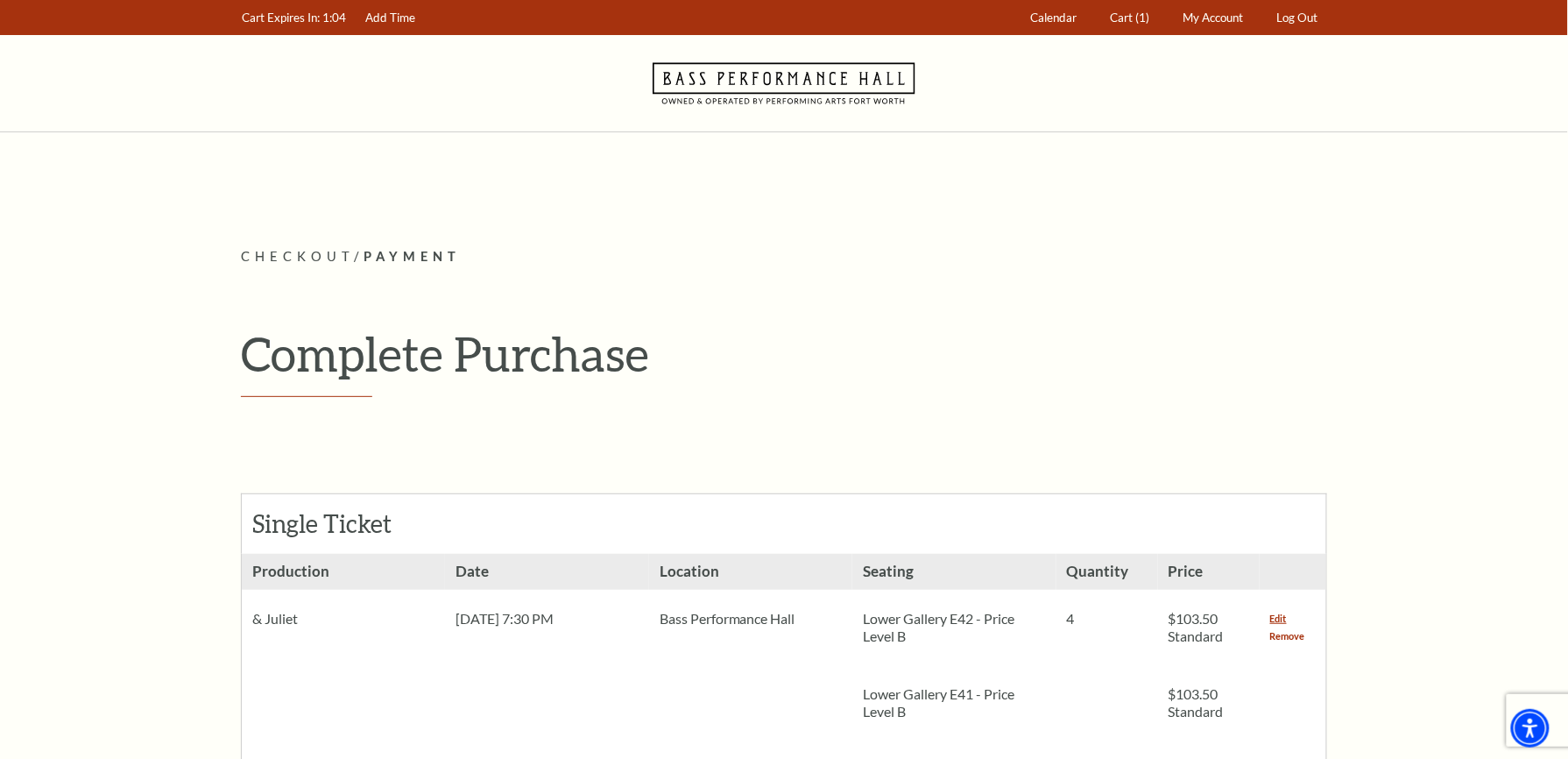 click on "Remove" at bounding box center (1288, 636) 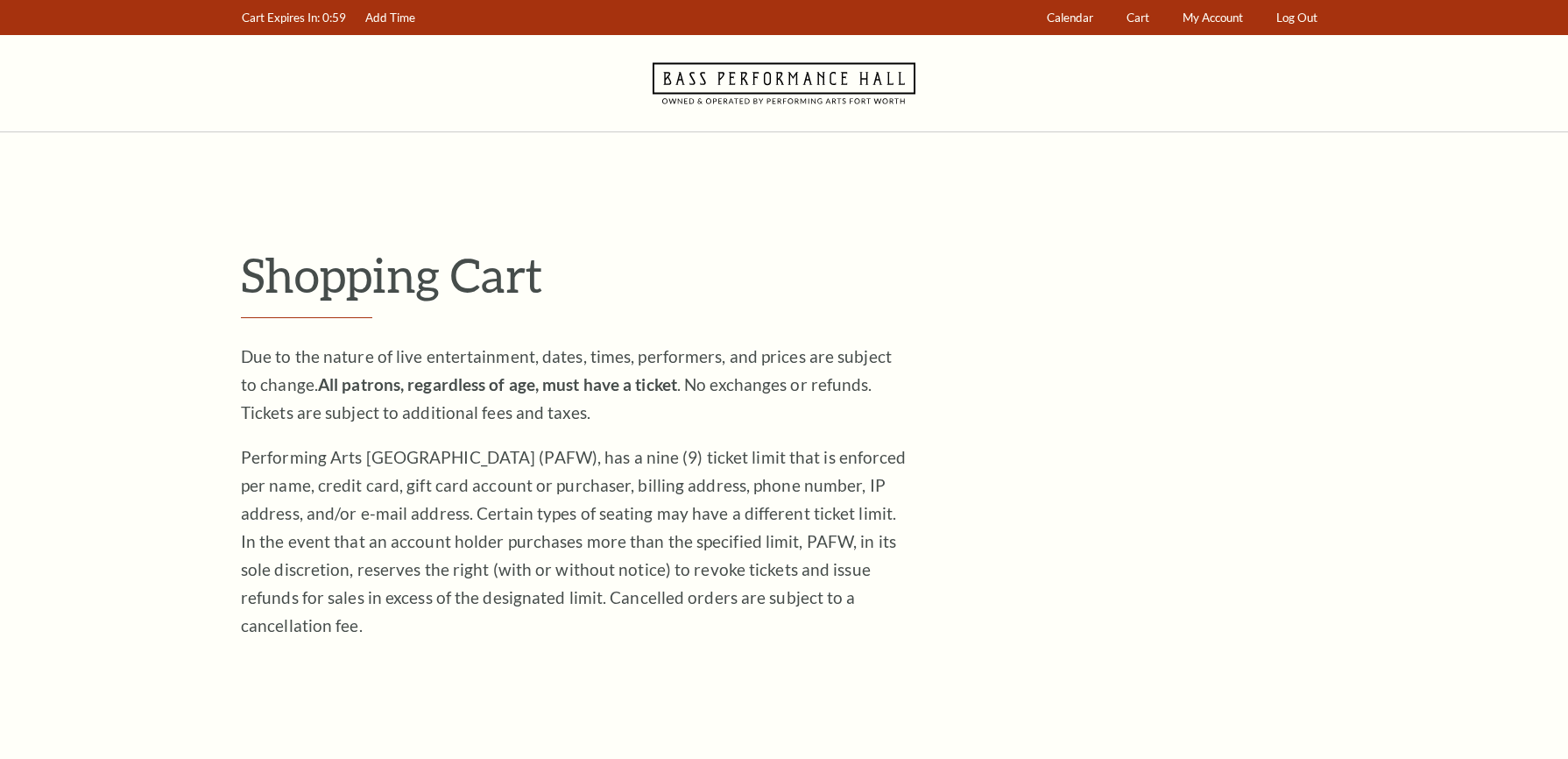scroll, scrollTop: 0, scrollLeft: 0, axis: both 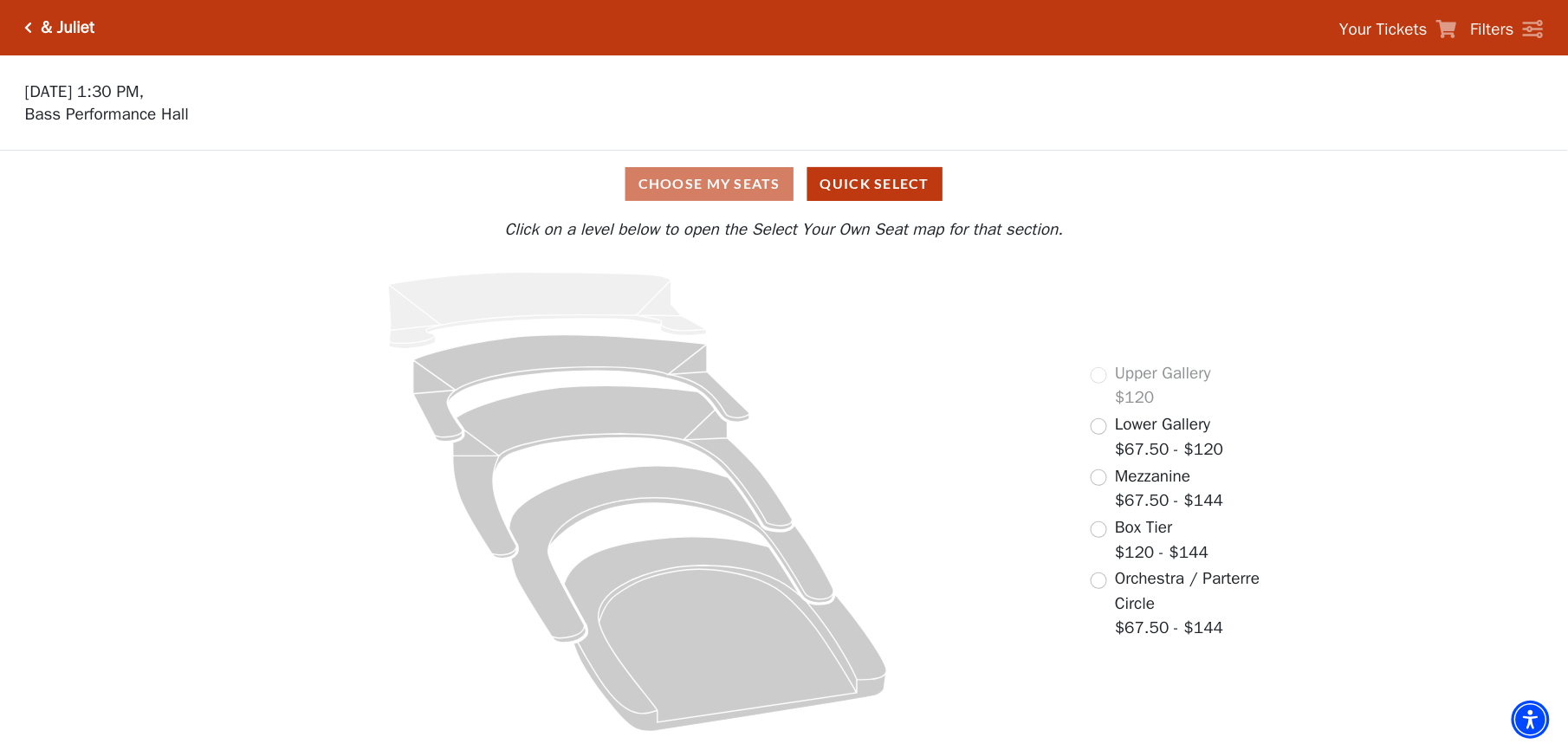 click on "Lower Gallery" at bounding box center (1163, 424) 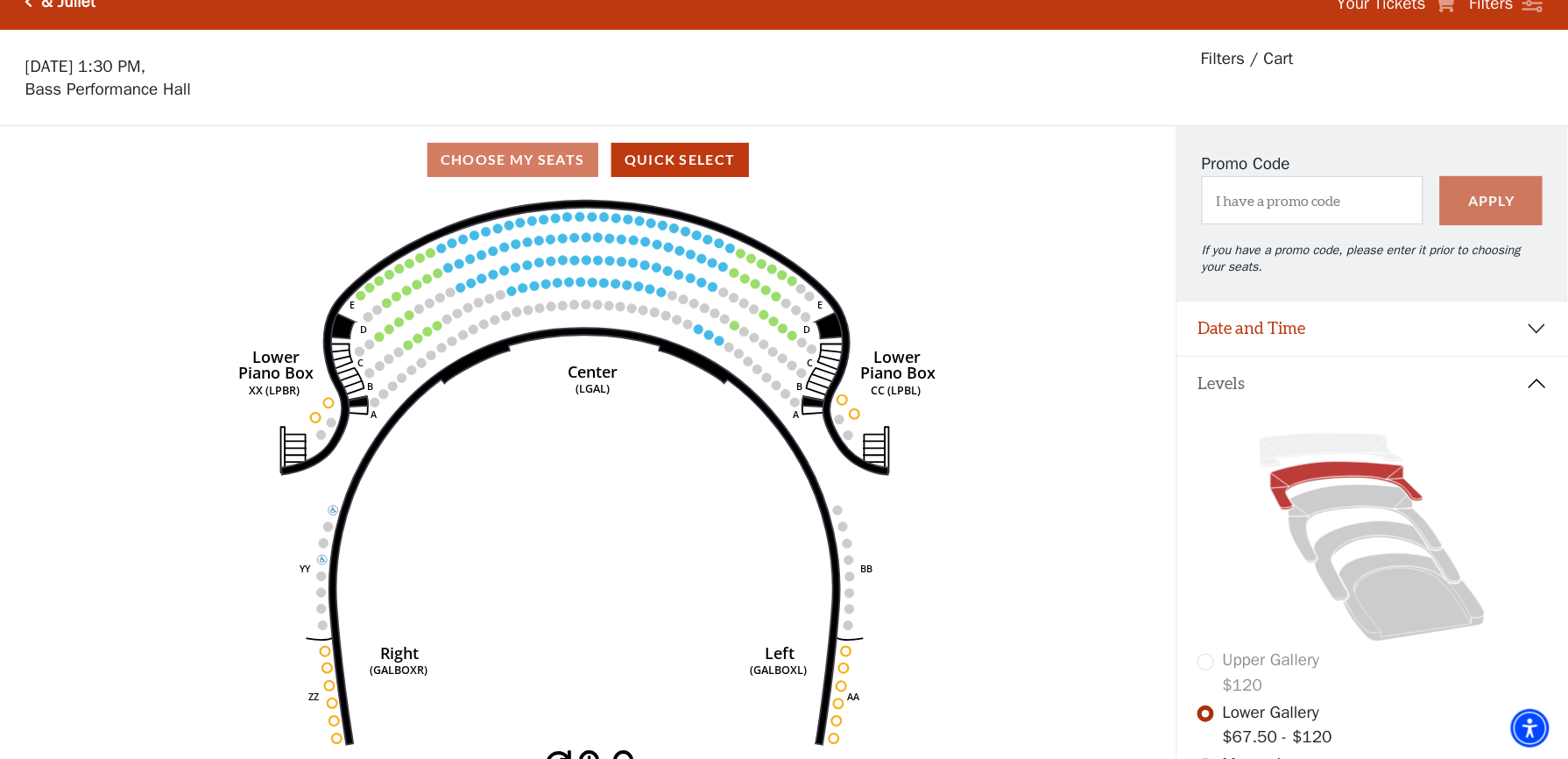 scroll, scrollTop: 0, scrollLeft: 0, axis: both 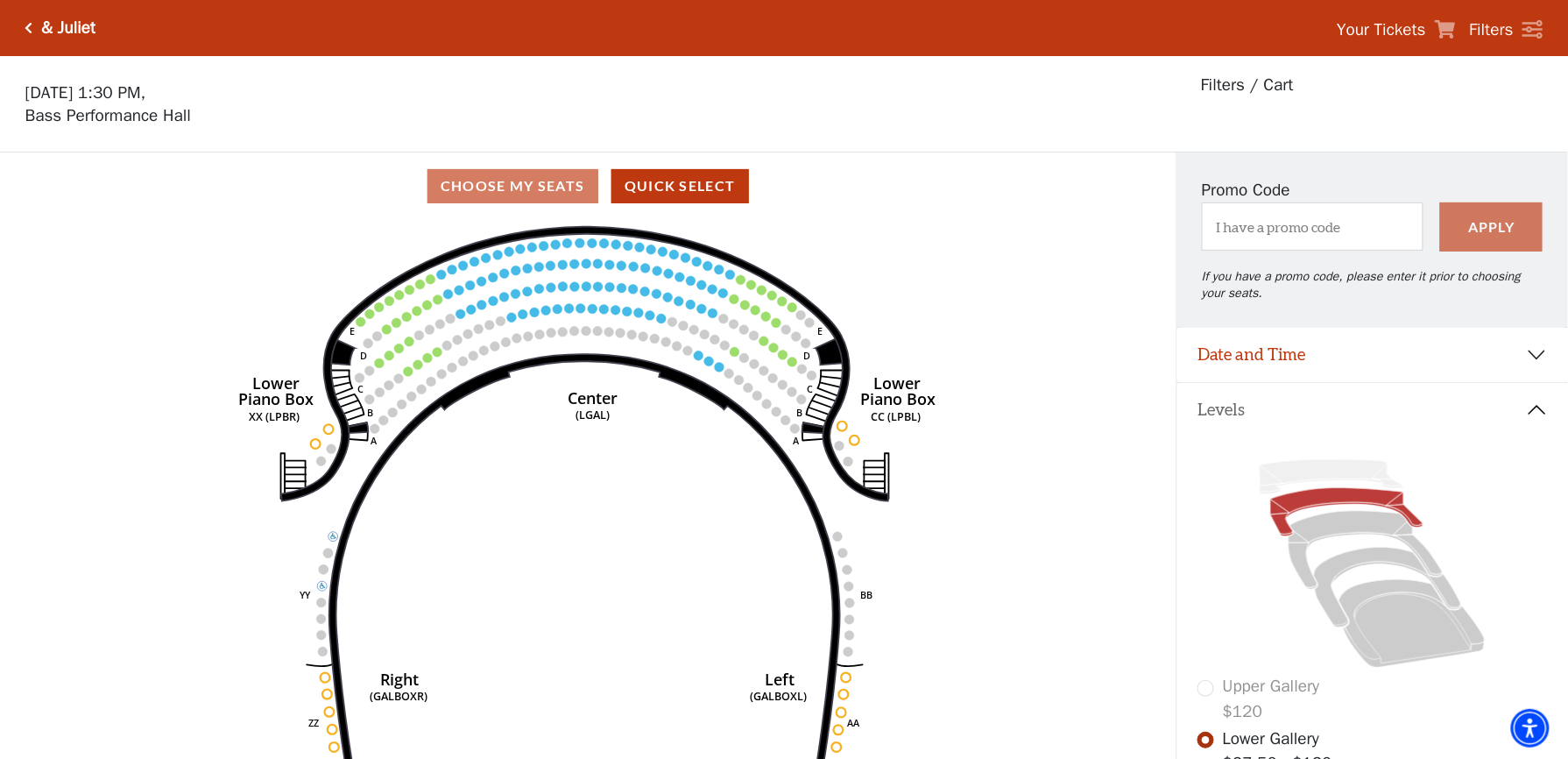 click on "Right   (GALBOXR)   E   D   C   B   A   E   D   C   B   A   YY   ZZ   Left   (GALBOXL)   BB   AA   Center   Lower   Piano Box   (LGAL)   CC (LPBL)   Lower   Piano Box   XX (LPBR)" 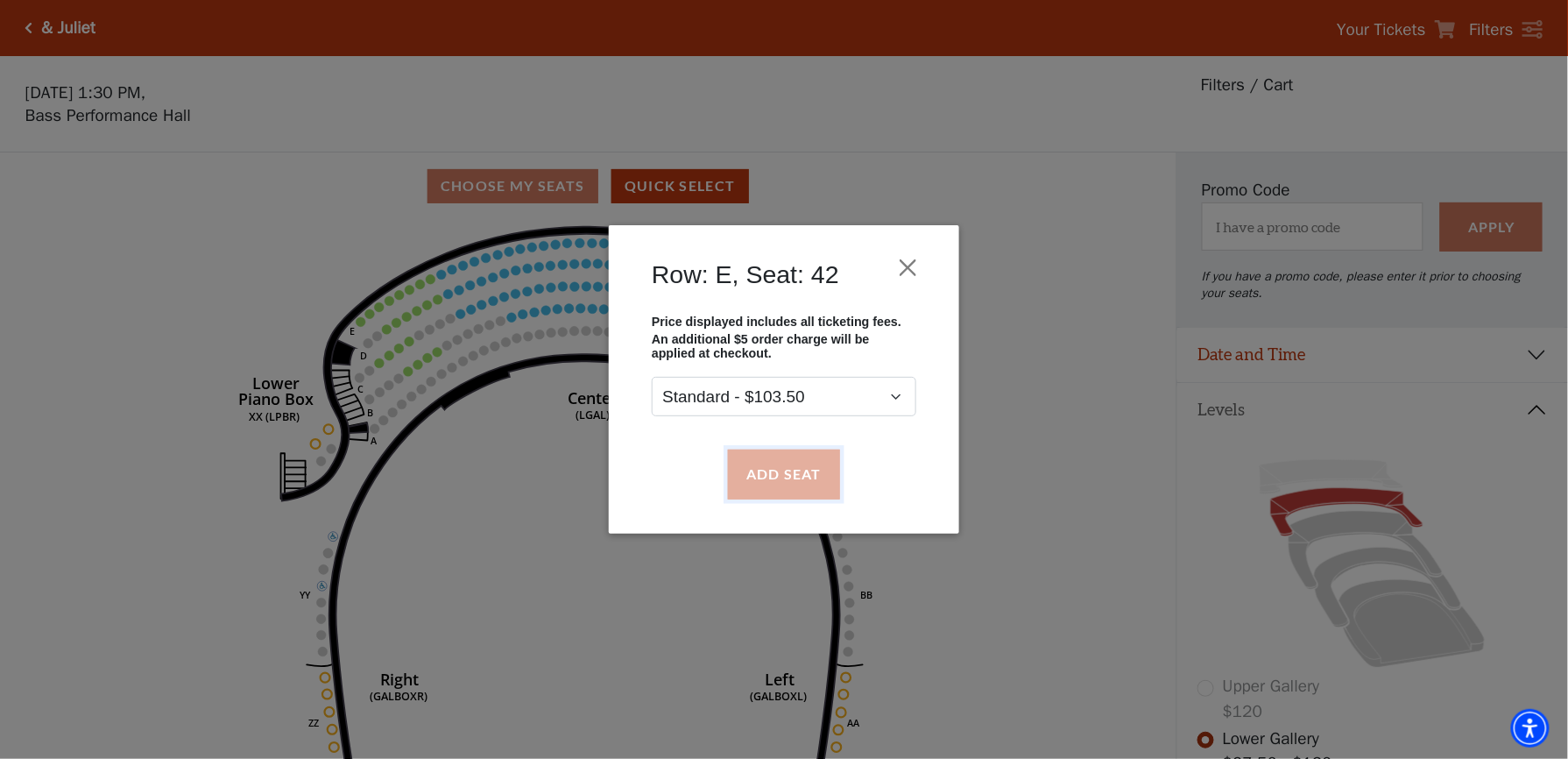 click on "Add Seat" at bounding box center [784, 474] 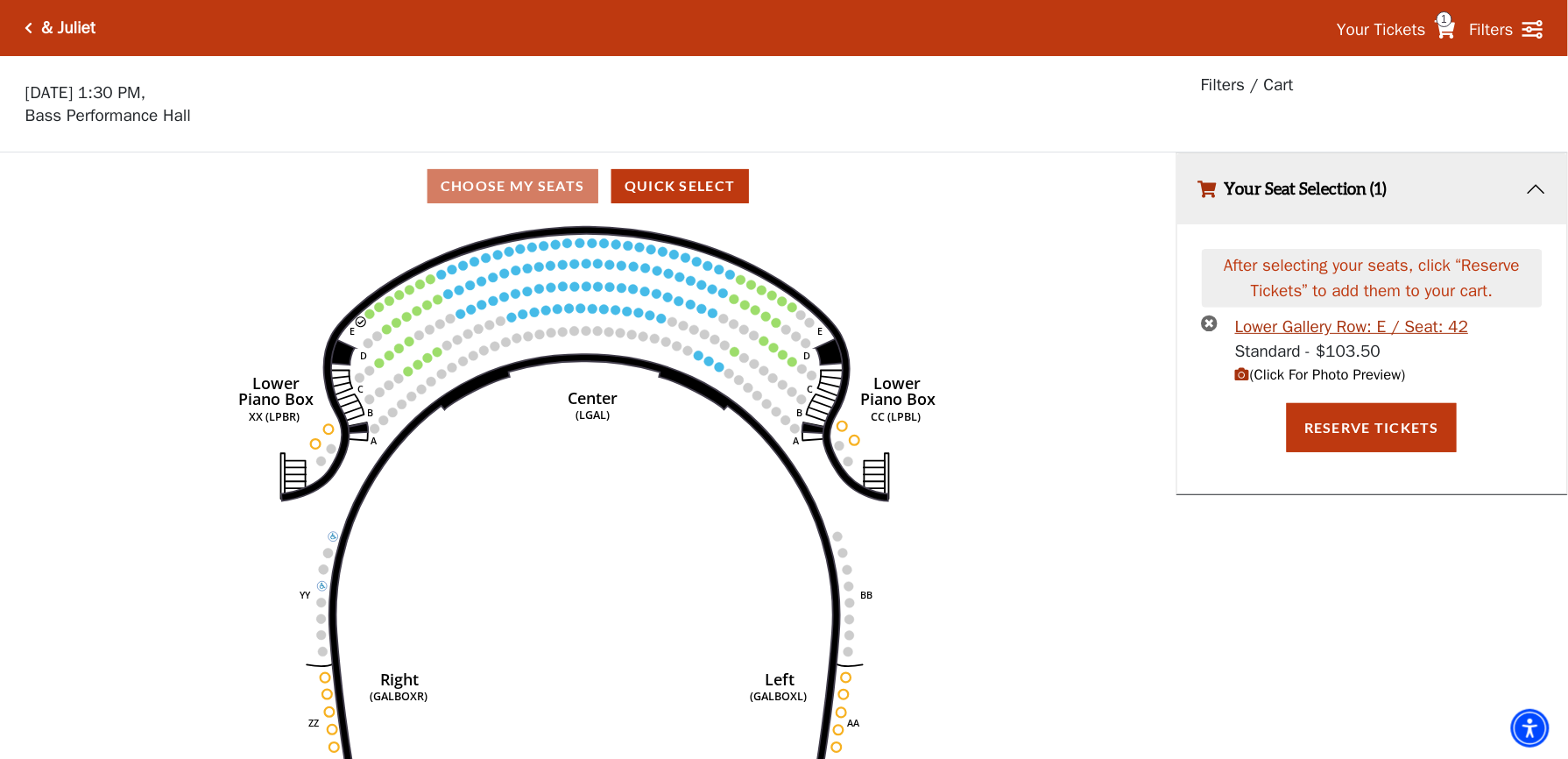 click on "Right   (GALBOXR)   E   D   C   B   A   E   D   C   B   A   YY   ZZ   Left   (GALBOXL)   BB   AA   Center   Lower   Piano Box   (LGAL)   CC (LPBL)   Lower   Piano Box   XX (LPBR)" 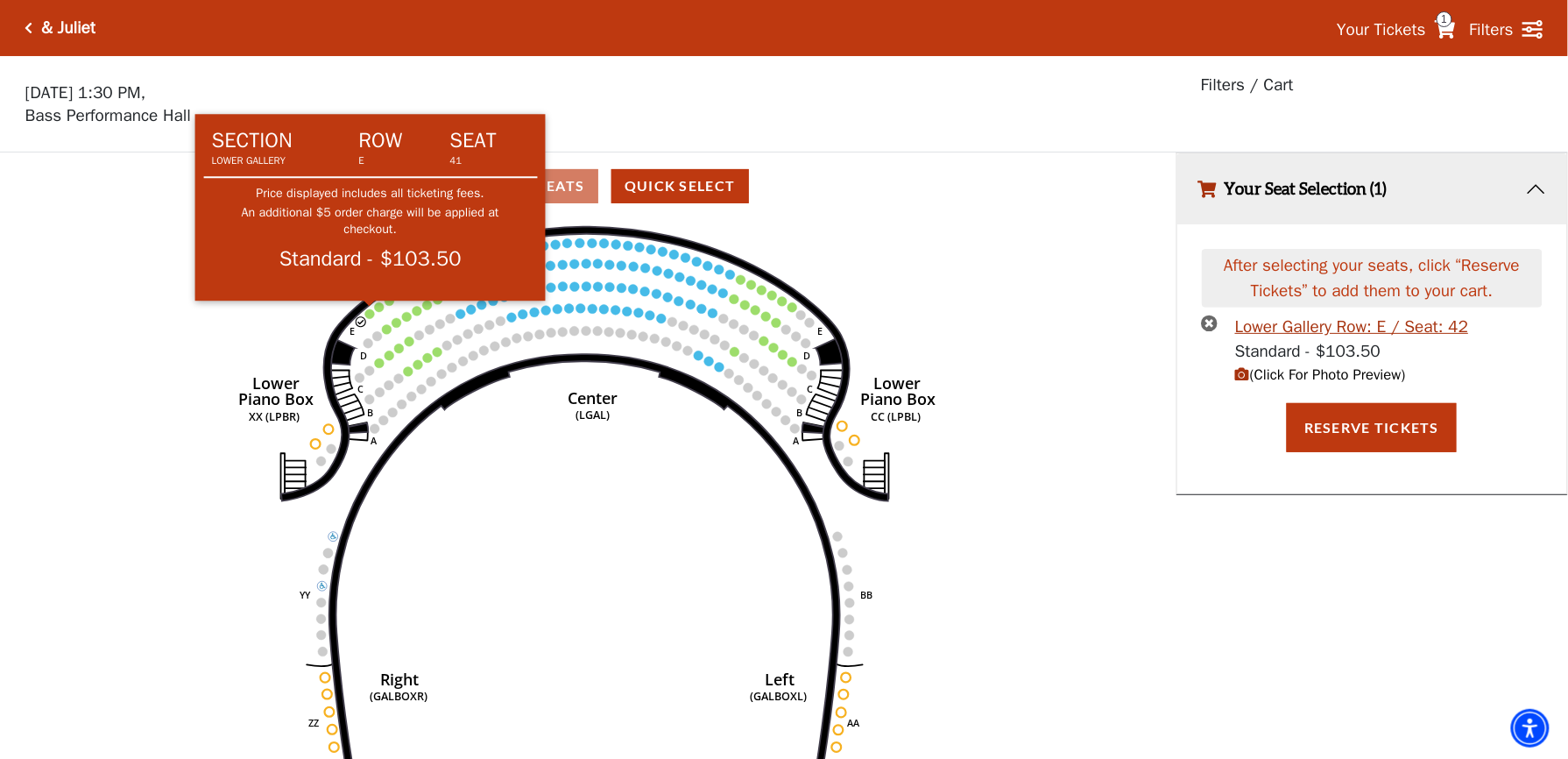 click 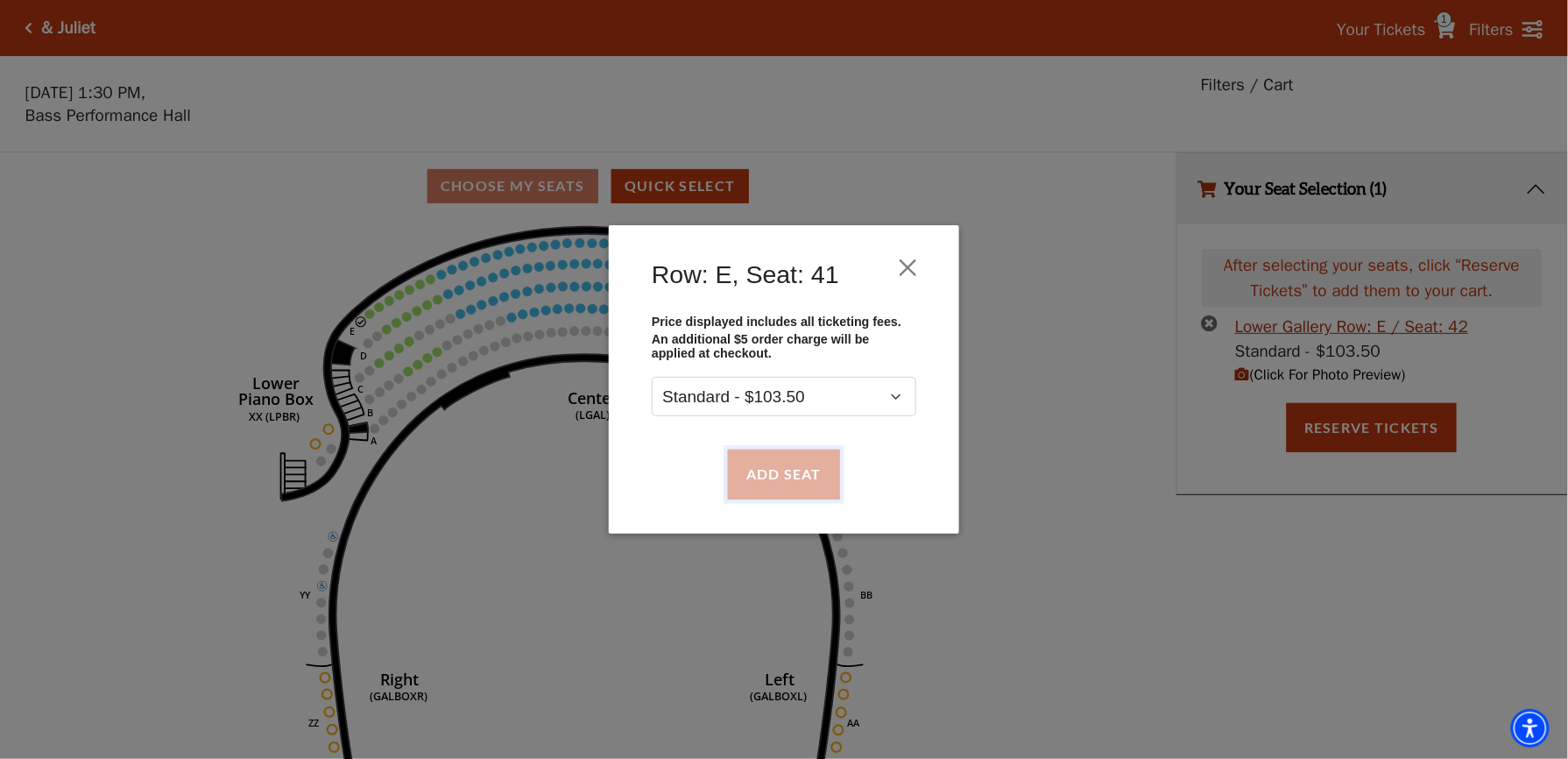 click on "Add Seat" at bounding box center [784, 474] 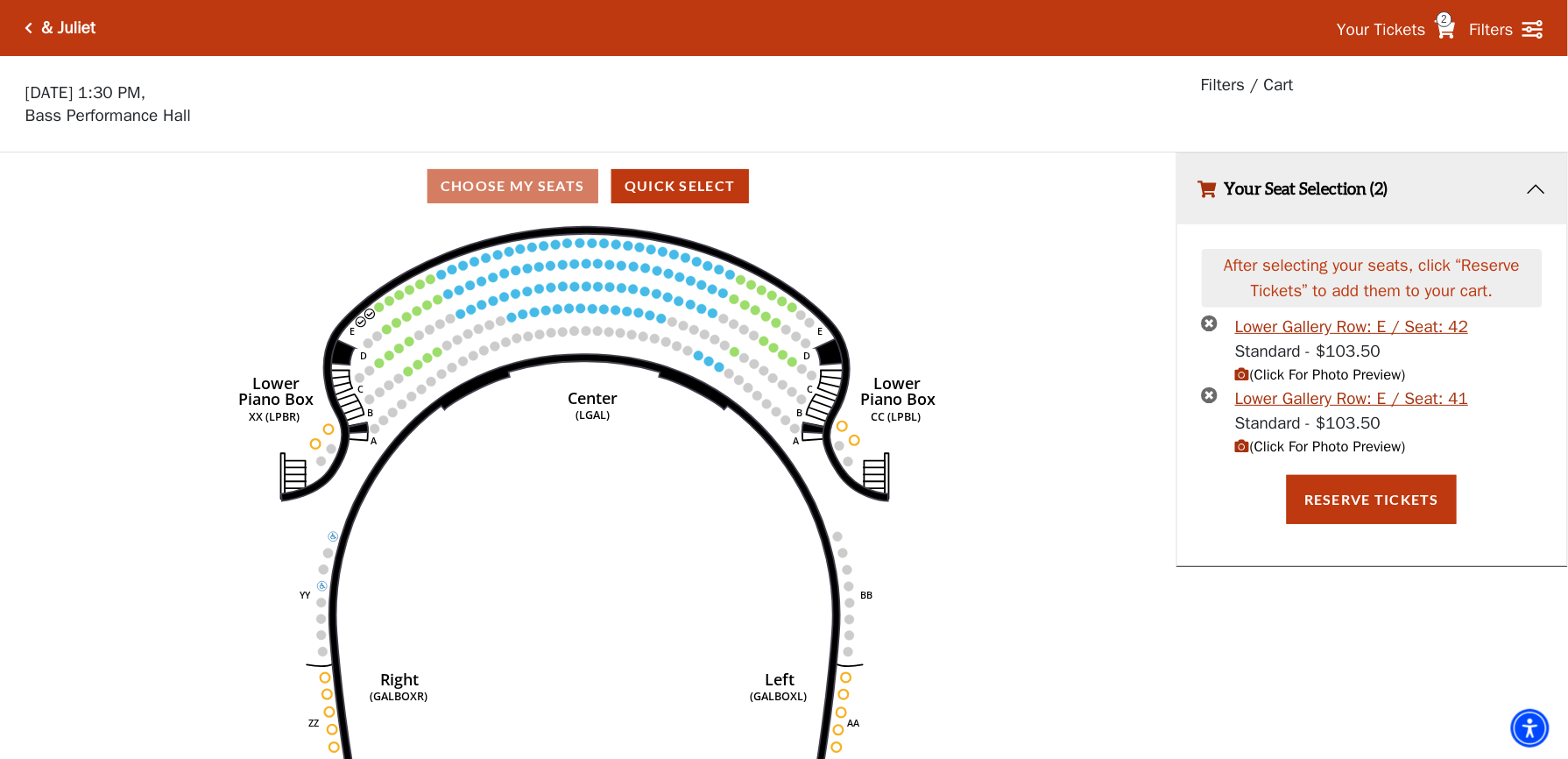 click on "Right   (GALBOXR)   E   D   C   B   A   E   D   C   B   A   YY   ZZ   Left   (GALBOXL)   BB   AA   Center   Lower   Piano Box   (LGAL)   CC (LPBL)   Lower   Piano Box   XX (LPBR)" 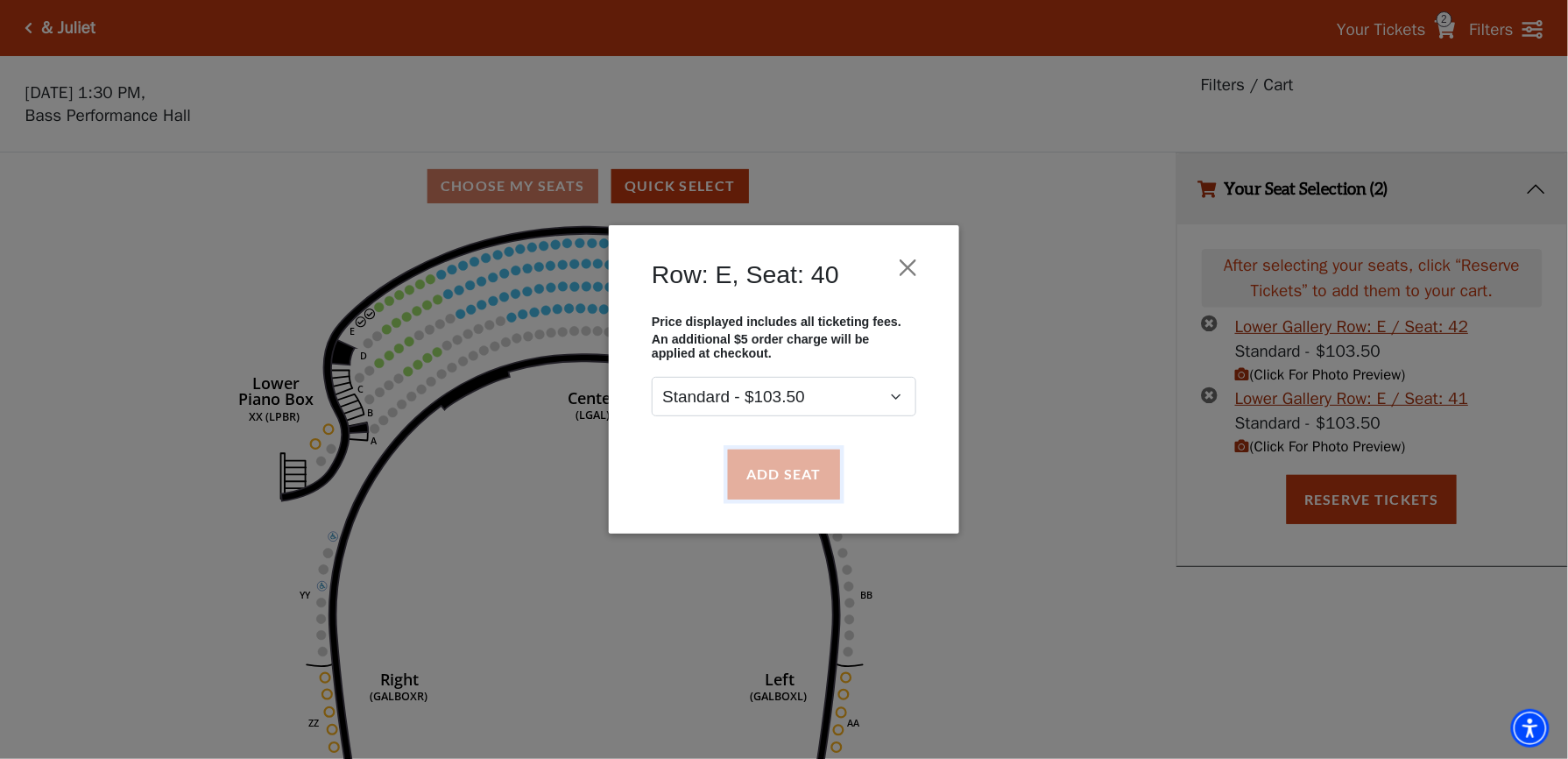 click on "Add Seat" at bounding box center [784, 474] 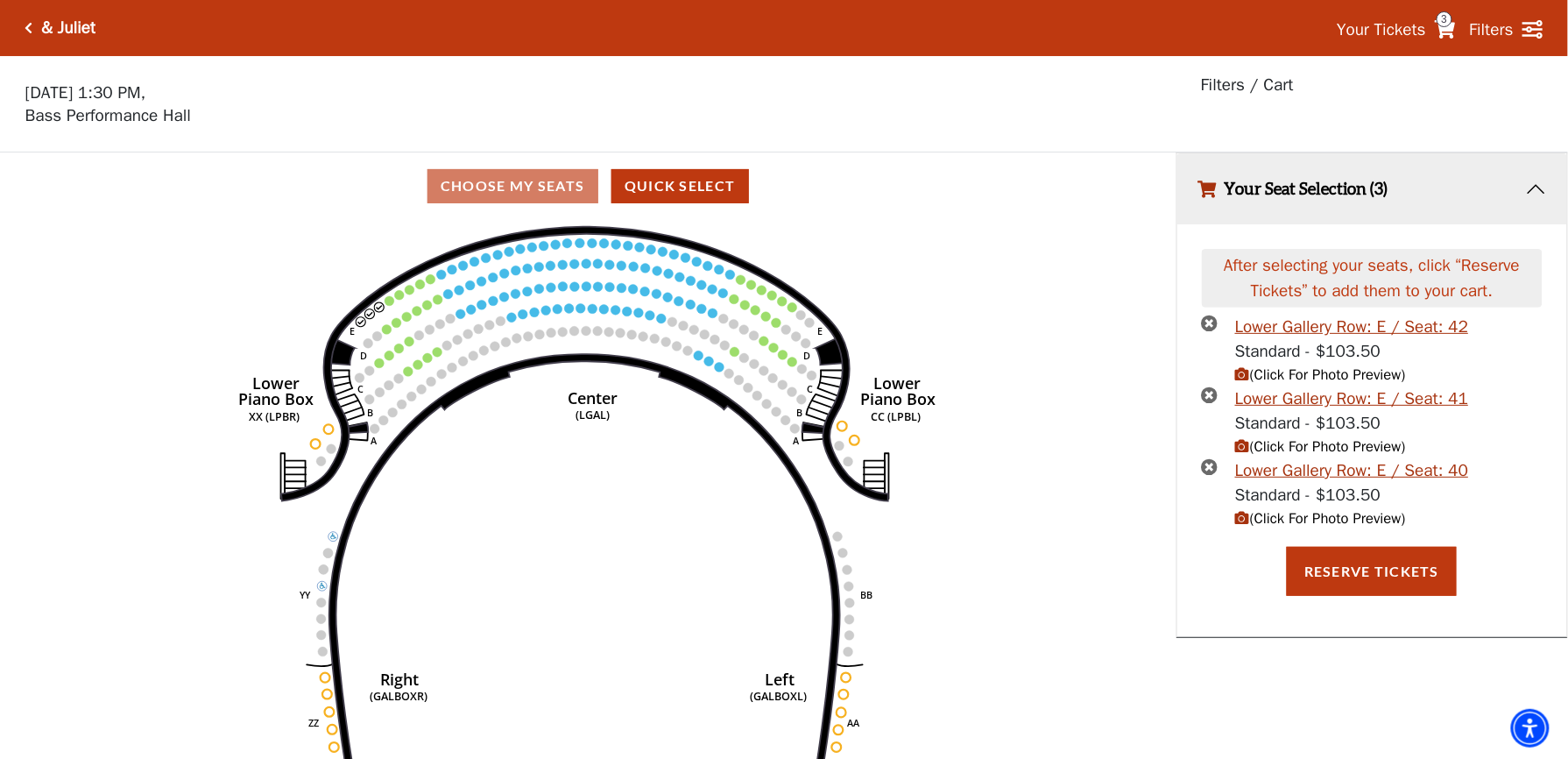 click 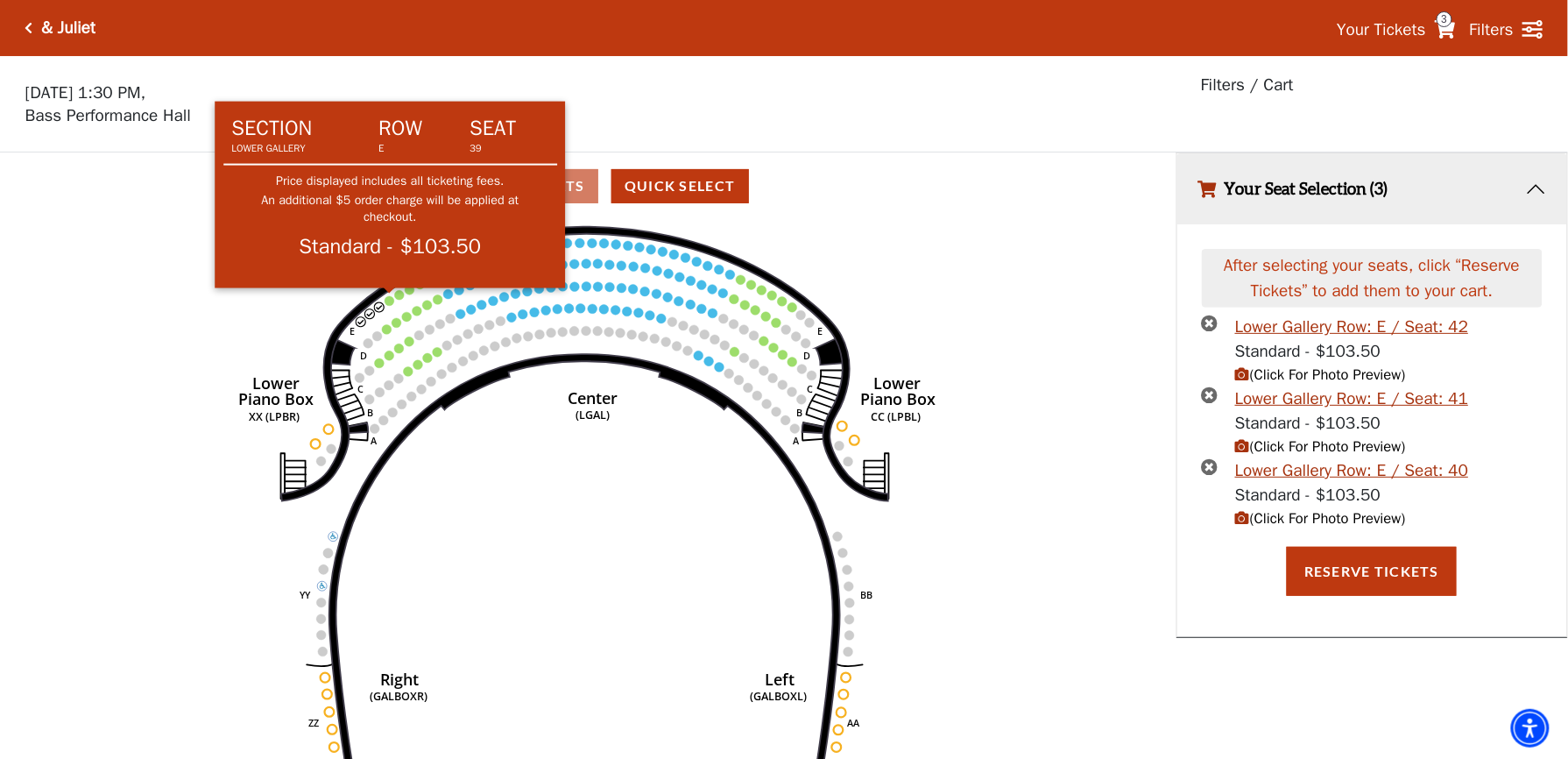 click 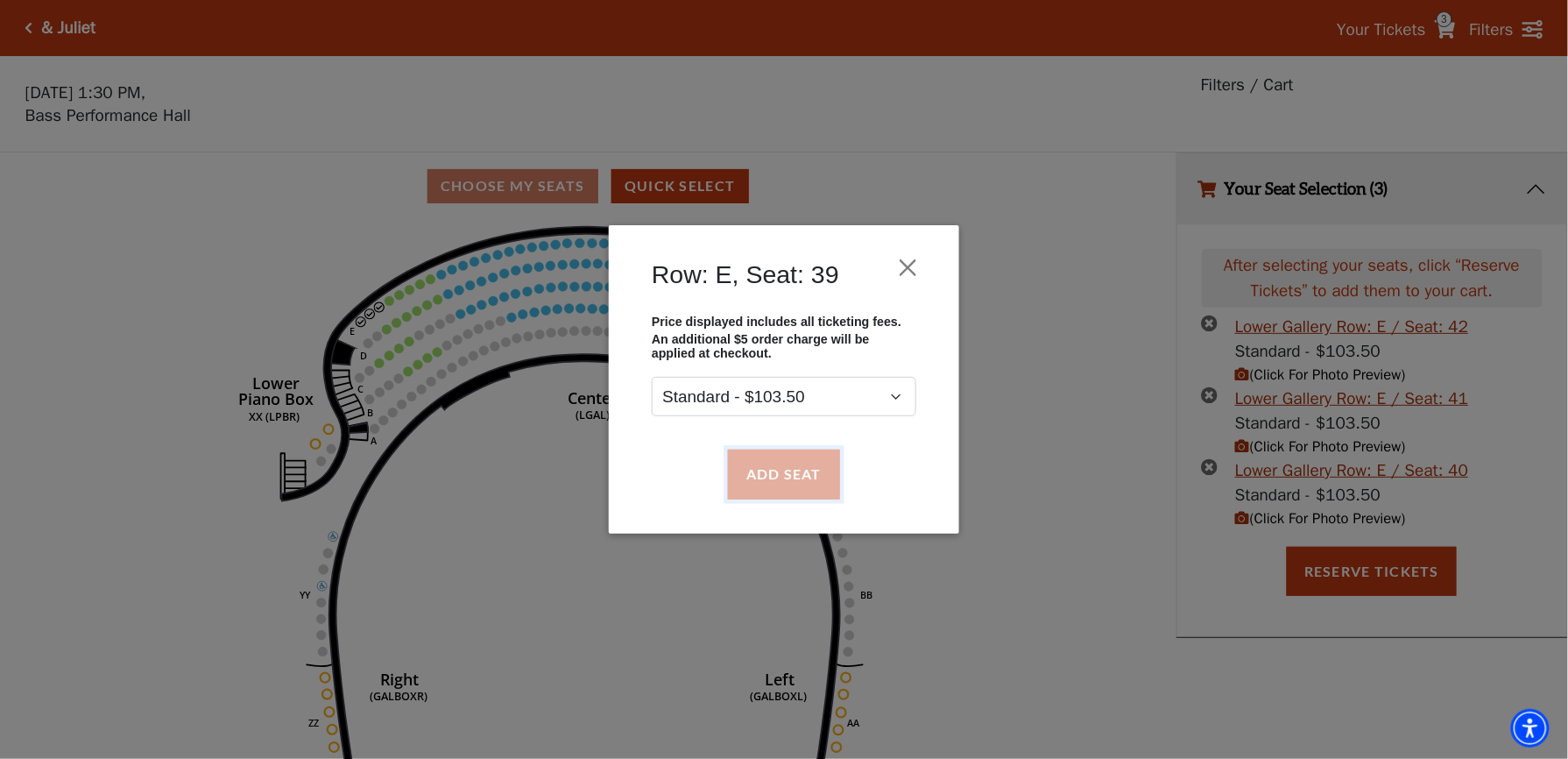 click on "Add Seat" at bounding box center [784, 474] 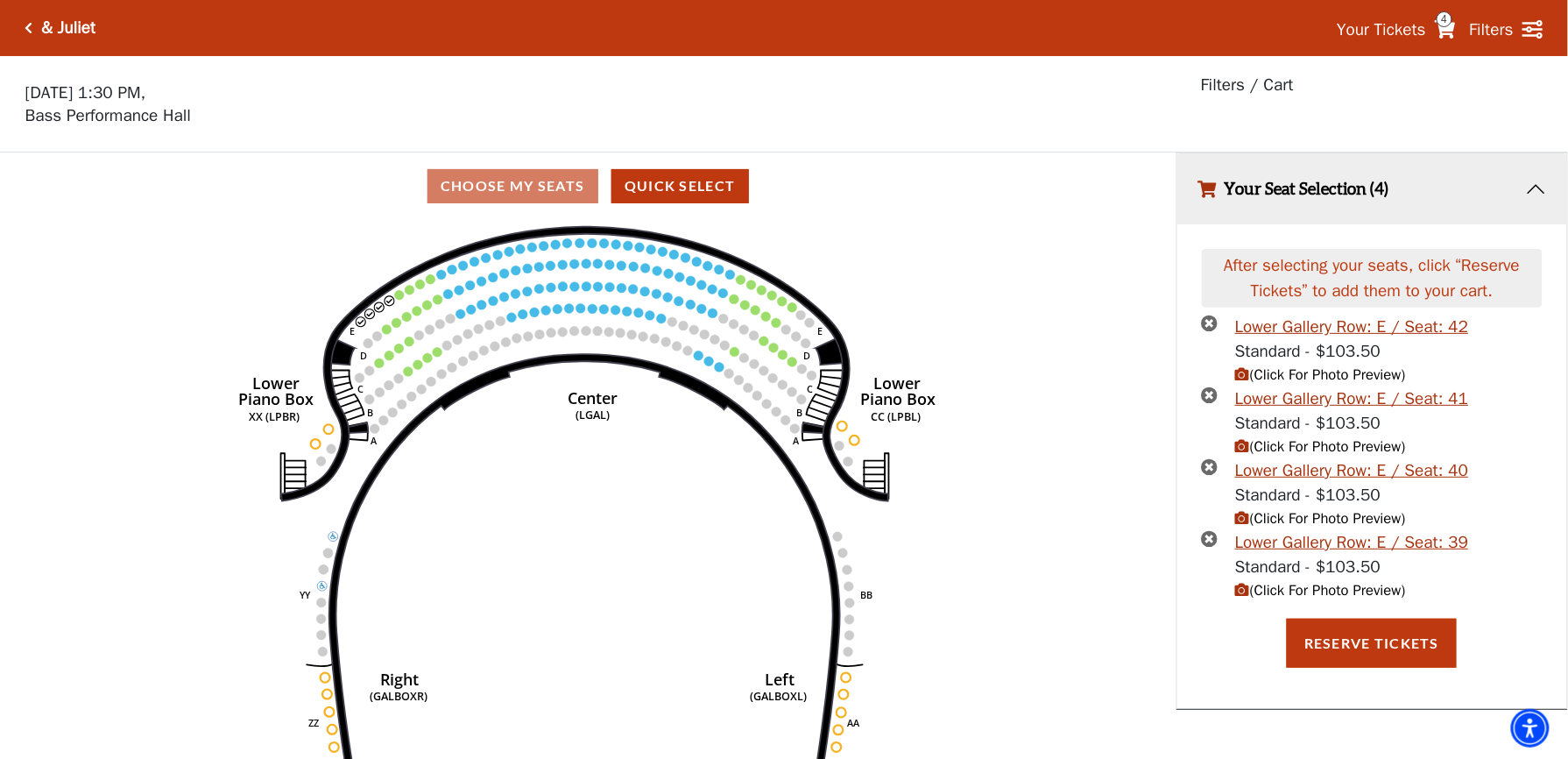 drag, startPoint x: 26, startPoint y: 408, endPoint x: 144, endPoint y: 419, distance: 118.5116 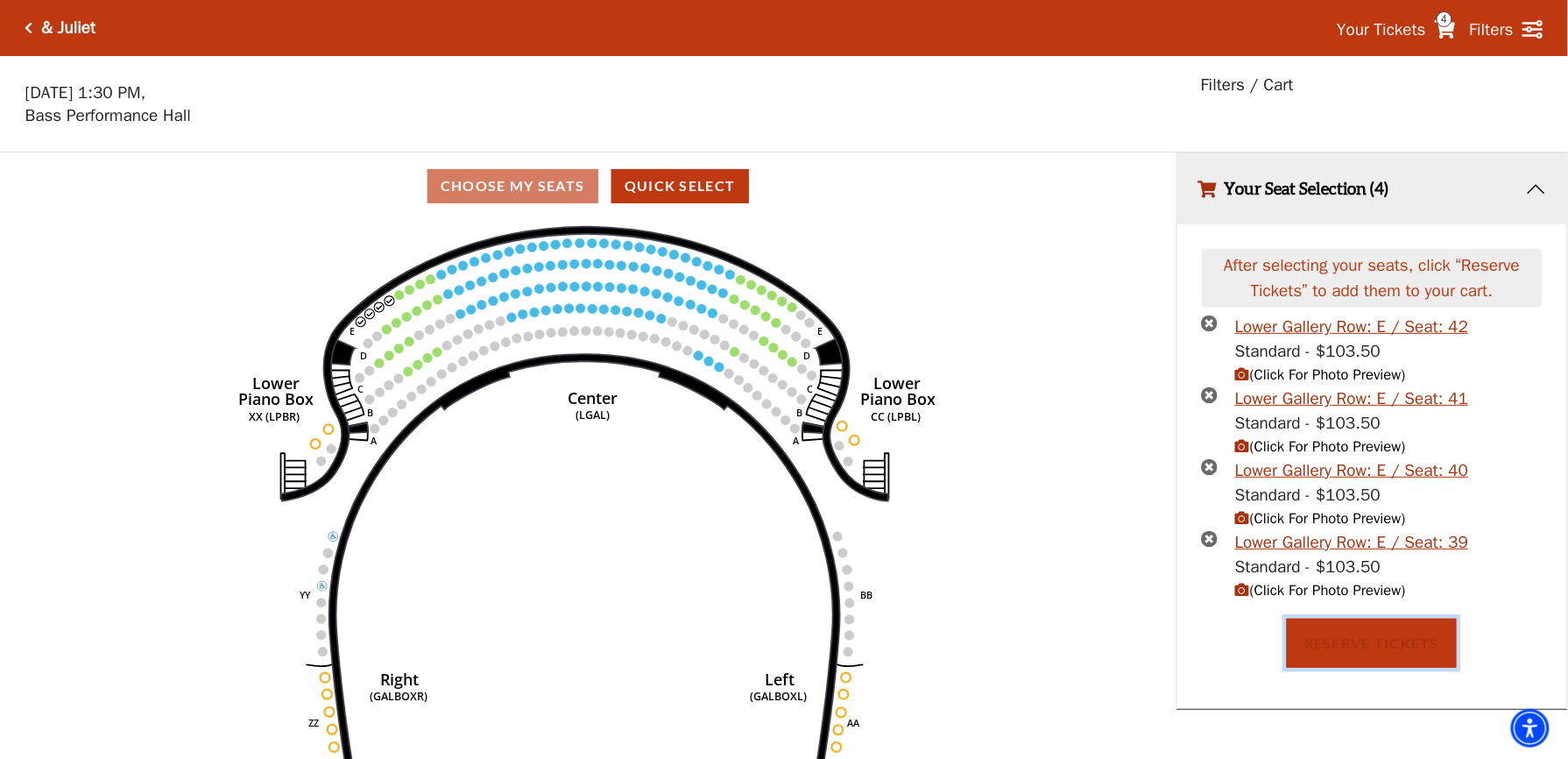 click on "Reserve Tickets" at bounding box center [1372, 643] 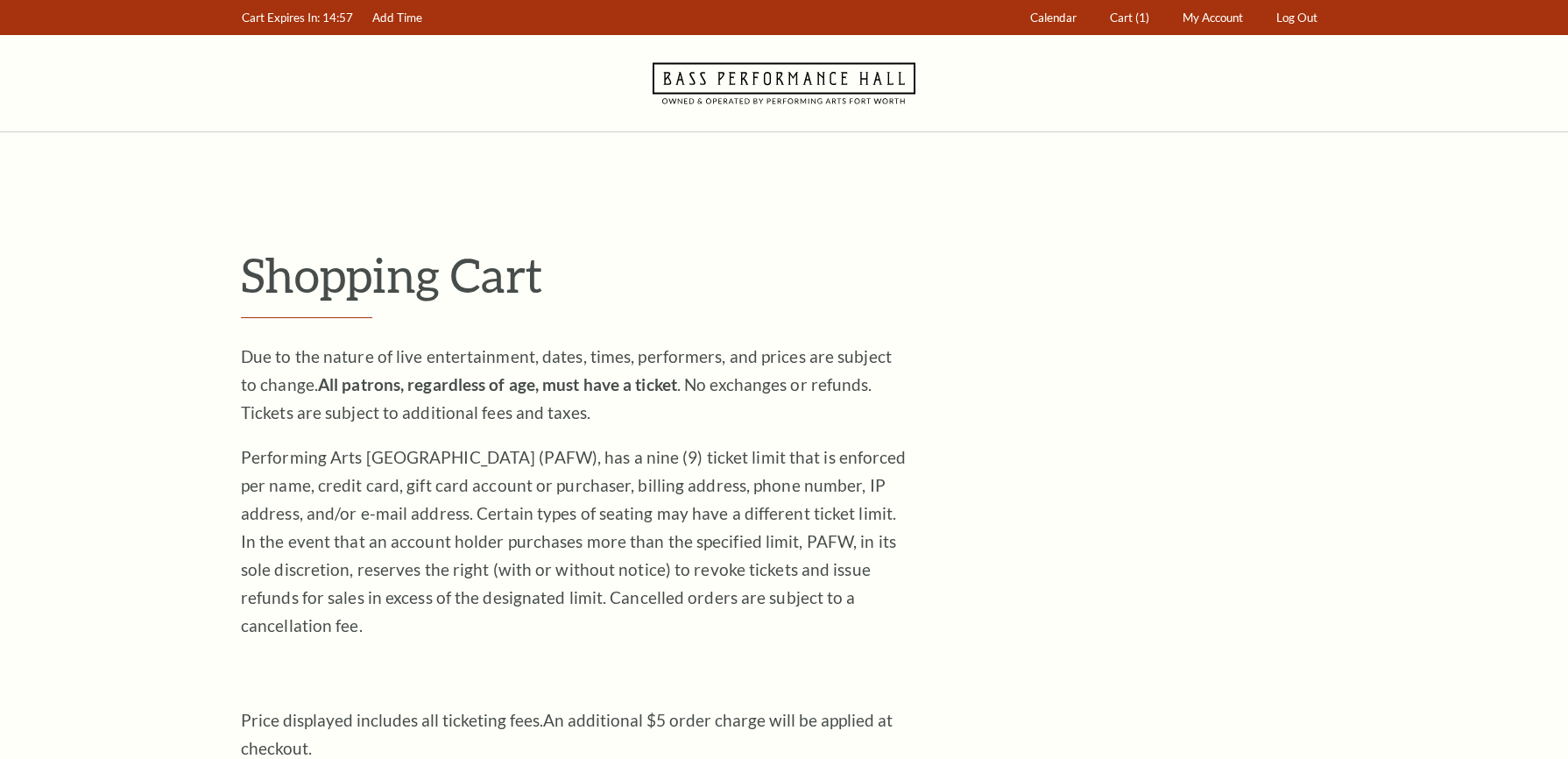 scroll, scrollTop: 0, scrollLeft: 0, axis: both 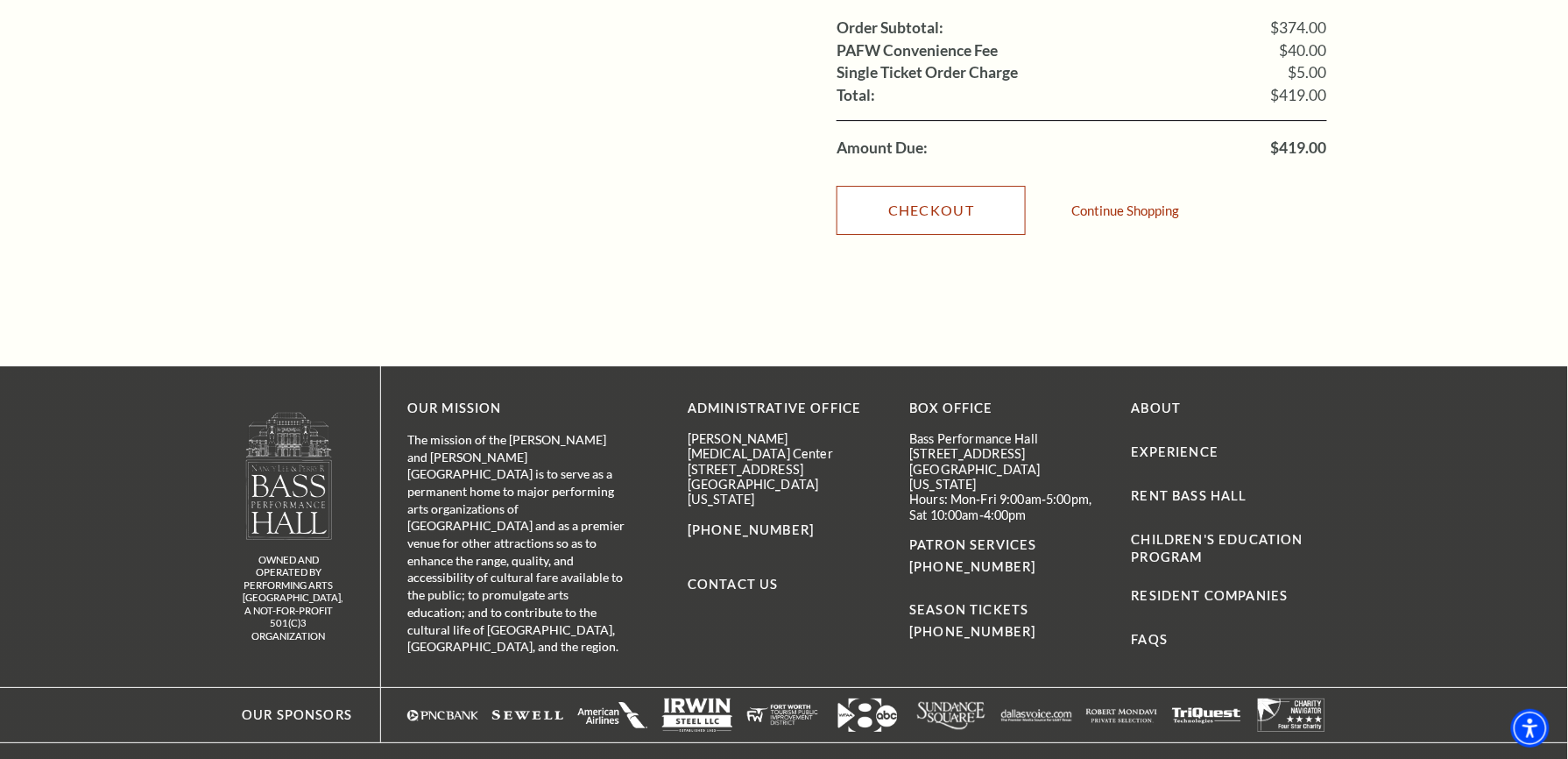 click on "Checkout" at bounding box center [931, 210] 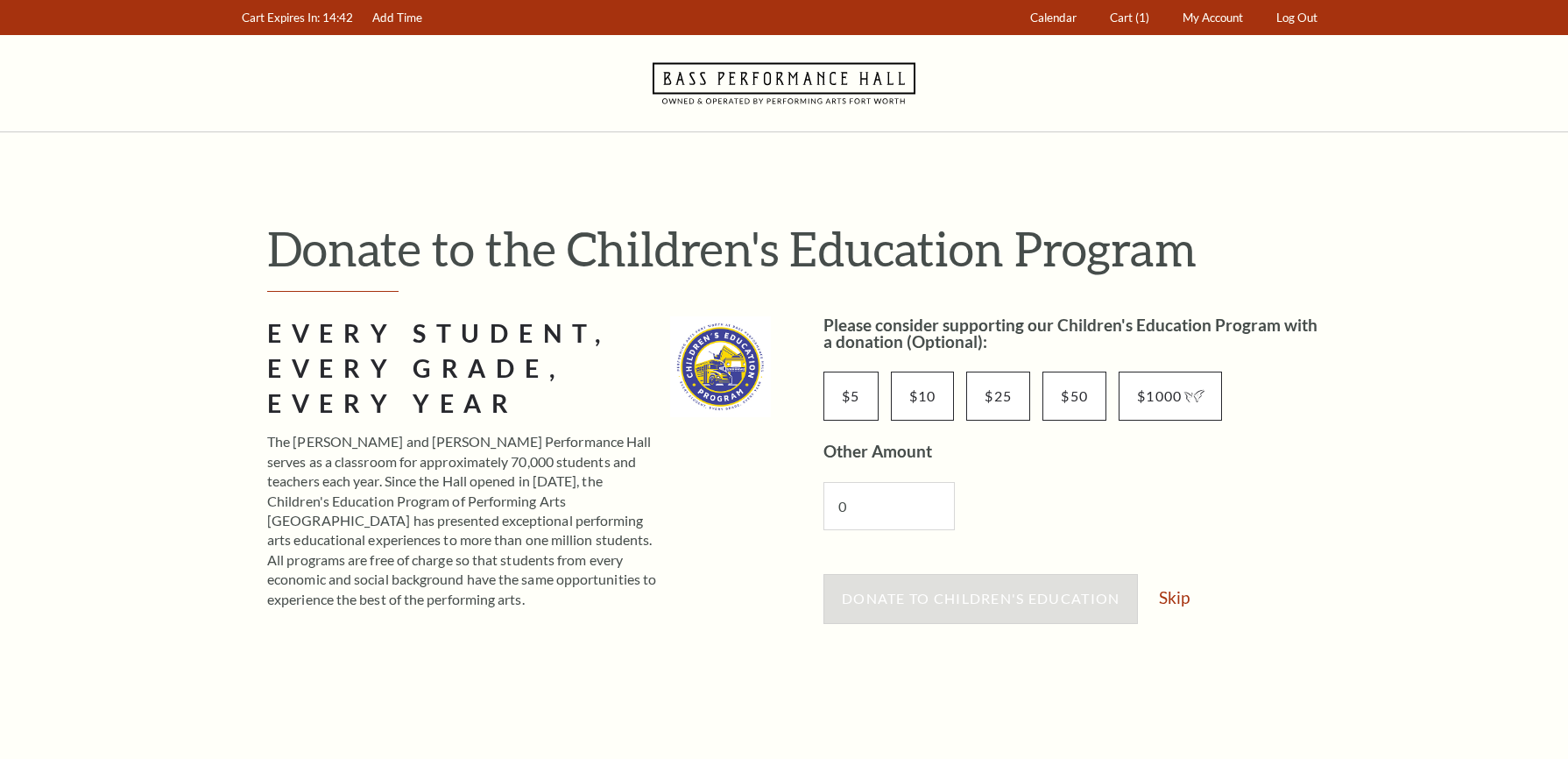 scroll, scrollTop: 351, scrollLeft: 0, axis: vertical 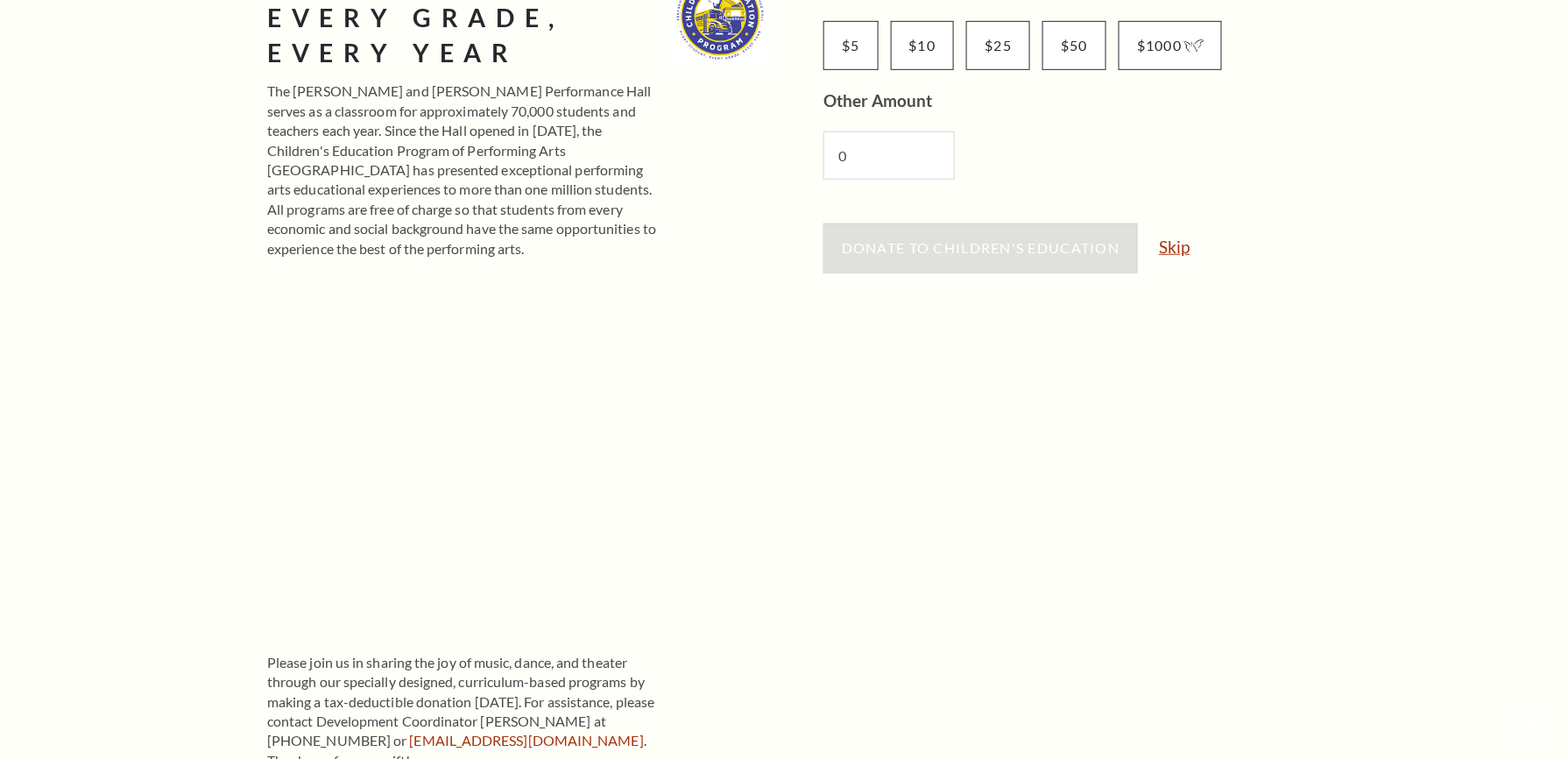 click on "Skip" at bounding box center [1174, 246] 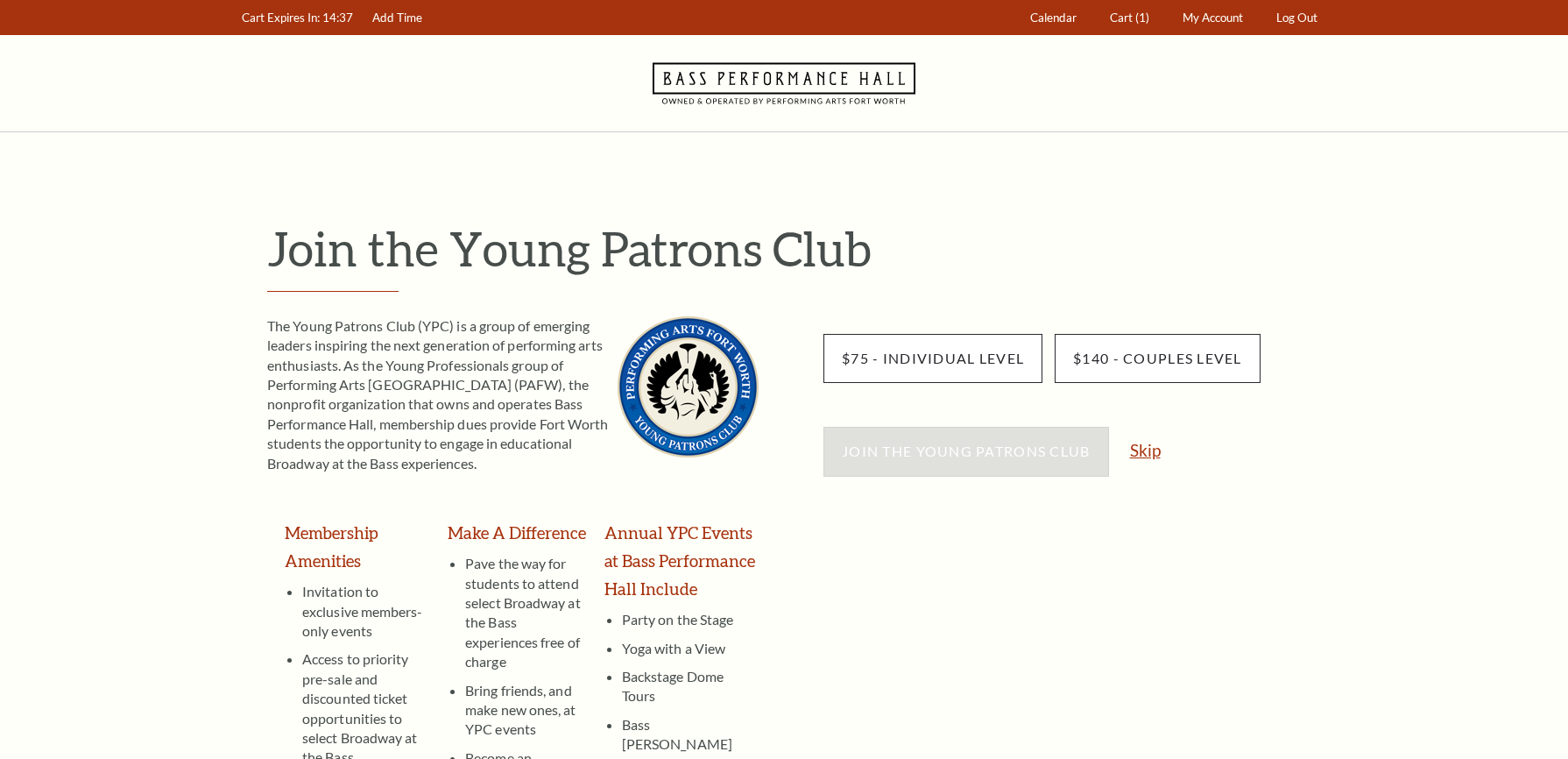 scroll, scrollTop: 117, scrollLeft: 0, axis: vertical 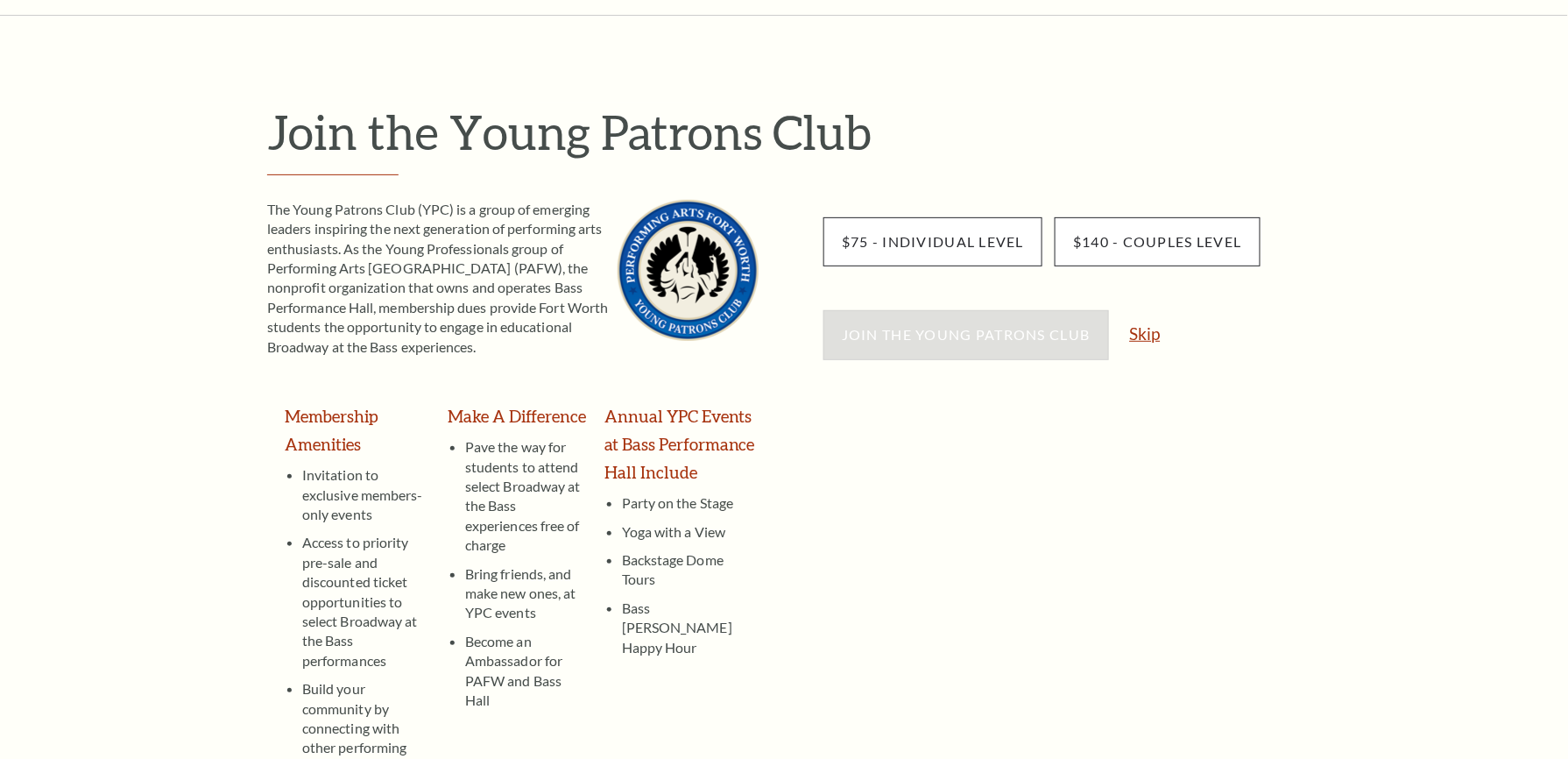 click on "Skip" at bounding box center (1145, 333) 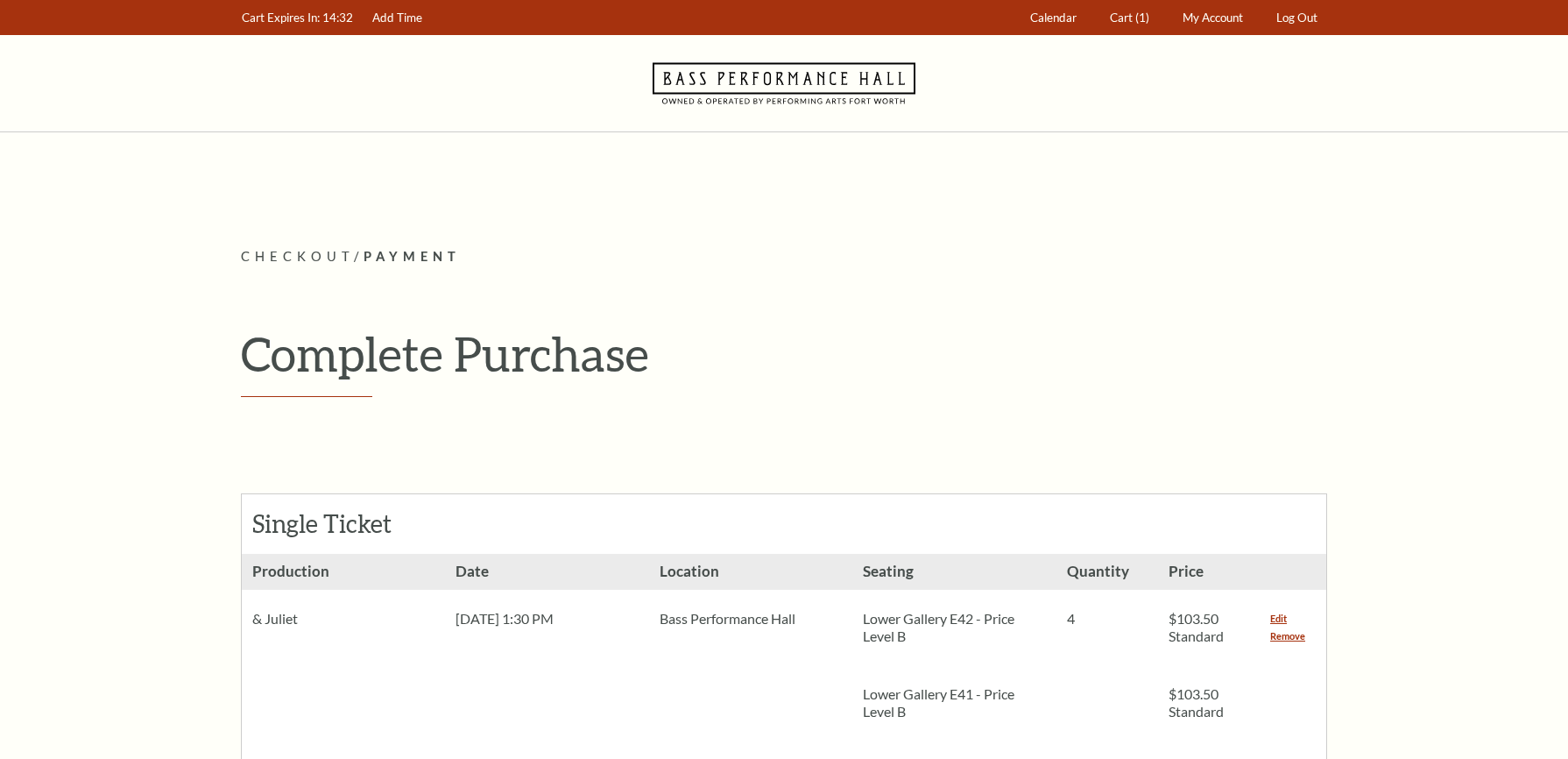 scroll, scrollTop: 467, scrollLeft: 0, axis: vertical 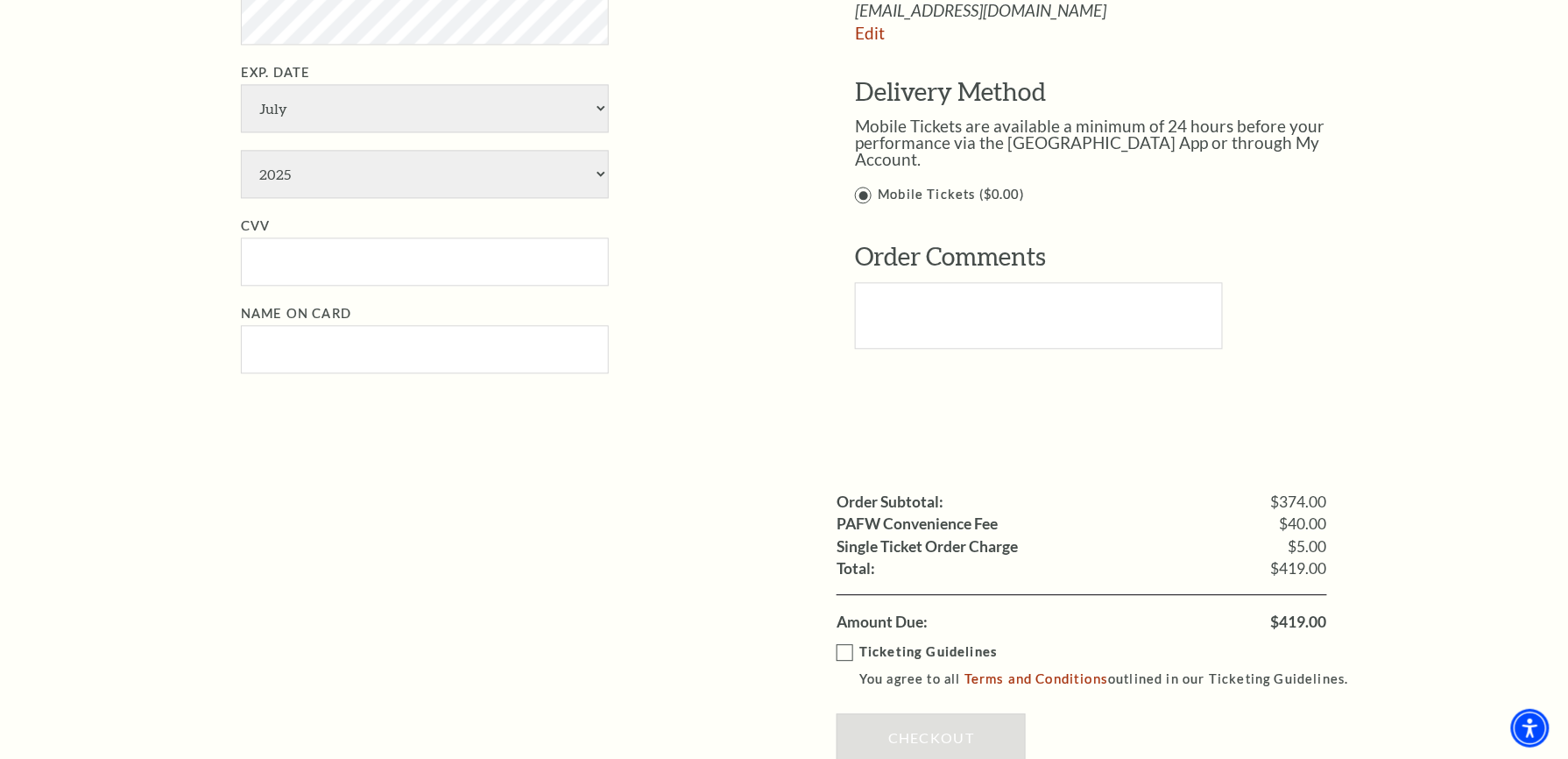 click on "Ticketing Guidelines
You agree to all   Terms and Conditions  outlined in our Ticketing Guidelines.
Checkout
We're sorry but we encountered an errror while processing your order." at bounding box center [1082, 706] 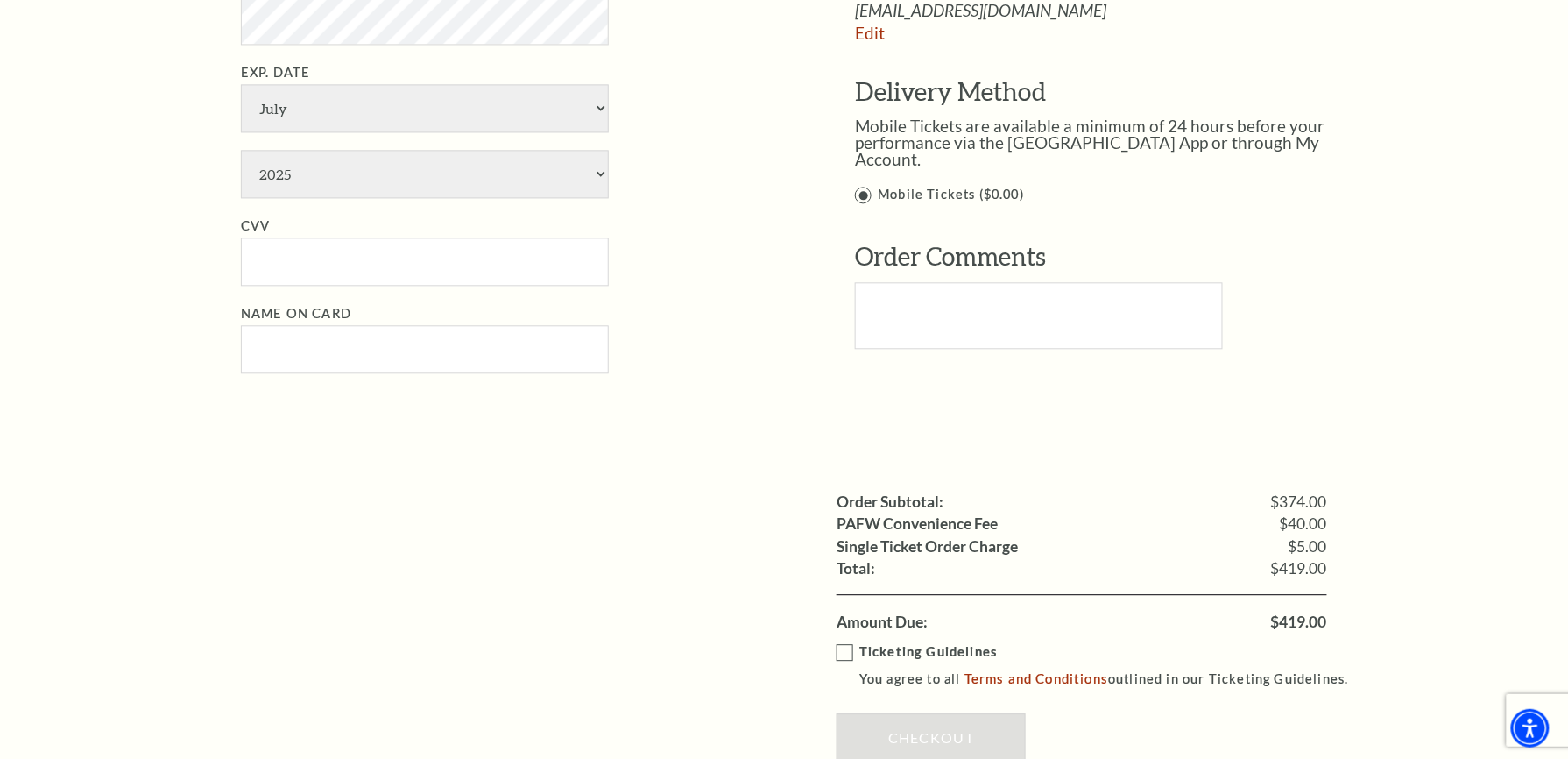 click on "$419.00" at bounding box center [1299, 622] 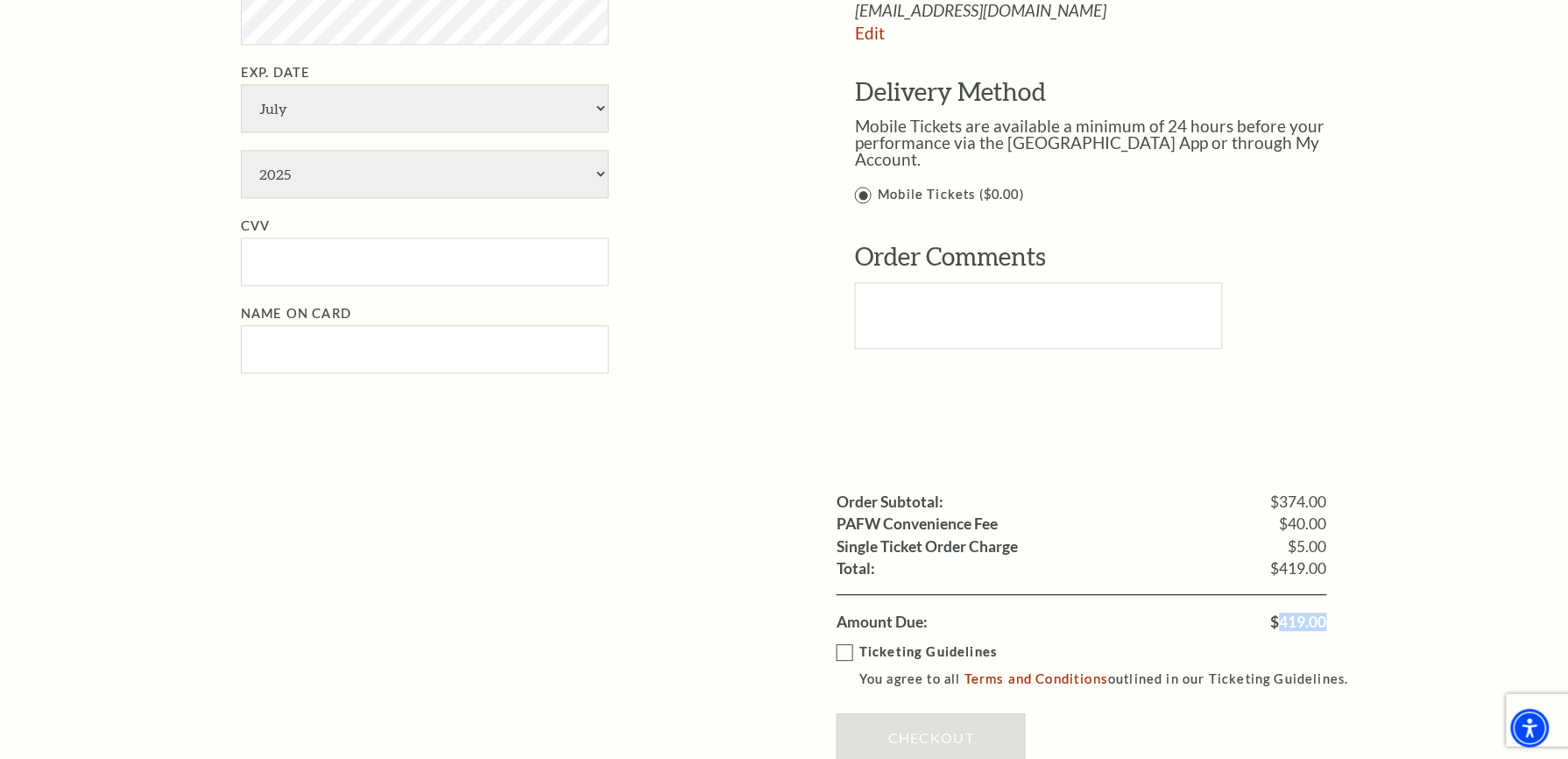 click on "$419.00" at bounding box center [1299, 622] 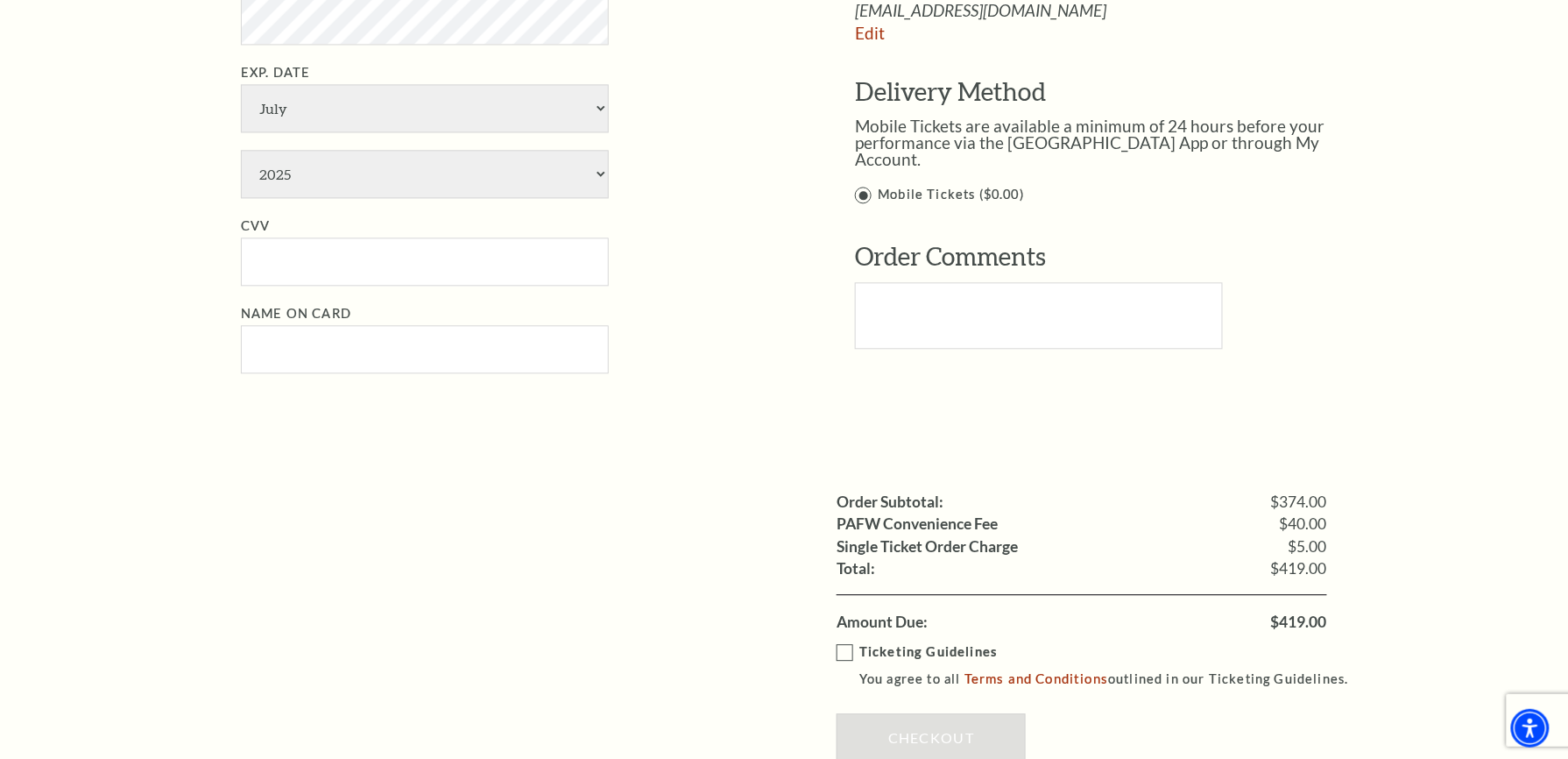 drag, startPoint x: 1041, startPoint y: 403, endPoint x: 985, endPoint y: 425, distance: 60.16644 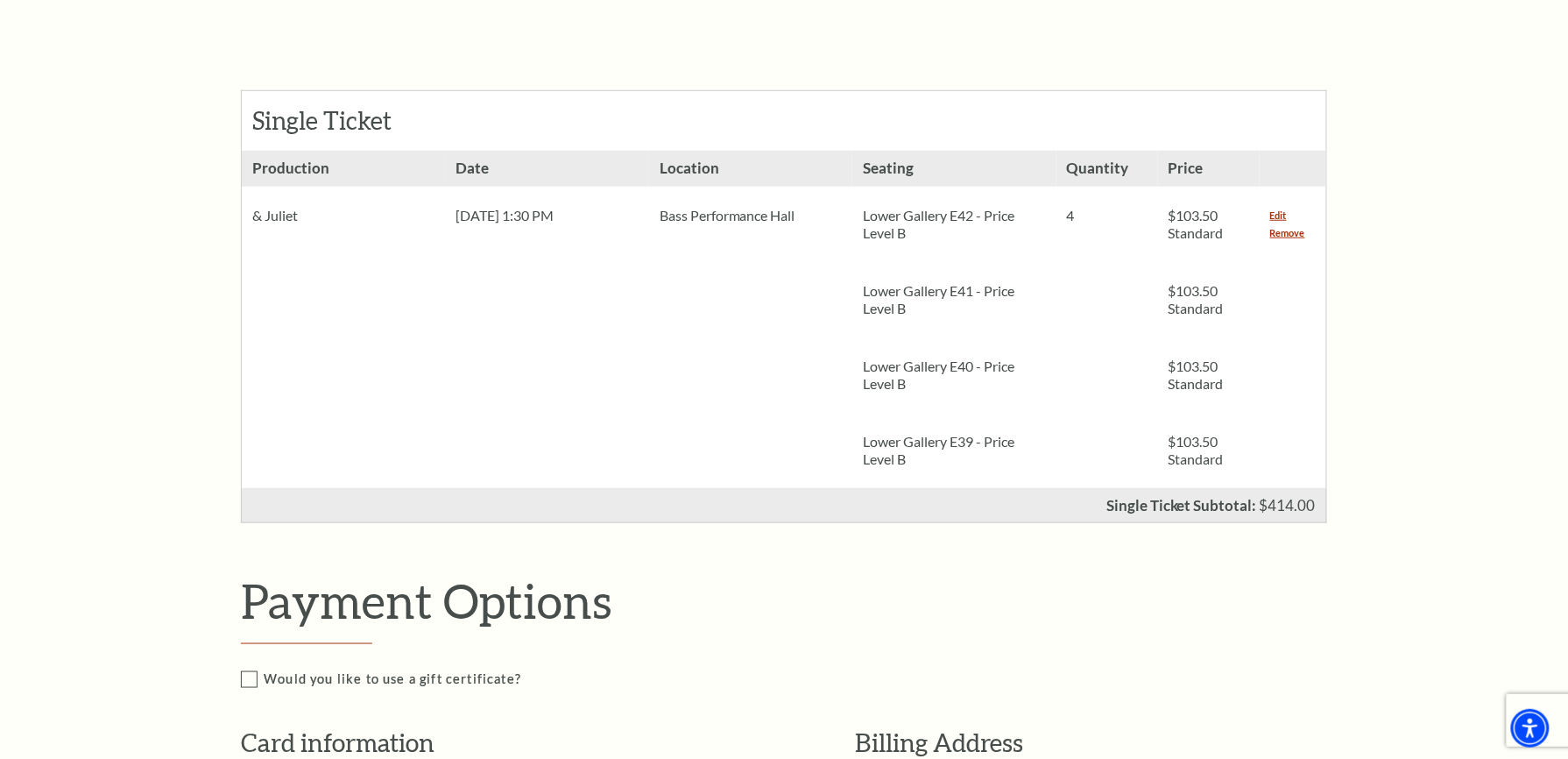 scroll, scrollTop: 351, scrollLeft: 0, axis: vertical 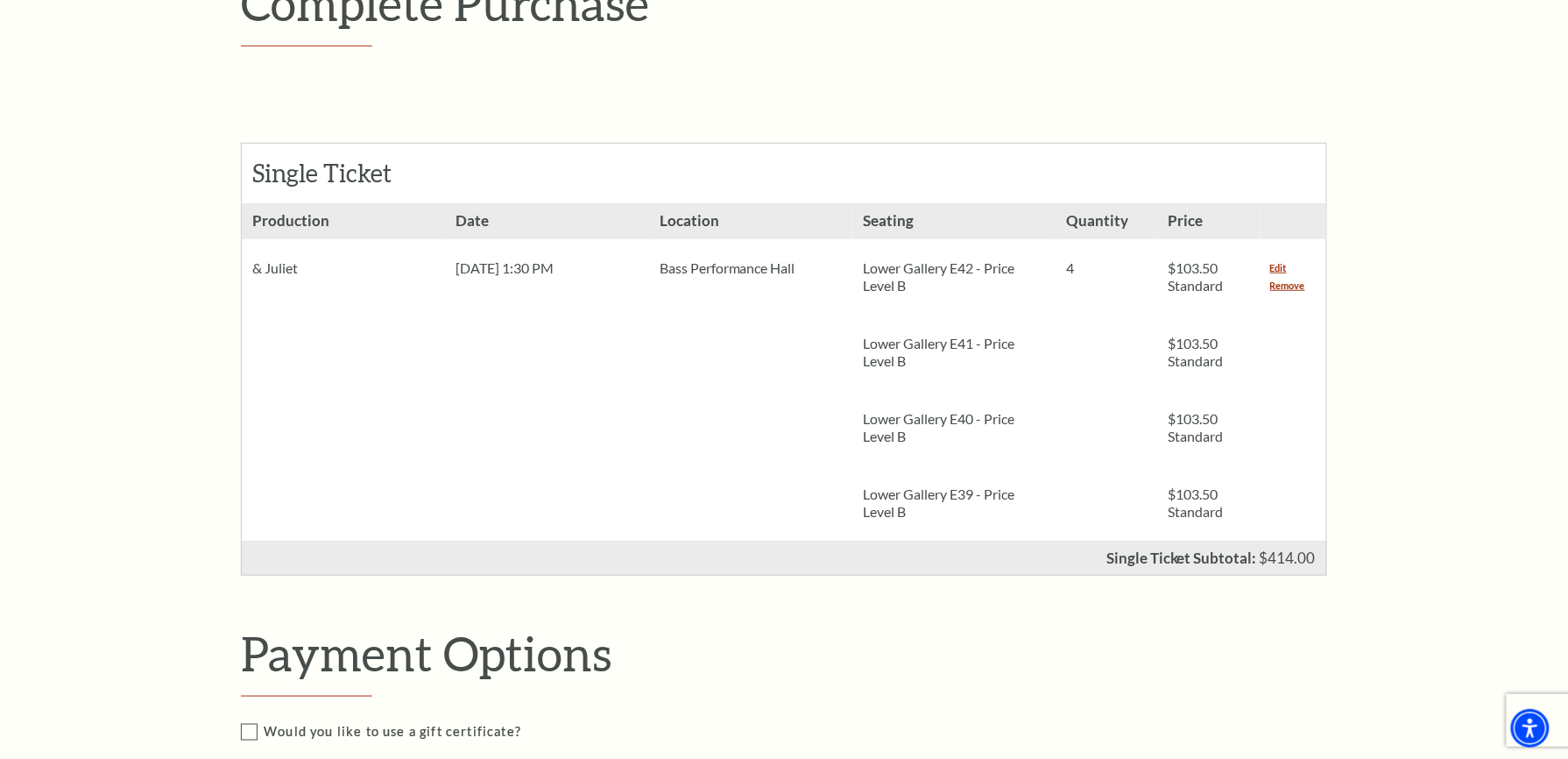 click on "Notice
×
Tickets cannot be removed during a Ticket Exchange. Choose Start Over to begin the Ticket Exchange Process again from the beginning, or close this dialogue to resume.
Close
Start Over
Notice
×
Subscriptions cannot be removed during a Renewal. Choose Start Over to begin the Renewal Process again from the beginning, or close this dialogue to resume.
Close
Start Over" at bounding box center (784, 852) 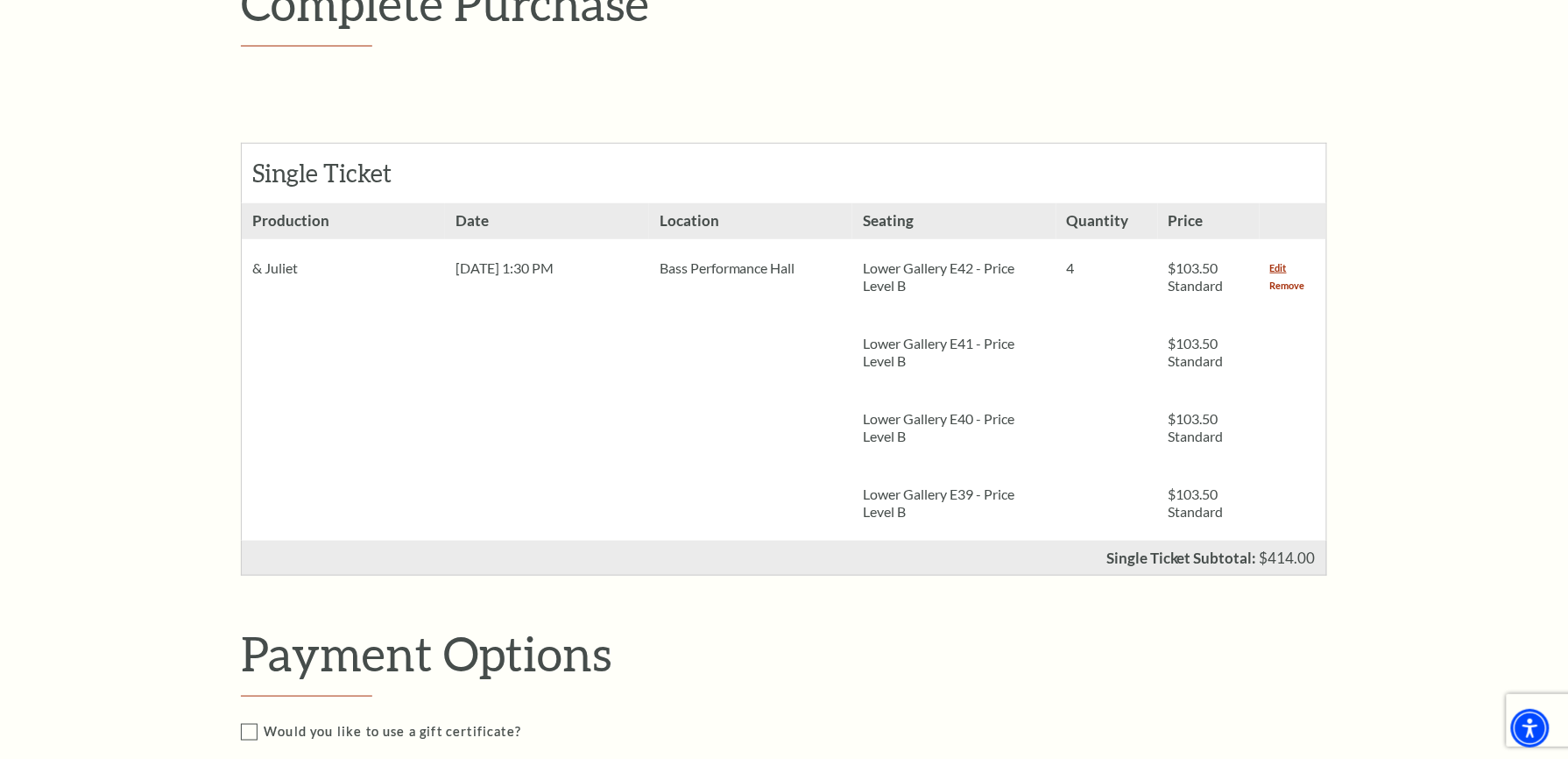 click on "Remove" at bounding box center [1288, 286] 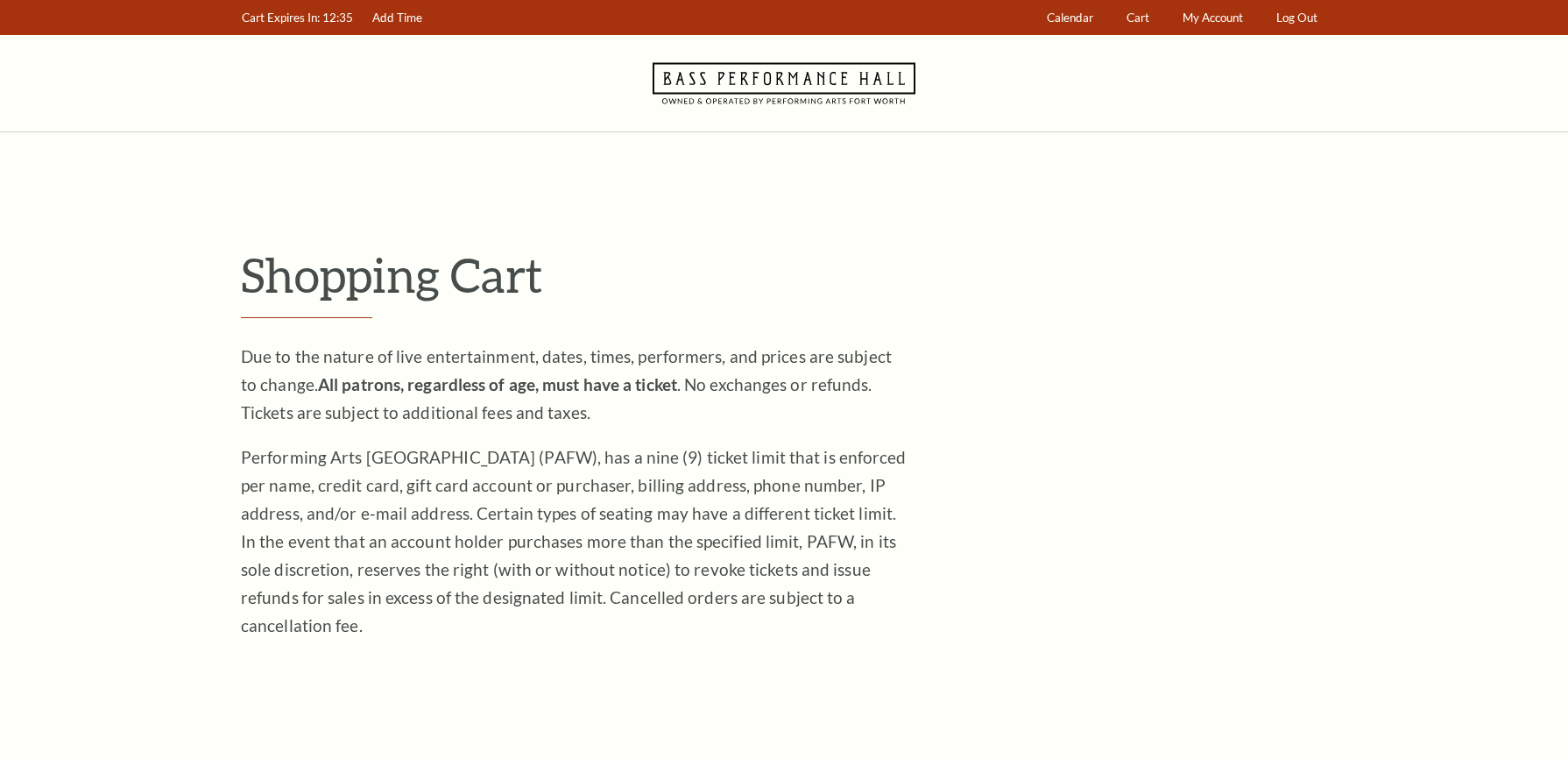 scroll, scrollTop: 0, scrollLeft: 0, axis: both 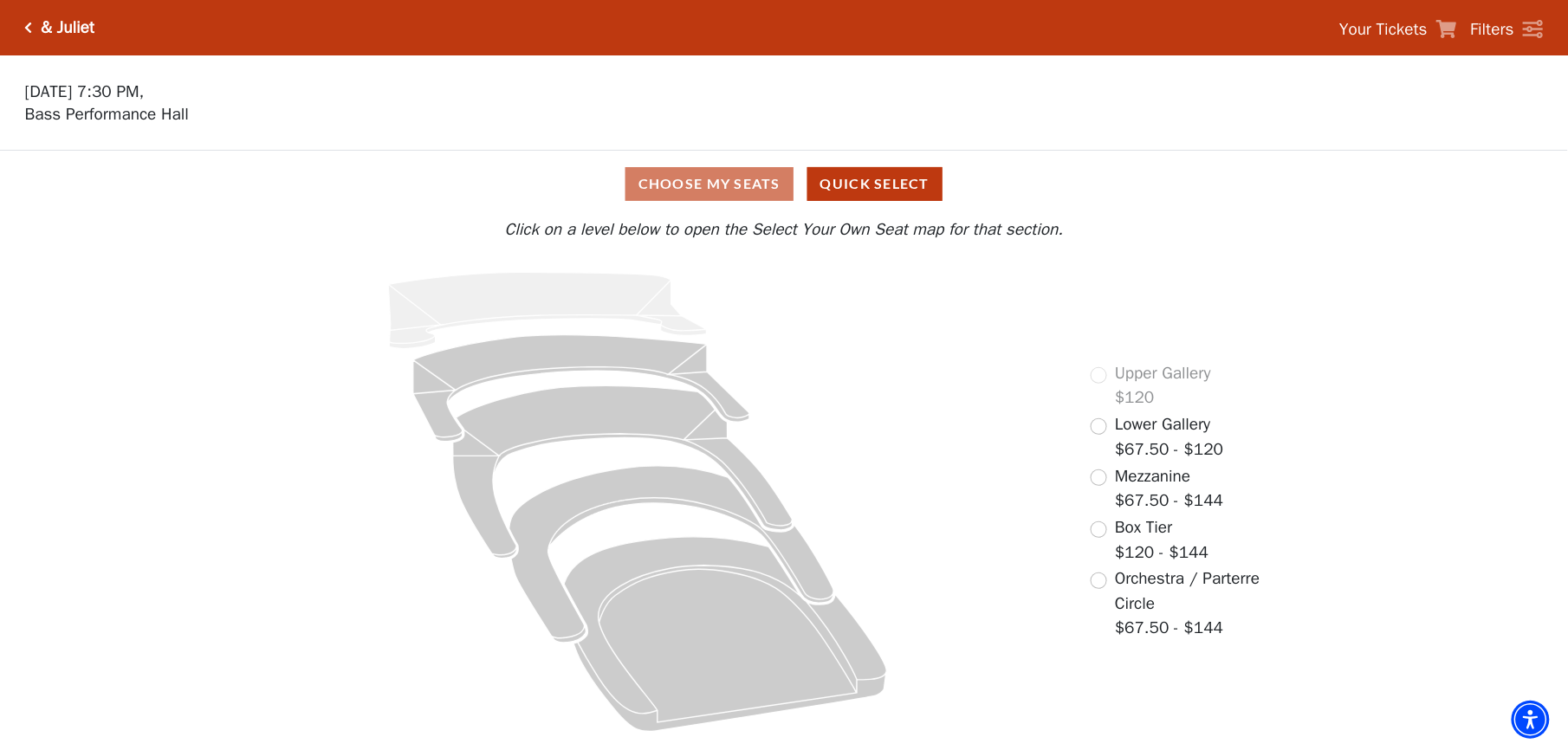 click on "Choose My Seats
Quick Select
Current Level     Click on a level below to open the Select Your Own Seat map for that section.                     If you prefer that we choose your seats, click the Quick Select button below.
Quick Select
Click on a level below to open the Select Your Own Seat map for that section.
Upper Gallery $120
Lower Gallery $67.50 - $120
Mezzanine $67.50 - $144
Box Tier $120 - $144
Orchestra / Parterre Circle $67.50 - $144" at bounding box center (784, 448) 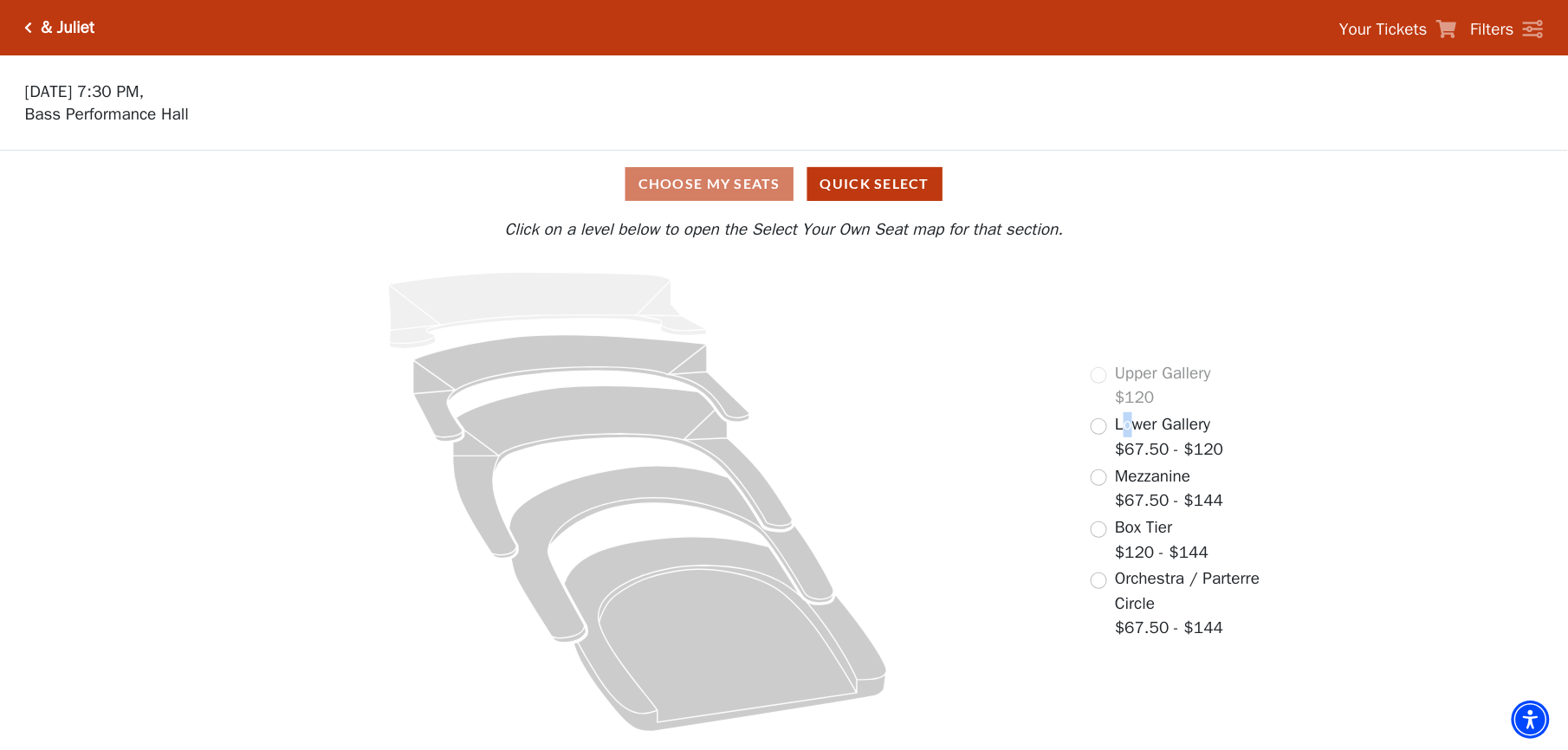 click on "Lower Gallery $67.50 - $120" at bounding box center (1169, 436) 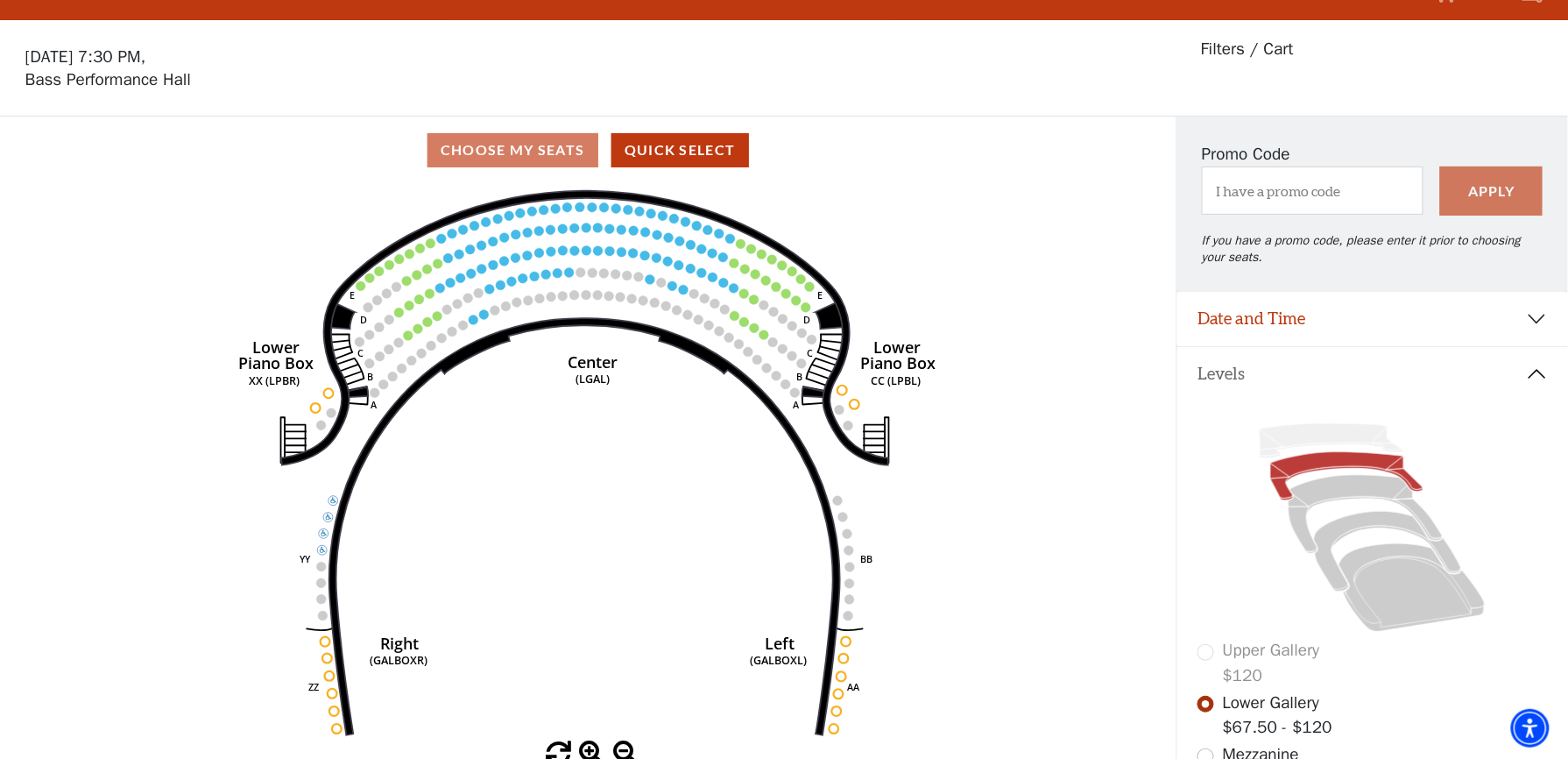 scroll, scrollTop: 0, scrollLeft: 0, axis: both 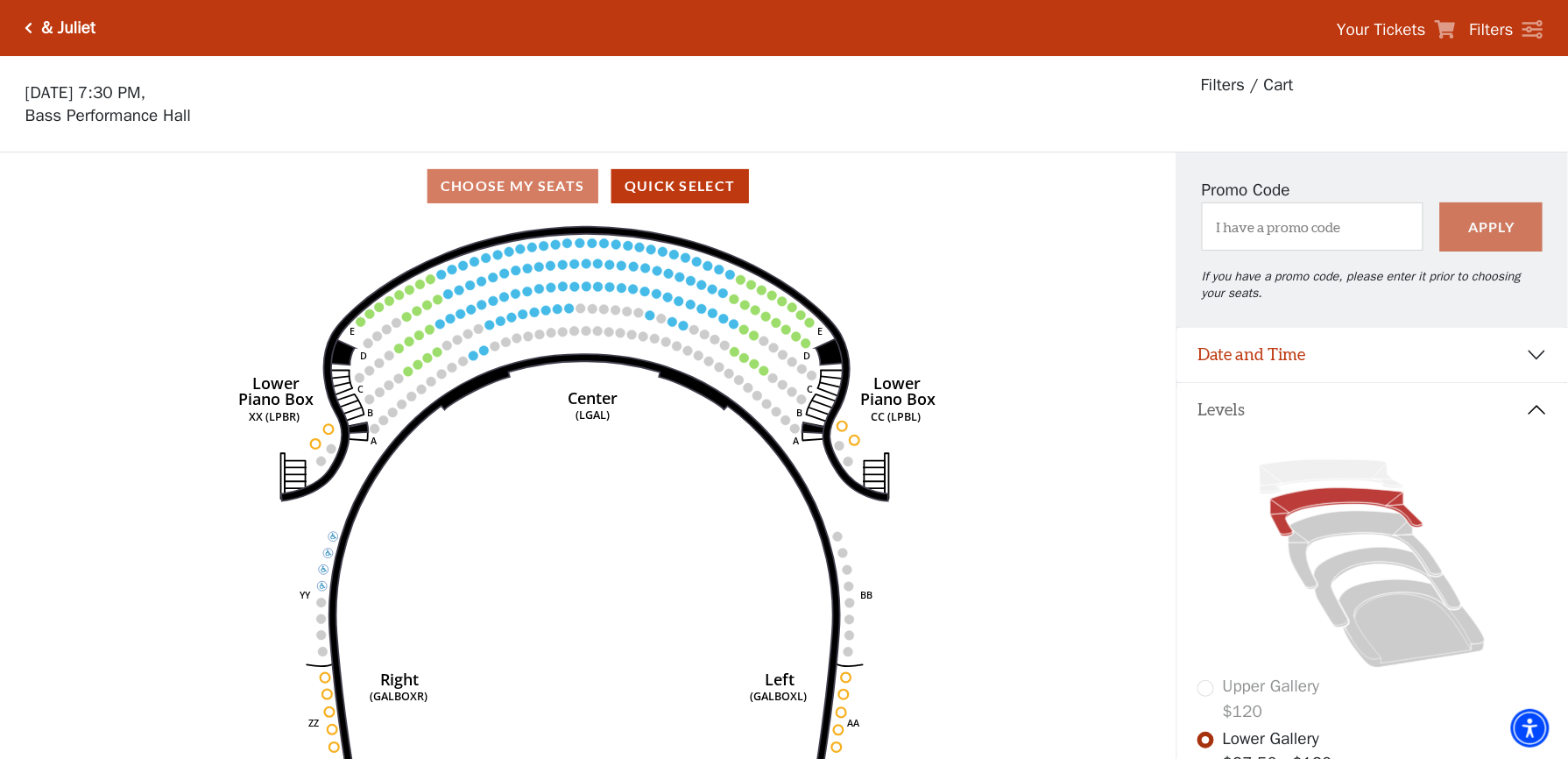 click 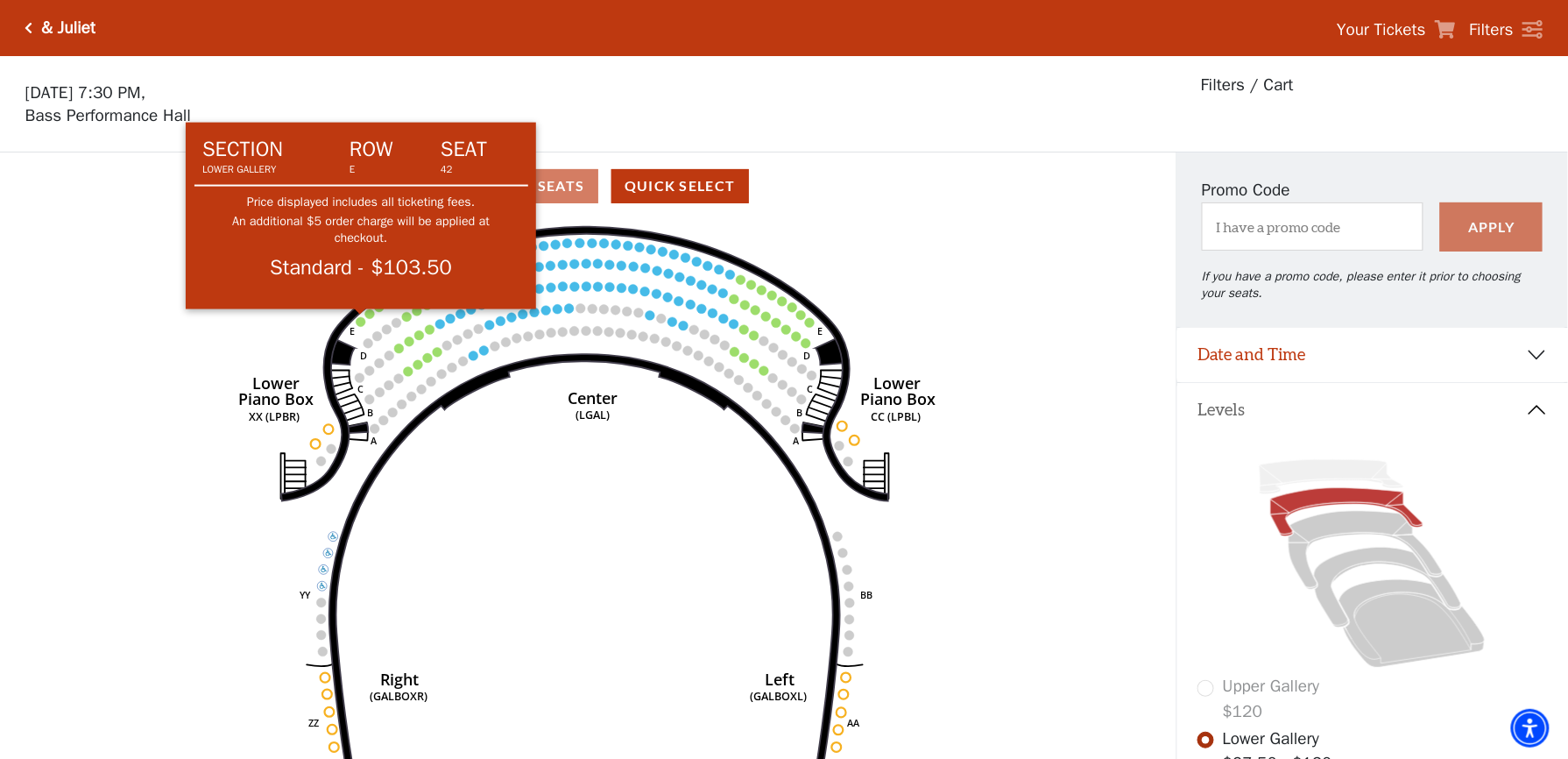 click 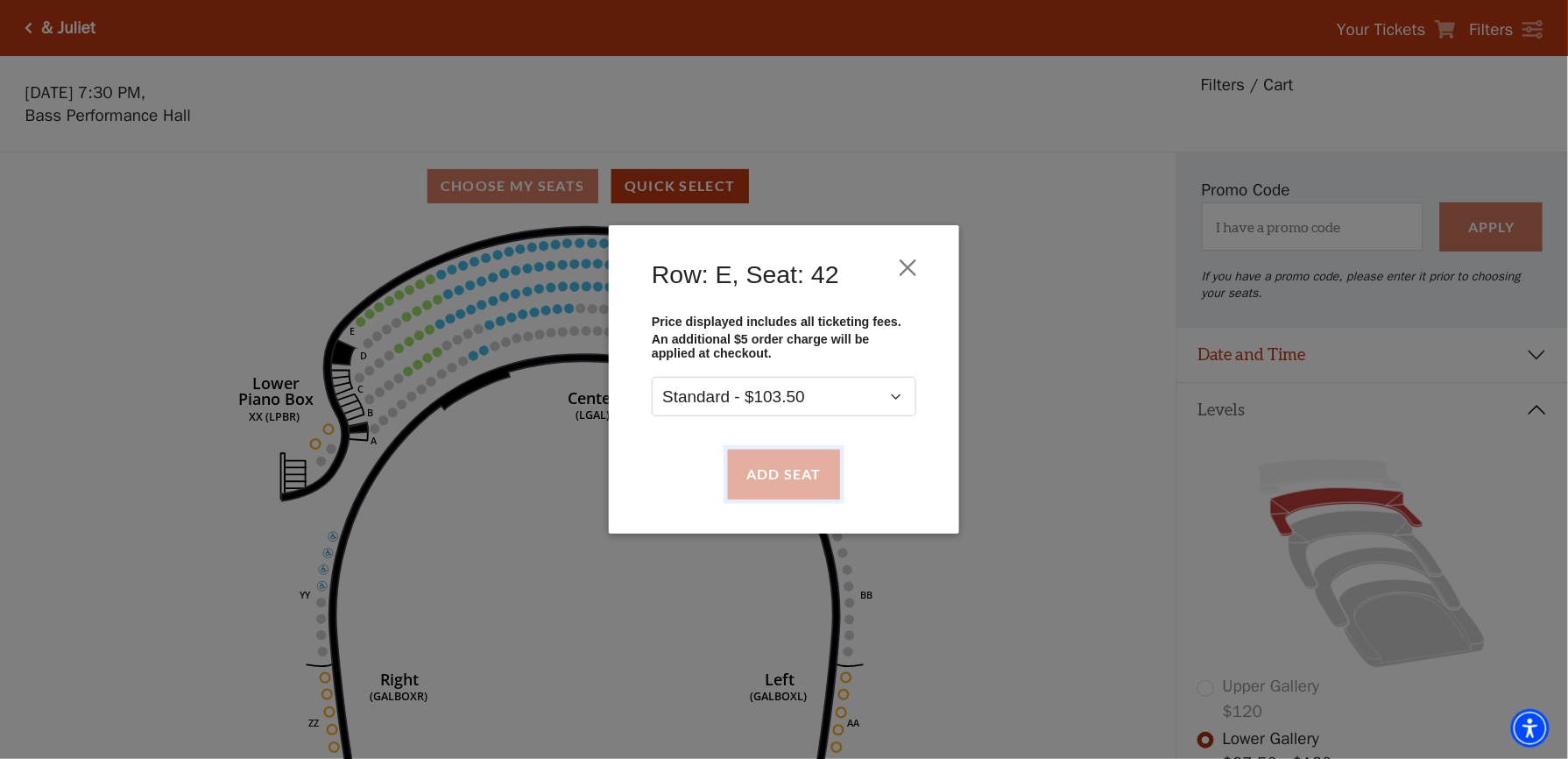 click on "Add Seat" at bounding box center (784, 474) 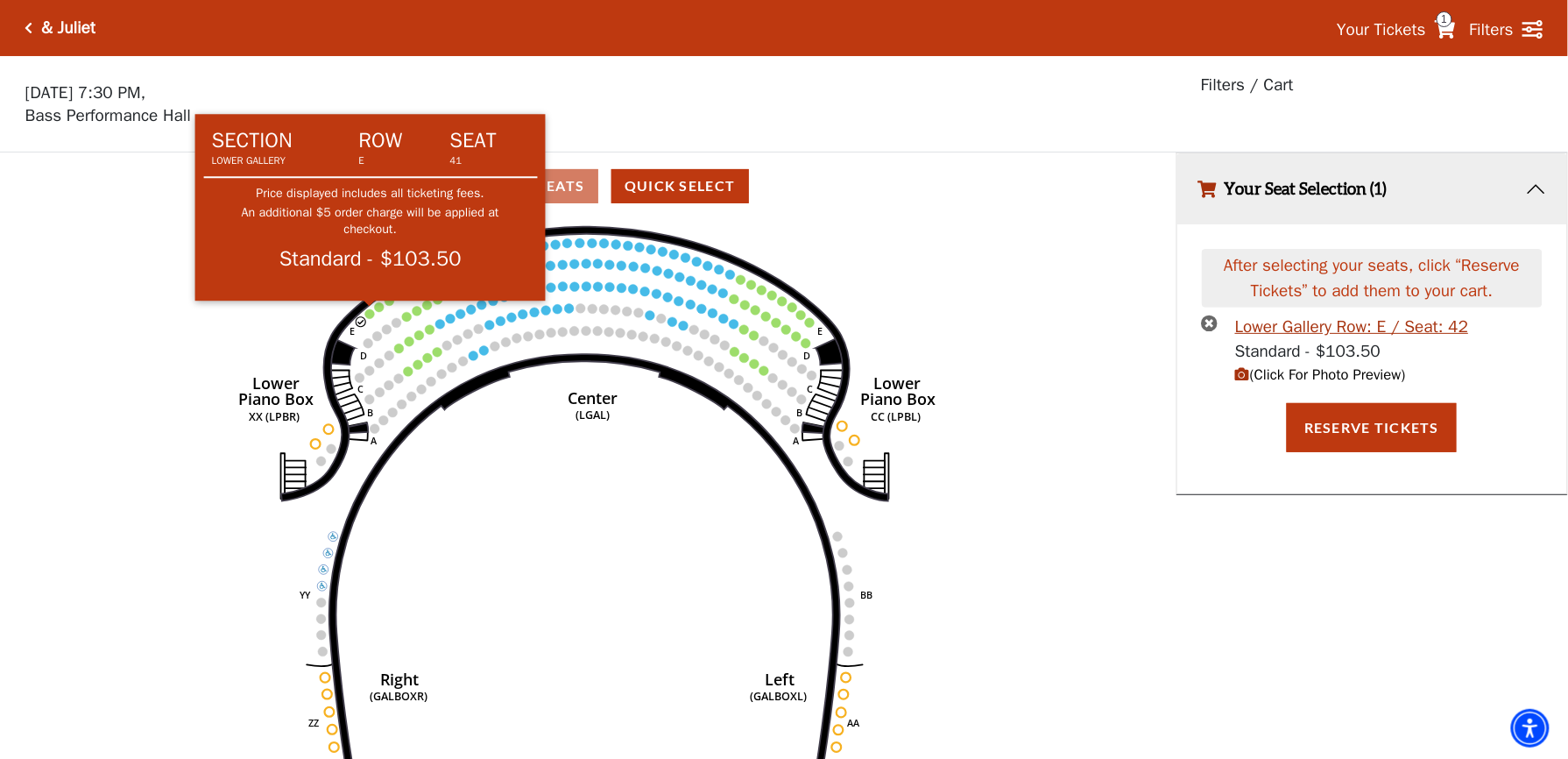 click 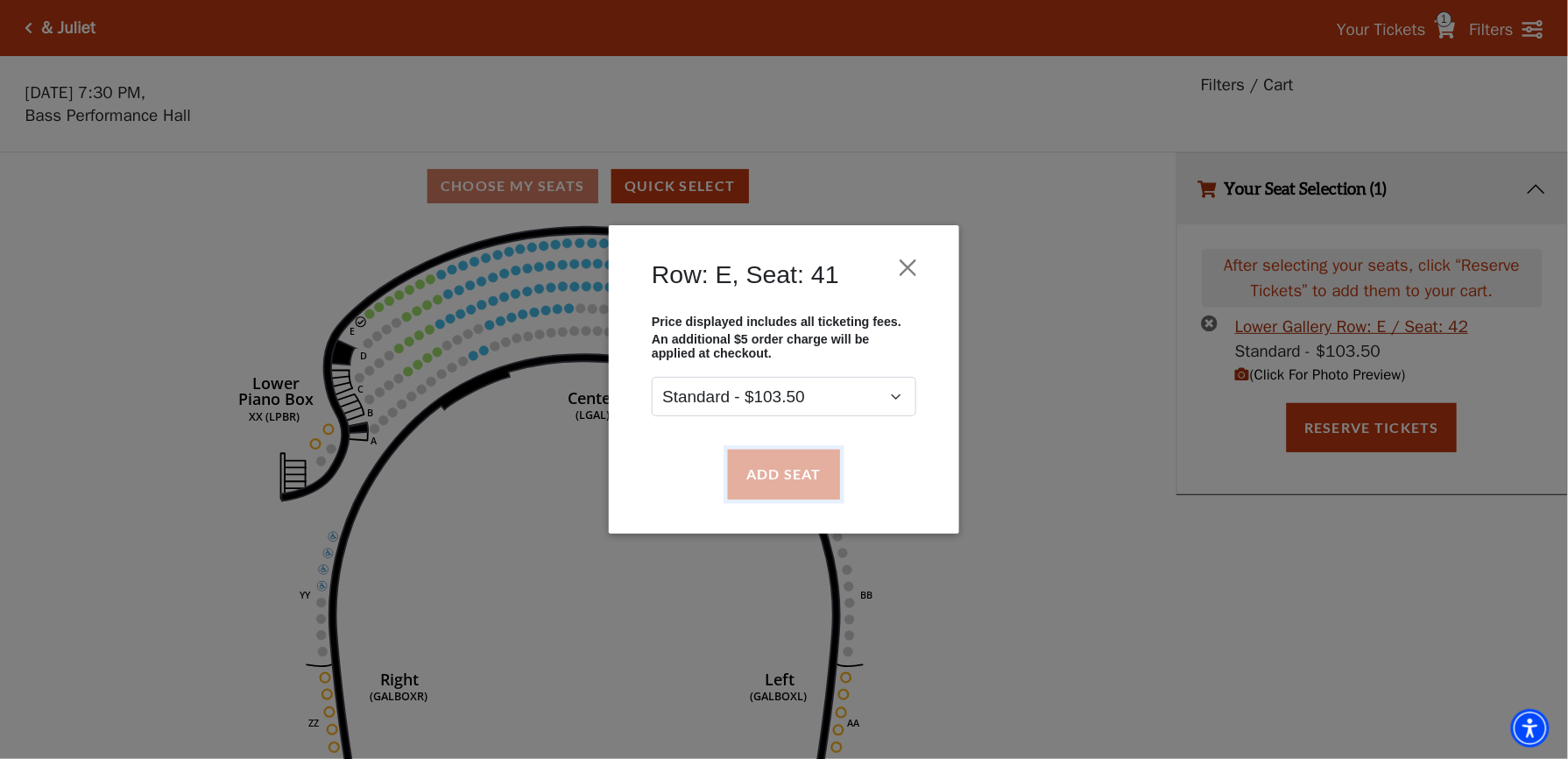 click on "Add Seat" at bounding box center [784, 474] 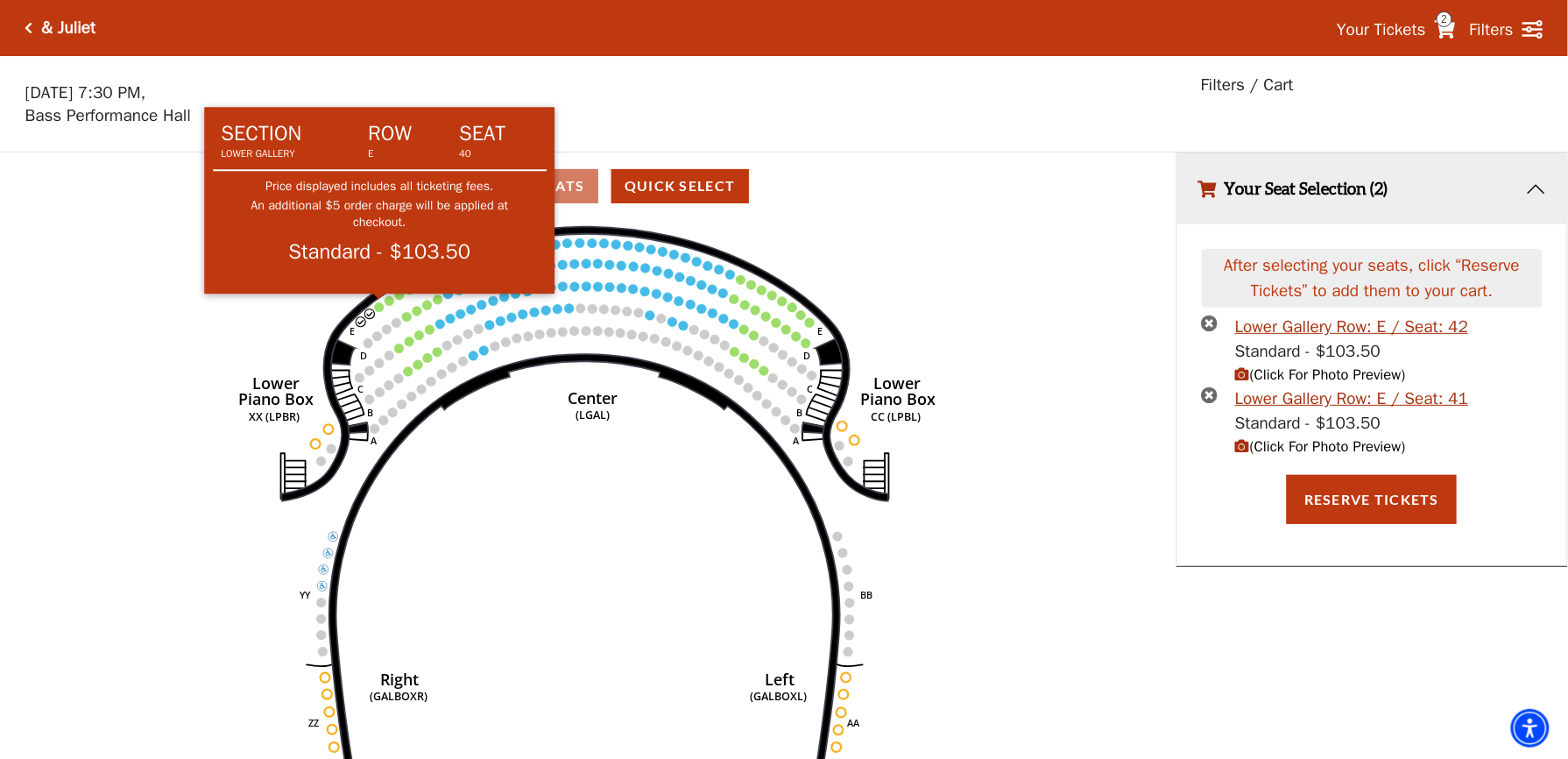 click 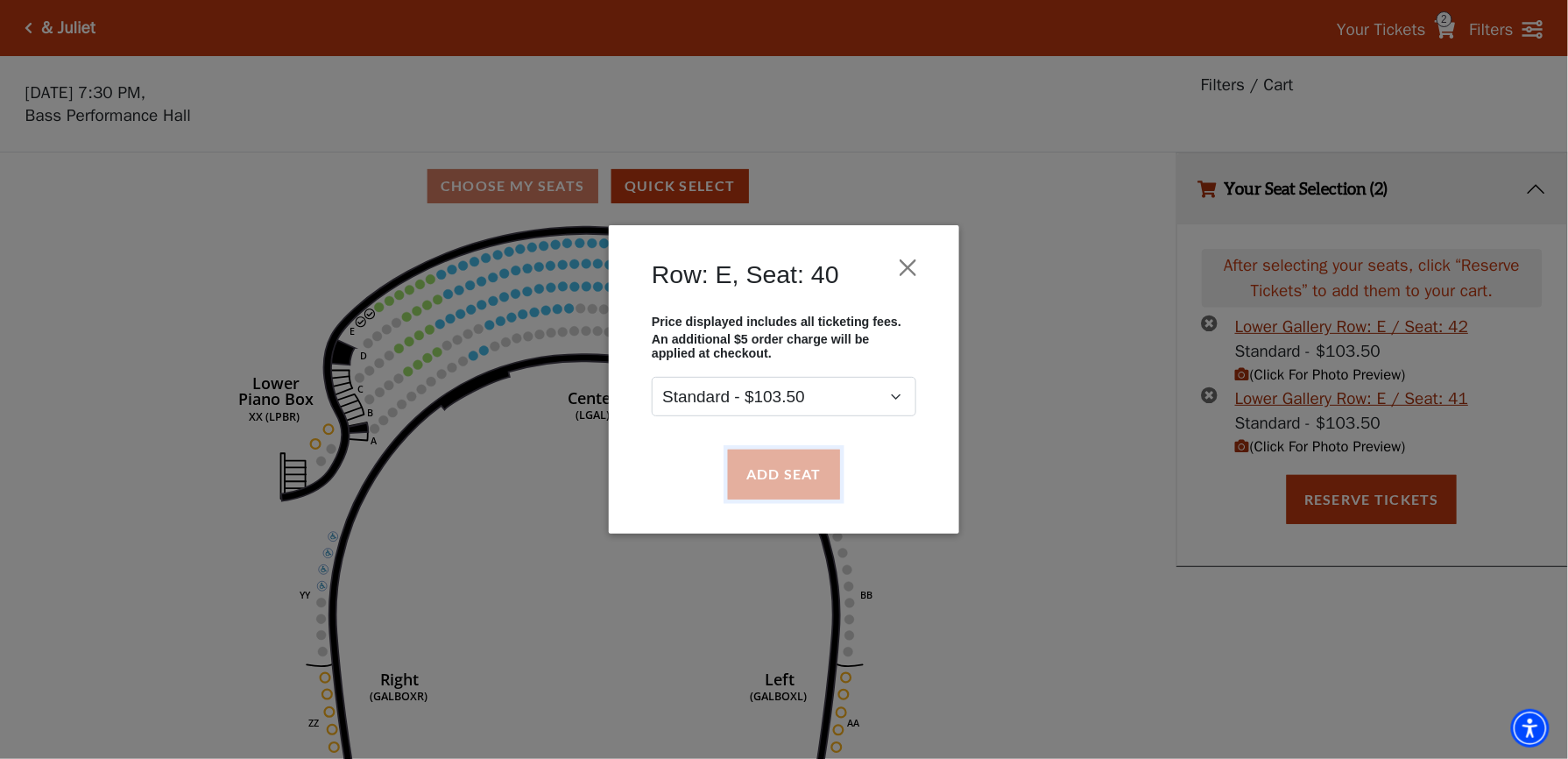 click on "Add Seat" at bounding box center [784, 474] 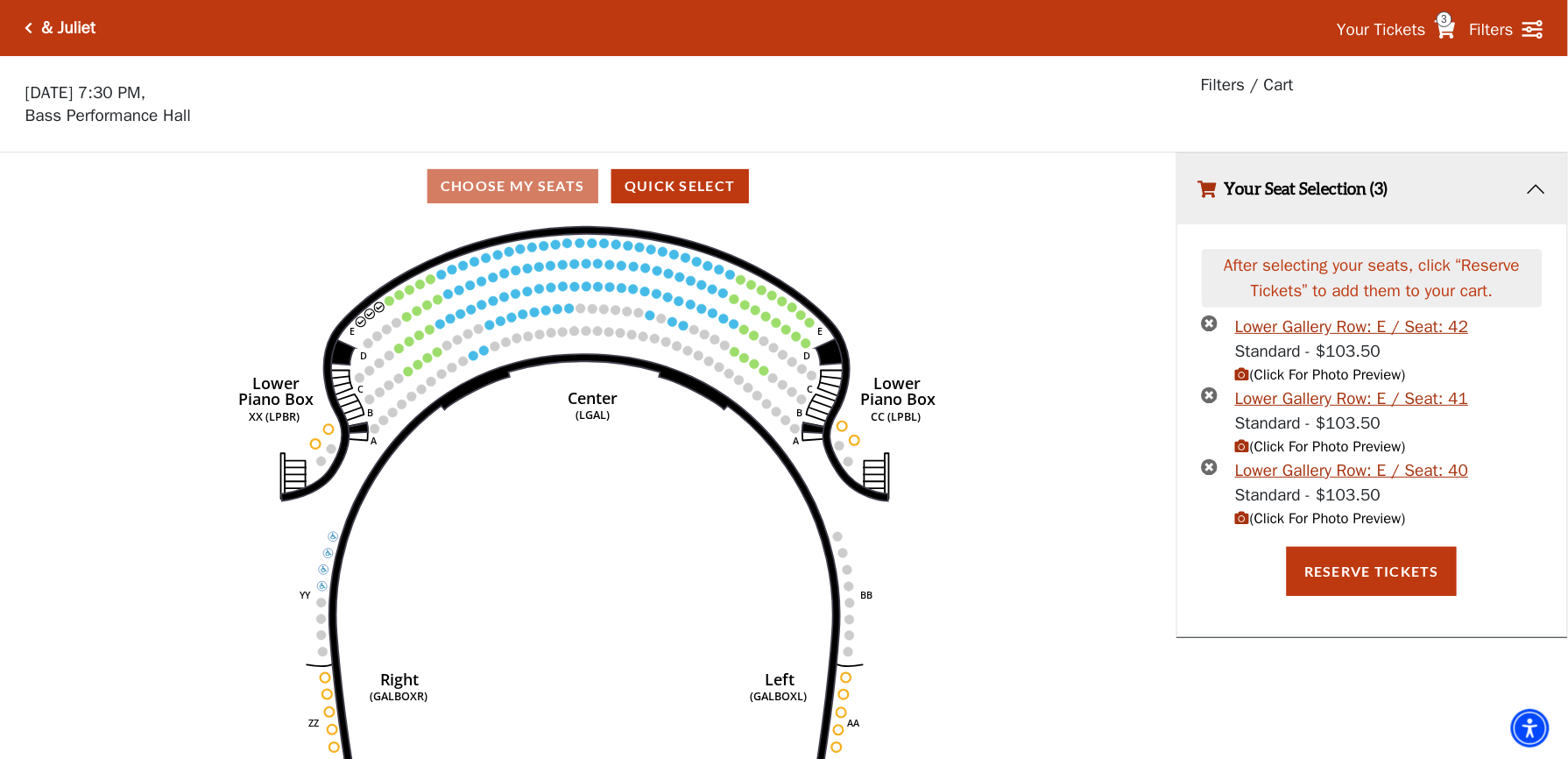 click 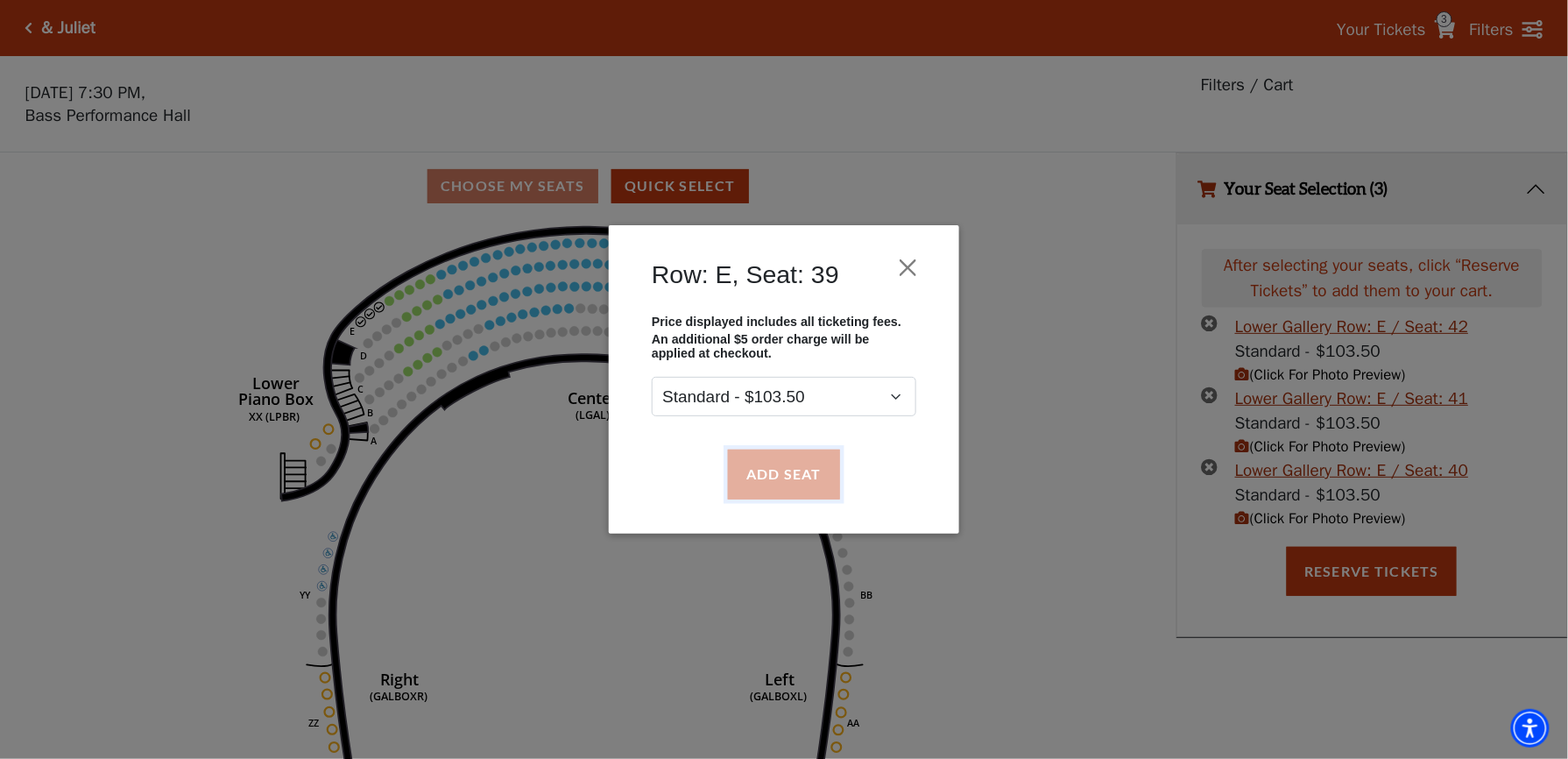 click on "Add Seat" at bounding box center (784, 474) 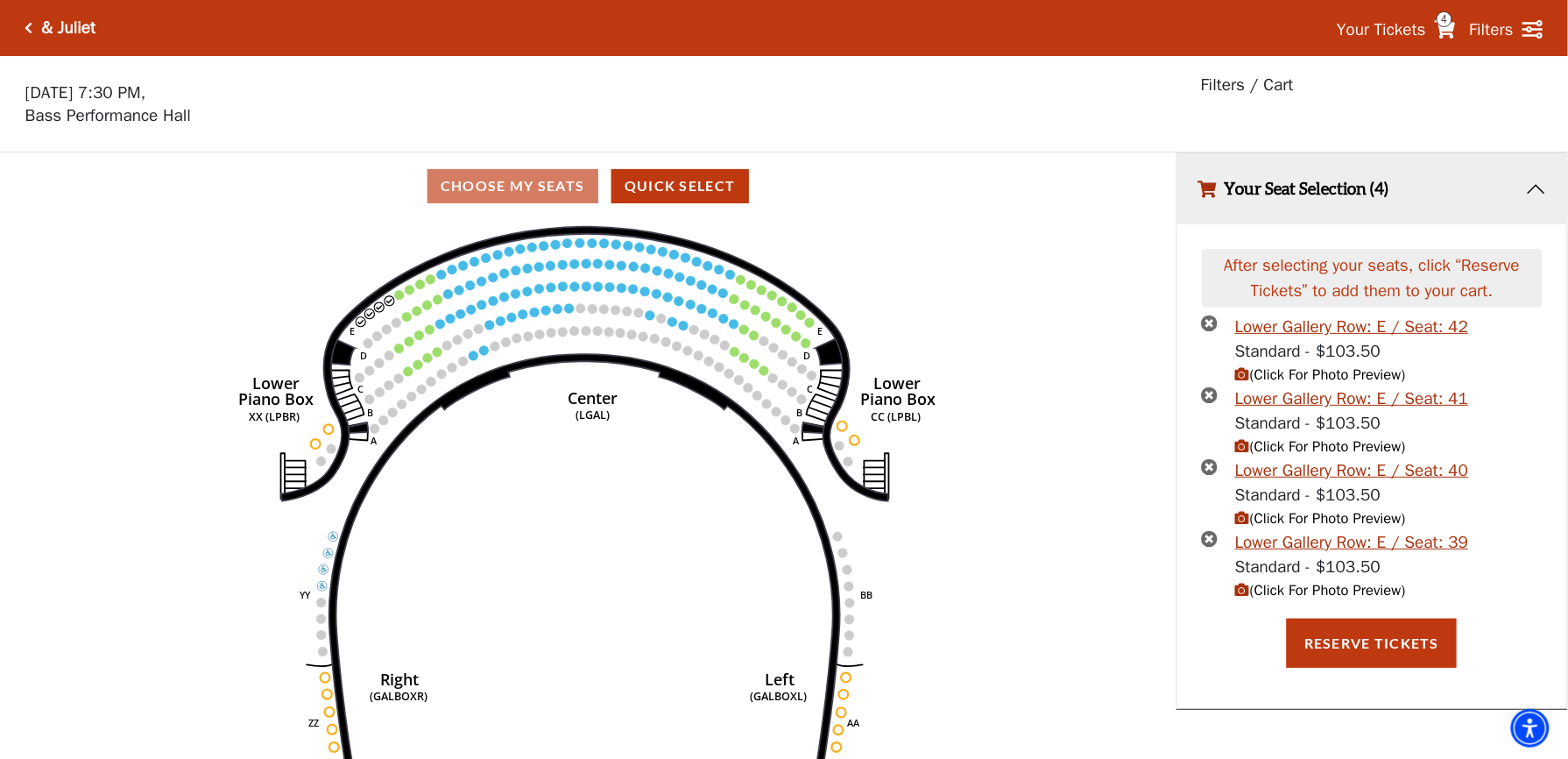drag, startPoint x: 33, startPoint y: 373, endPoint x: 50, endPoint y: 362, distance: 20.248457 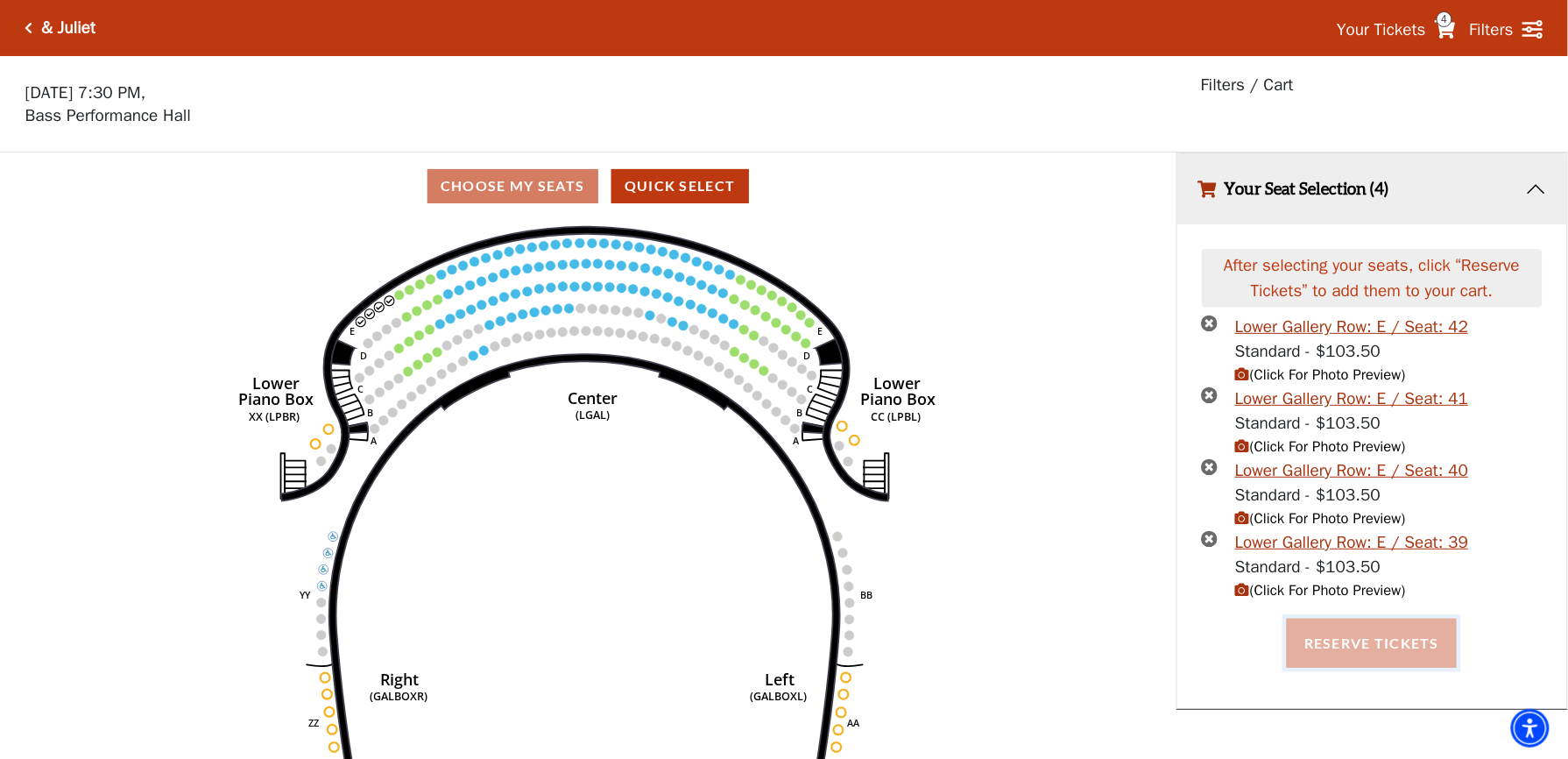 click on "Reserve Tickets" at bounding box center [1372, 643] 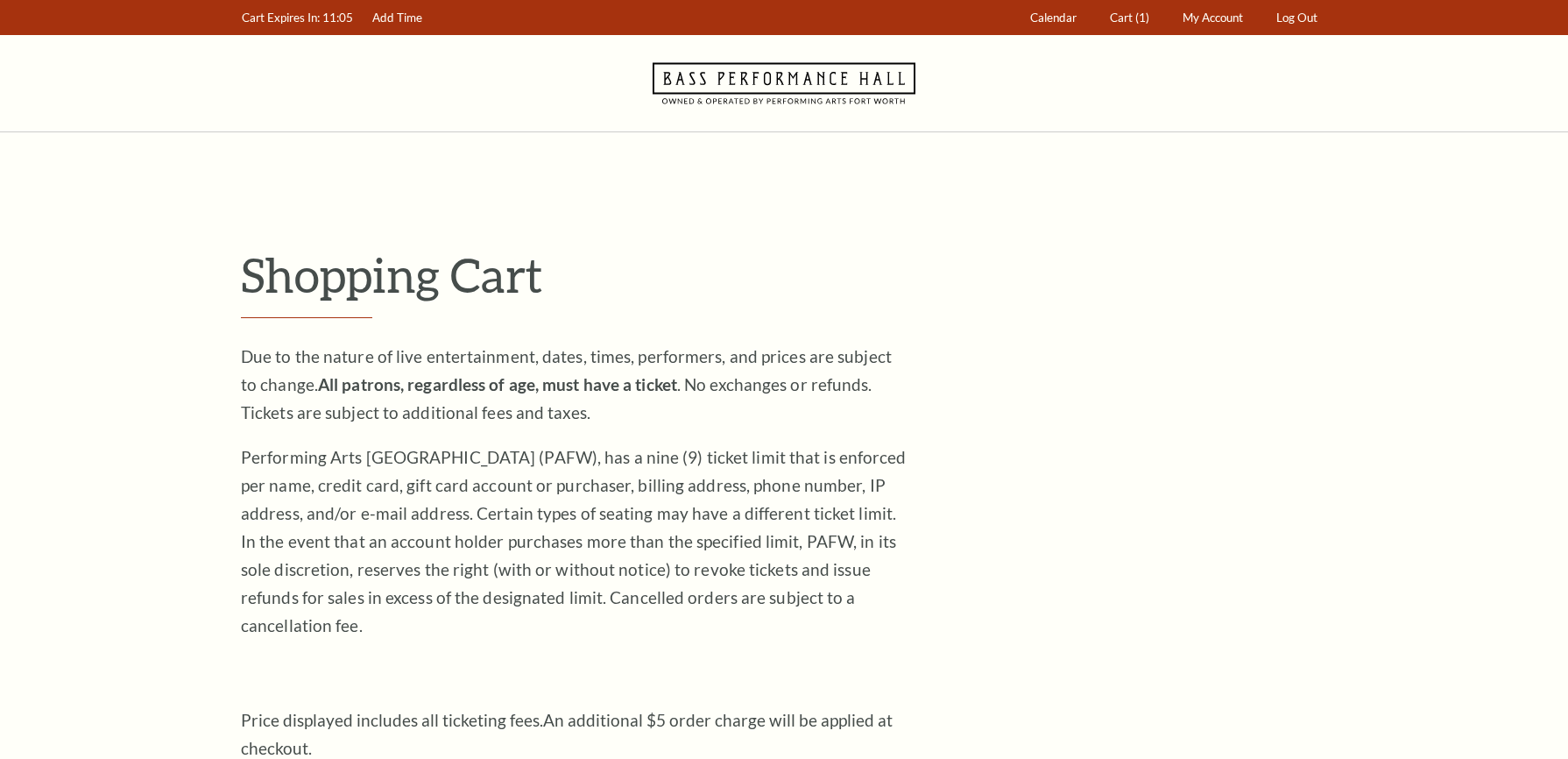 scroll, scrollTop: 0, scrollLeft: 0, axis: both 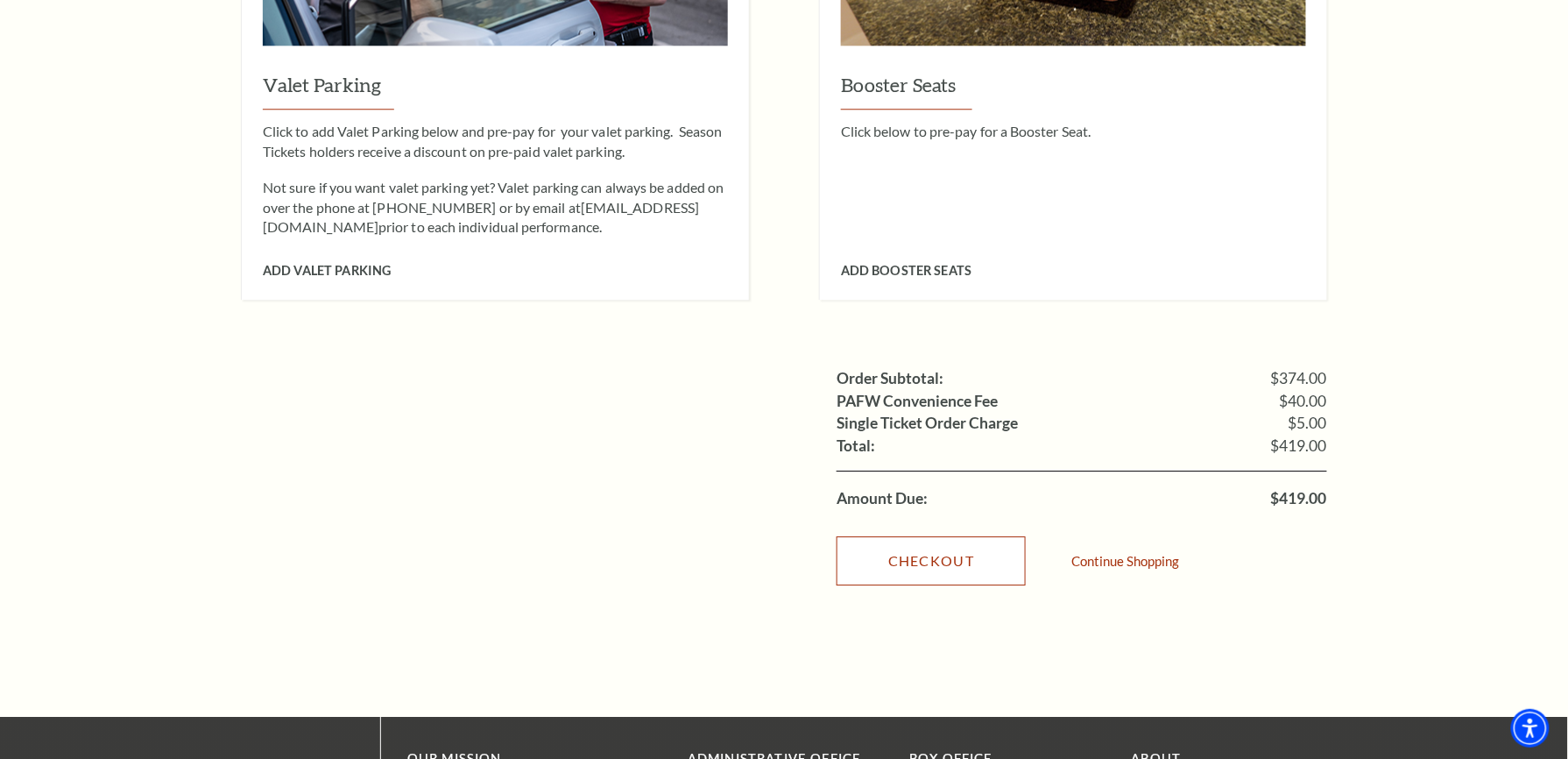 click on "Checkout" at bounding box center (931, 561) 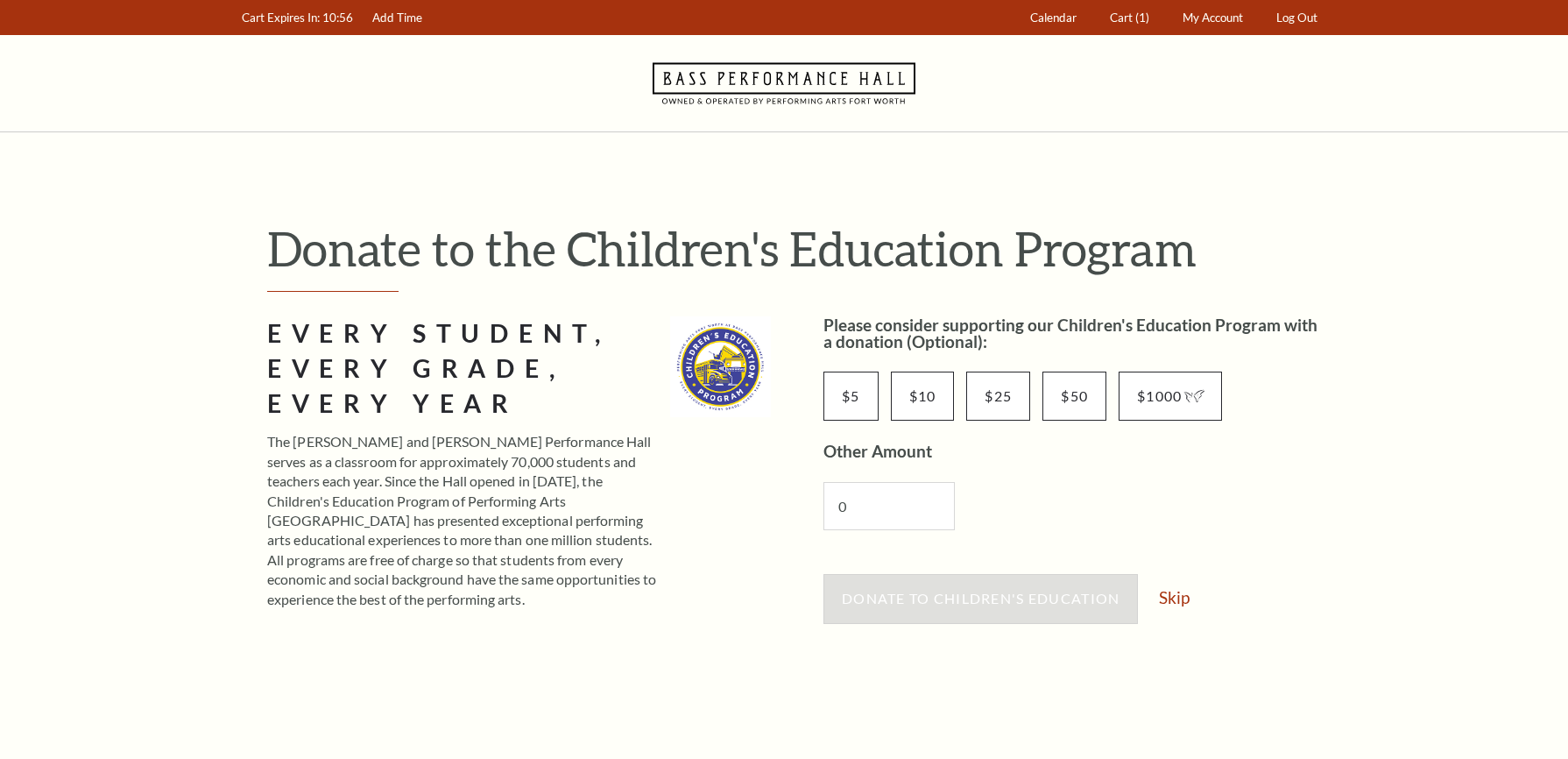 scroll, scrollTop: 351, scrollLeft: 0, axis: vertical 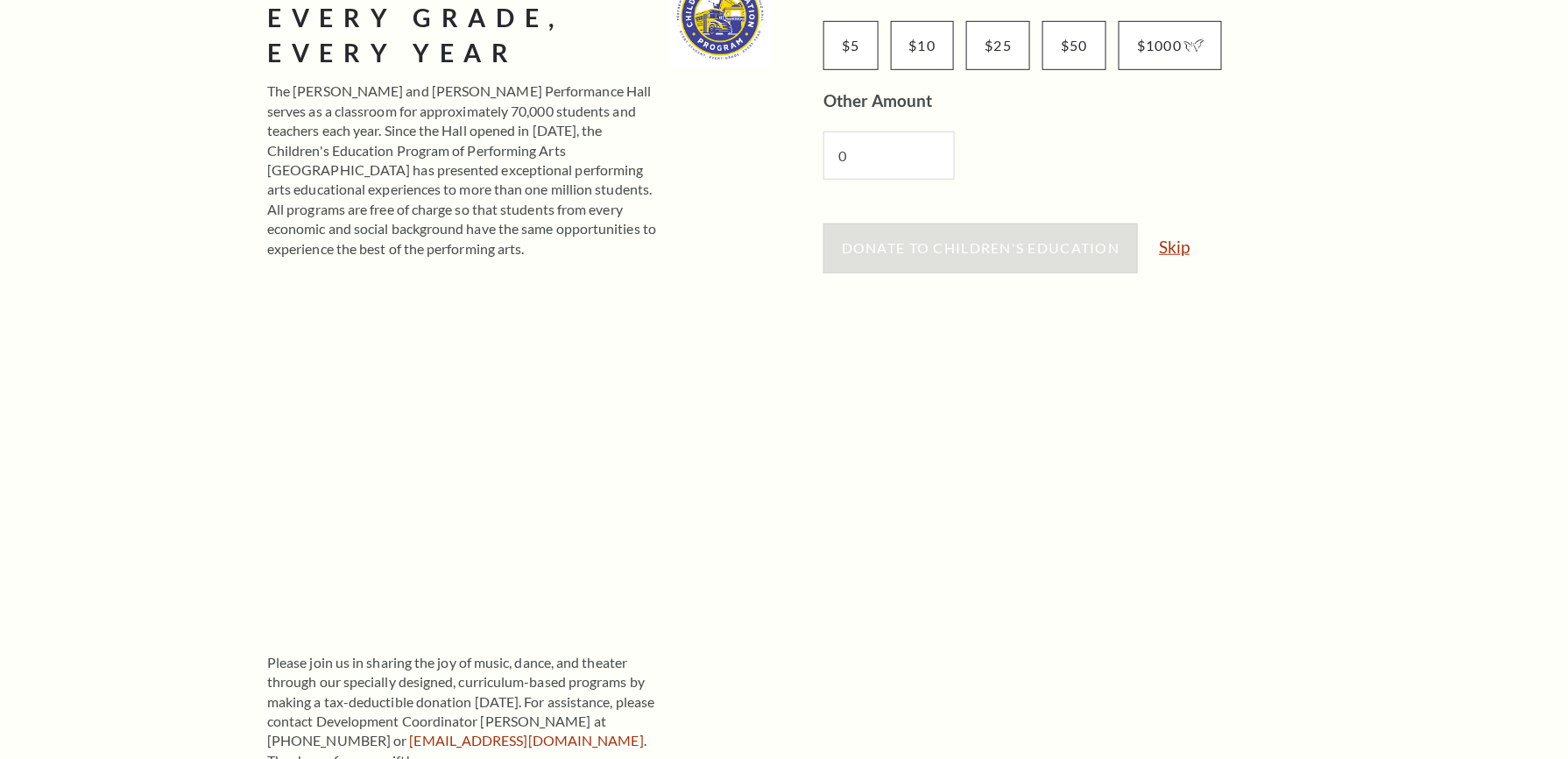 click on "Skip" at bounding box center [1174, 246] 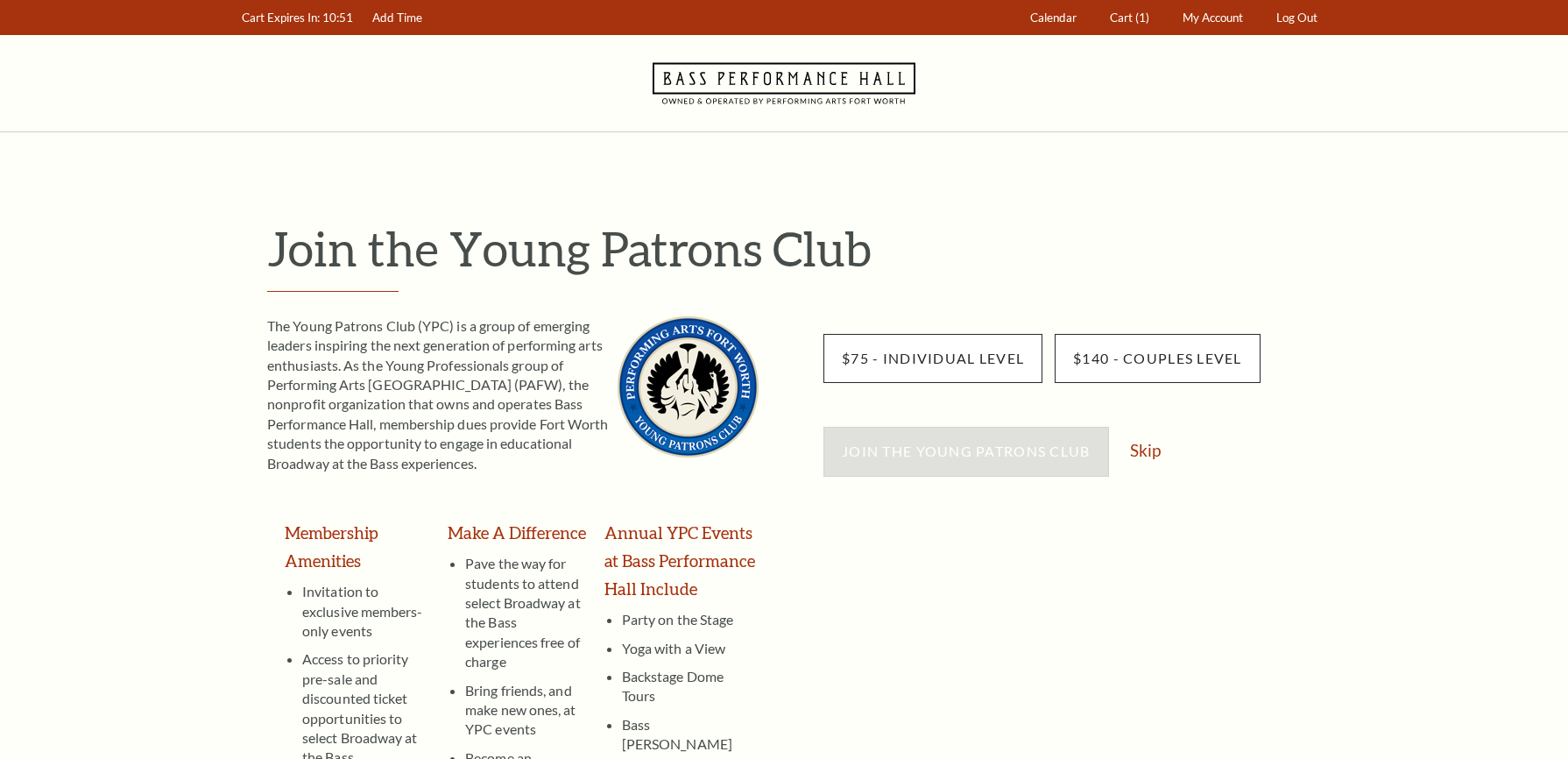 scroll, scrollTop: 351, scrollLeft: 0, axis: vertical 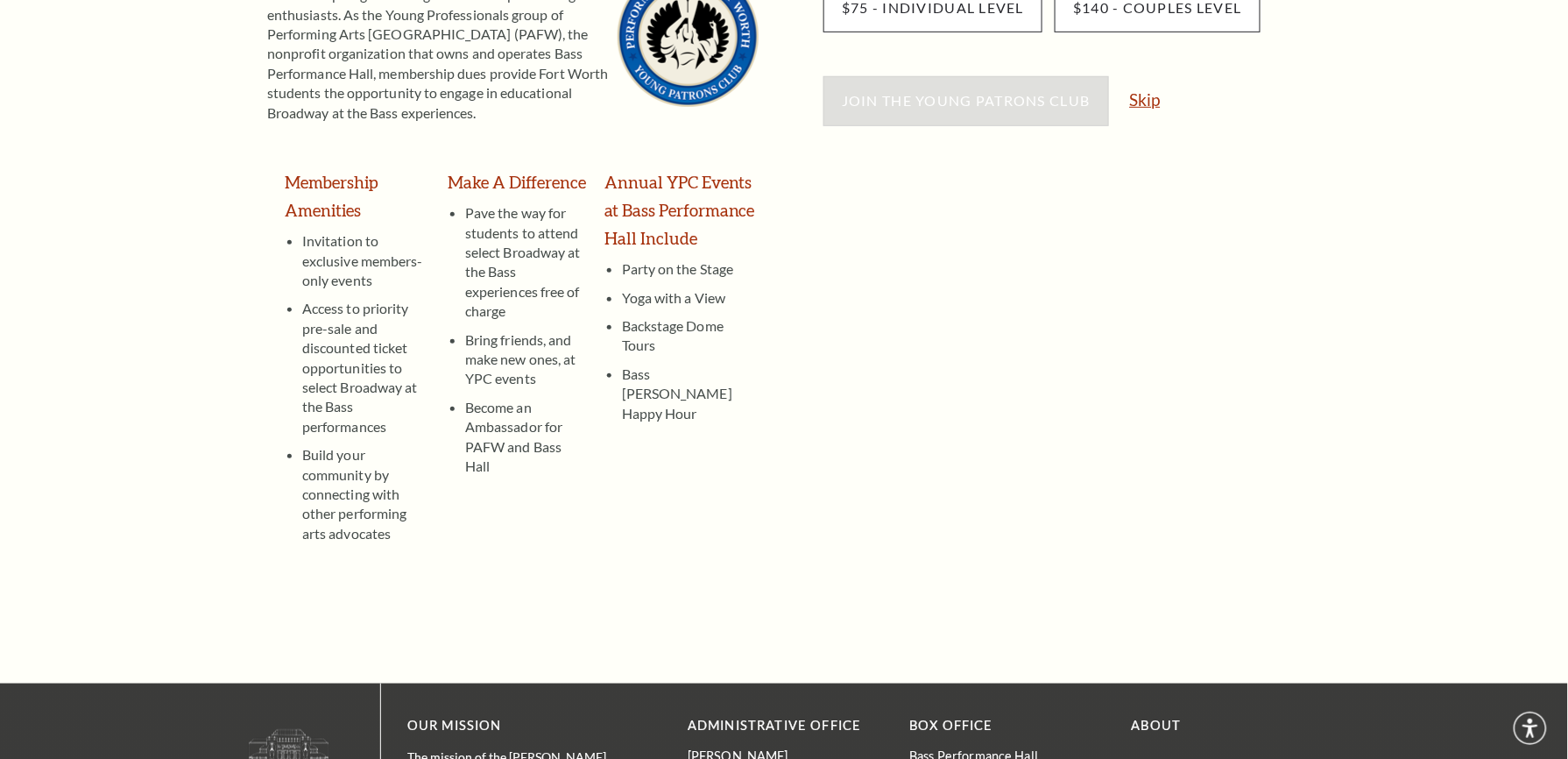 click on "Skip" at bounding box center (1145, 99) 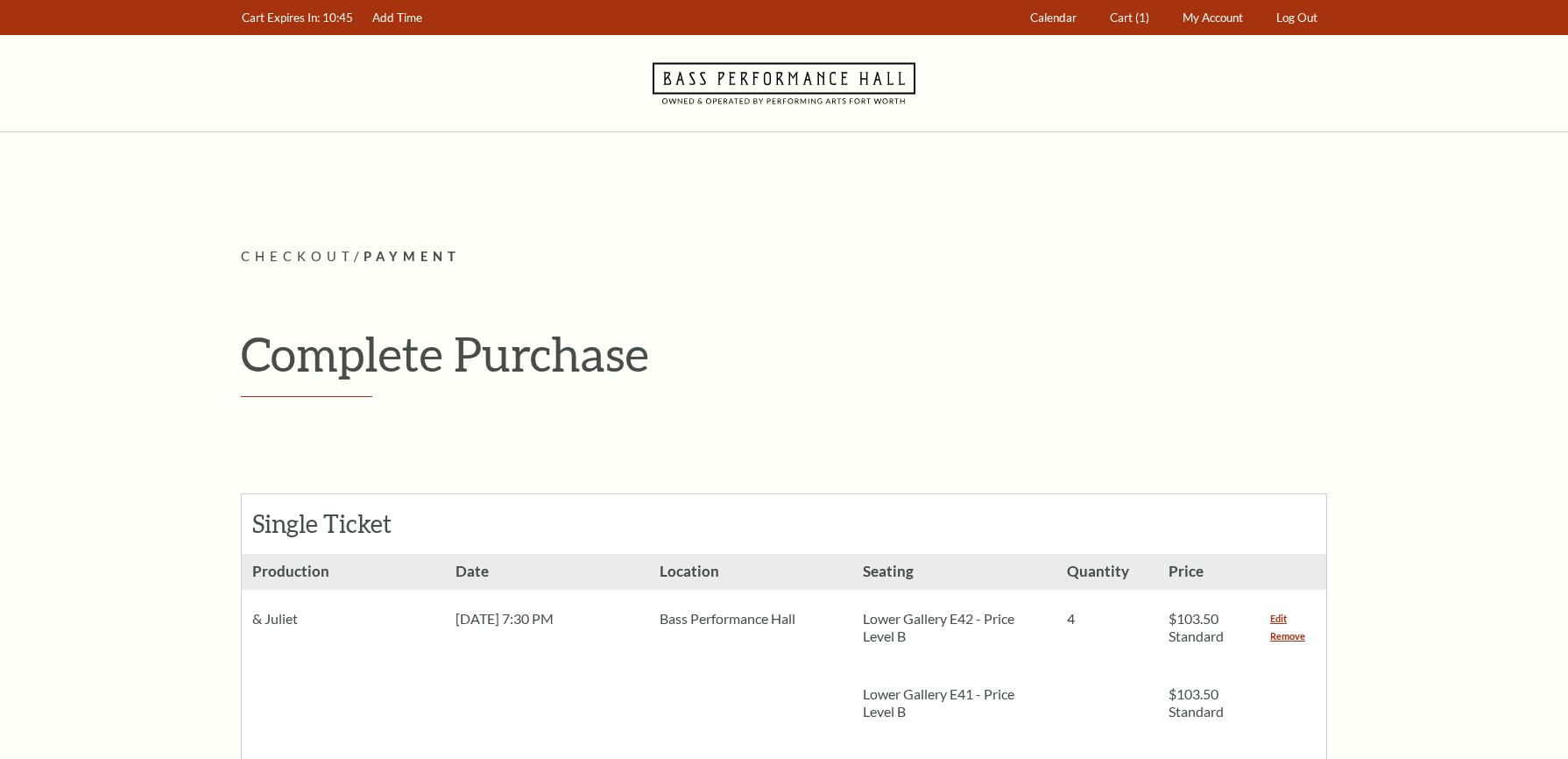 scroll, scrollTop: 240, scrollLeft: 0, axis: vertical 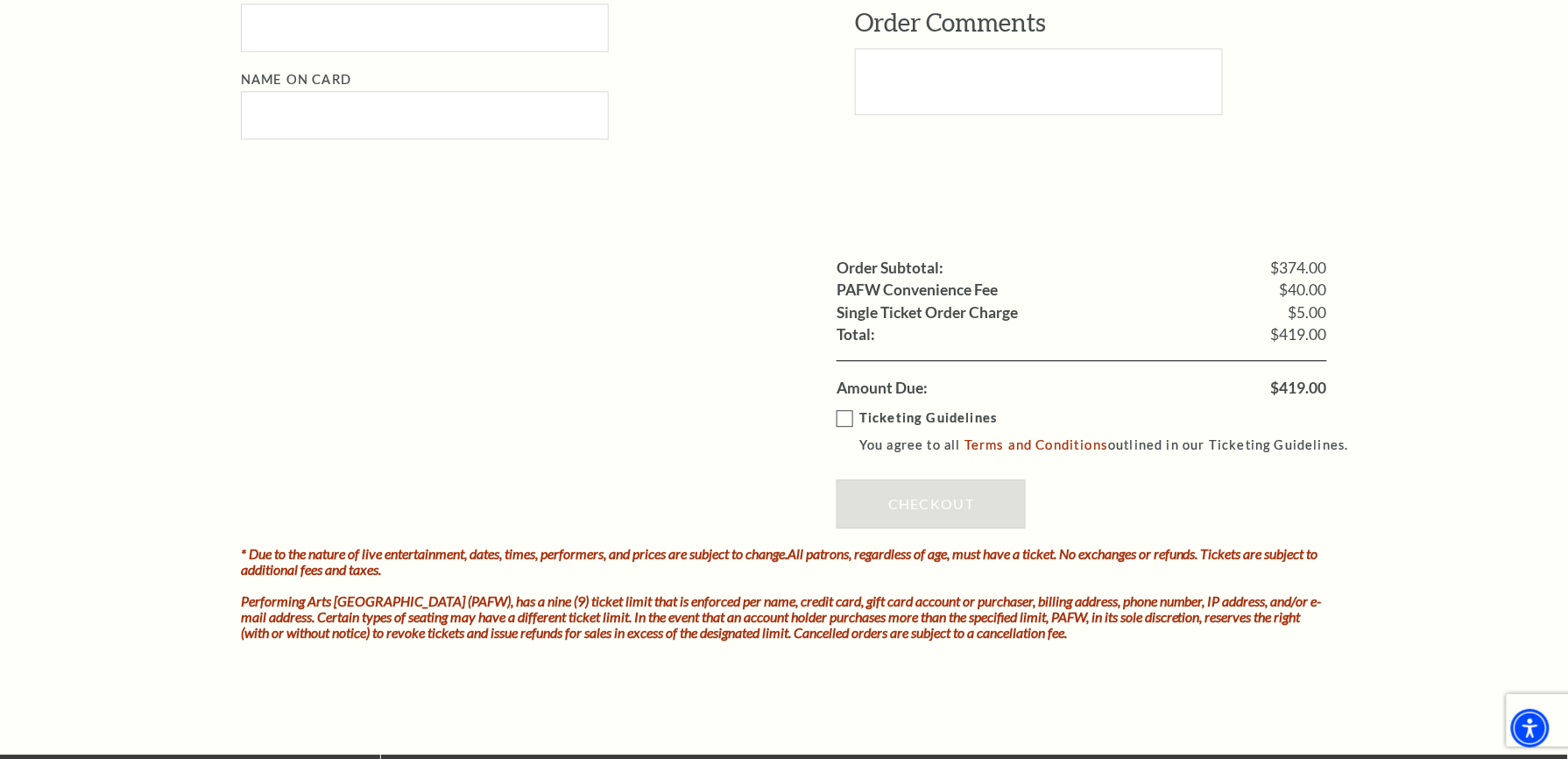 click on "$419.00" at bounding box center [1299, 388] 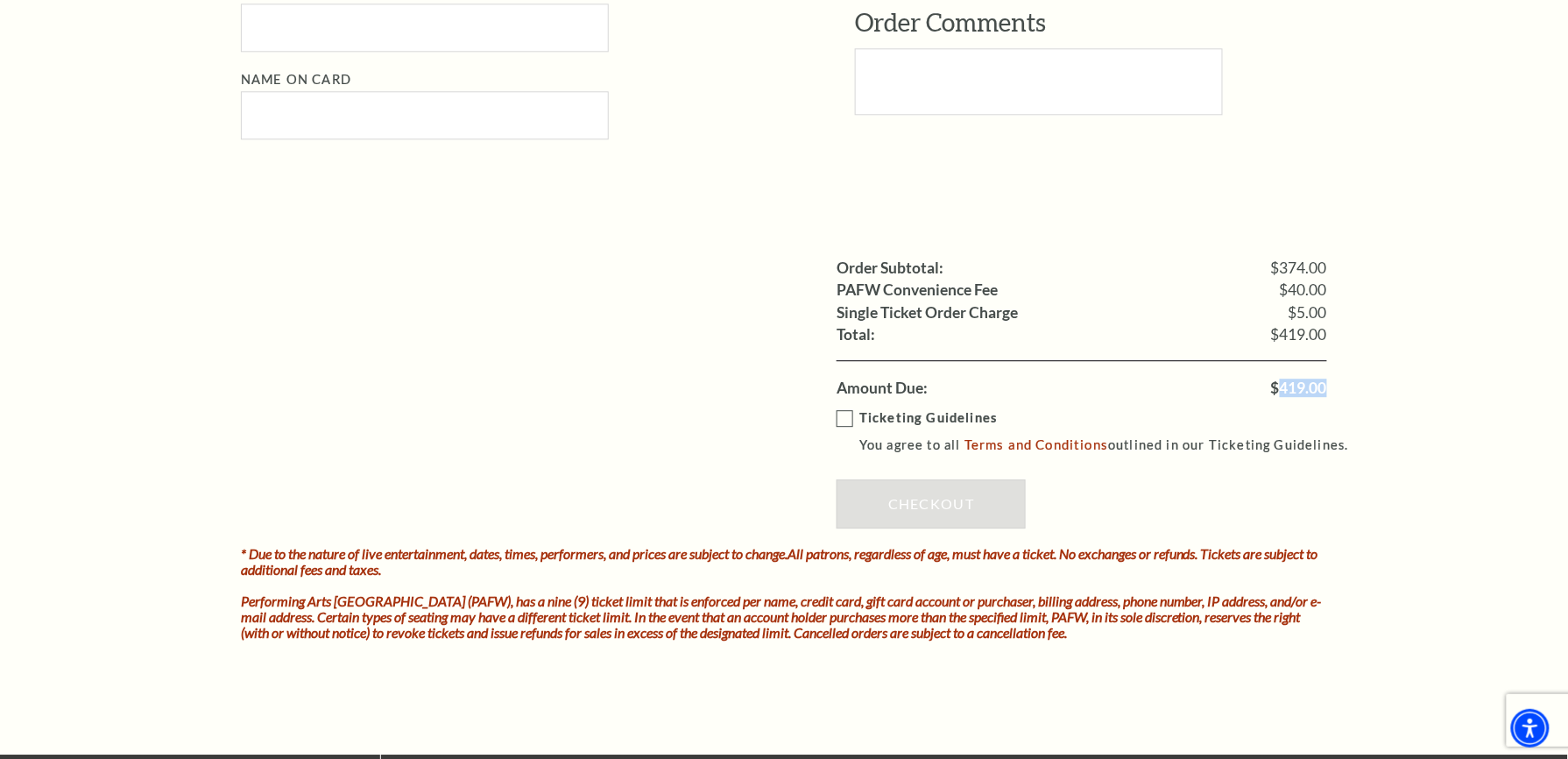 click on "$419.00" at bounding box center [1299, 388] 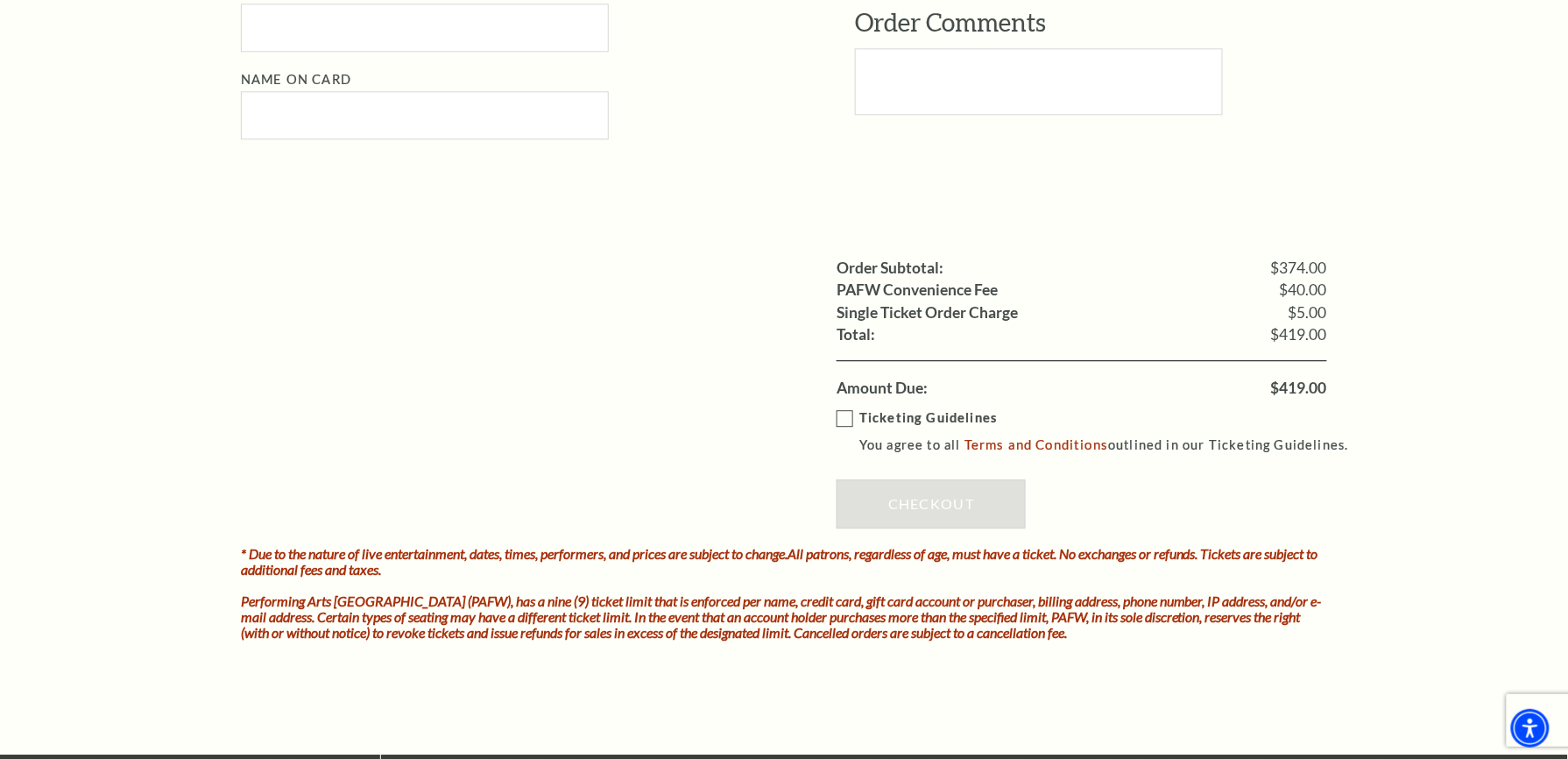 click on "Notice
×
Tickets cannot be removed during a Ticket Exchange. Choose Start Over to begin the Ticket Exchange Process again from the beginning, or close this dialogue to resume.
Close
Start Over
Notice
×
Subscriptions cannot be removed during a Renewal. Choose Start Over to begin the Renewal Process again from the beginning, or close this dialogue to resume.
Close
Start Over" at bounding box center (784, -316) 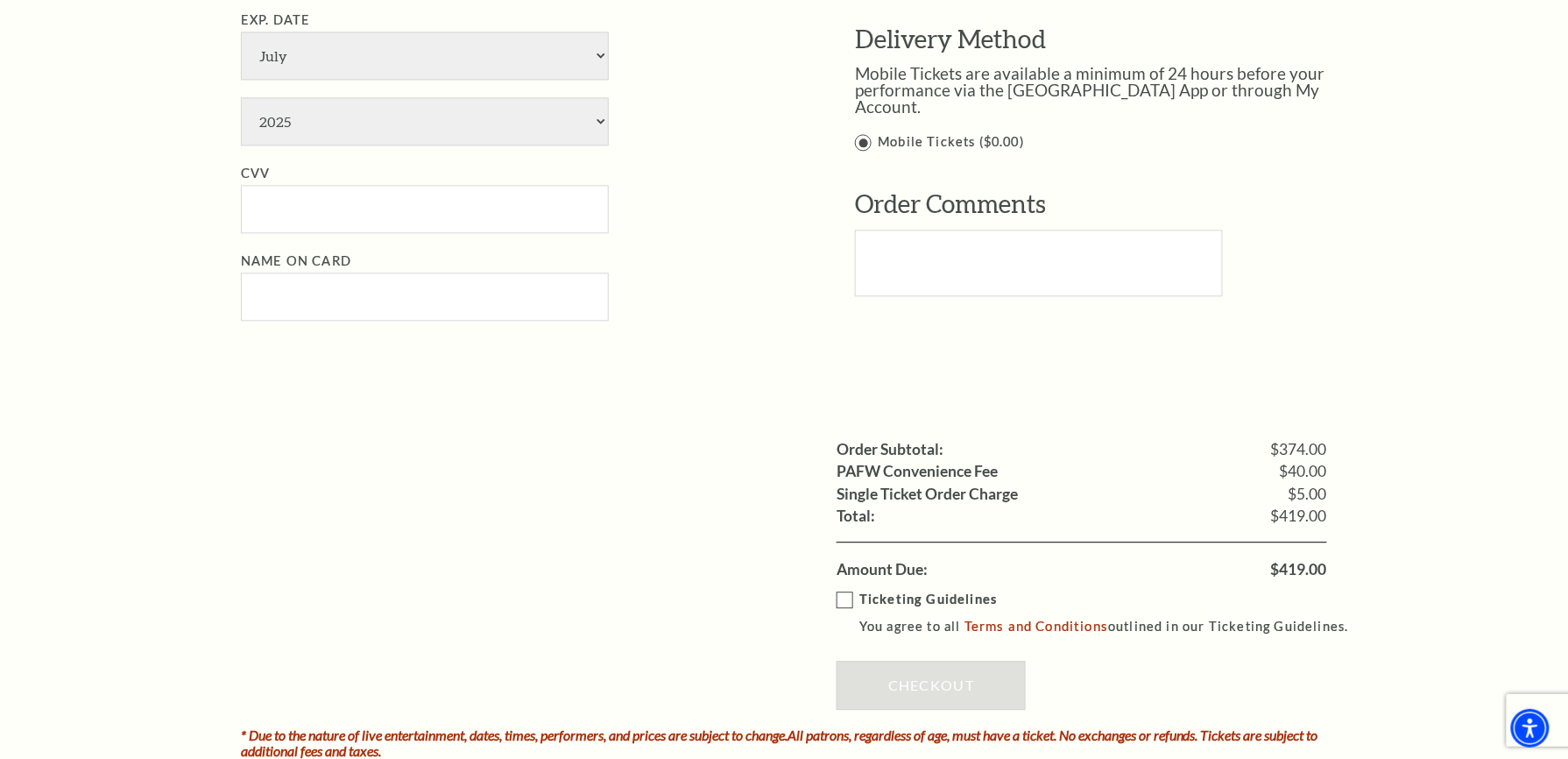 scroll, scrollTop: 1285, scrollLeft: 0, axis: vertical 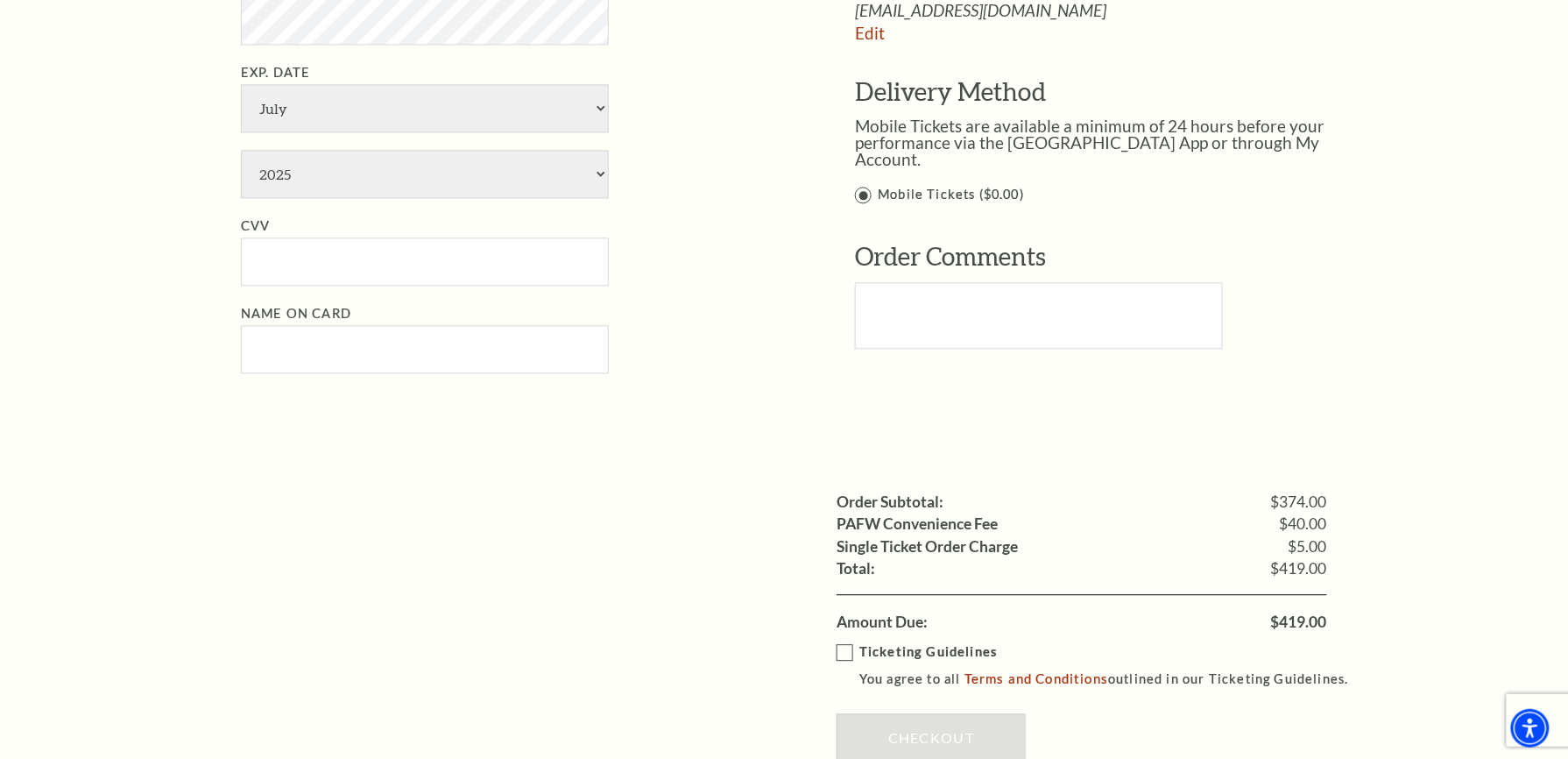 click on "Notice
×
Tickets cannot be removed during a Ticket Exchange. Choose Start Over to begin the Ticket Exchange Process again from the beginning, or close this dialogue to resume.
Close
Start Over
Notice
×
Subscriptions cannot be removed during a Renewal. Choose Start Over to begin the Renewal Process again from the beginning, or close this dialogue to resume.
Close
Start Over" at bounding box center (784, -82) 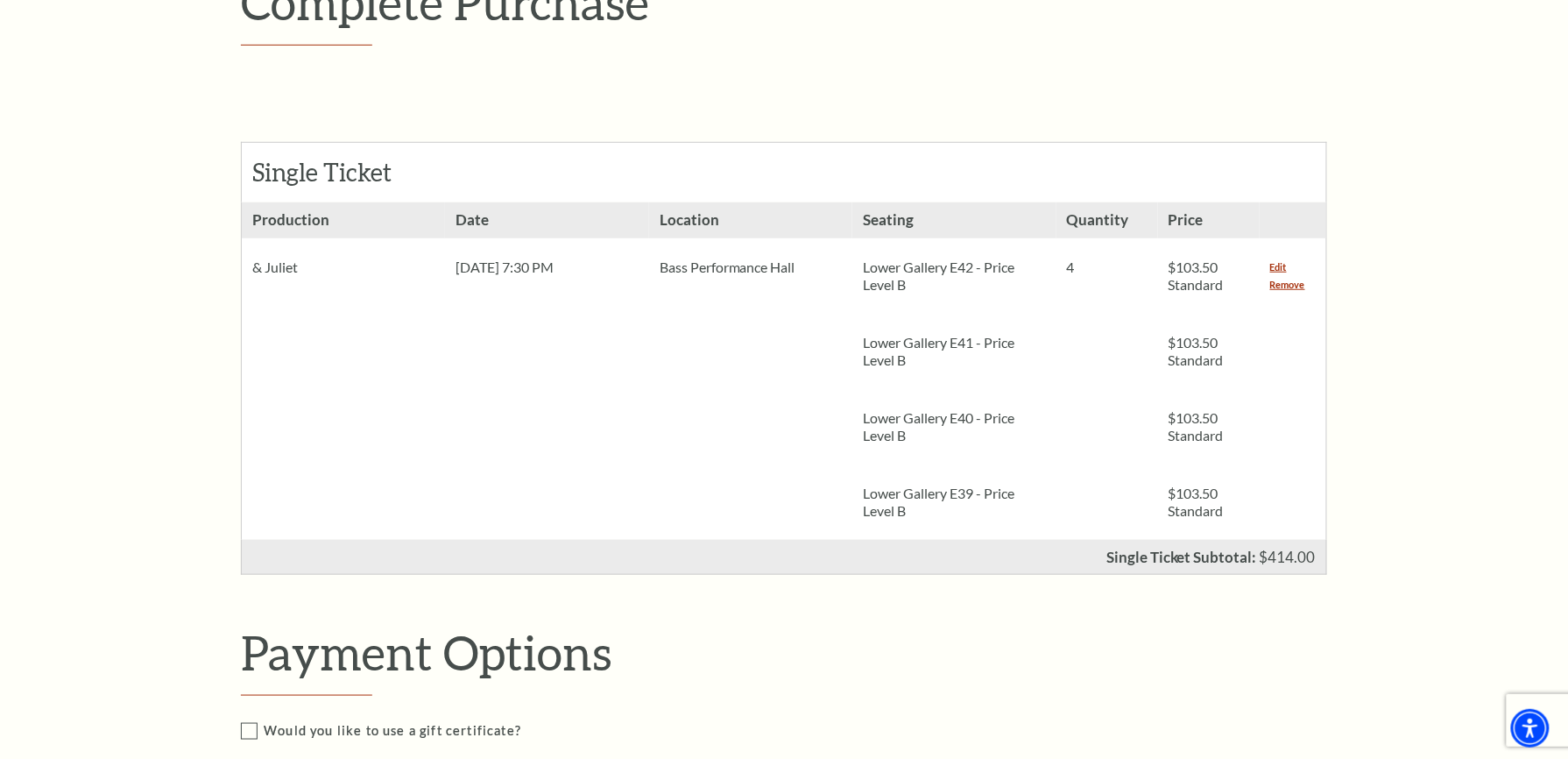 scroll, scrollTop: 351, scrollLeft: 0, axis: vertical 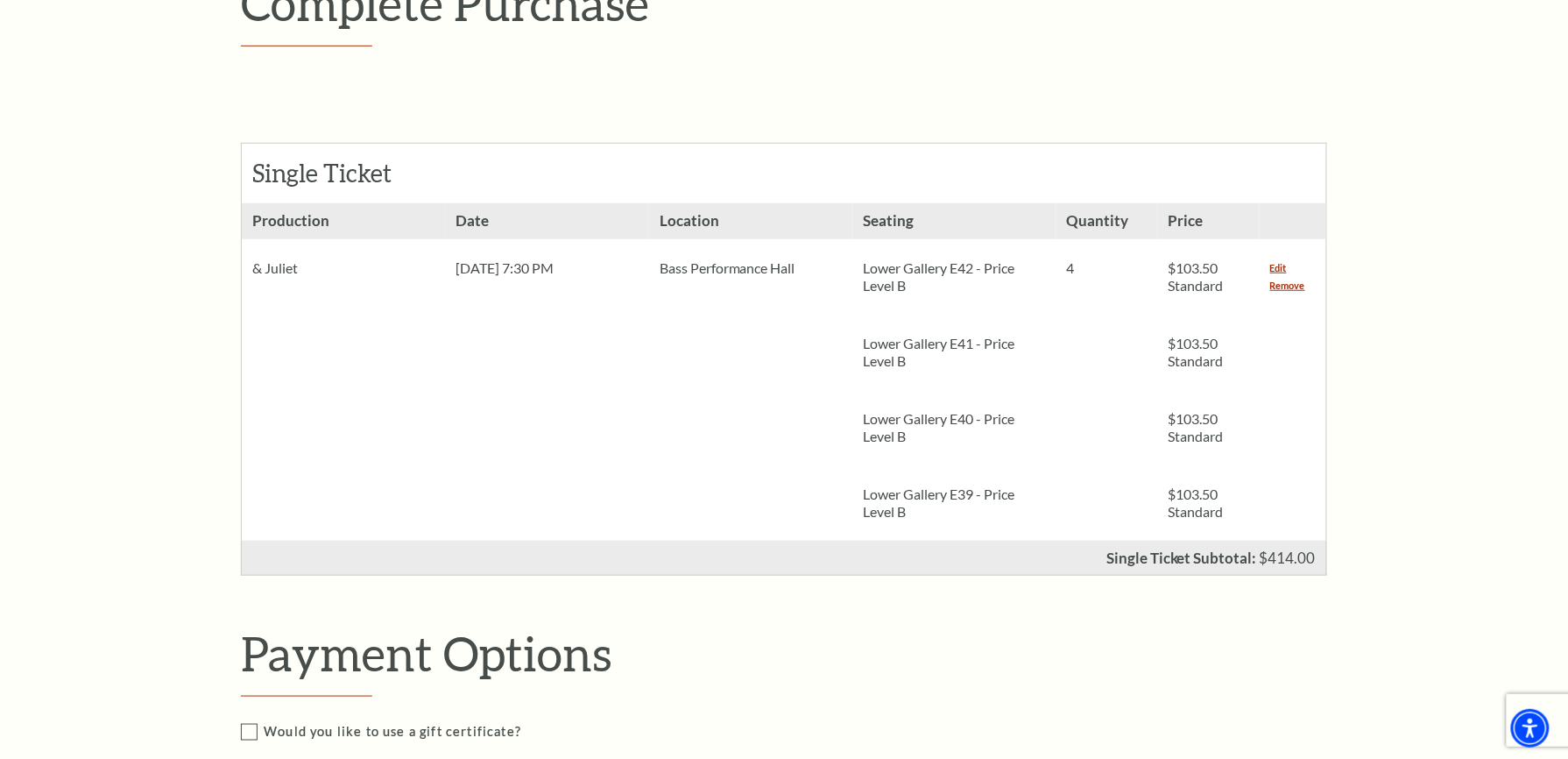 click on "Skip to main content Enable accessibility for low vision Open the accessibility menu
*{
pointer-events: fill;
}
Cart Expires In:
646
10:15
Add Time
(1)" 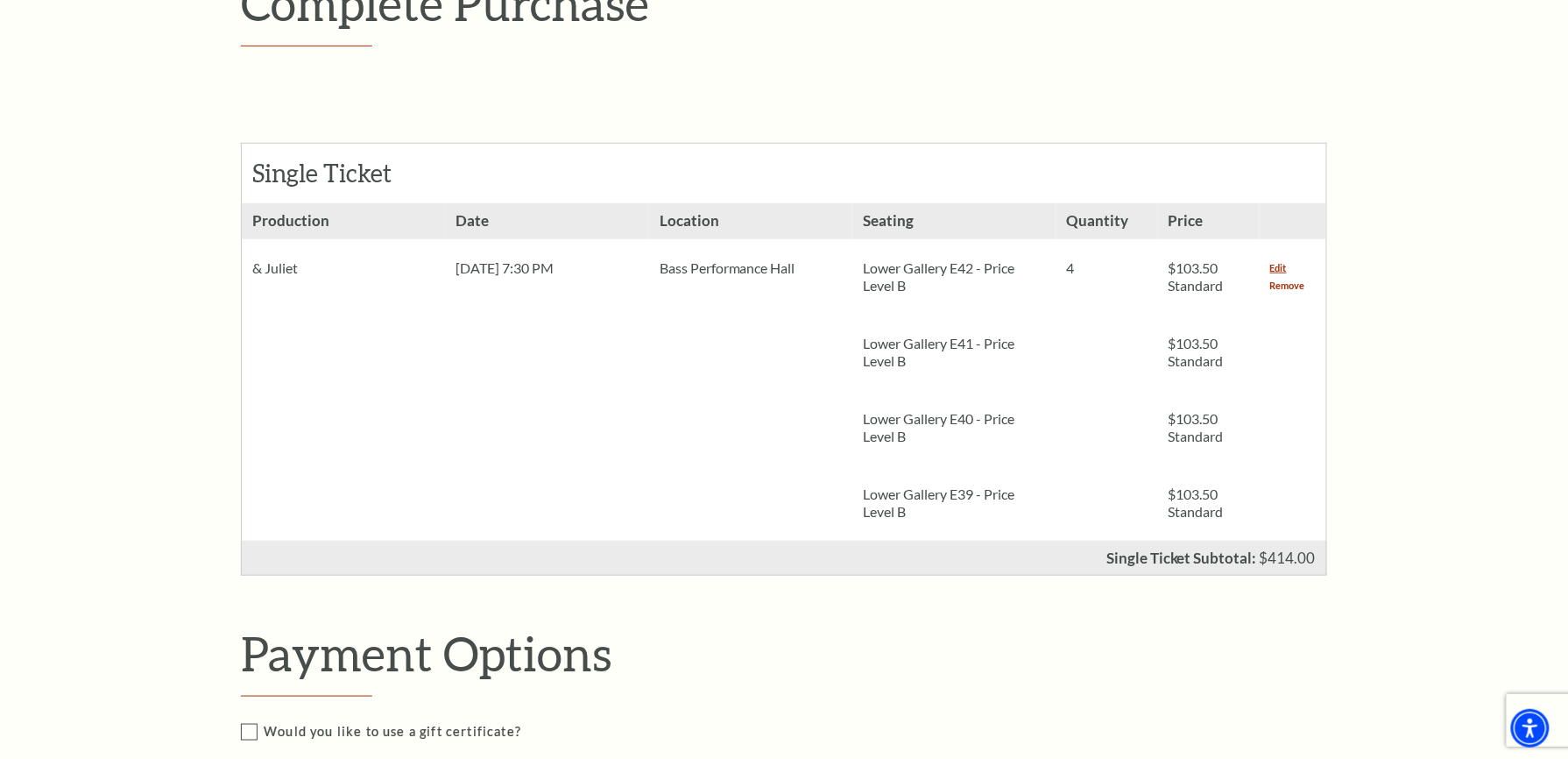 click on "Remove" at bounding box center [1288, 286] 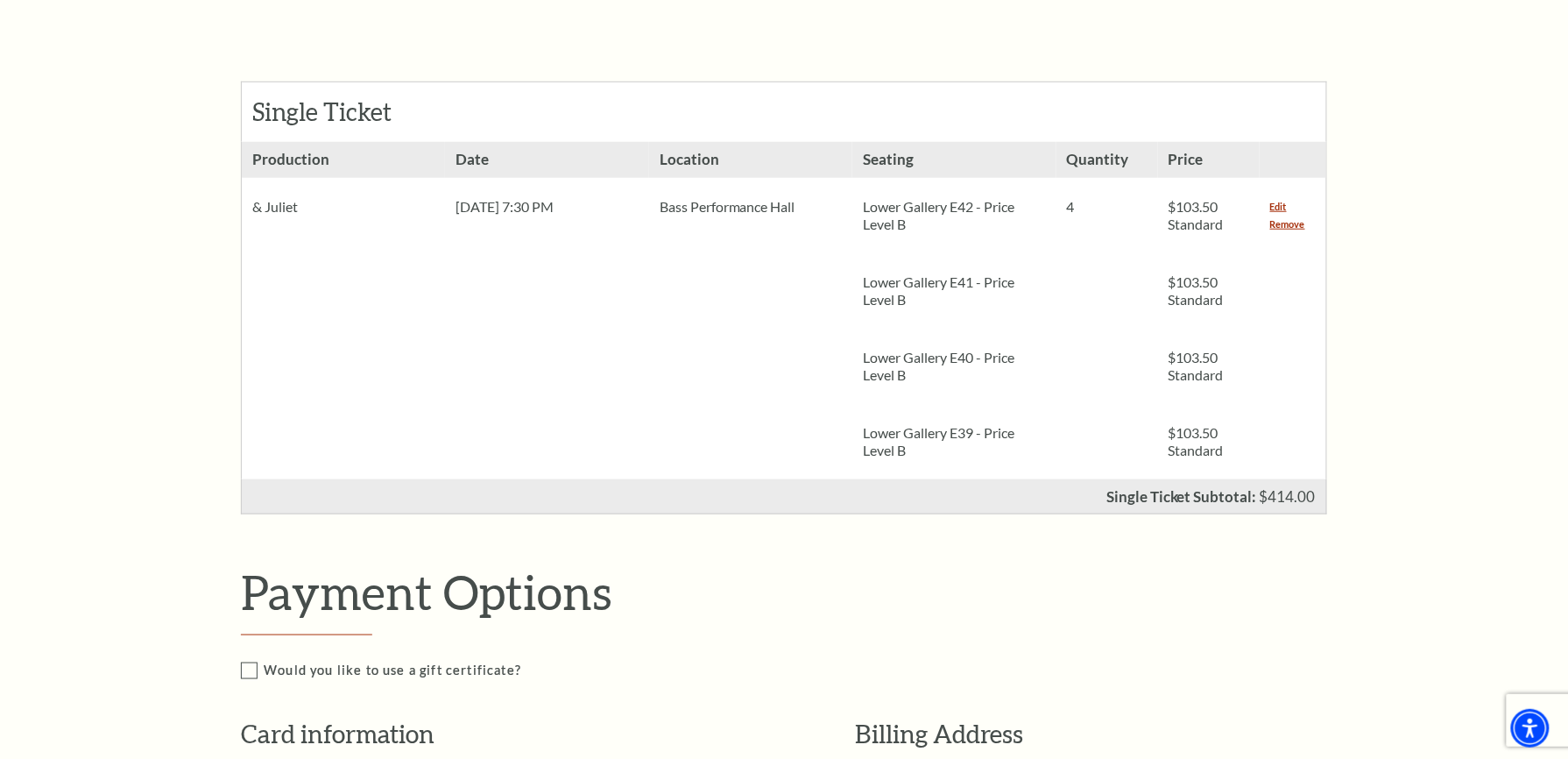 scroll, scrollTop: 467, scrollLeft: 0, axis: vertical 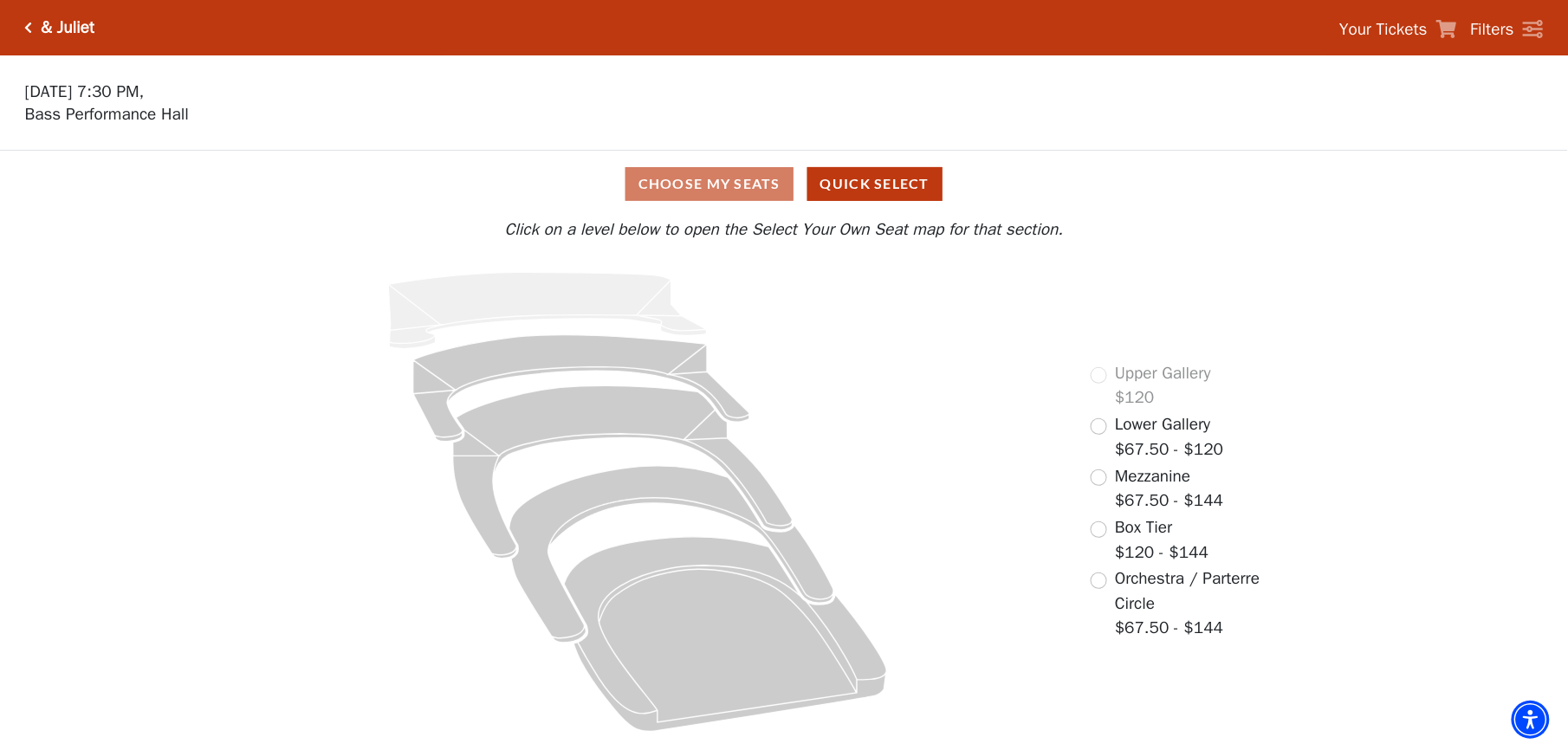click on "Lower Gallery" at bounding box center (1163, 424) 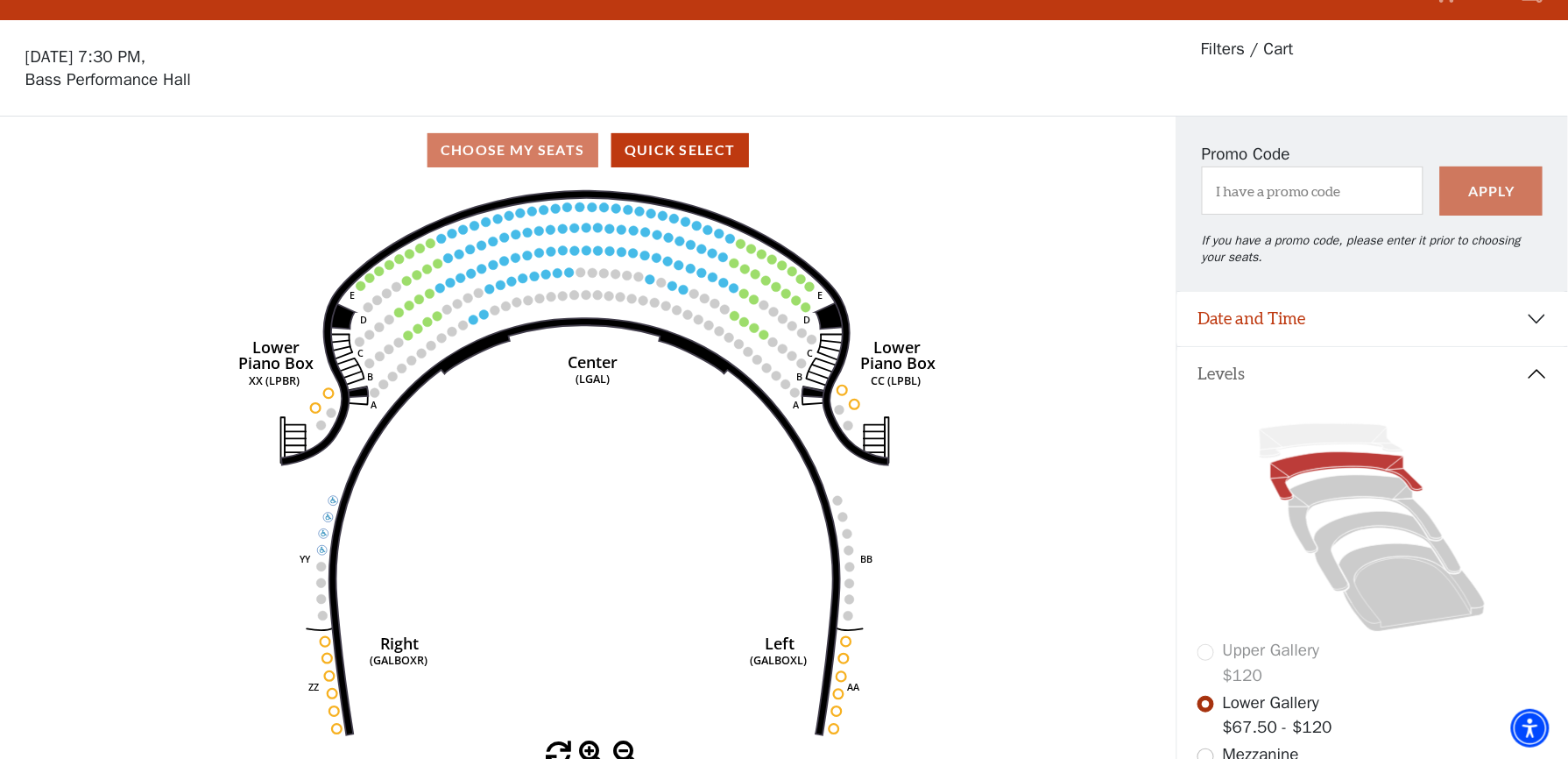 scroll, scrollTop: 0, scrollLeft: 0, axis: both 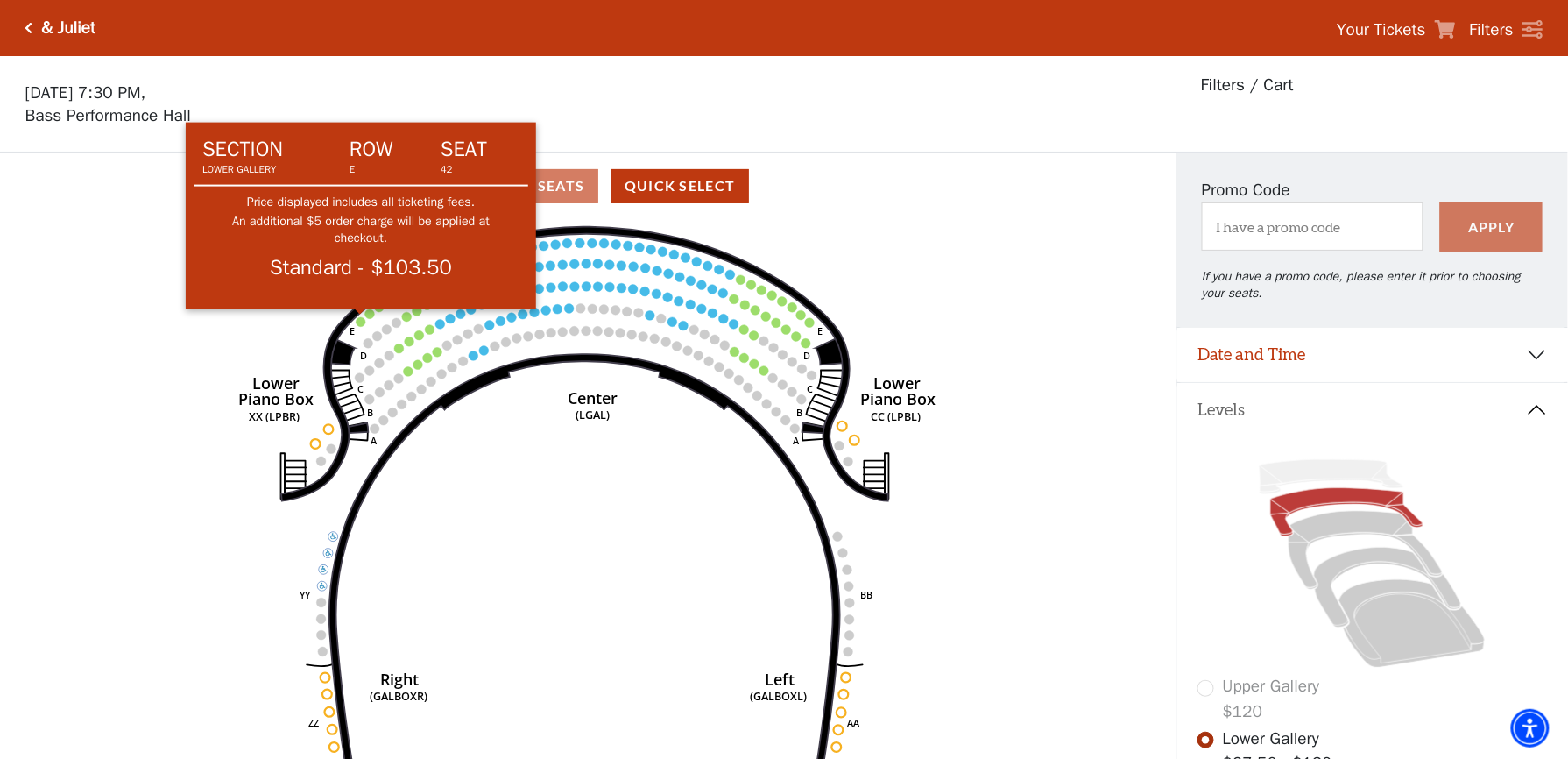 click 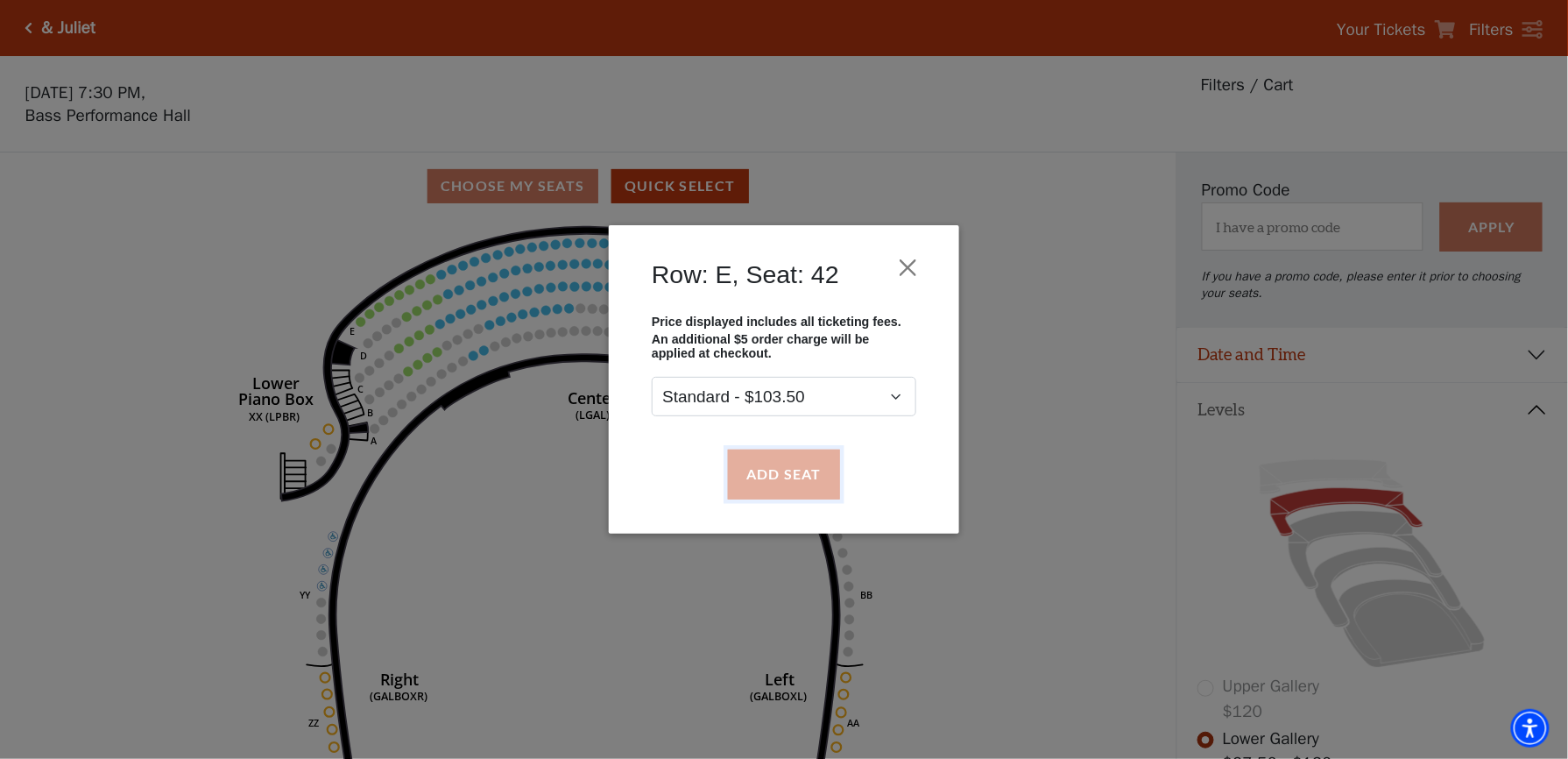 click on "Add Seat" at bounding box center [784, 474] 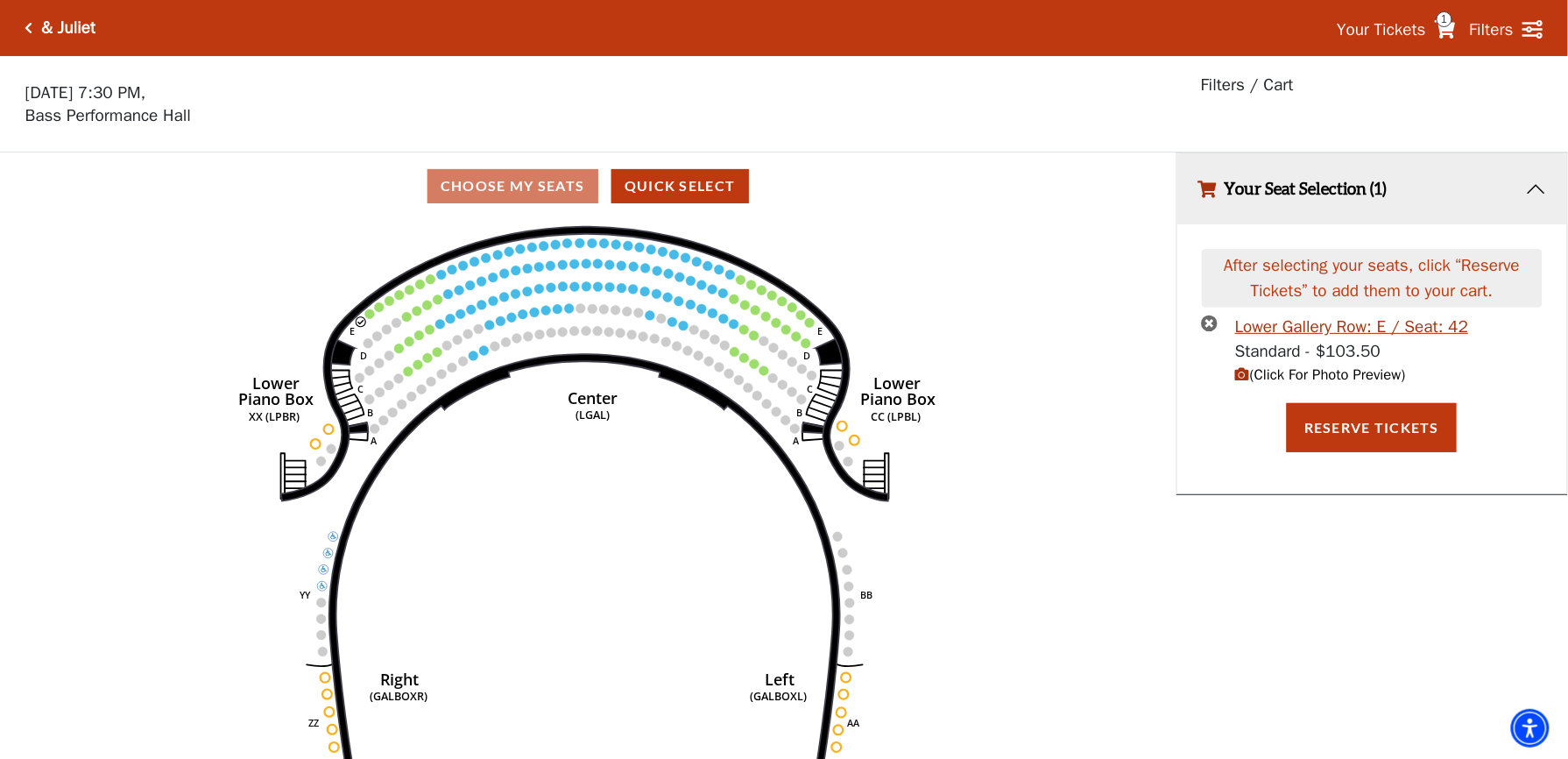 click 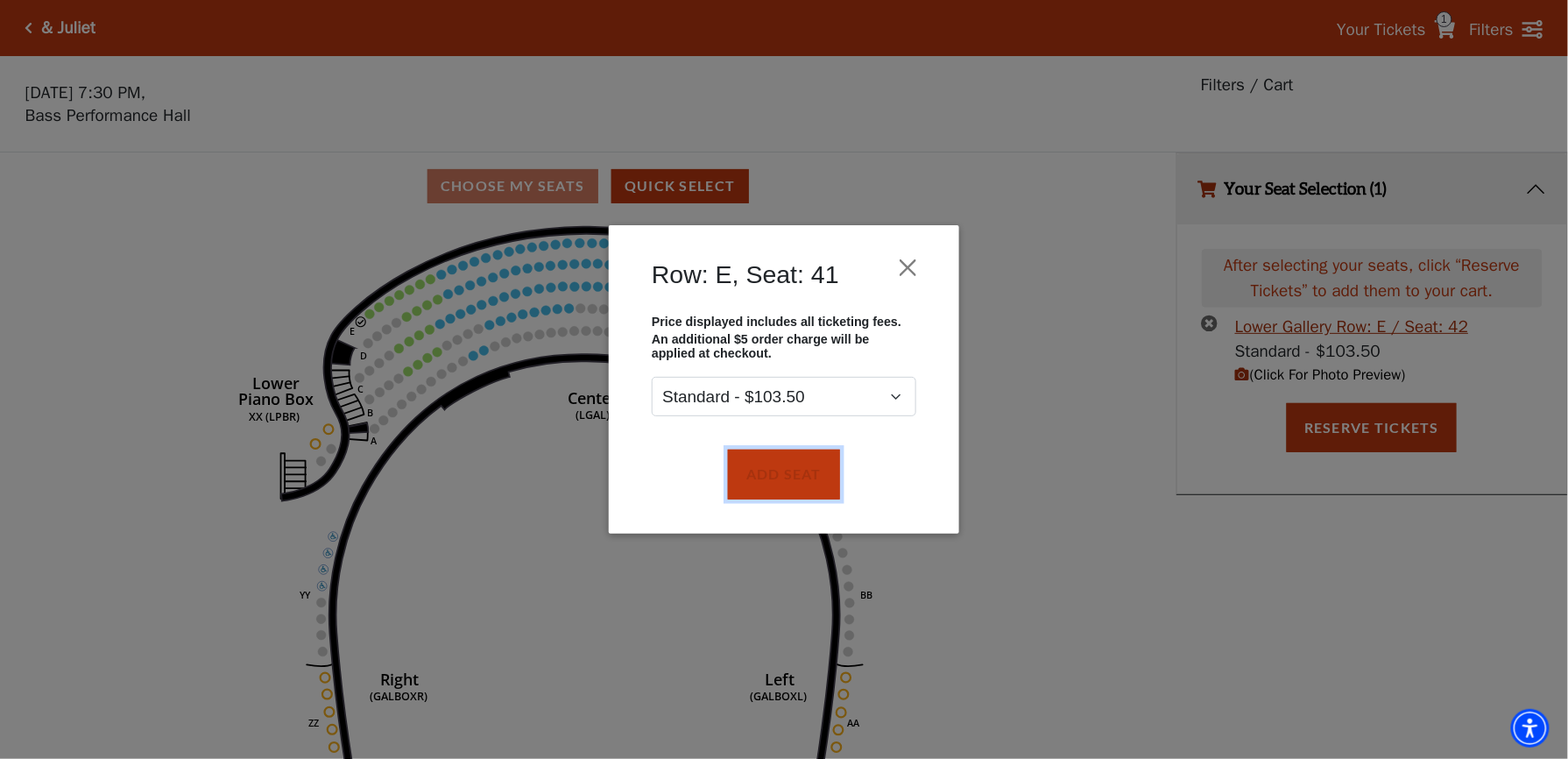 click on "Add Seat" at bounding box center [784, 474] 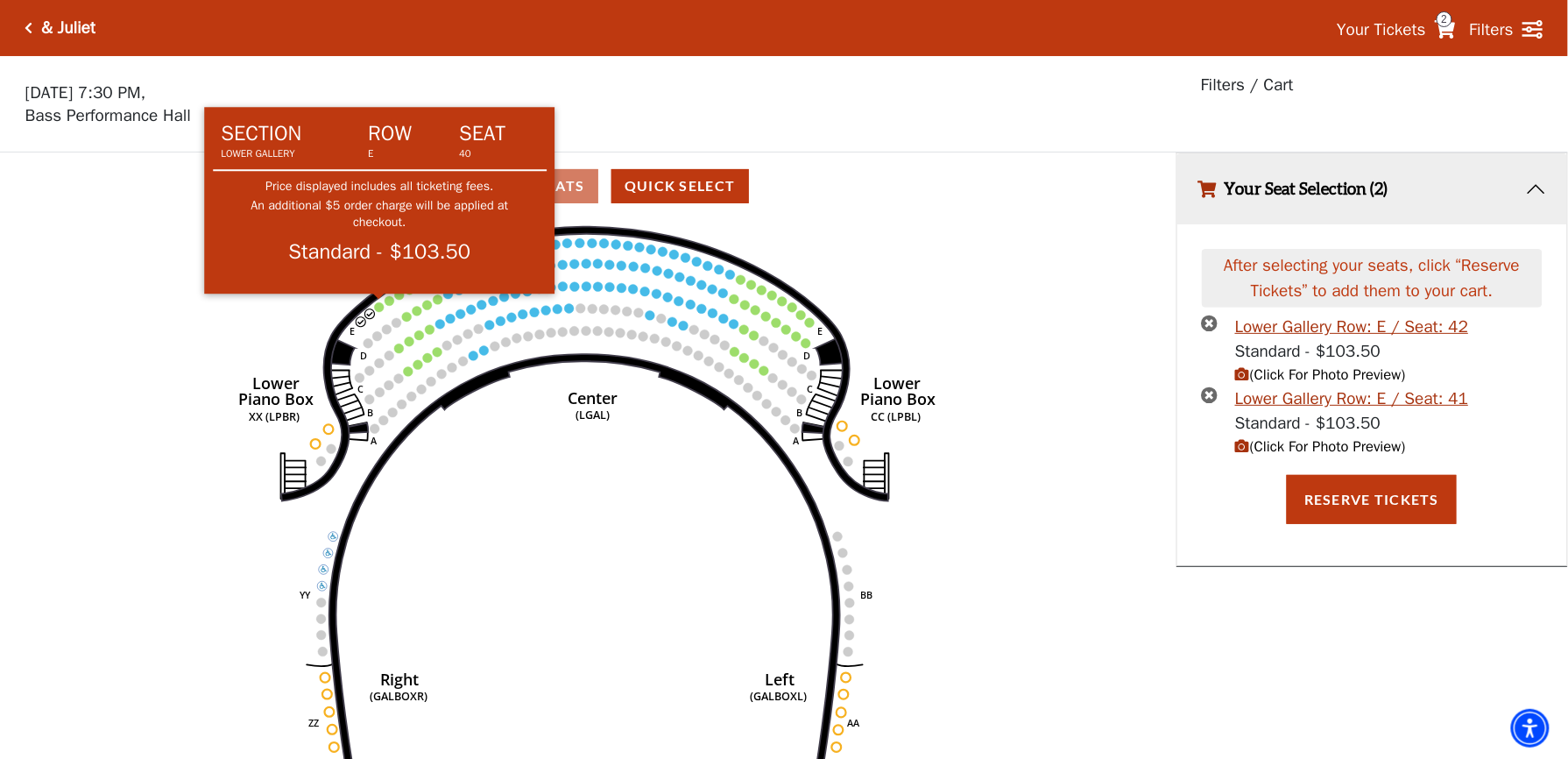 click 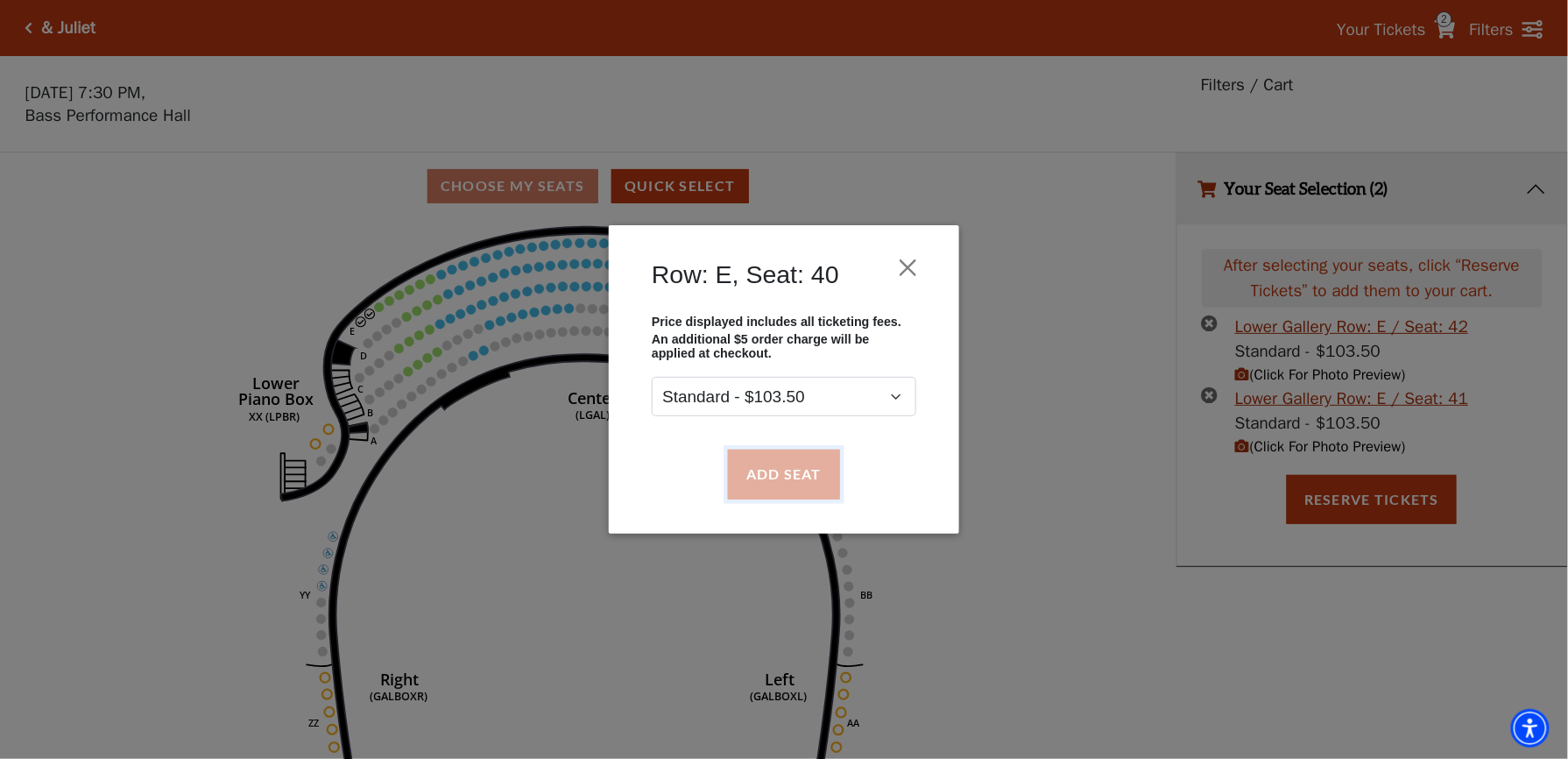 click on "Add Seat" at bounding box center (784, 474) 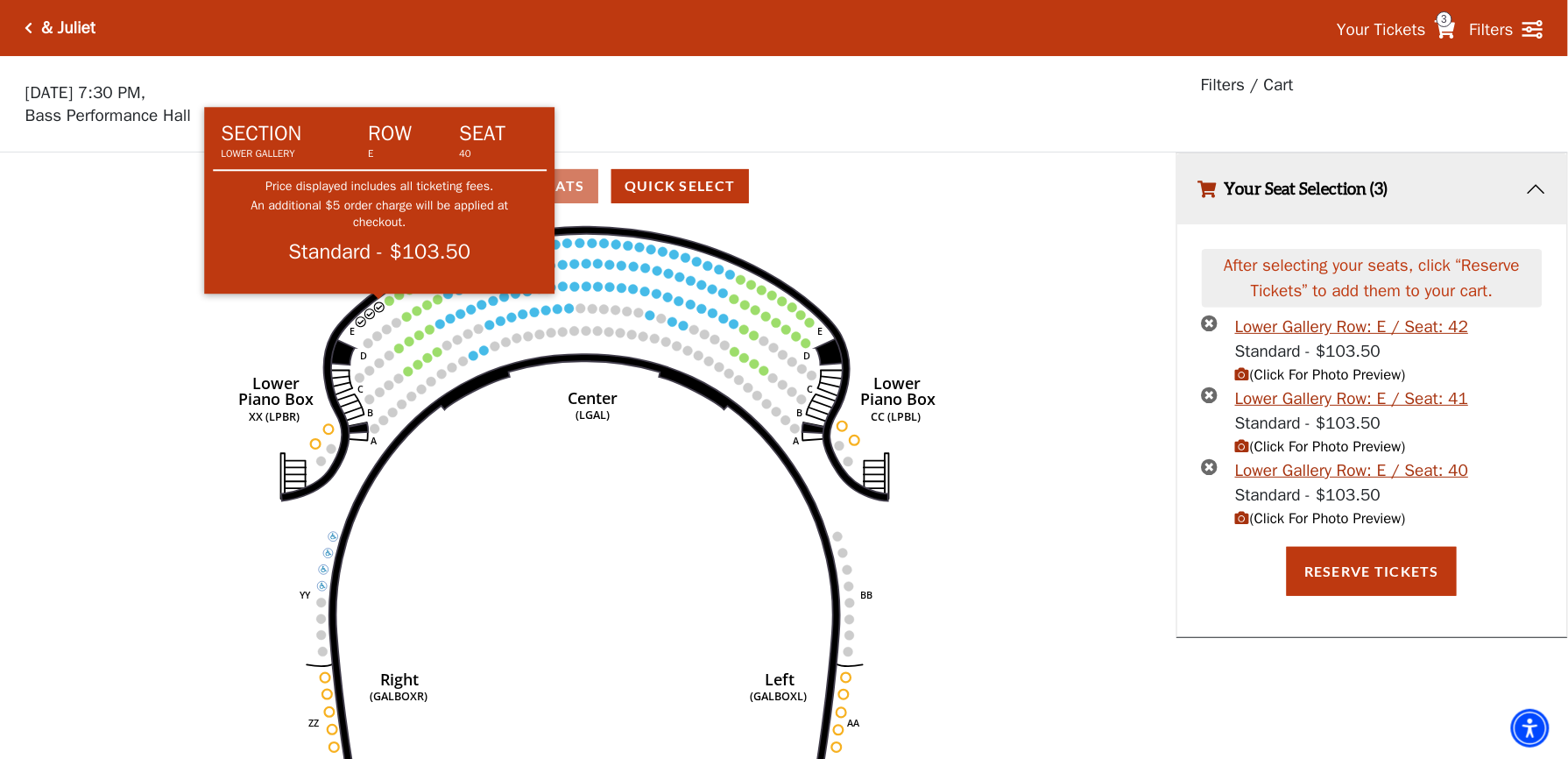 click on "Right   (GALBOXR)   E   D   C   B   A   E   D   C   B   A   YY   ZZ   Left   (GALBOXL)   BB   AA   Center   Lower   Piano Box   (LGAL)   CC (LPBL)   Lower   Piano Box   XX (LPBR)" 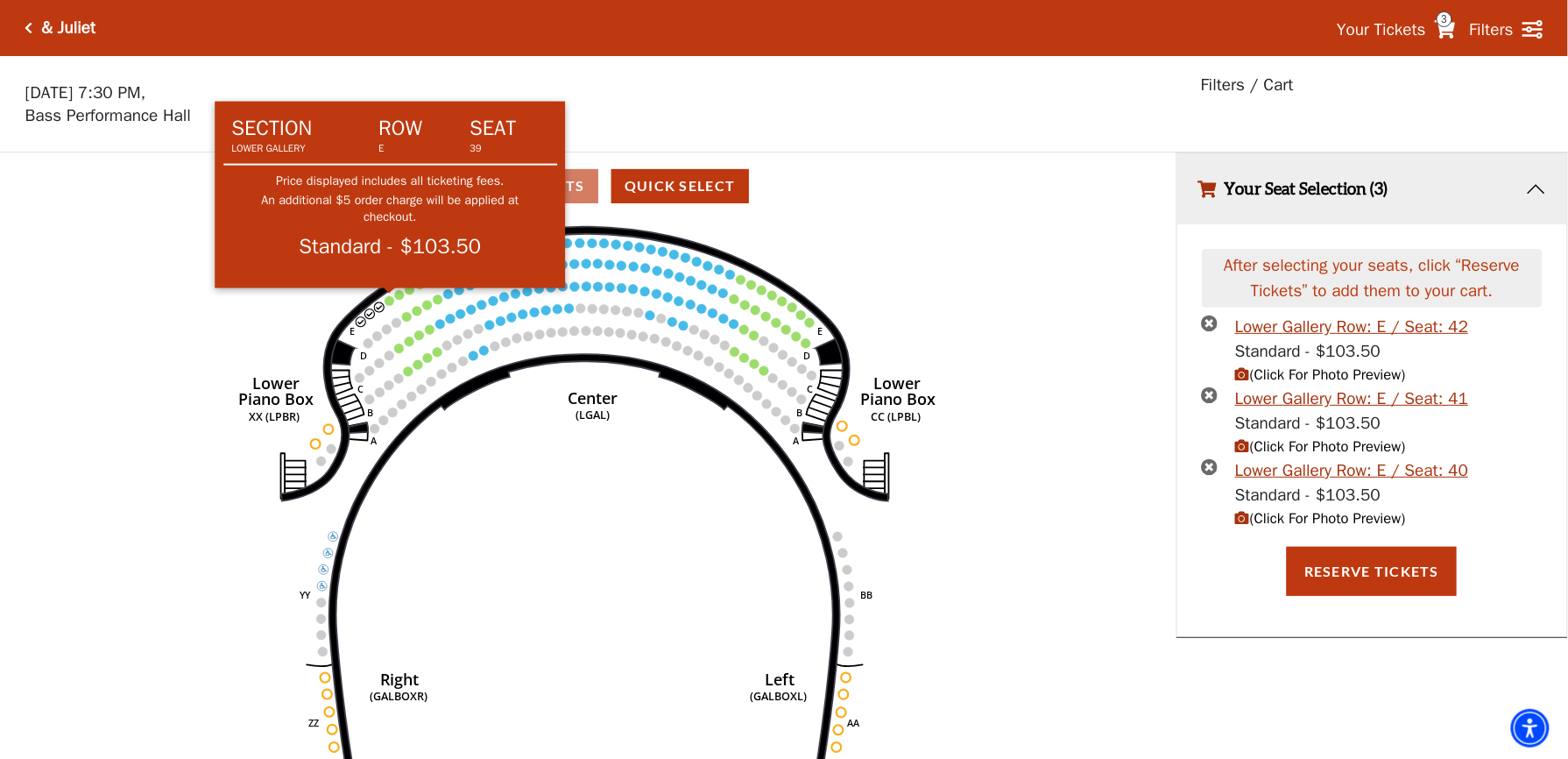 click 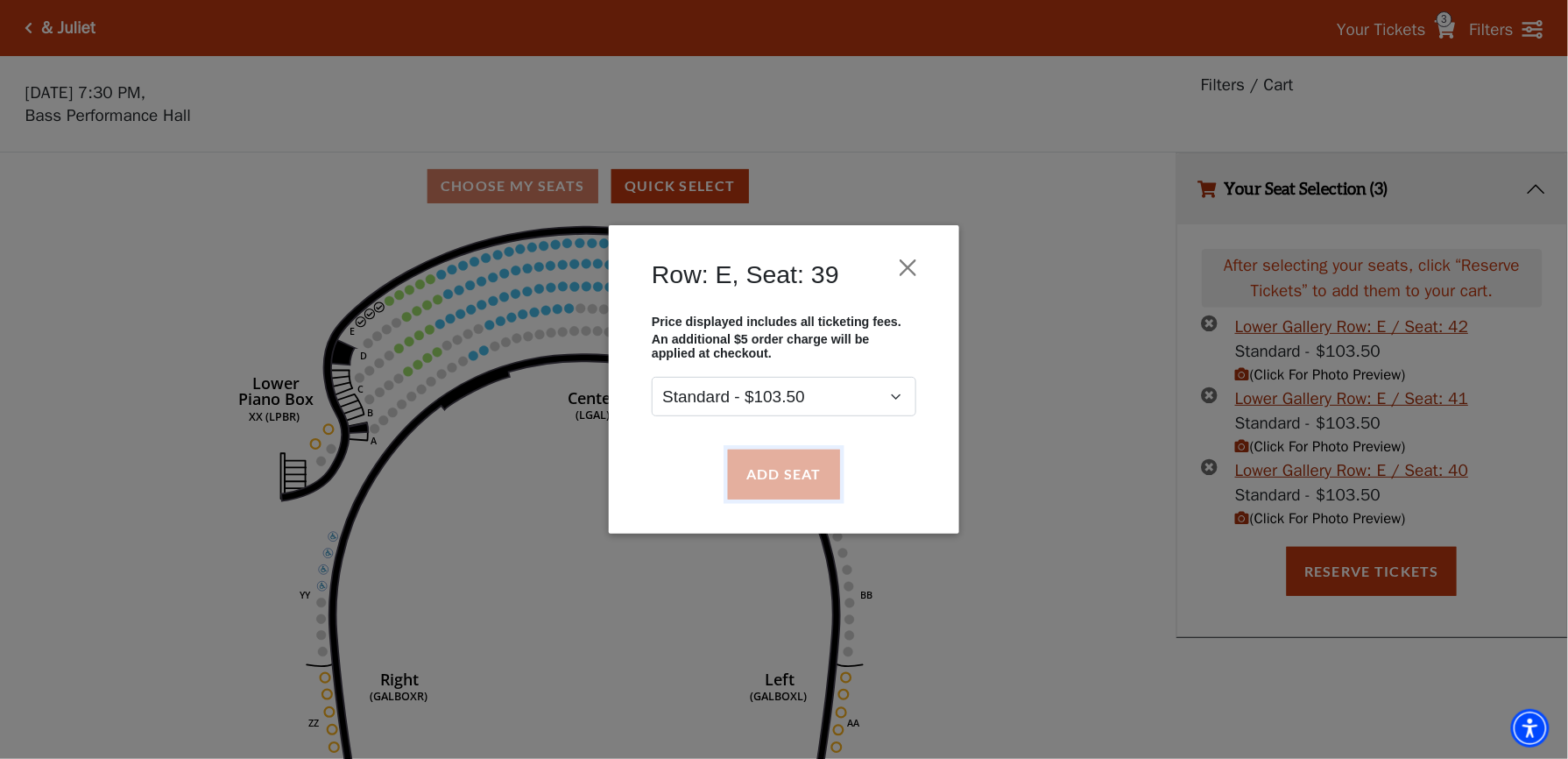 click on "Add Seat" at bounding box center (784, 474) 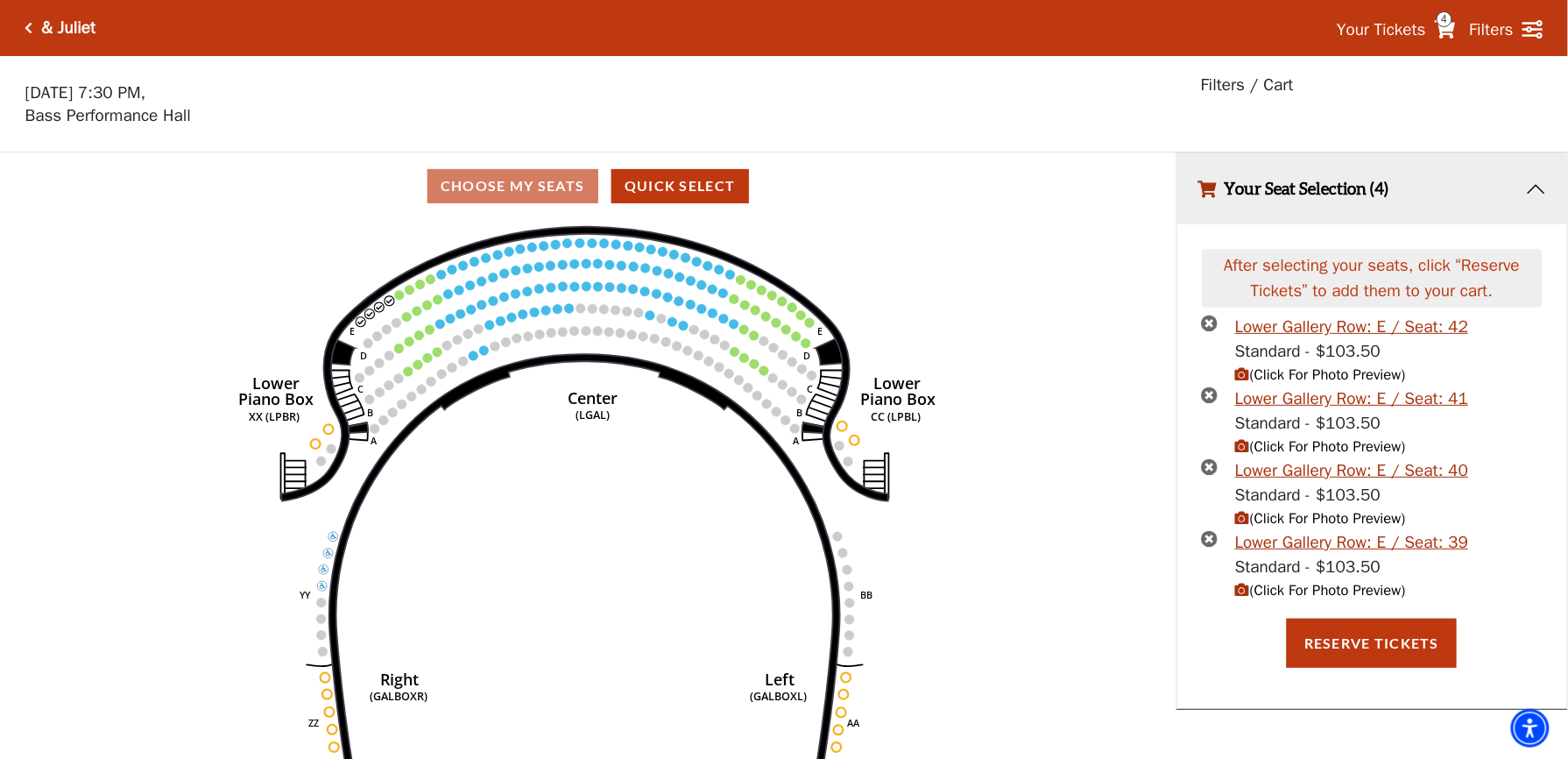 drag, startPoint x: 60, startPoint y: 323, endPoint x: 1084, endPoint y: 237, distance: 1027.605 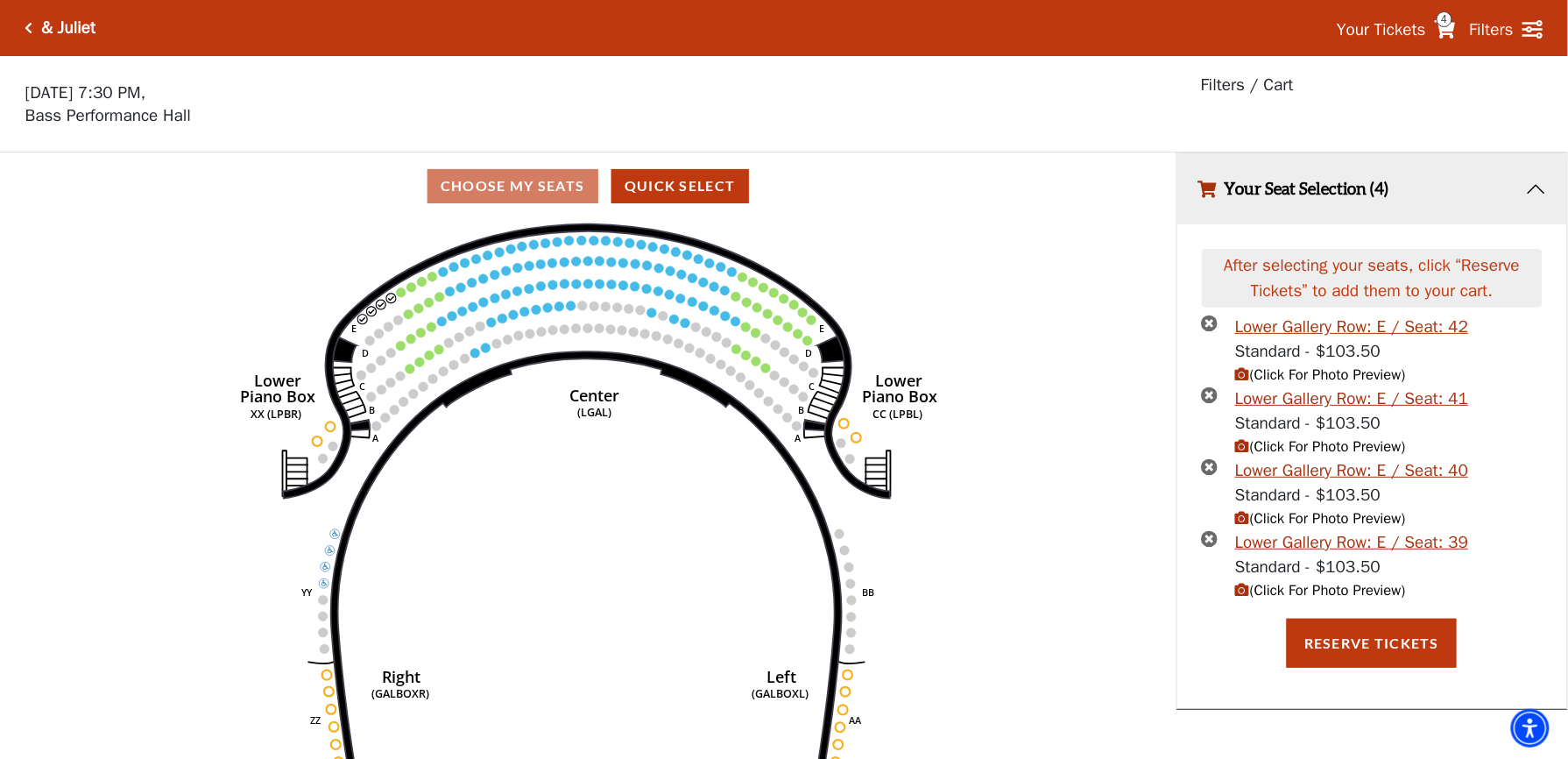 click at bounding box center [1210, 323] 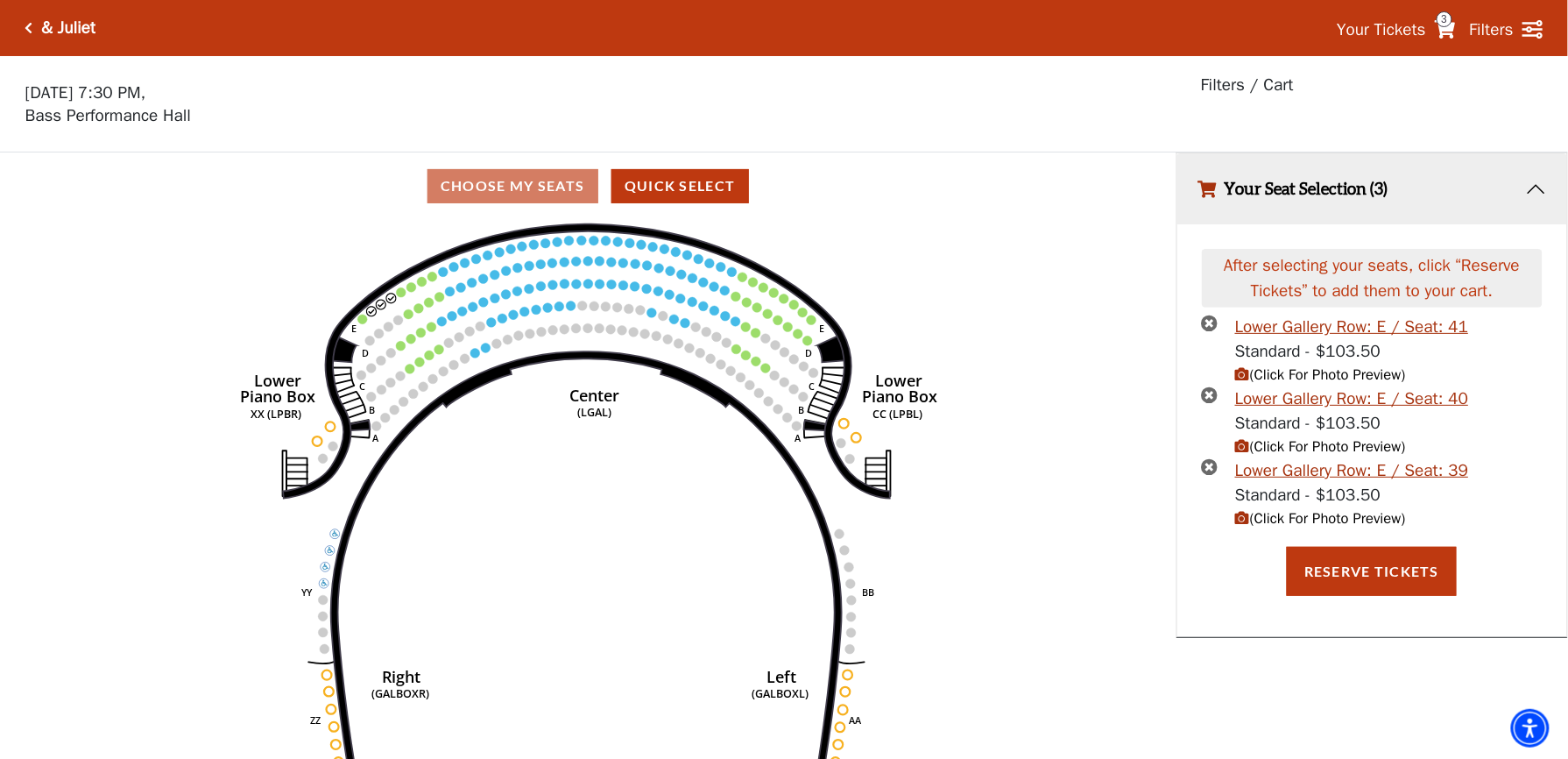 click at bounding box center [1210, 323] 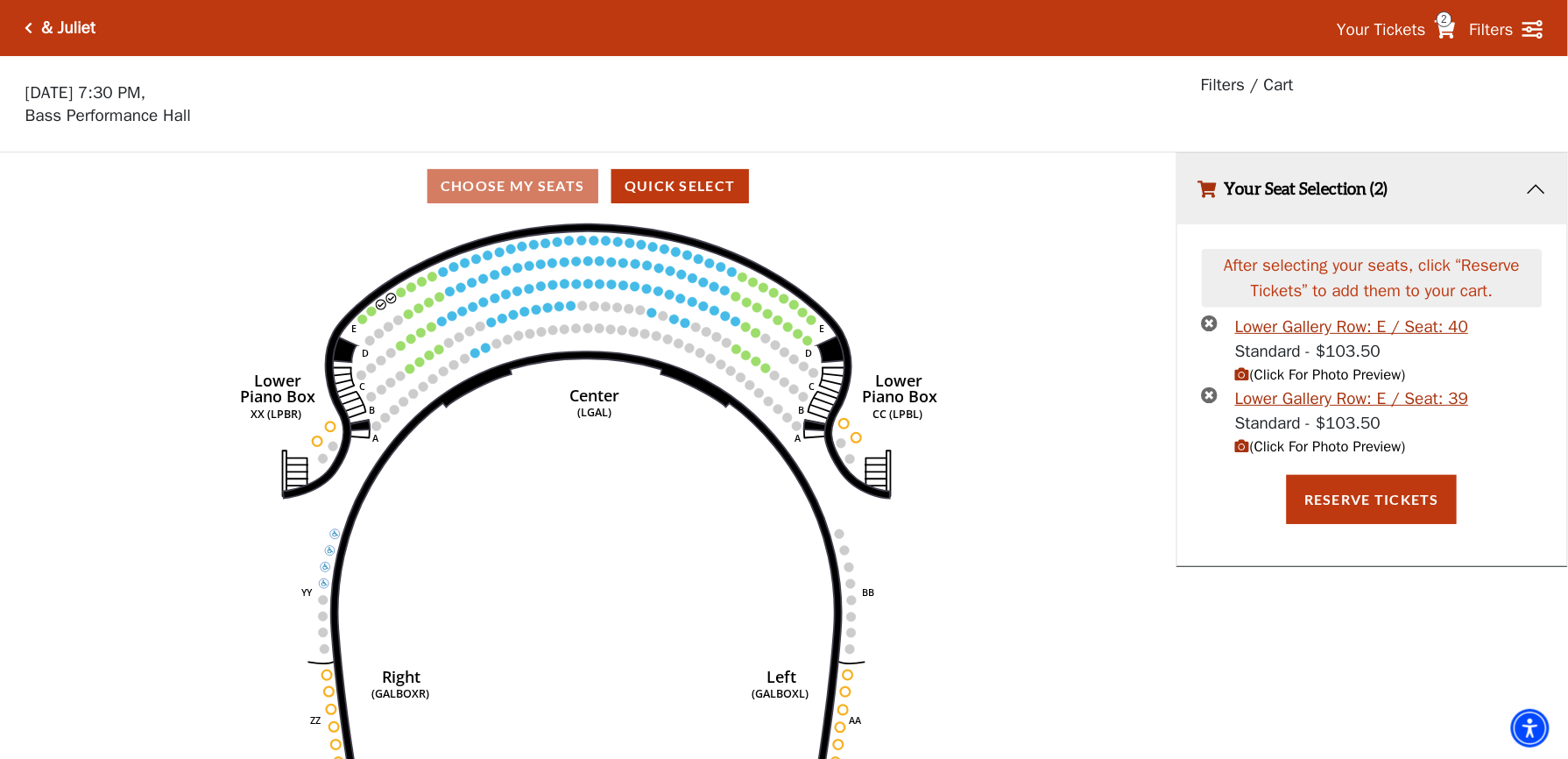 click at bounding box center [1210, 323] 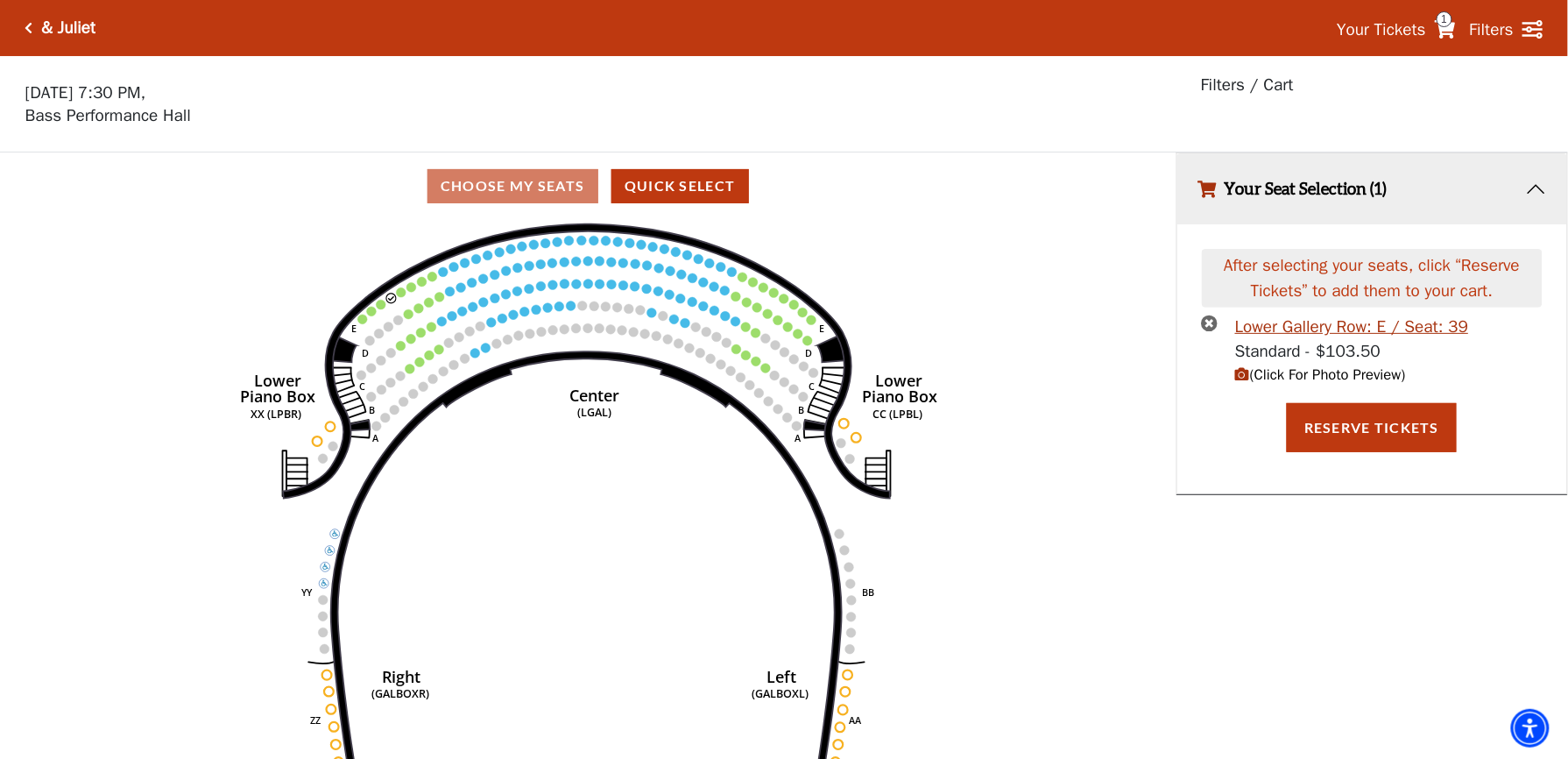 click at bounding box center [1210, 323] 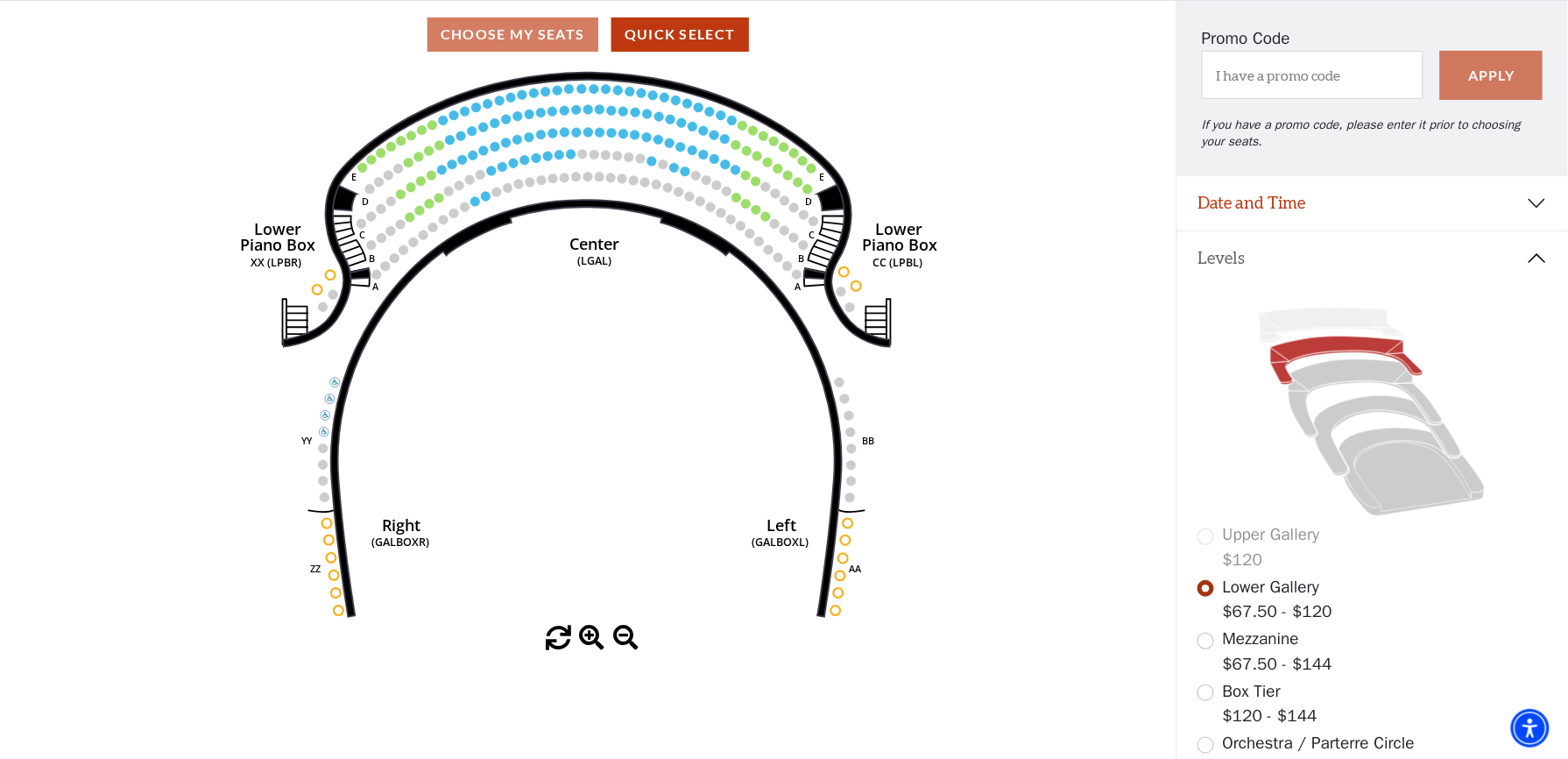 click on "Levels
Upper Gallery $120
Lower Gallery $67.50 - $120
Mezzanine $67.50 - $144
Box Tier $120 - $144
Orchestra / Parterre Circle $67.50 - $144
Return To Venue Overview" at bounding box center (1373, 549) 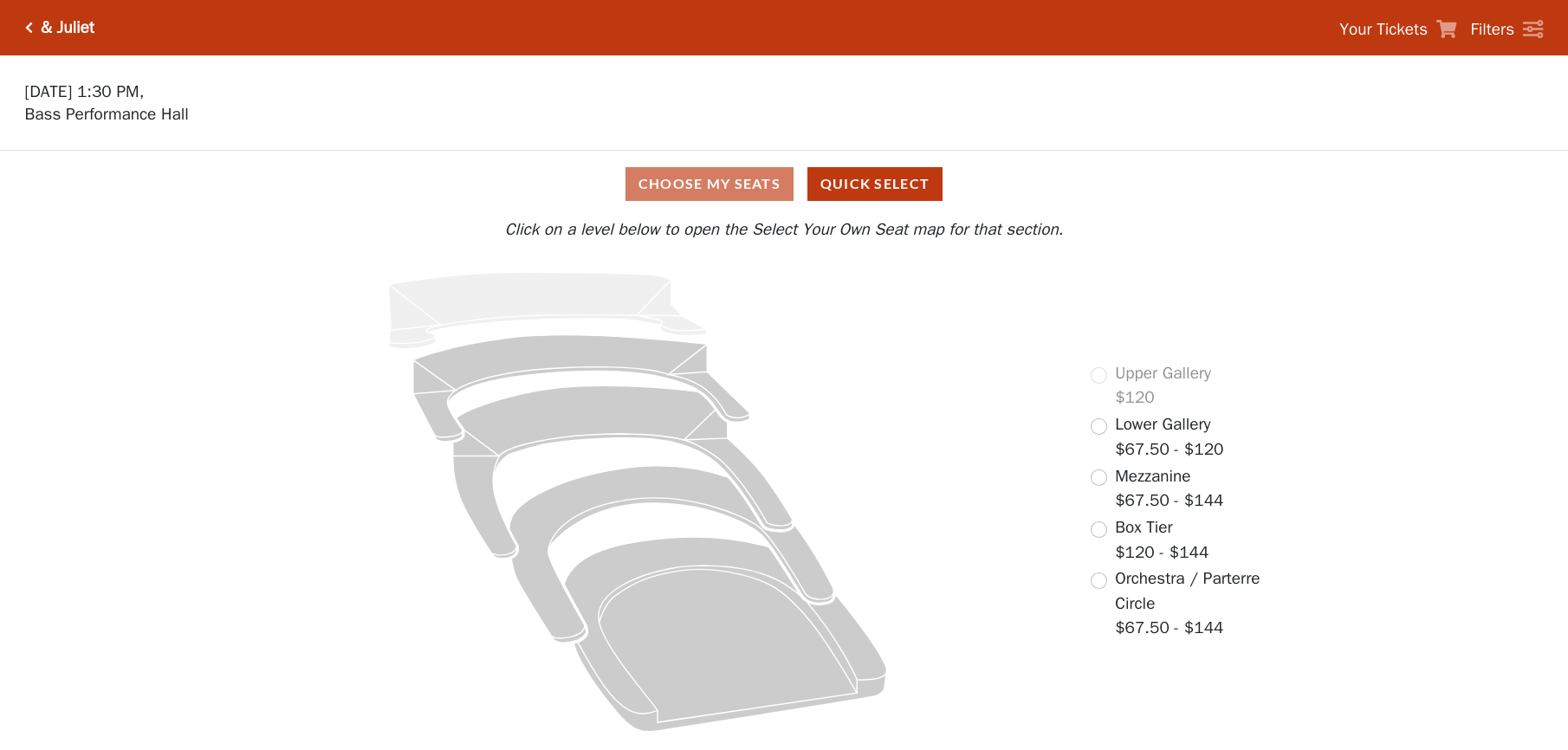scroll, scrollTop: 0, scrollLeft: 0, axis: both 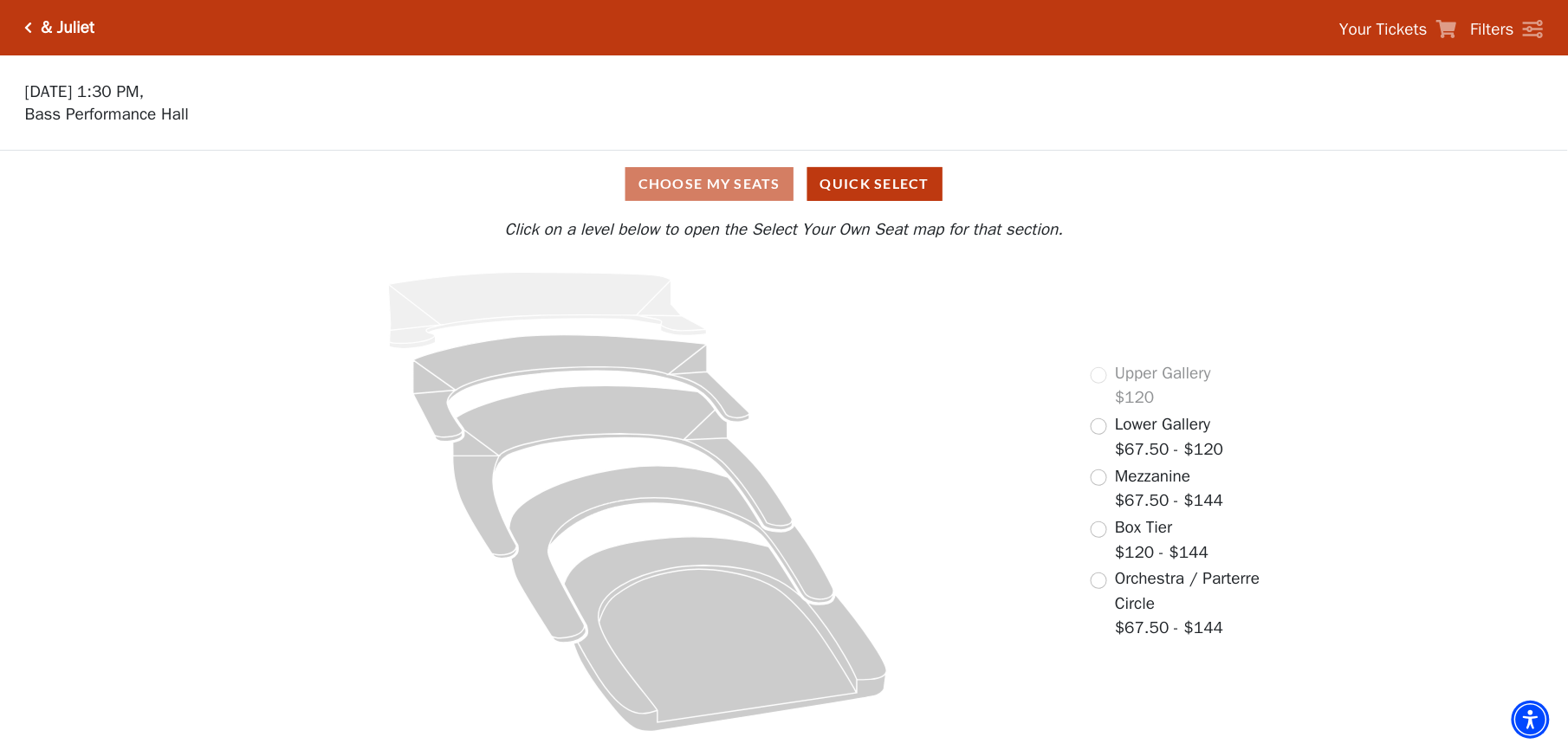 click on "Lower Gallery $67.50 - $120" at bounding box center [1169, 436] 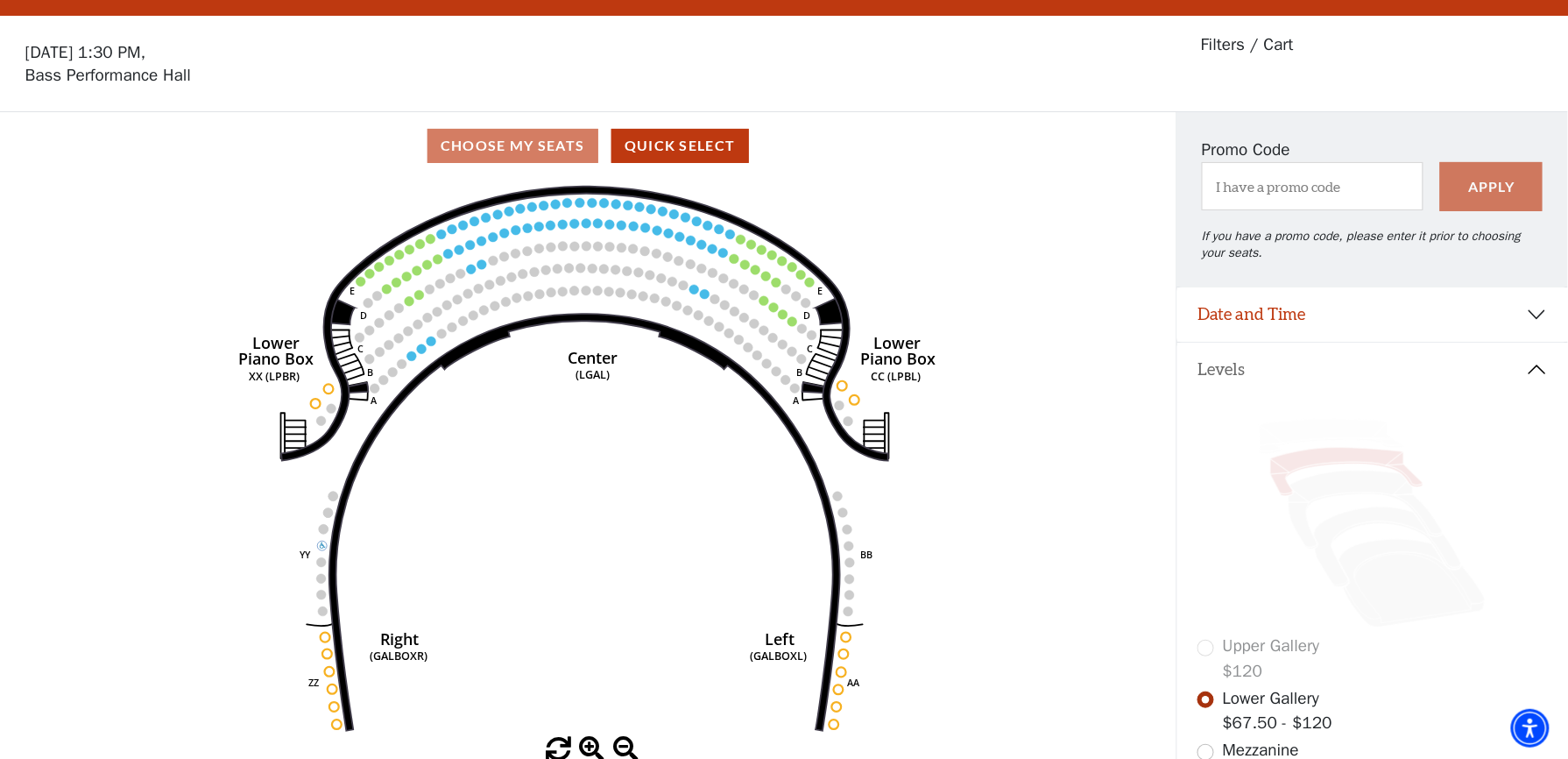 scroll, scrollTop: 0, scrollLeft: 0, axis: both 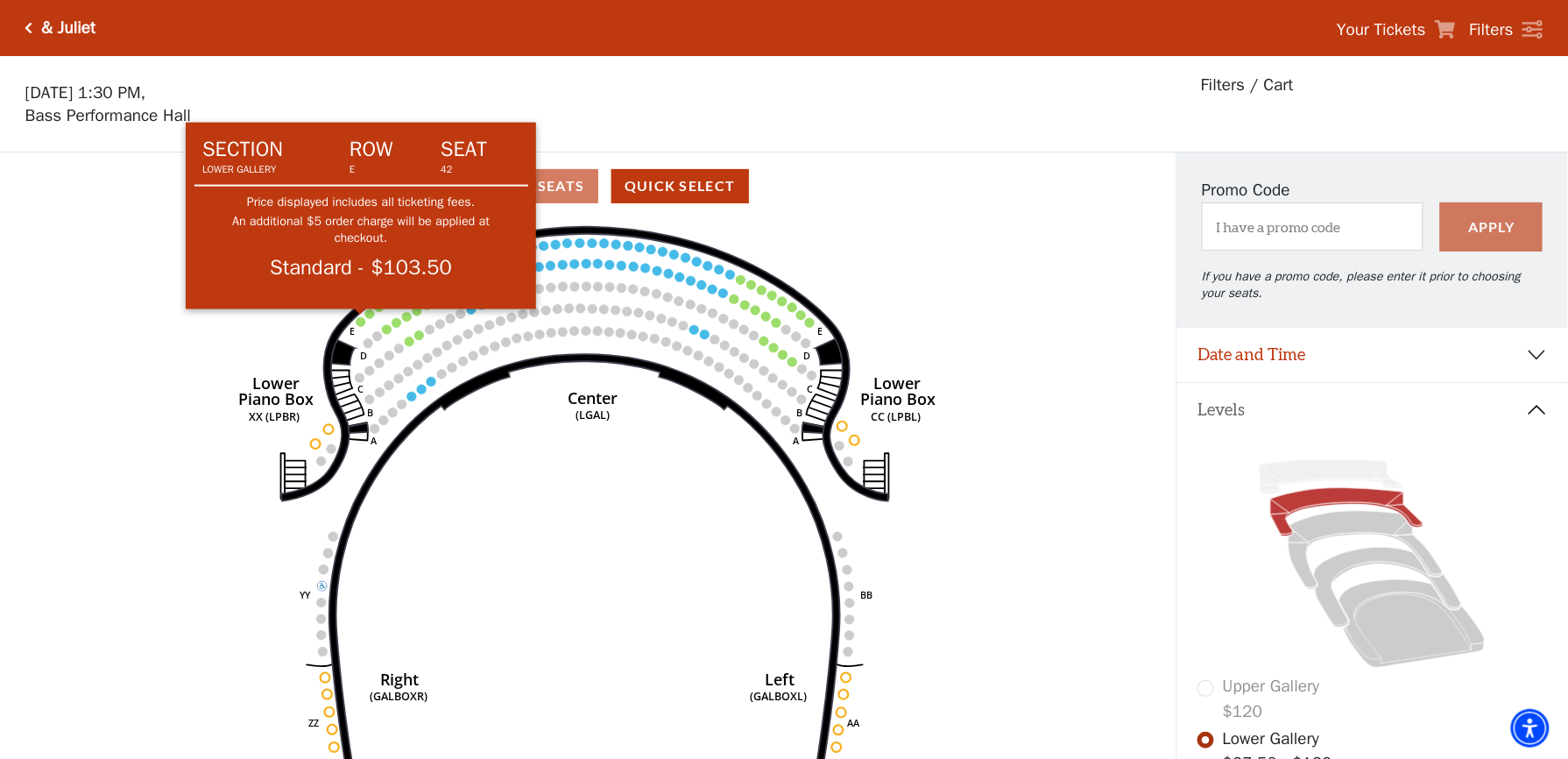 click 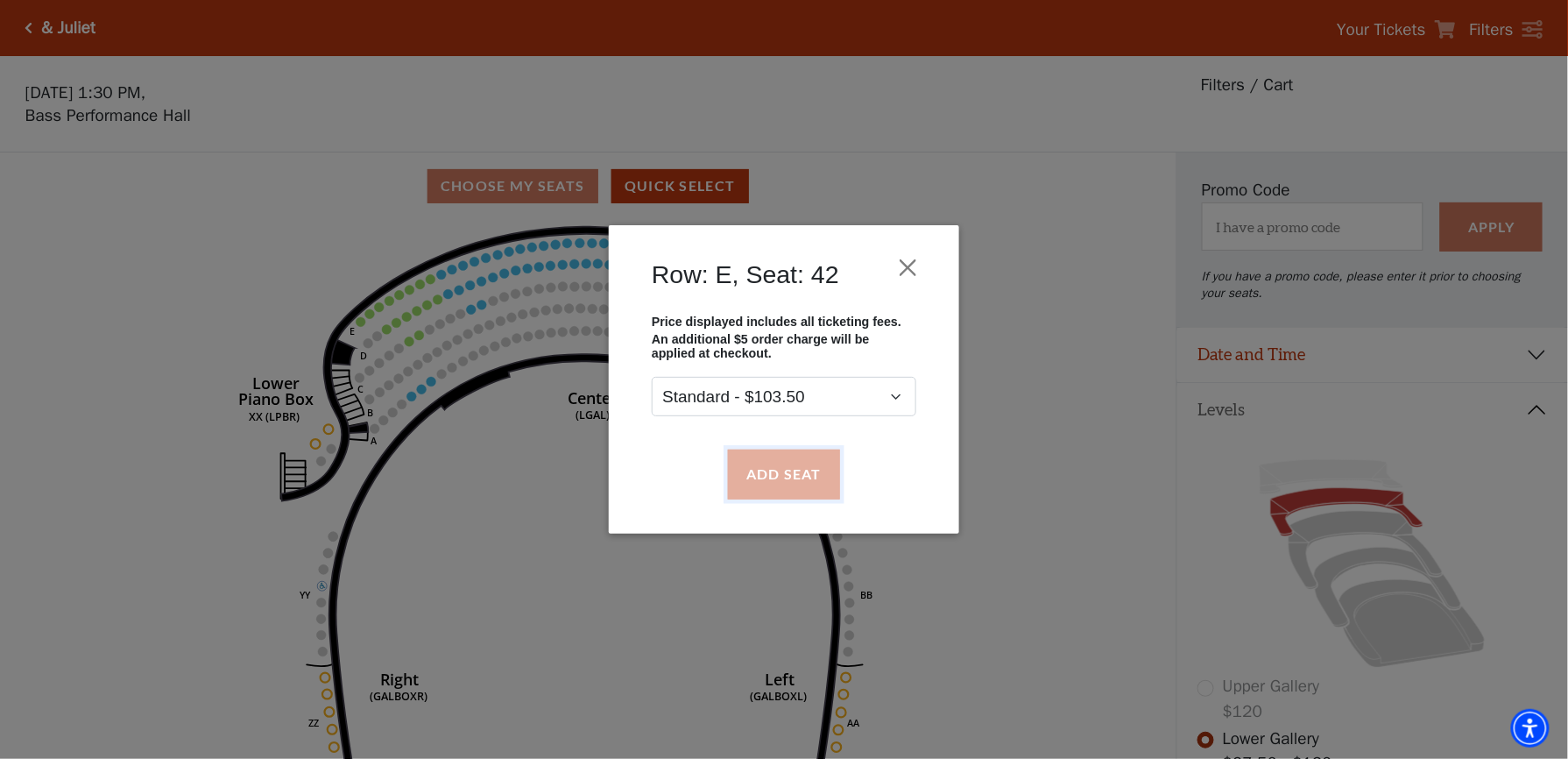 click on "Add Seat" at bounding box center [784, 474] 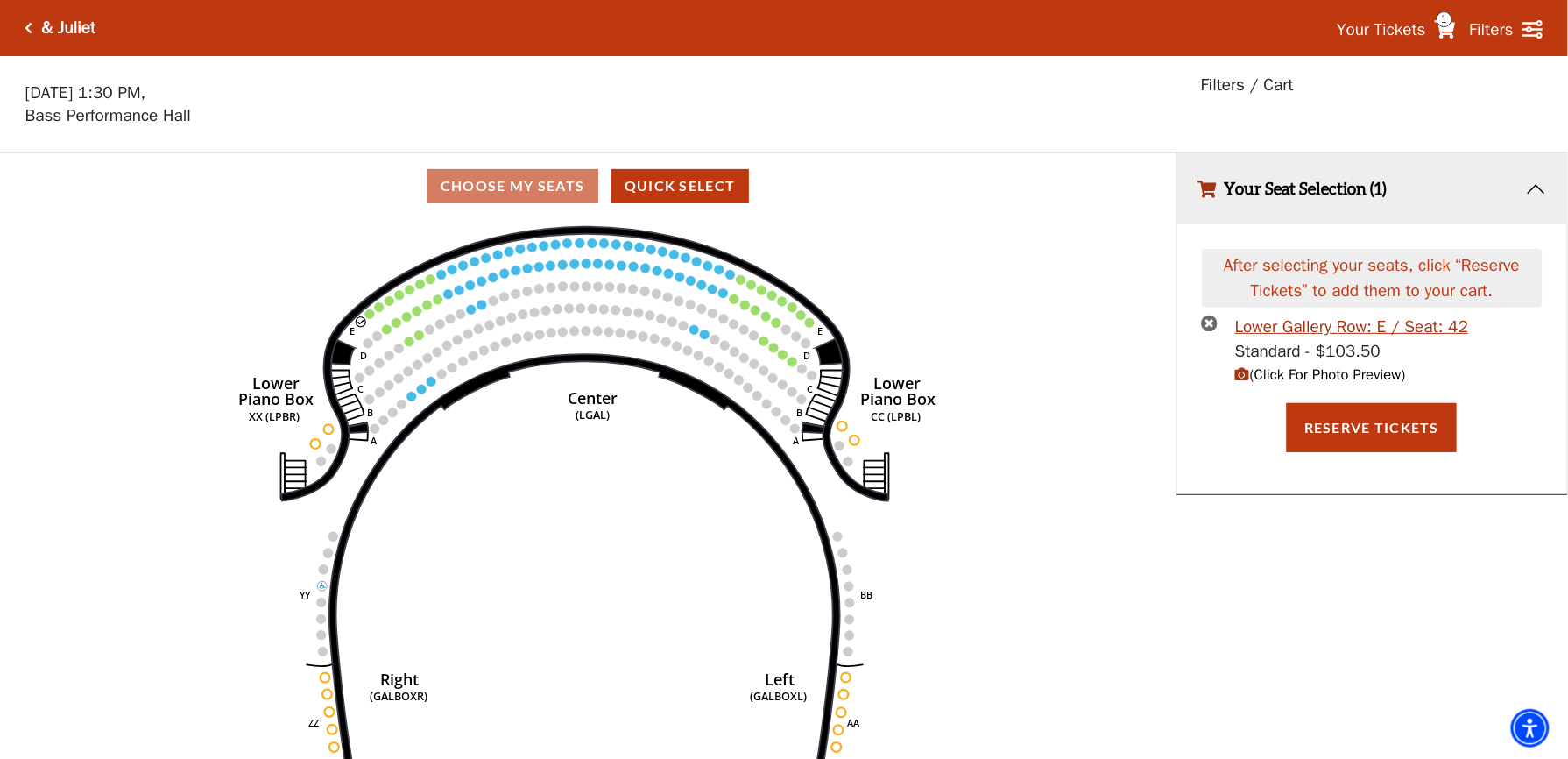 click on "Right   (GALBOXR)   E   D   C   B   A   E   D   C   B   A   YY   ZZ   Left   (GALBOXL)   BB   AA   Center   Lower   Piano Box   (LGAL)   CC (LPBL)   Lower   Piano Box   XX (LPBR)" 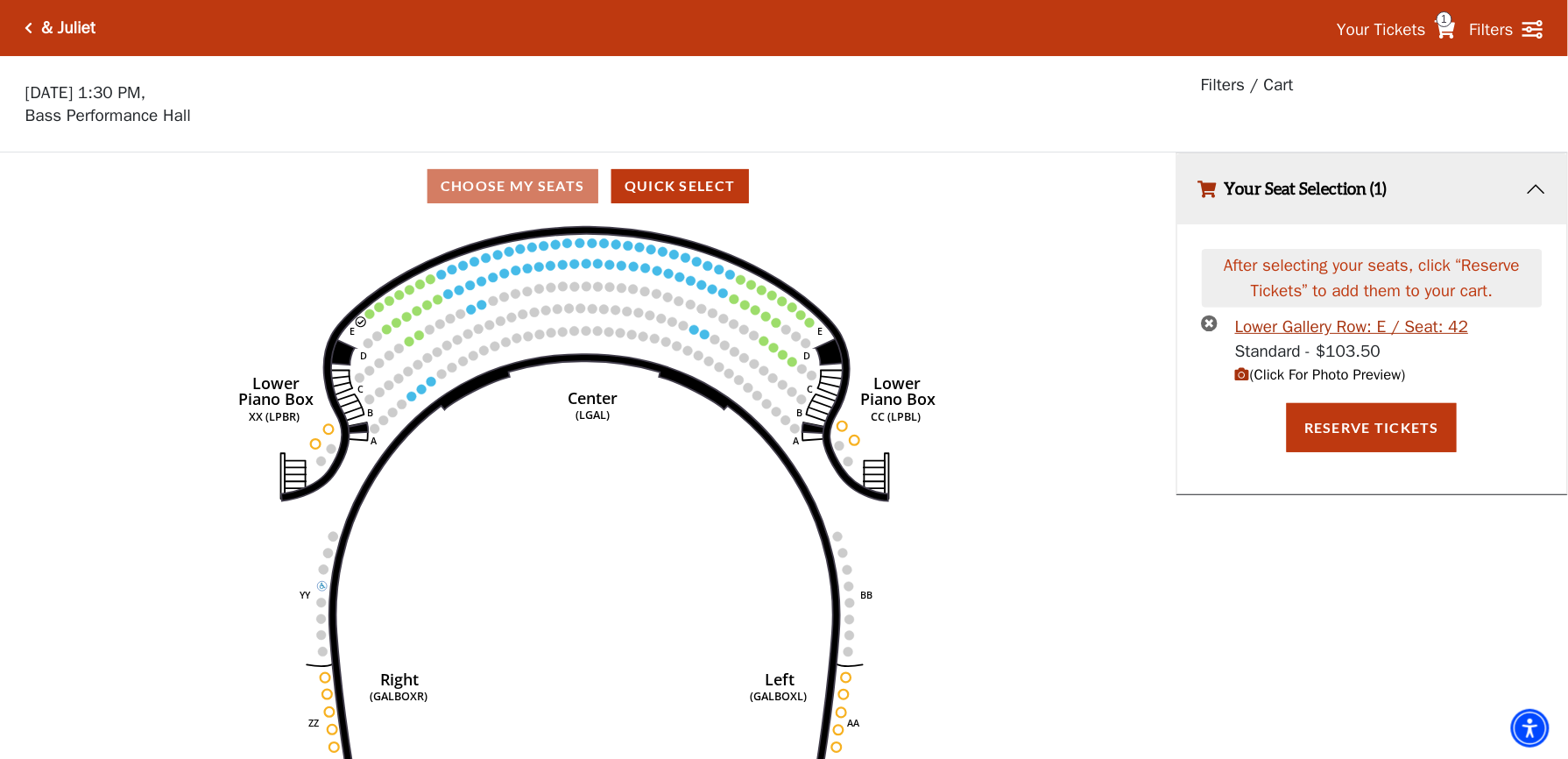 click 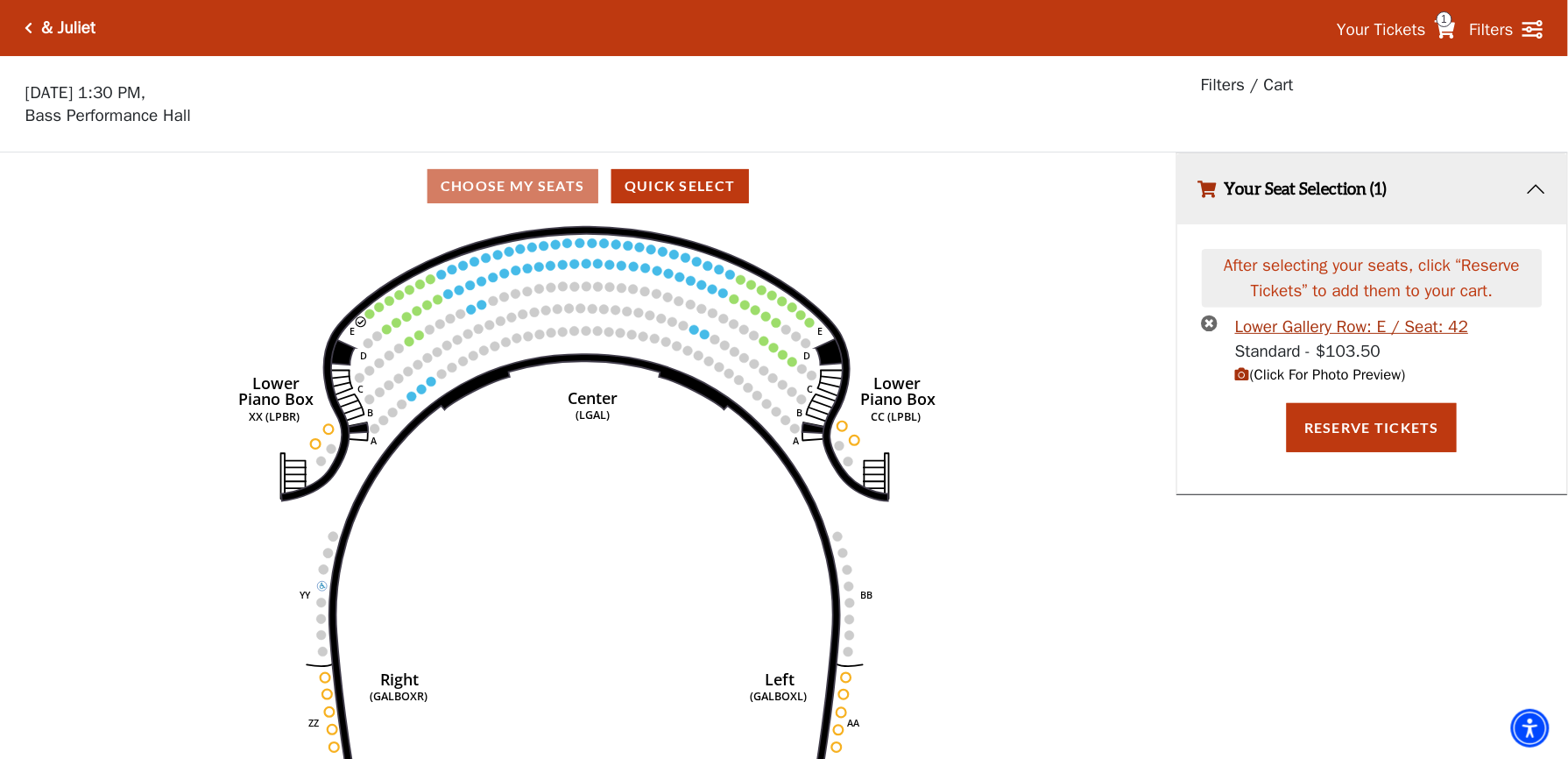 click 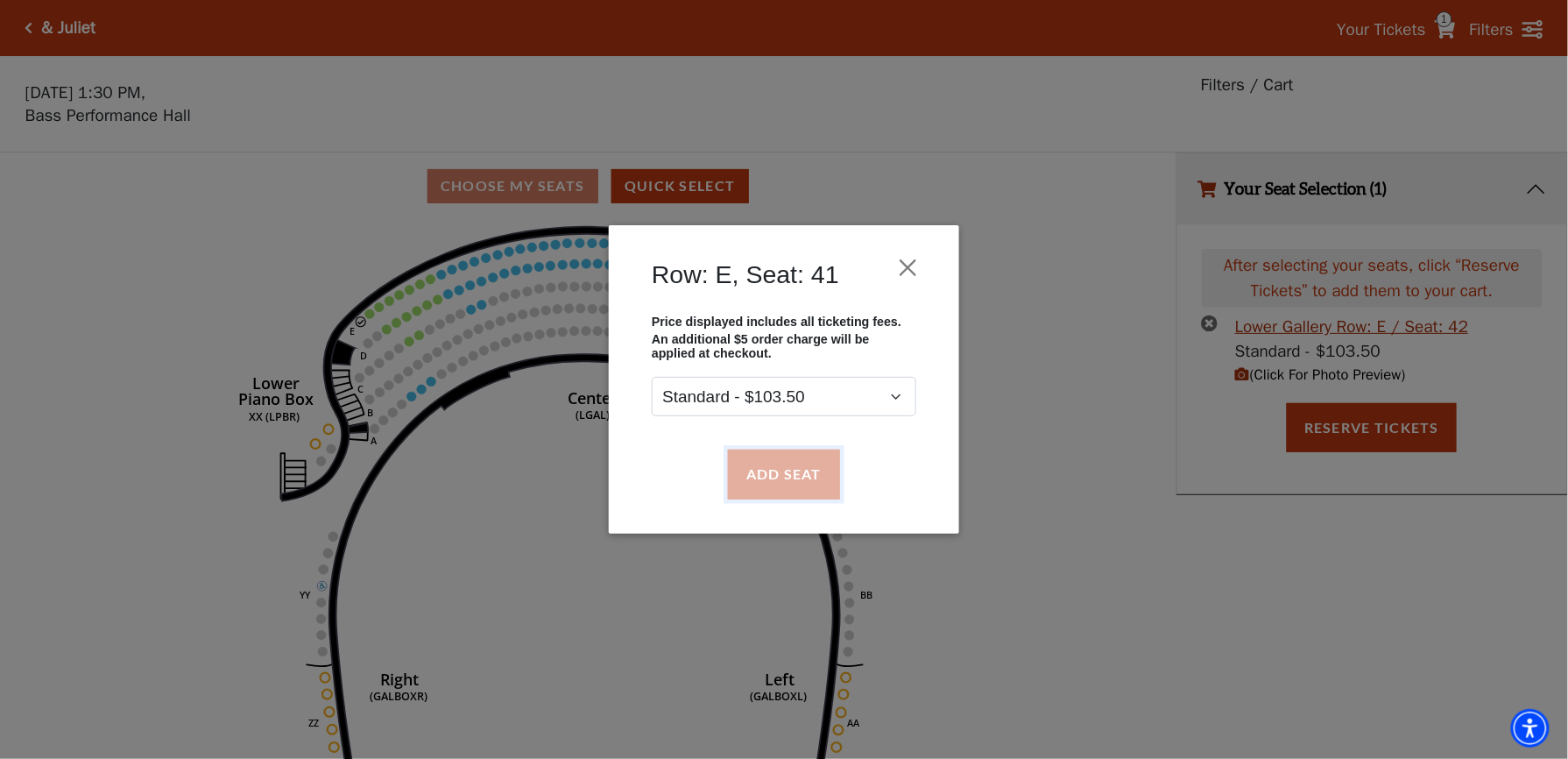 click on "Add Seat" at bounding box center (784, 474) 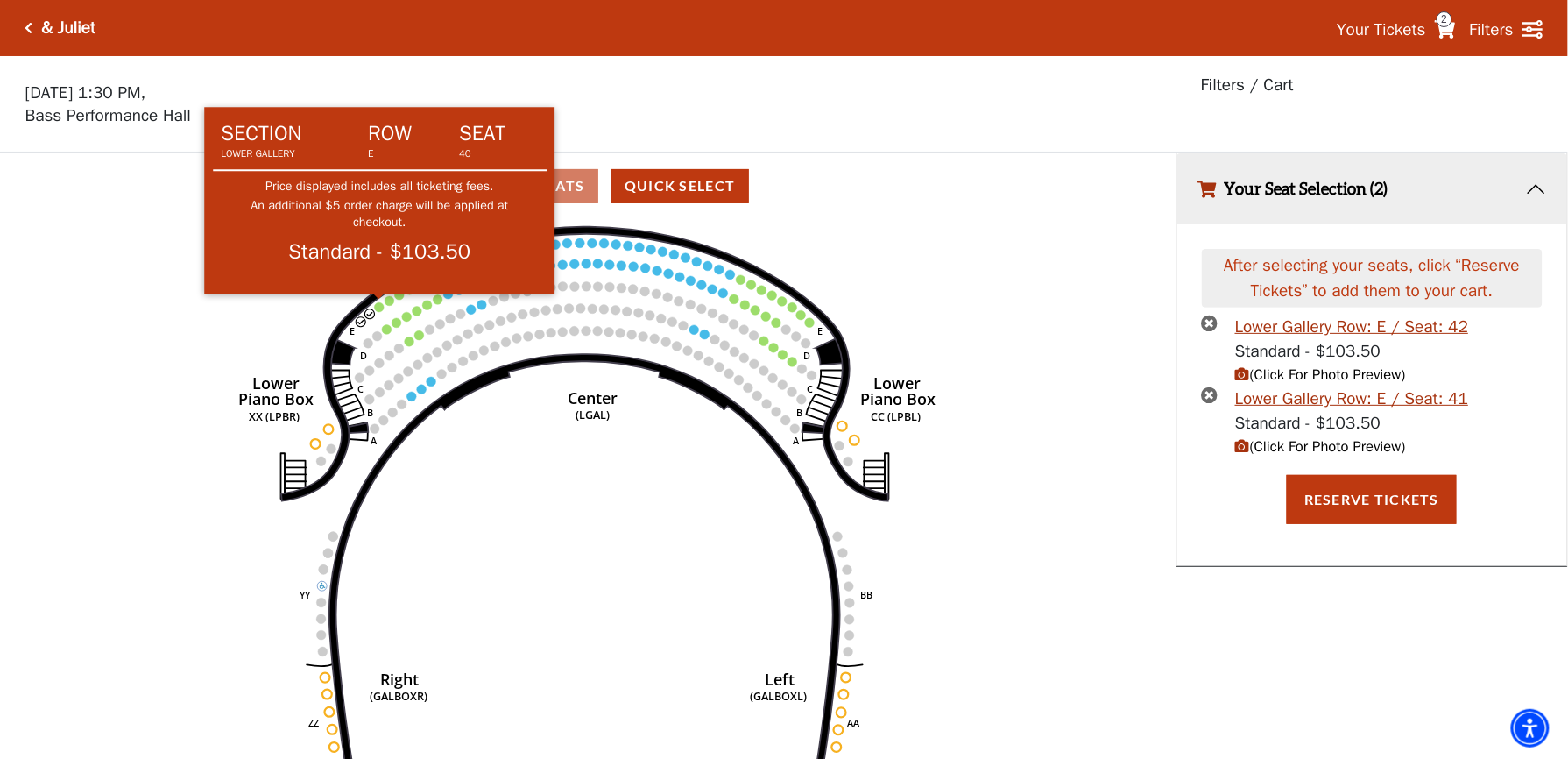 click 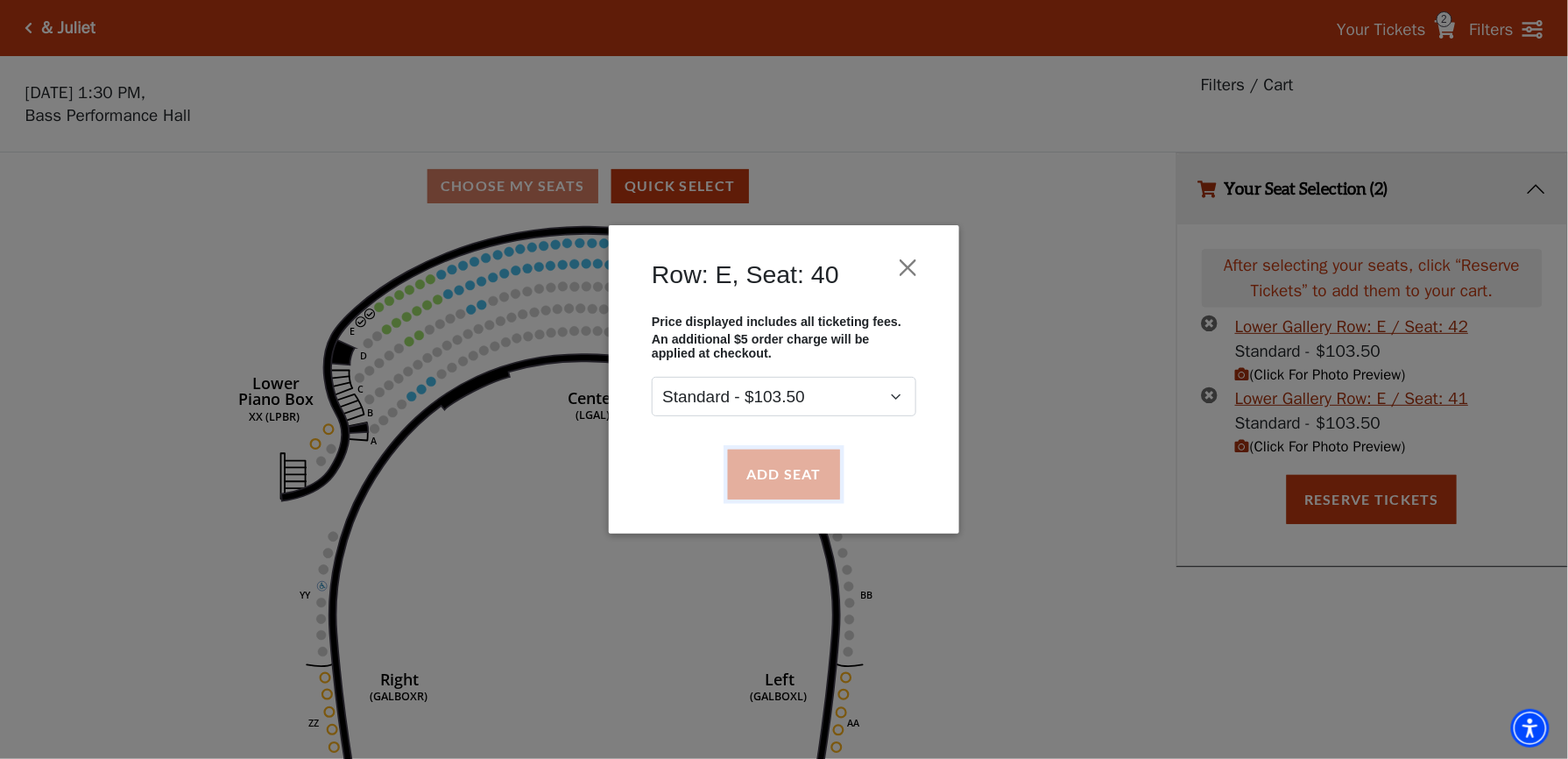 click on "Add Seat" at bounding box center [784, 474] 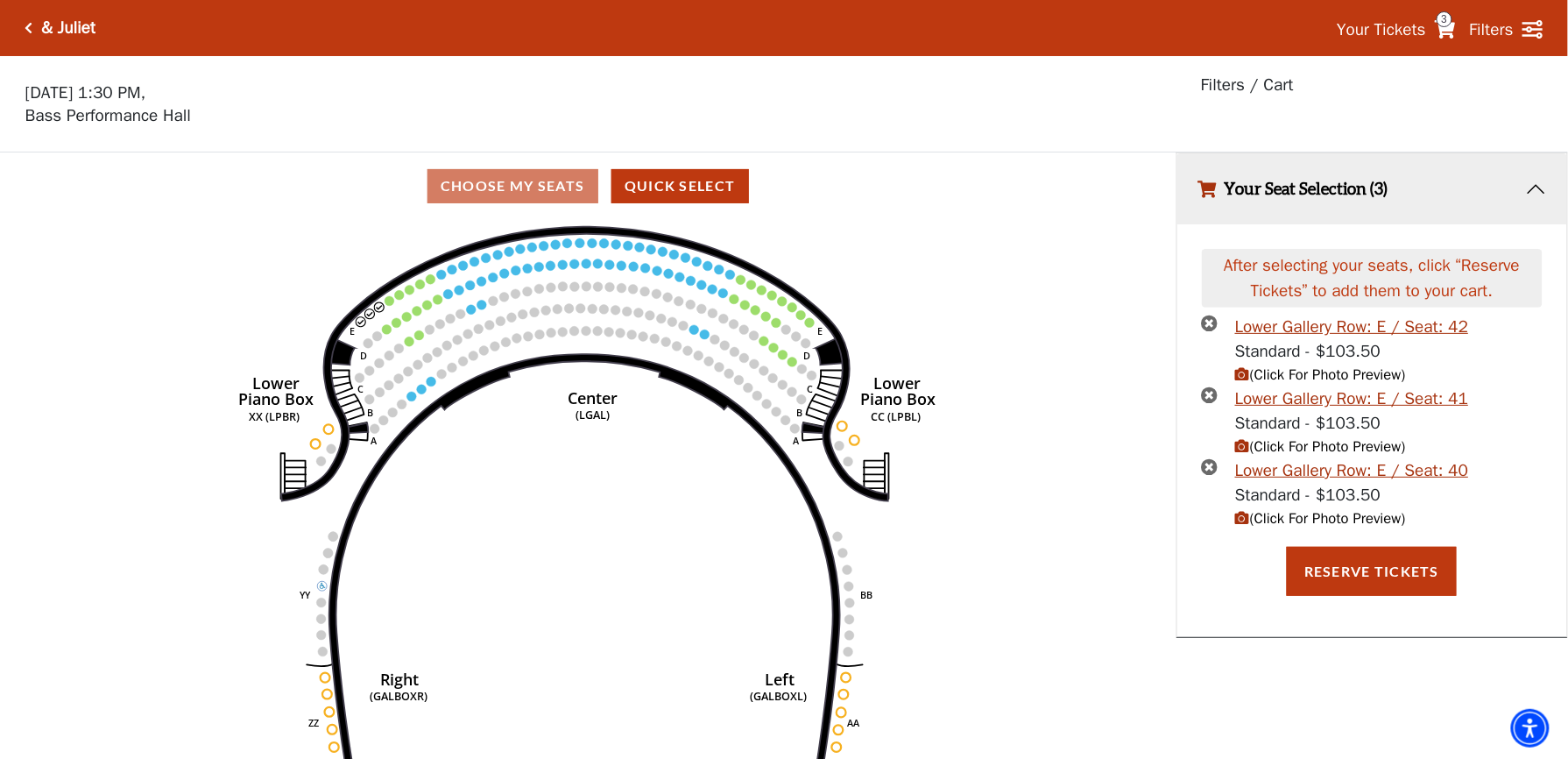 drag, startPoint x: 384, startPoint y: 300, endPoint x: 460, endPoint y: 348, distance: 89.88882 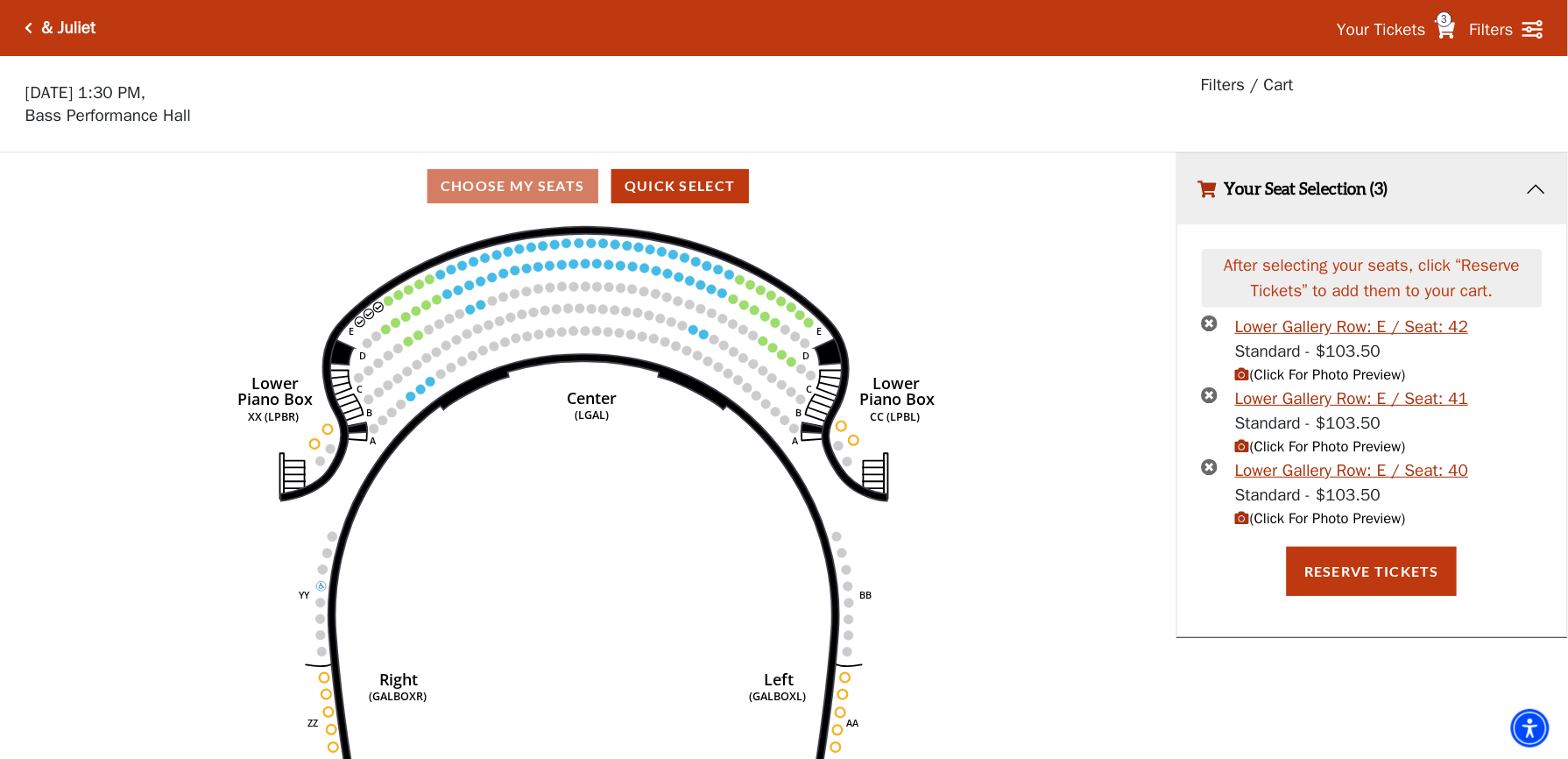 click 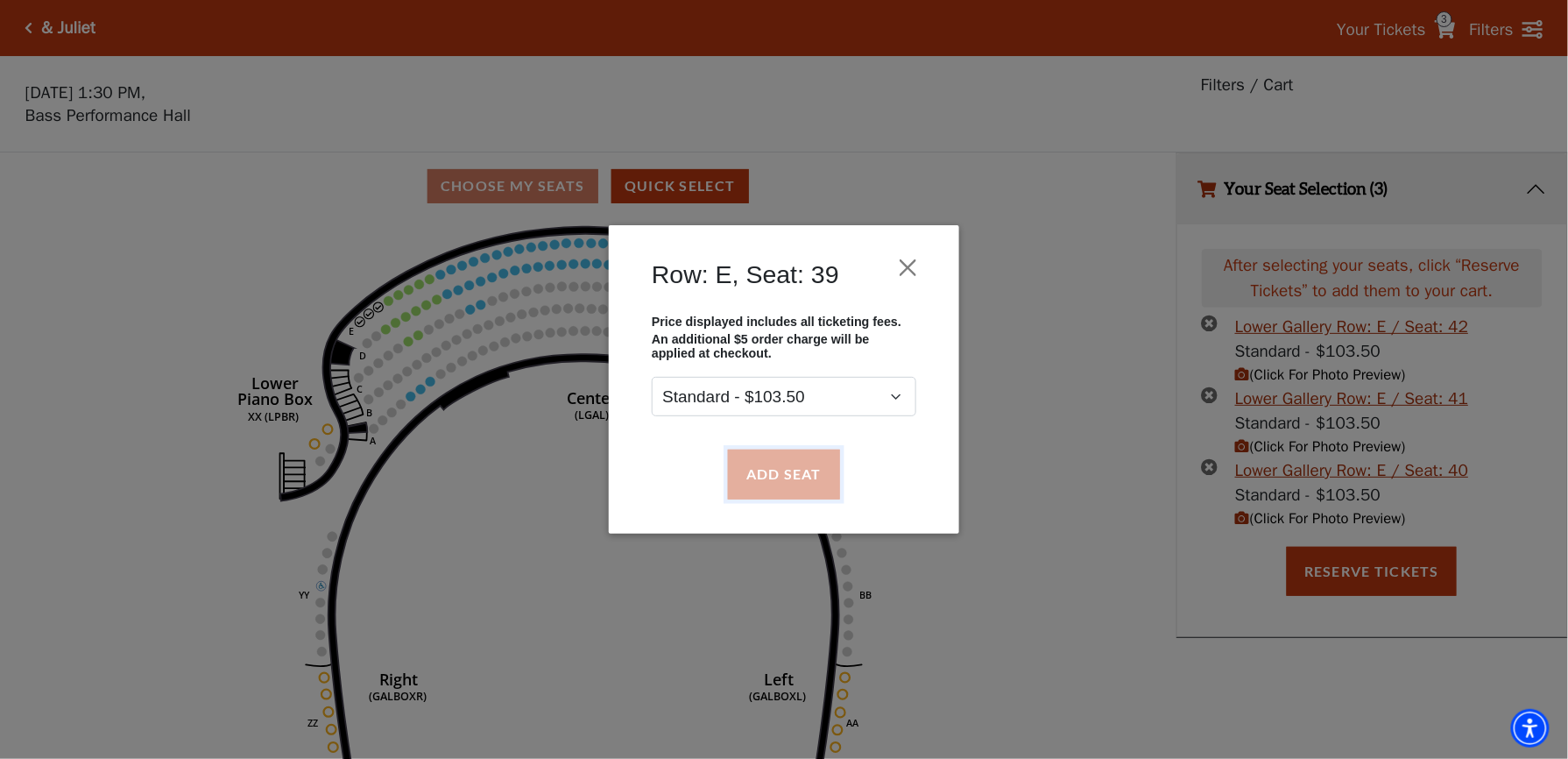 drag, startPoint x: 781, startPoint y: 480, endPoint x: 716, endPoint y: 422, distance: 87.11487 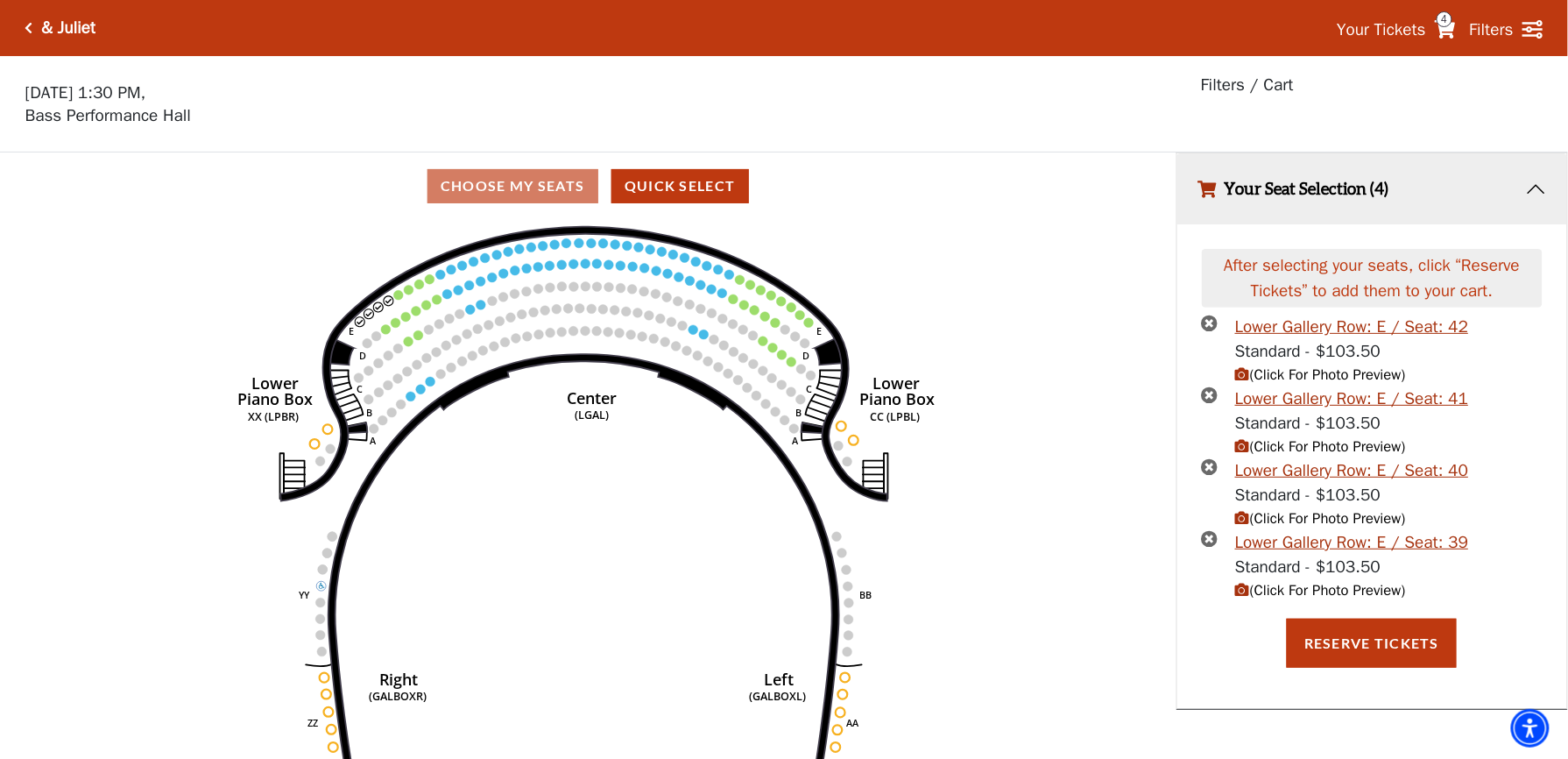 click on "Right   (GALBOXR)   E   D   C   B   A   E   D   C   B   A   YY   ZZ   Left   (GALBOXL)   BB   AA   Center   Lower   Piano Box   (LGAL)   CC (LPBL)   Lower   Piano Box   XX (LPBR)" 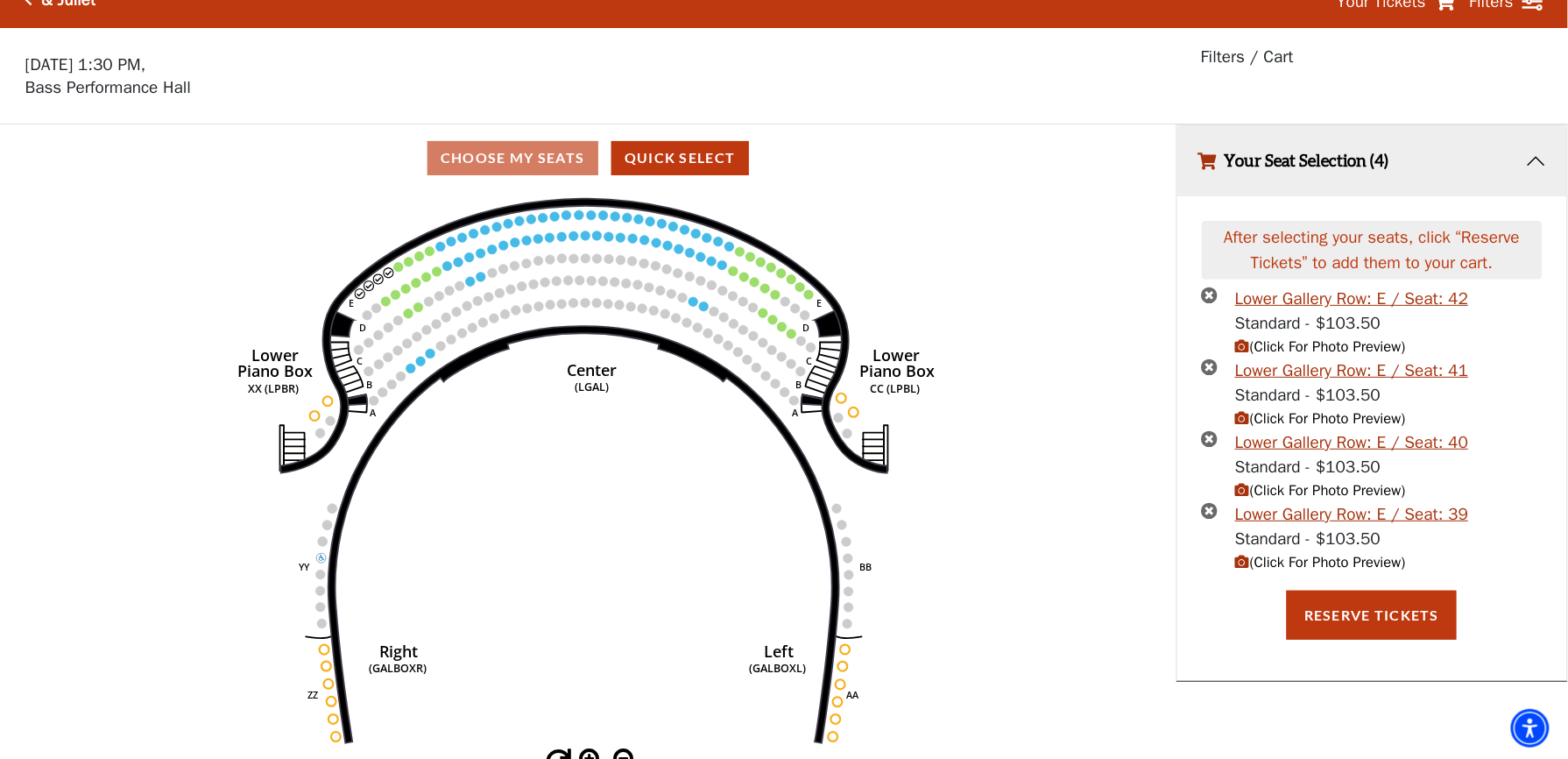 scroll, scrollTop: 43, scrollLeft: 0, axis: vertical 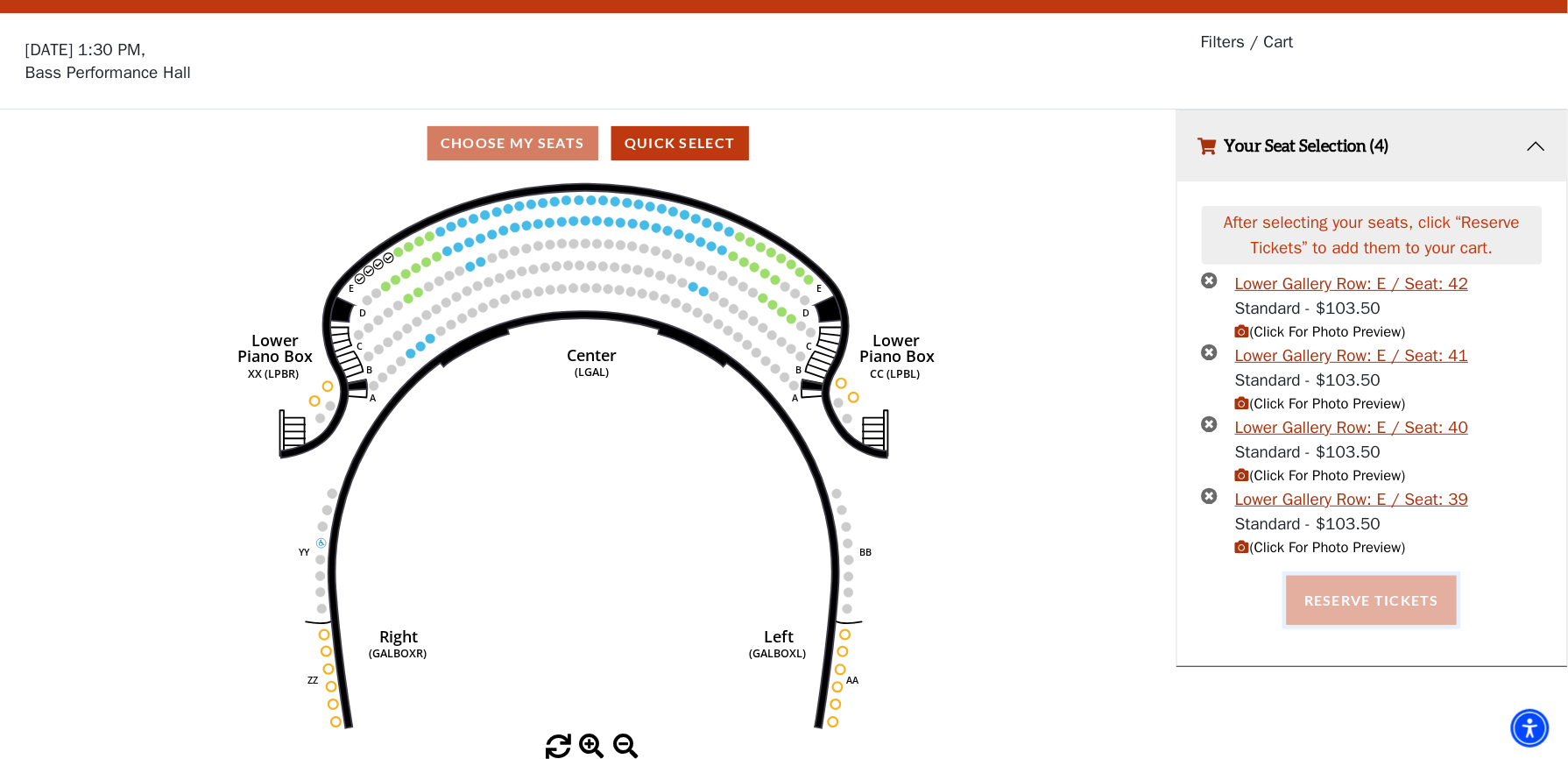 click on "Reserve Tickets" at bounding box center (1372, 600) 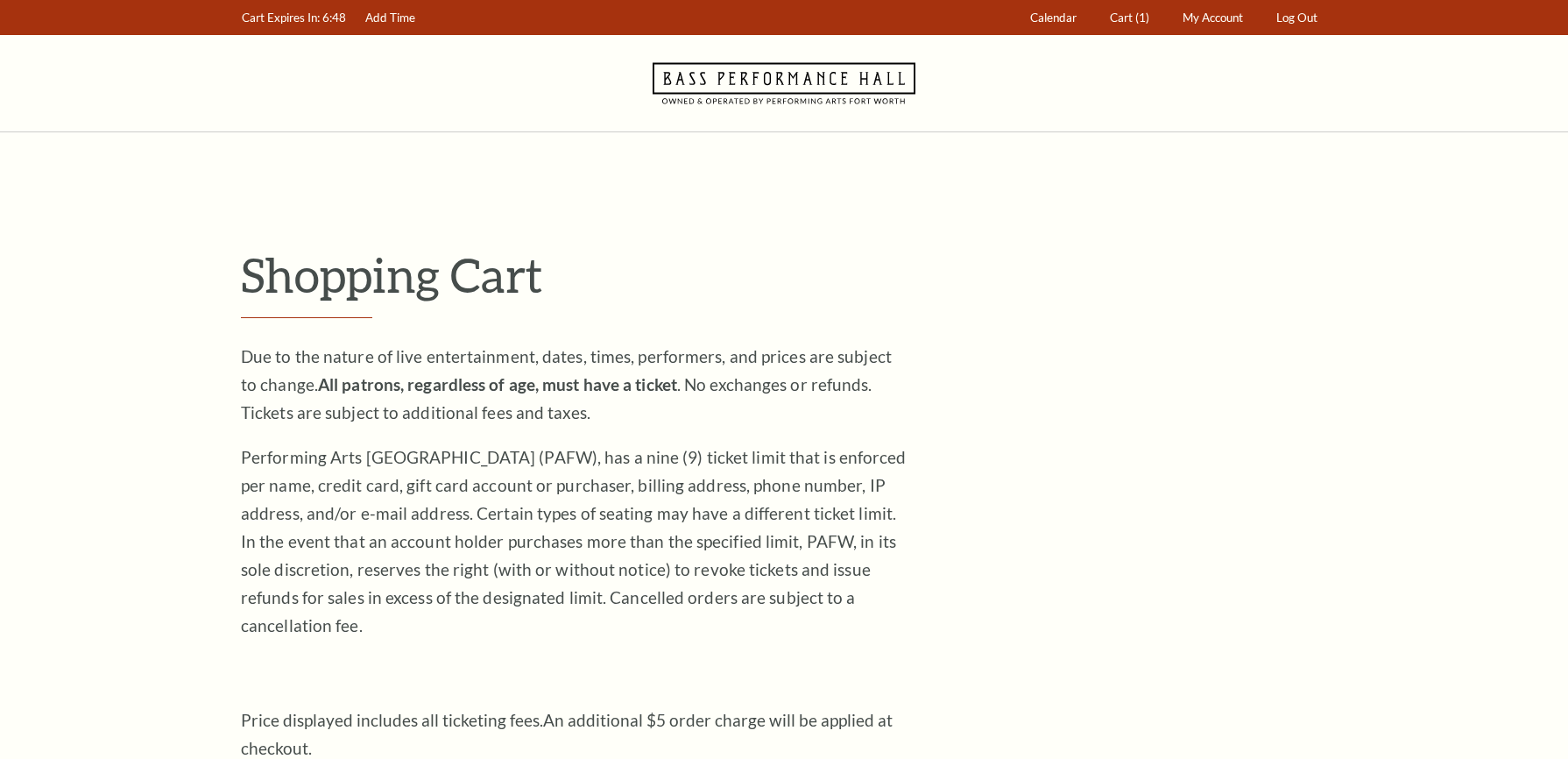 scroll, scrollTop: 0, scrollLeft: 0, axis: both 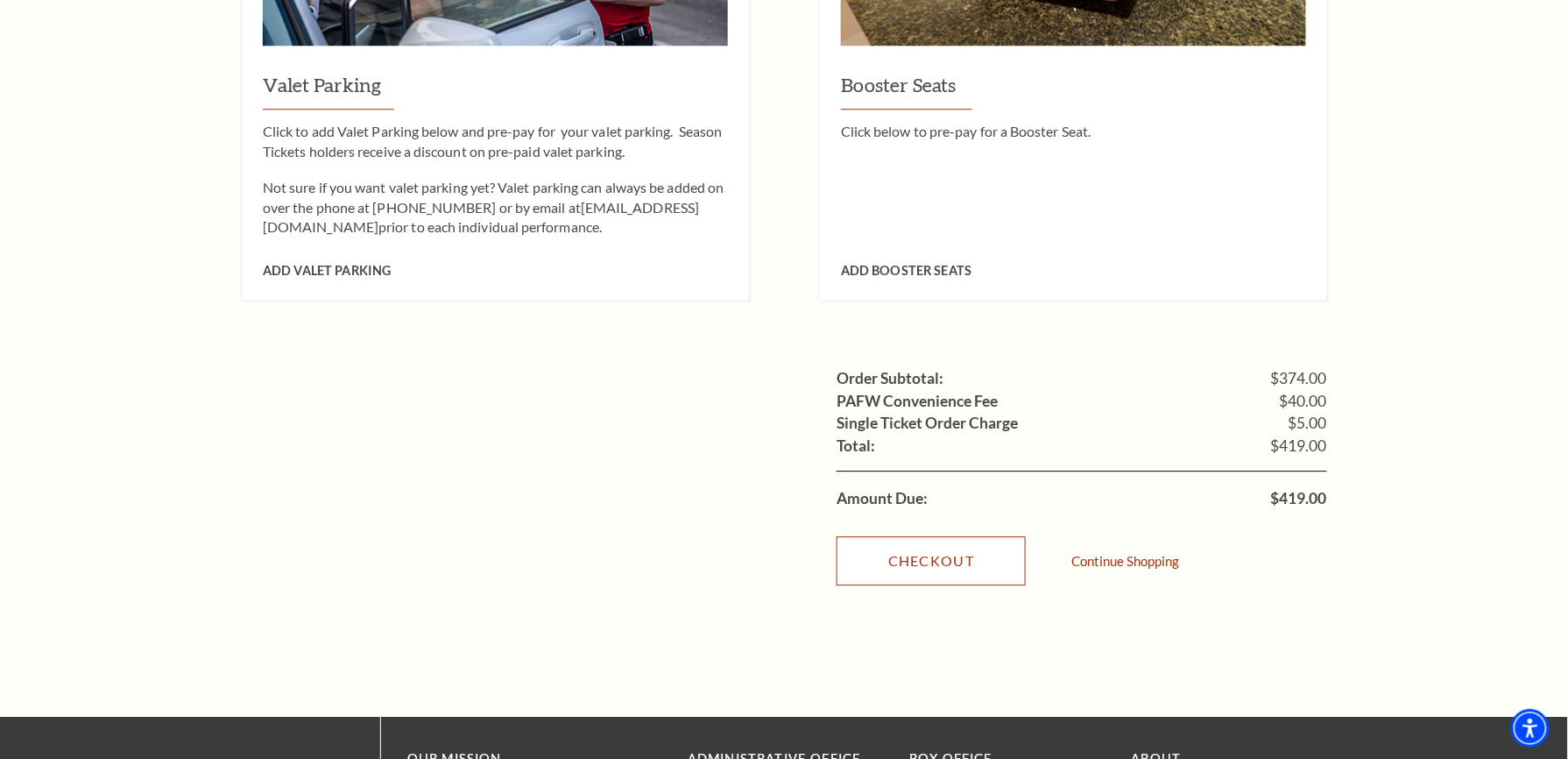 click on "Checkout" at bounding box center (931, 561) 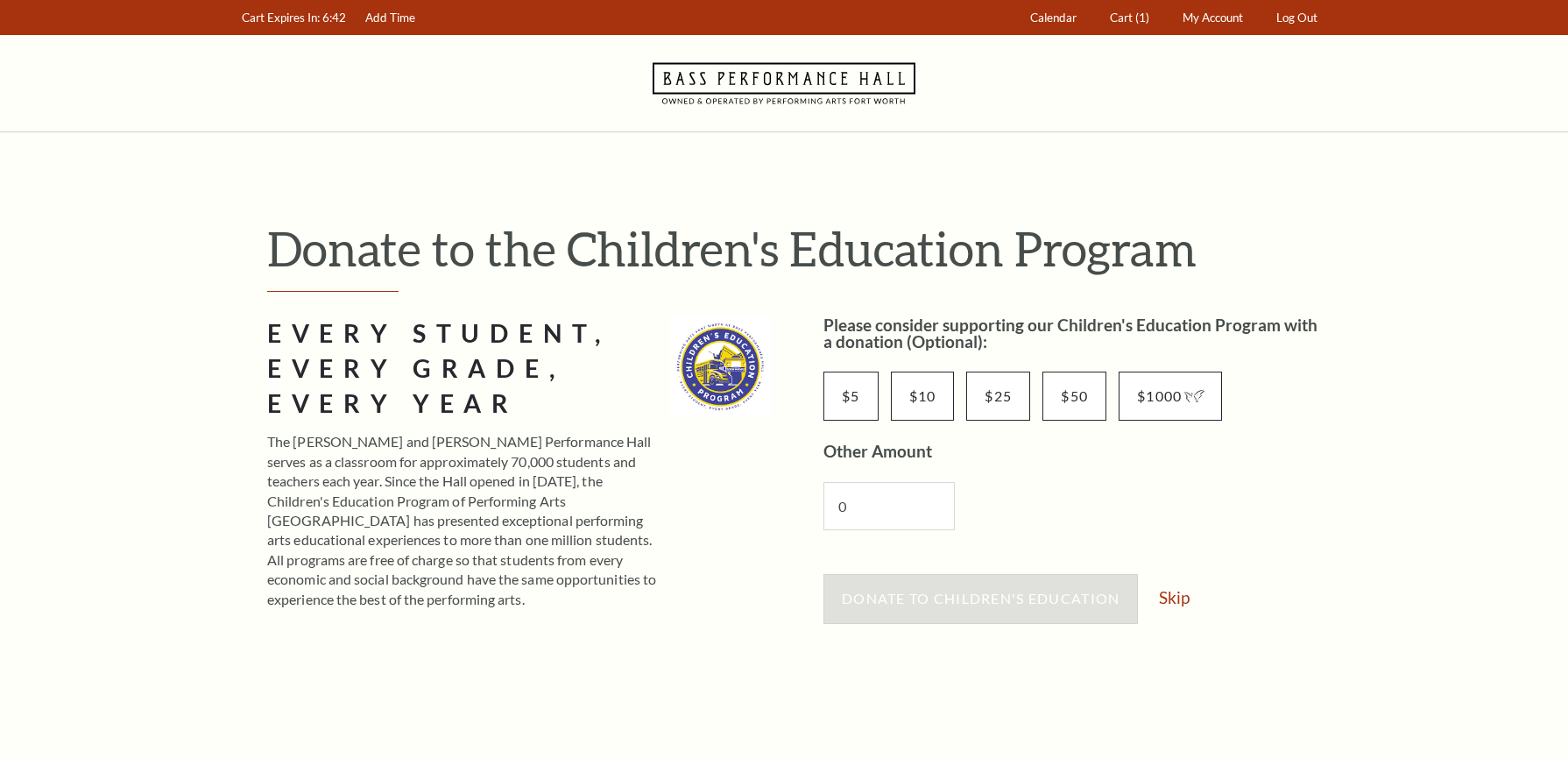 scroll, scrollTop: 0, scrollLeft: 0, axis: both 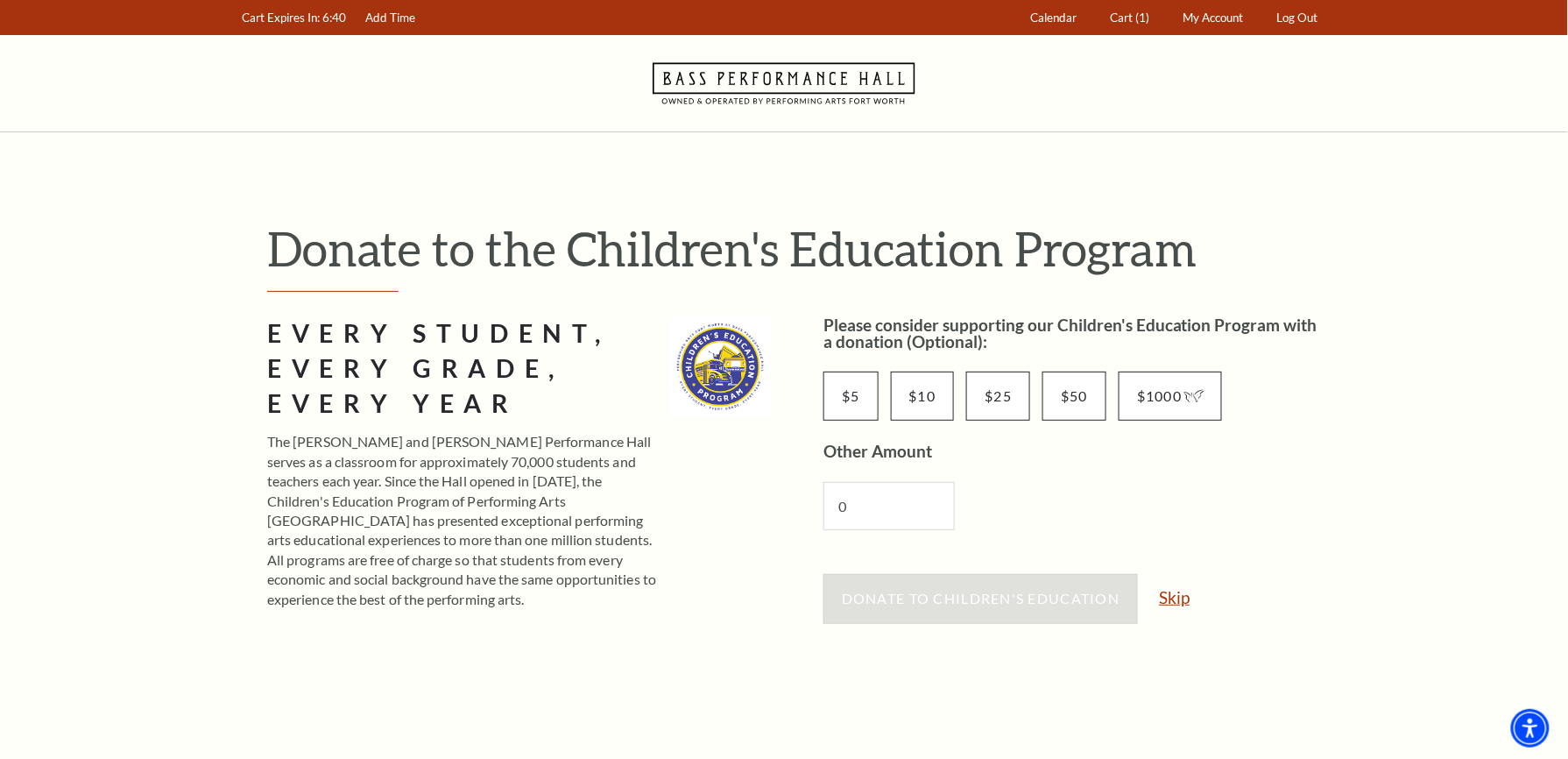 click on "Skip" at bounding box center (1174, 597) 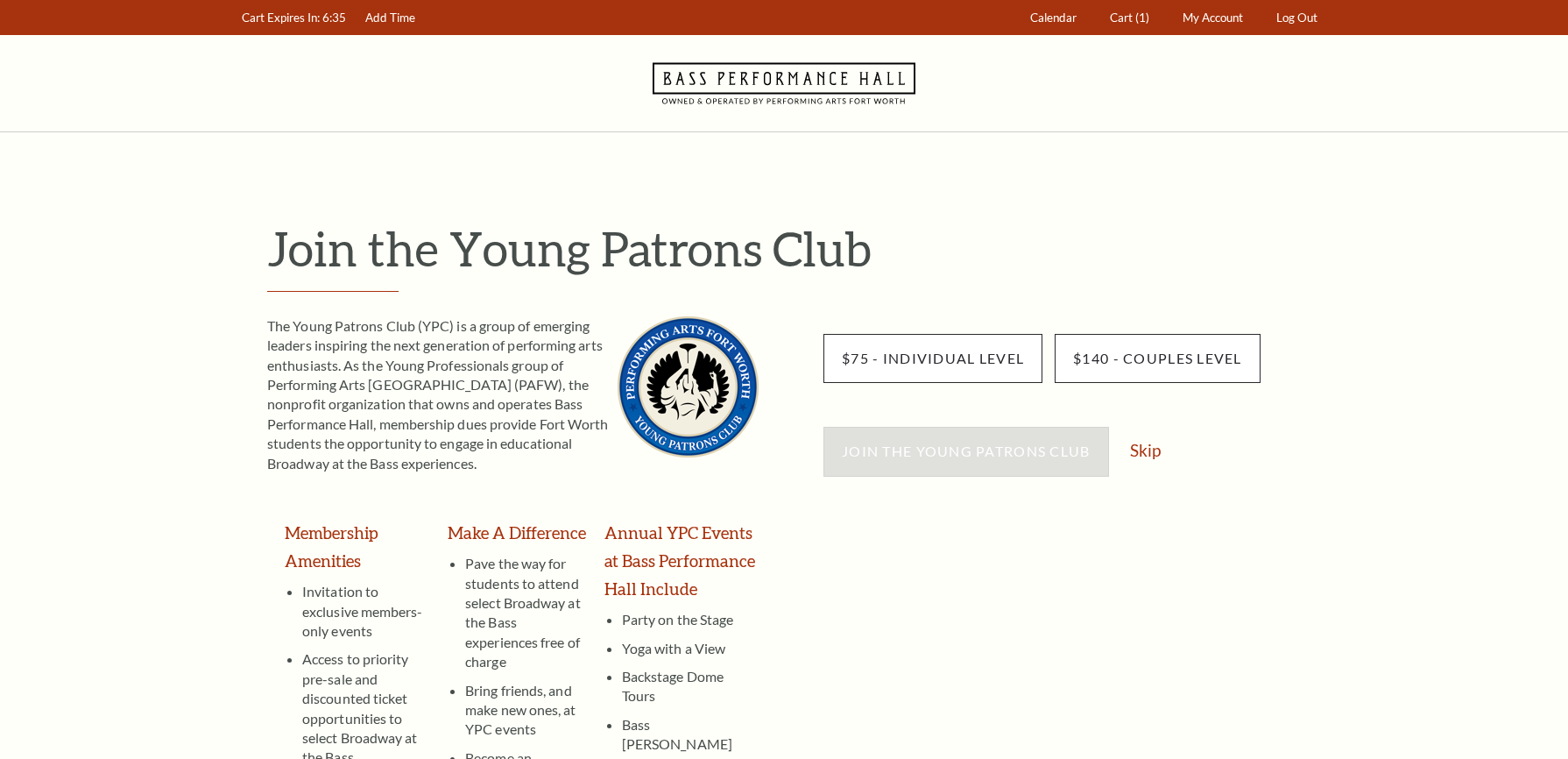 scroll, scrollTop: 233, scrollLeft: 0, axis: vertical 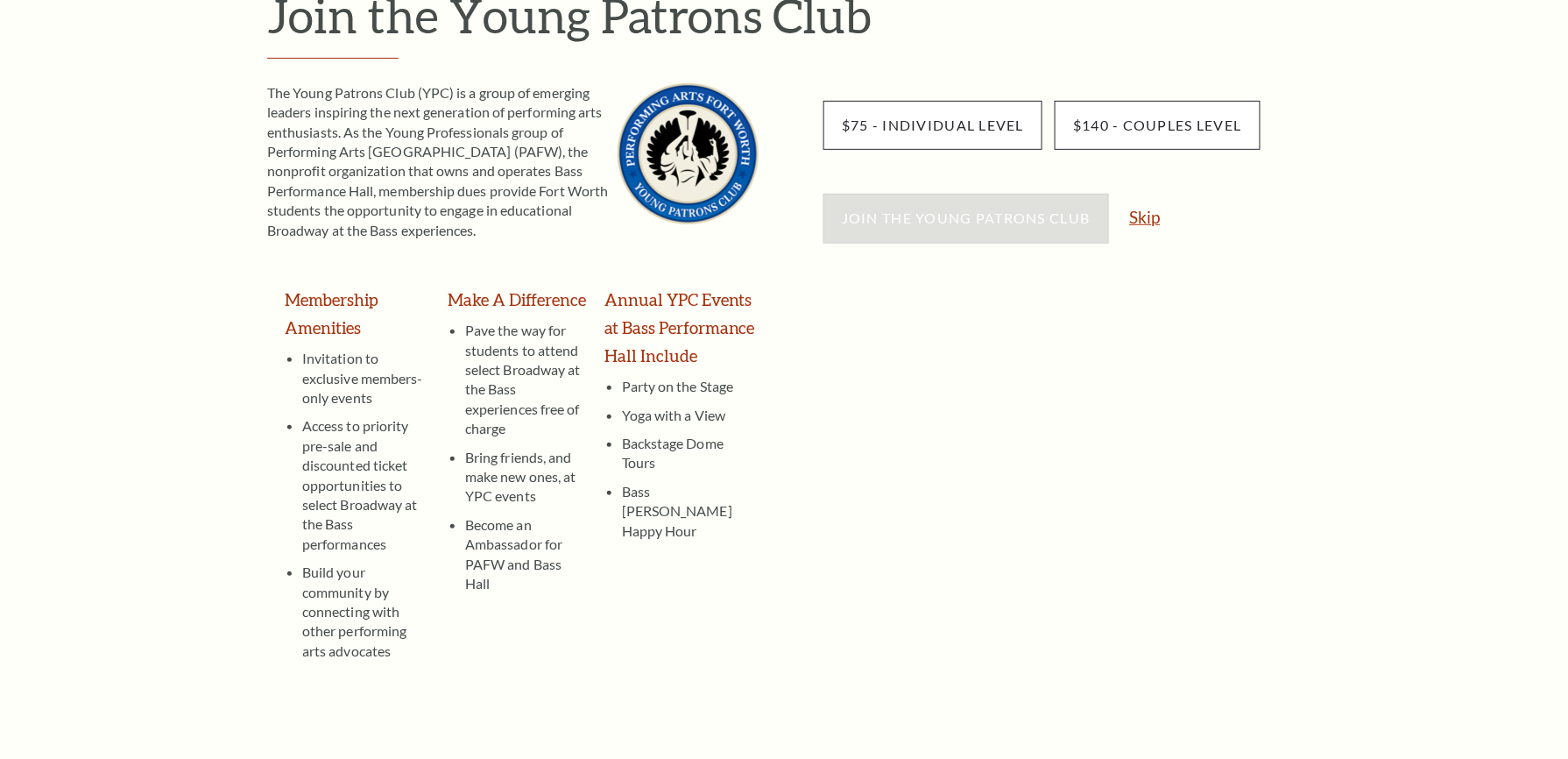 click on "Skip" at bounding box center (1145, 216) 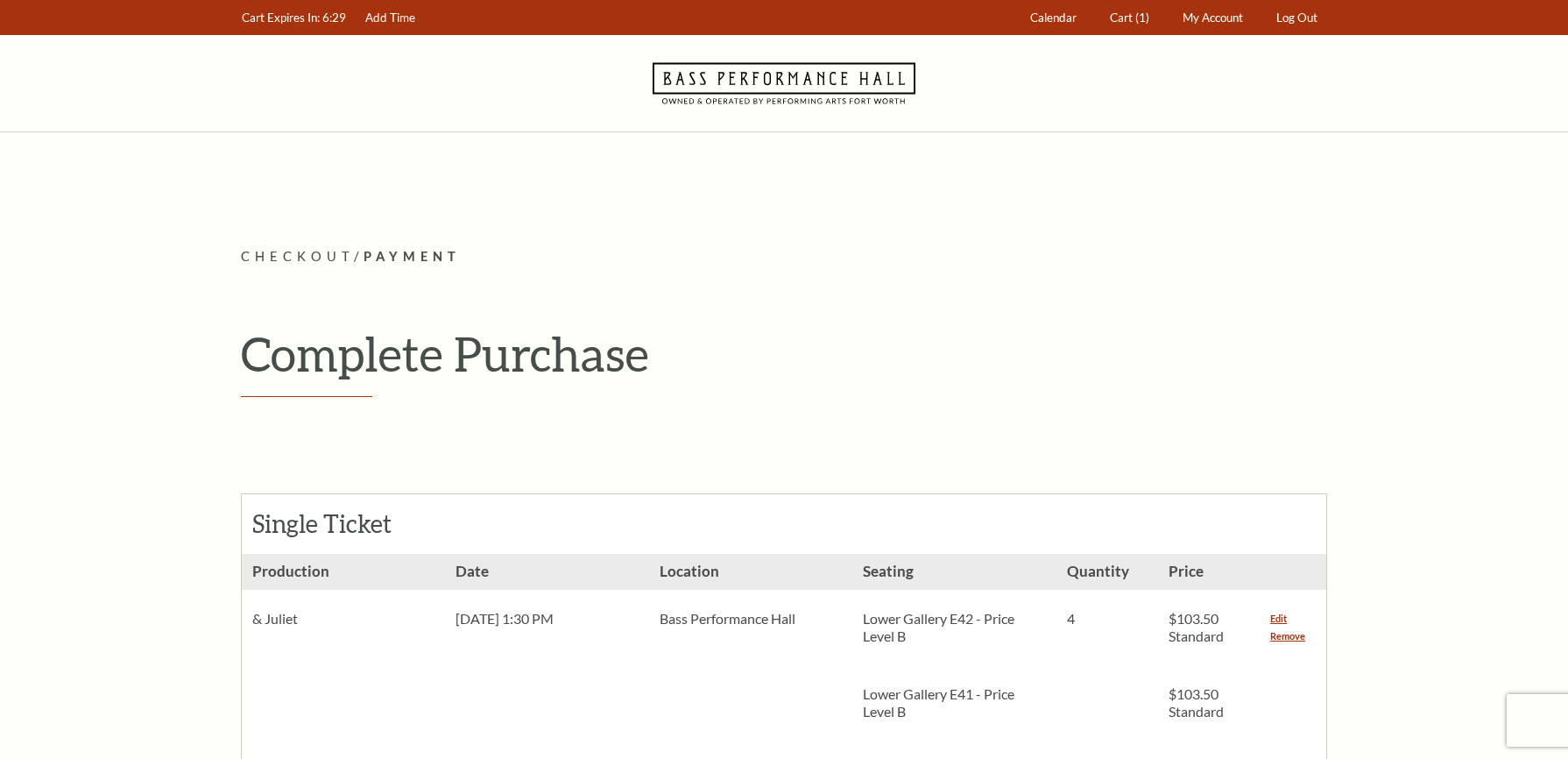 scroll, scrollTop: 337, scrollLeft: 0, axis: vertical 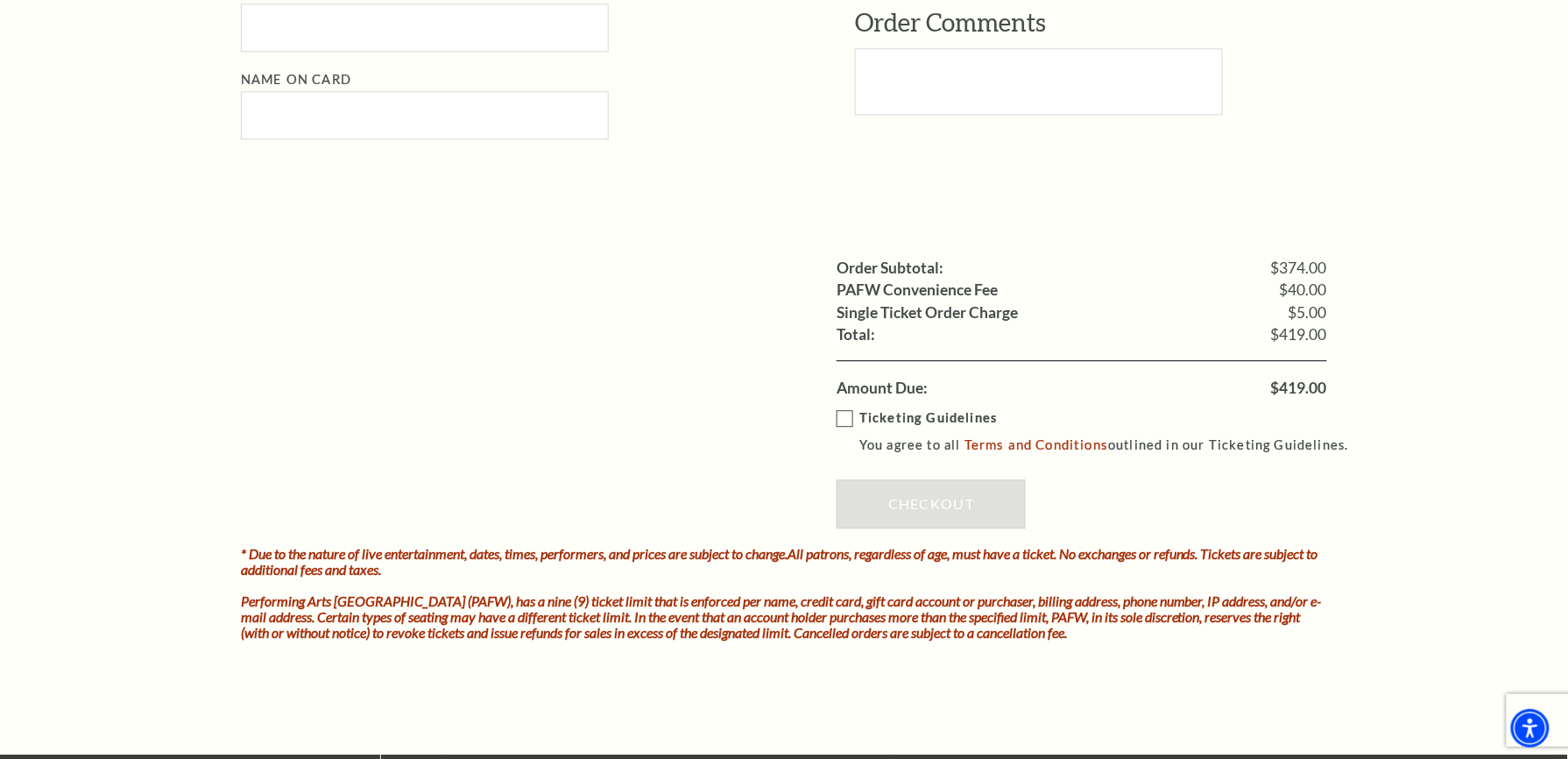 click on "$419.00" at bounding box center [1299, 388] 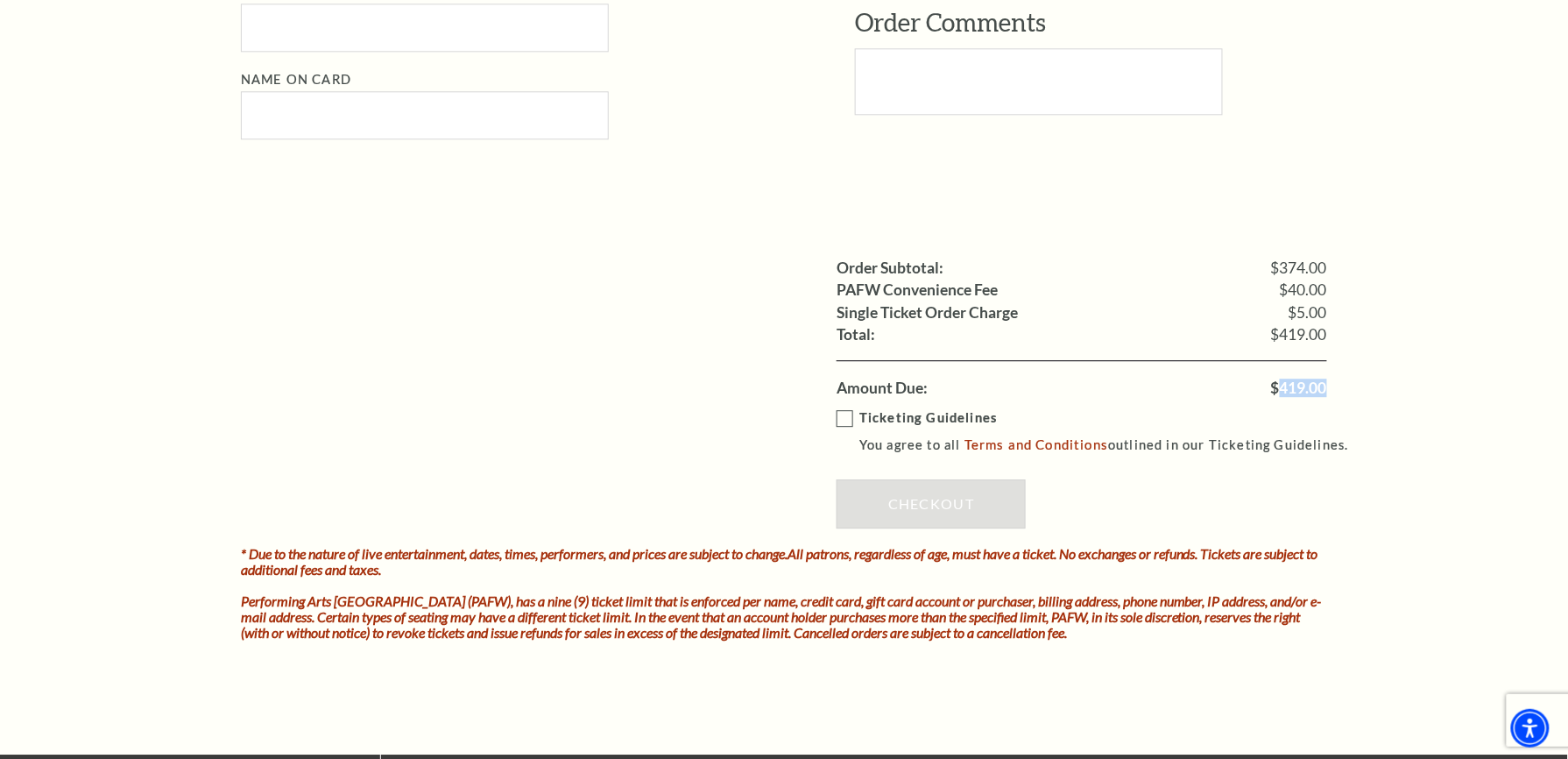 click on "$419.00" at bounding box center [1299, 388] 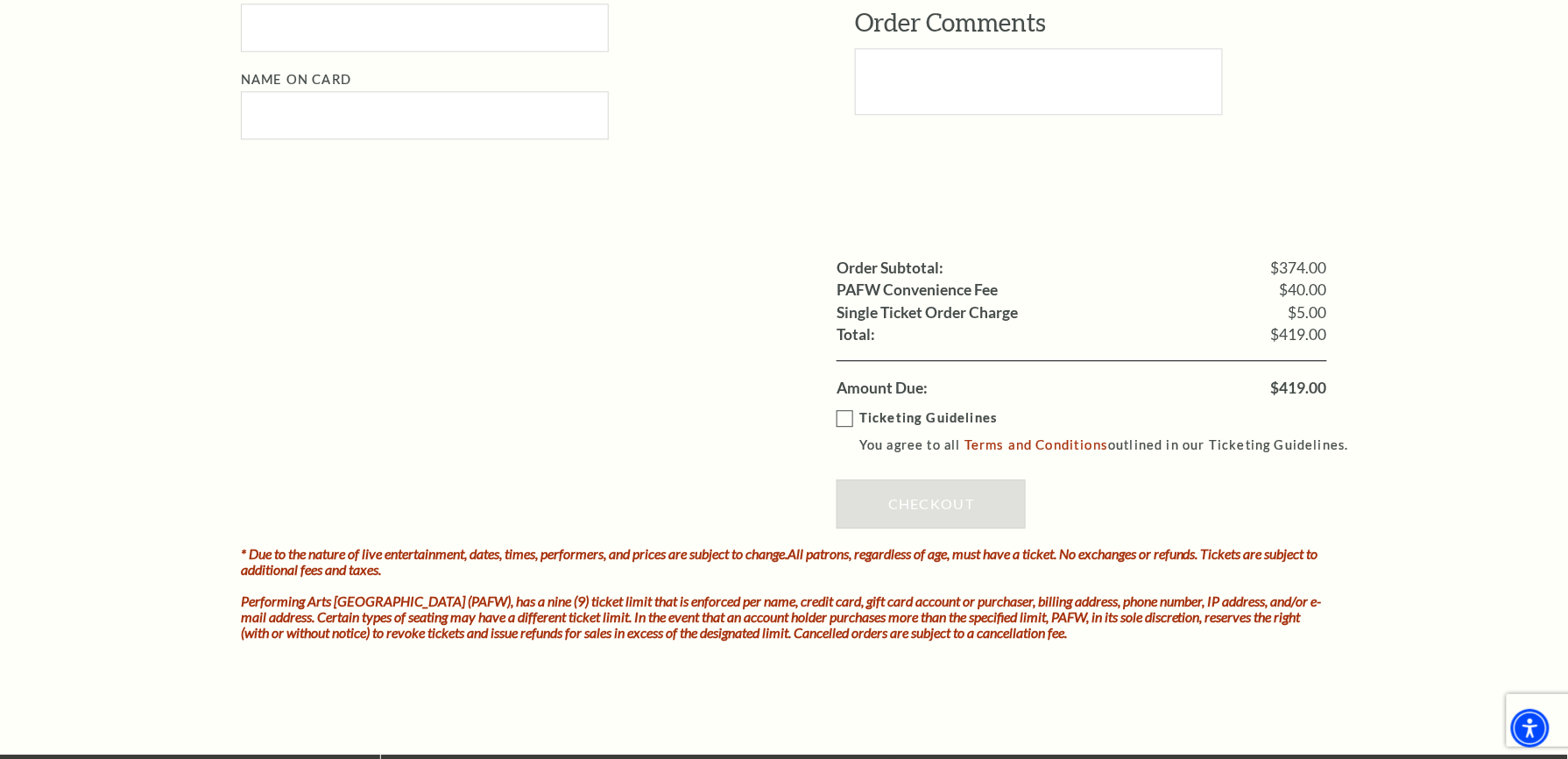 click on "Ticketing Guidelines
You agree to all   Terms and Conditions  outlined in our Ticketing Guidelines.
Checkout
We're sorry but we encountered an errror while processing your order." at bounding box center (1082, 472) 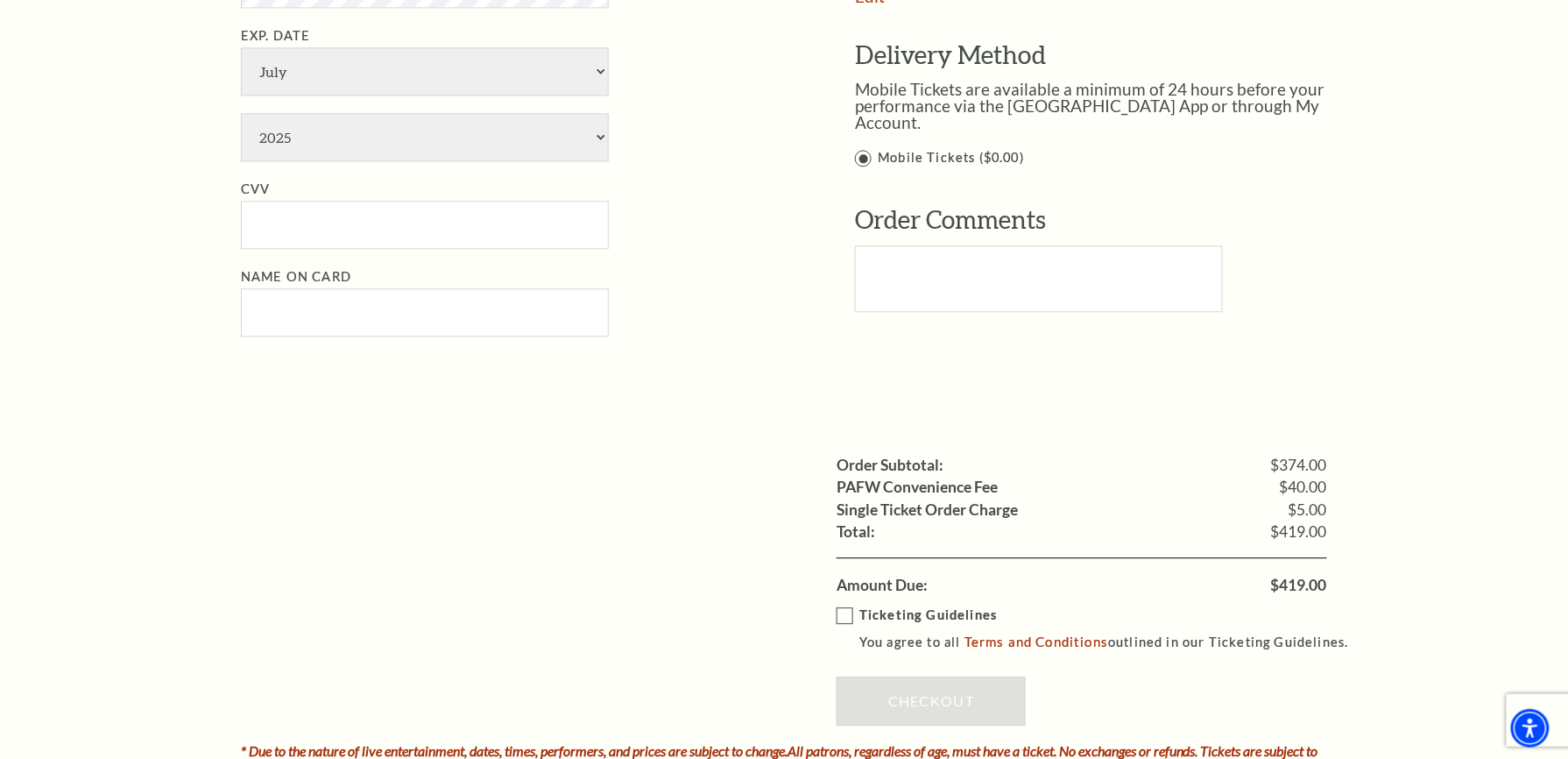 scroll, scrollTop: 1285, scrollLeft: 0, axis: vertical 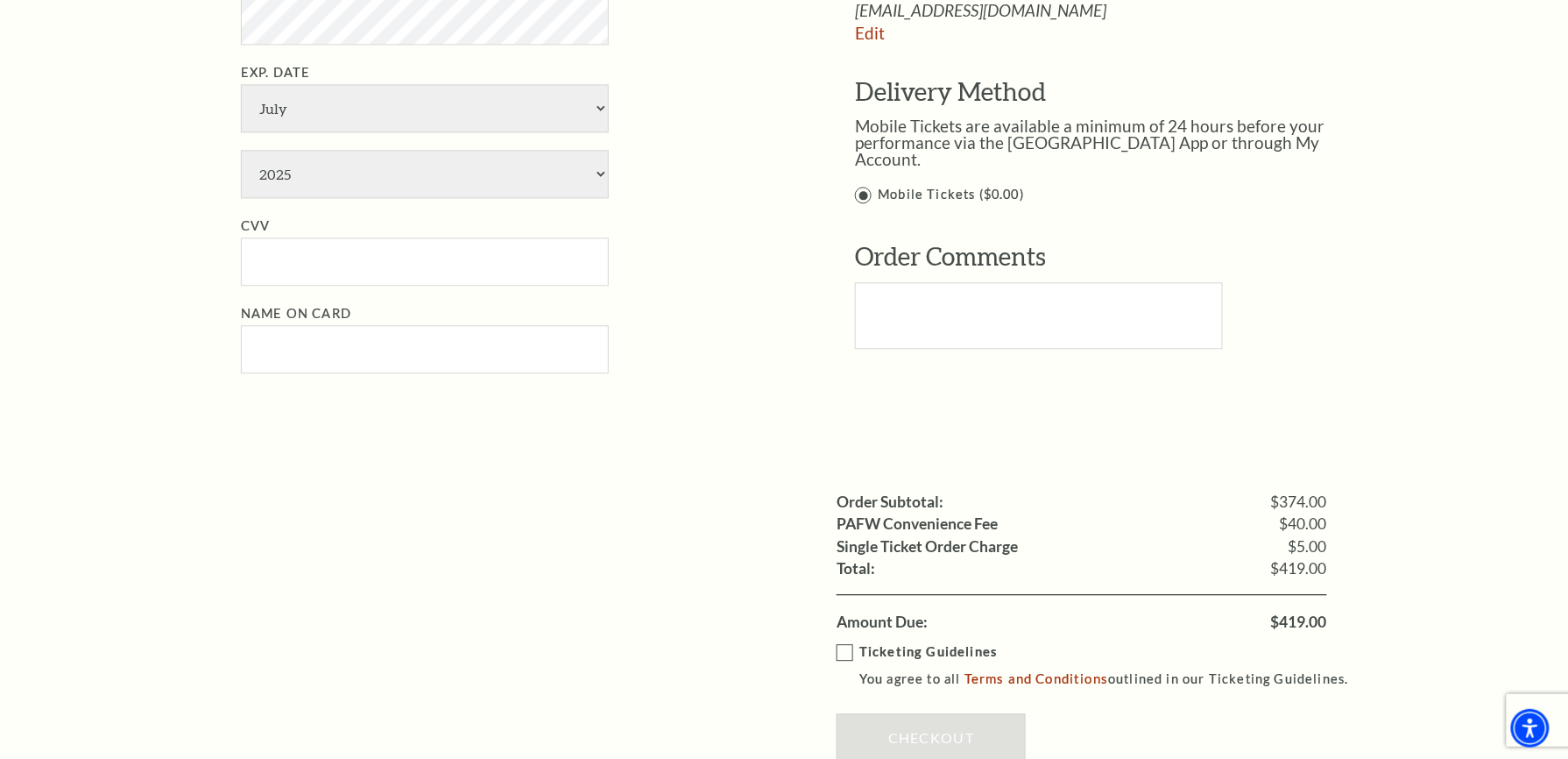 click on "Notice
×
Tickets cannot be removed during a Ticket Exchange. Choose Start Over to begin the Ticket Exchange Process again from the beginning, or close this dialogue to resume.
Close
Start Over
Notice
×
Subscriptions cannot be removed during a Renewal. Choose Start Over to begin the Renewal Process again from the beginning, or close this dialogue to resume.
Close
Start Over" at bounding box center [784, -82] 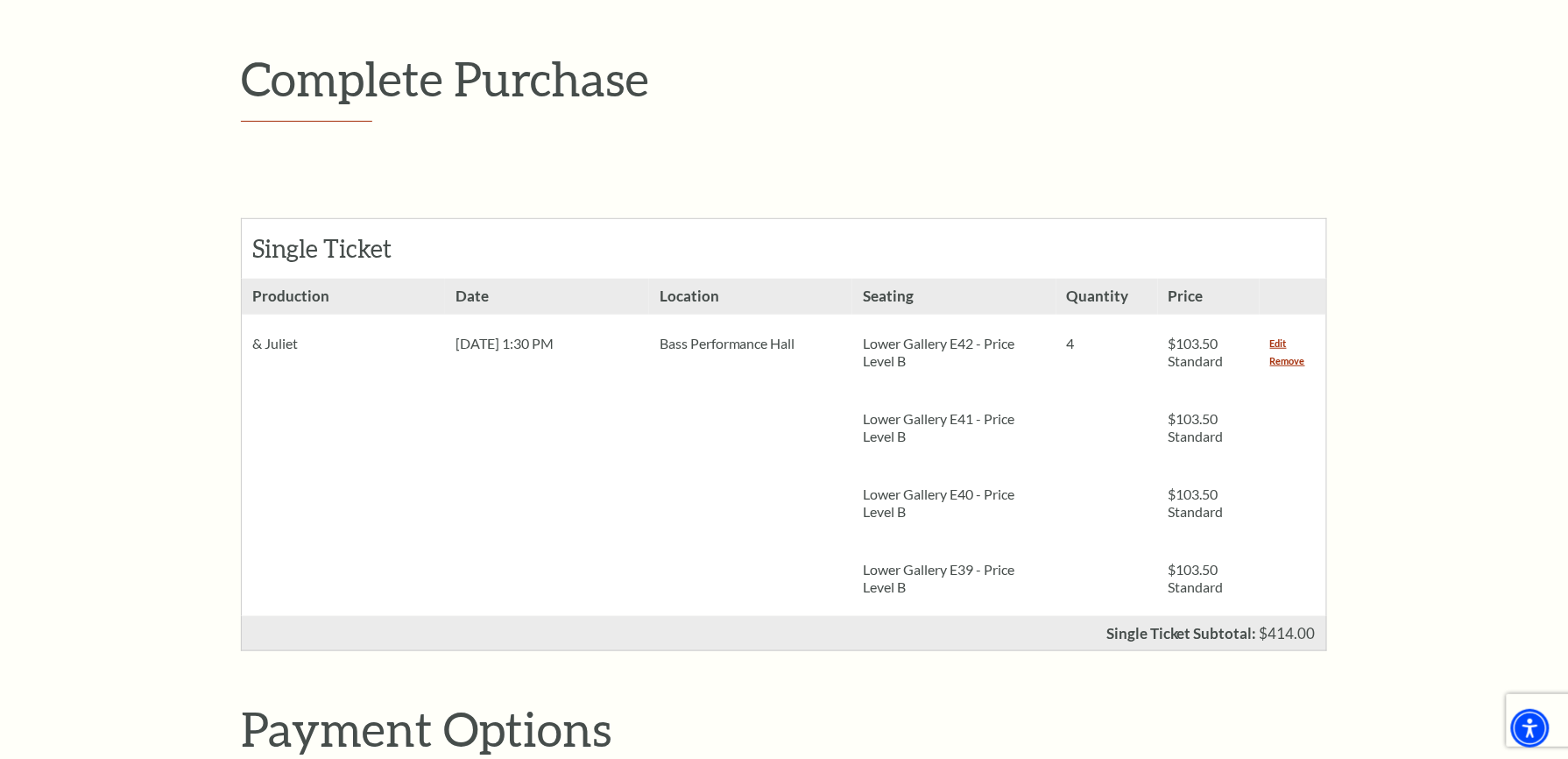 scroll, scrollTop: 351, scrollLeft: 0, axis: vertical 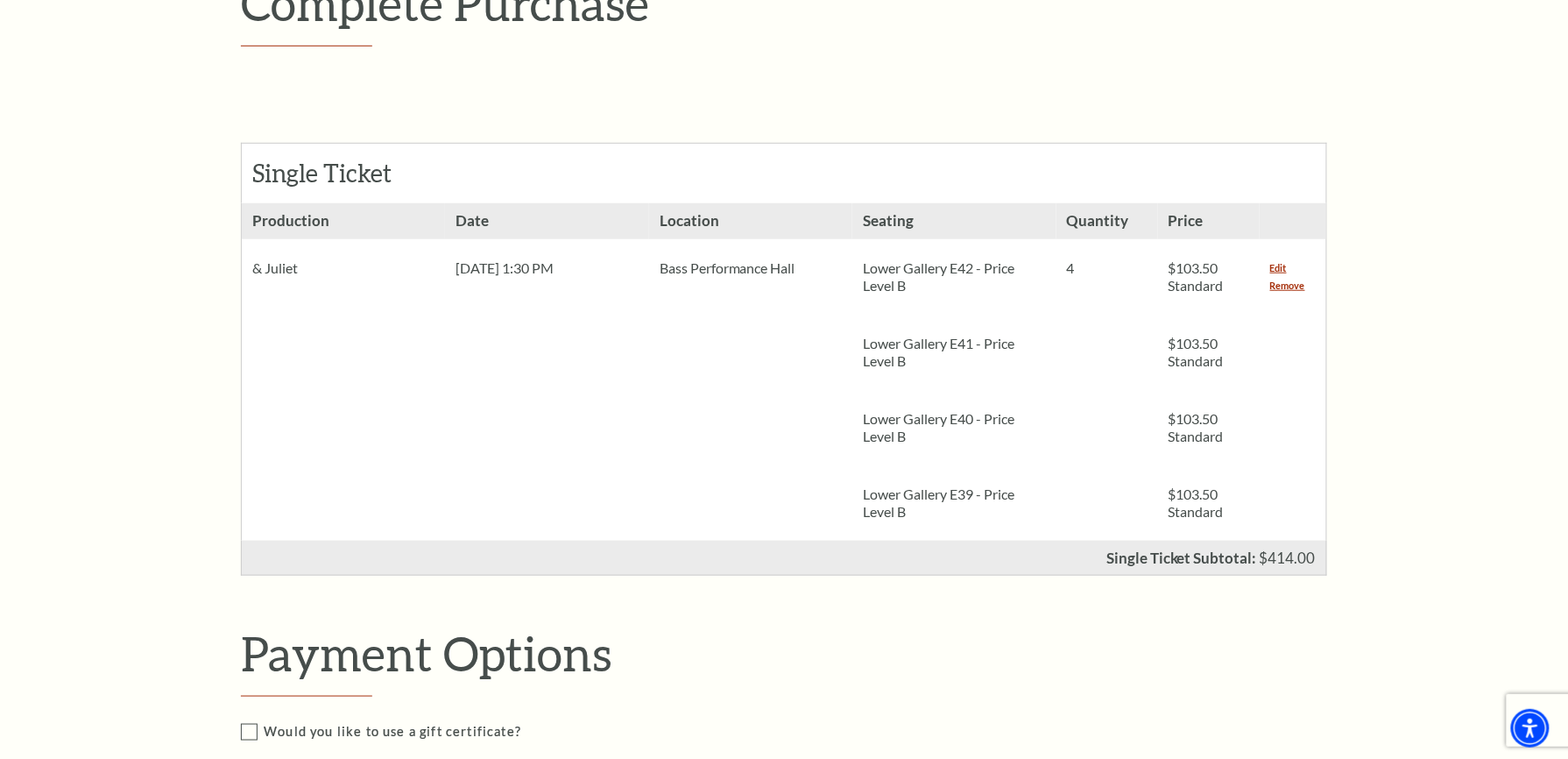 click on "Notice
×
Tickets cannot be removed during a Ticket Exchange. Choose Start Over to begin the Ticket Exchange Process again from the beginning, or close this dialogue to resume.
Close
Start Over
Notice
×
Subscriptions cannot be removed during a Renewal. Choose Start Over to begin the Renewal Process again from the beginning, or close this dialogue to resume.
Close
Start Over" at bounding box center [784, 852] 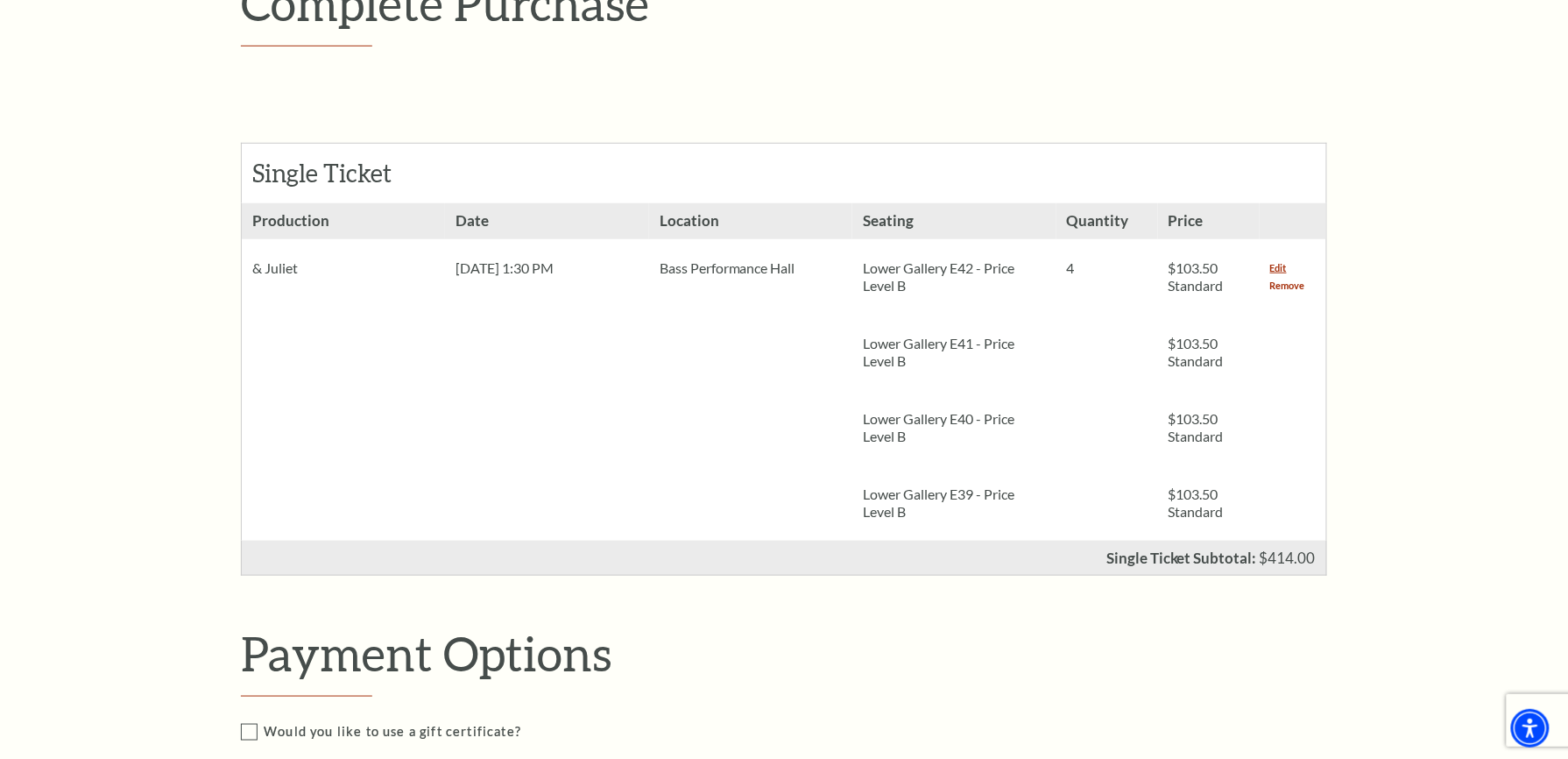 click on "Remove" at bounding box center (1288, 286) 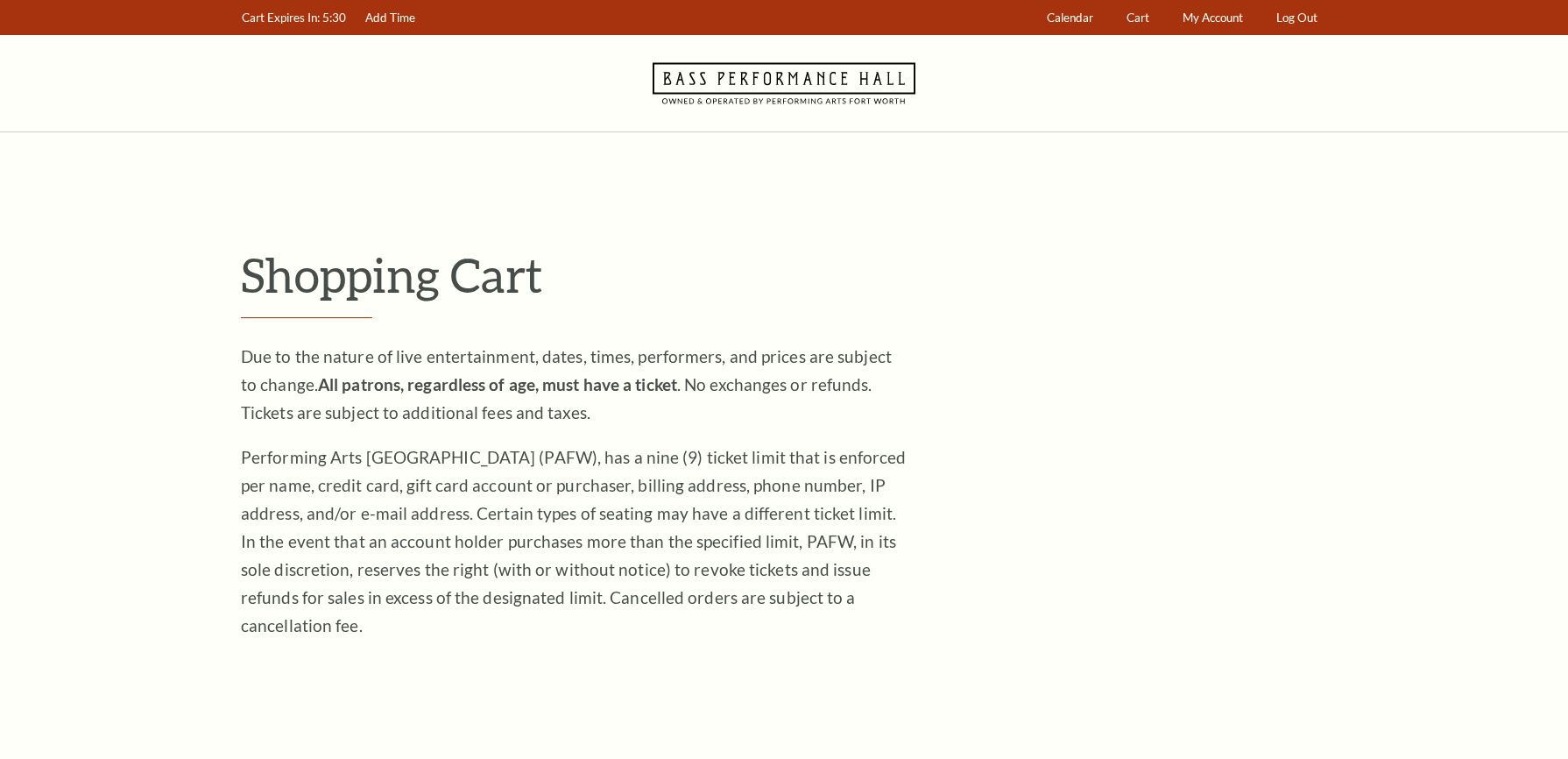 scroll, scrollTop: 0, scrollLeft: 0, axis: both 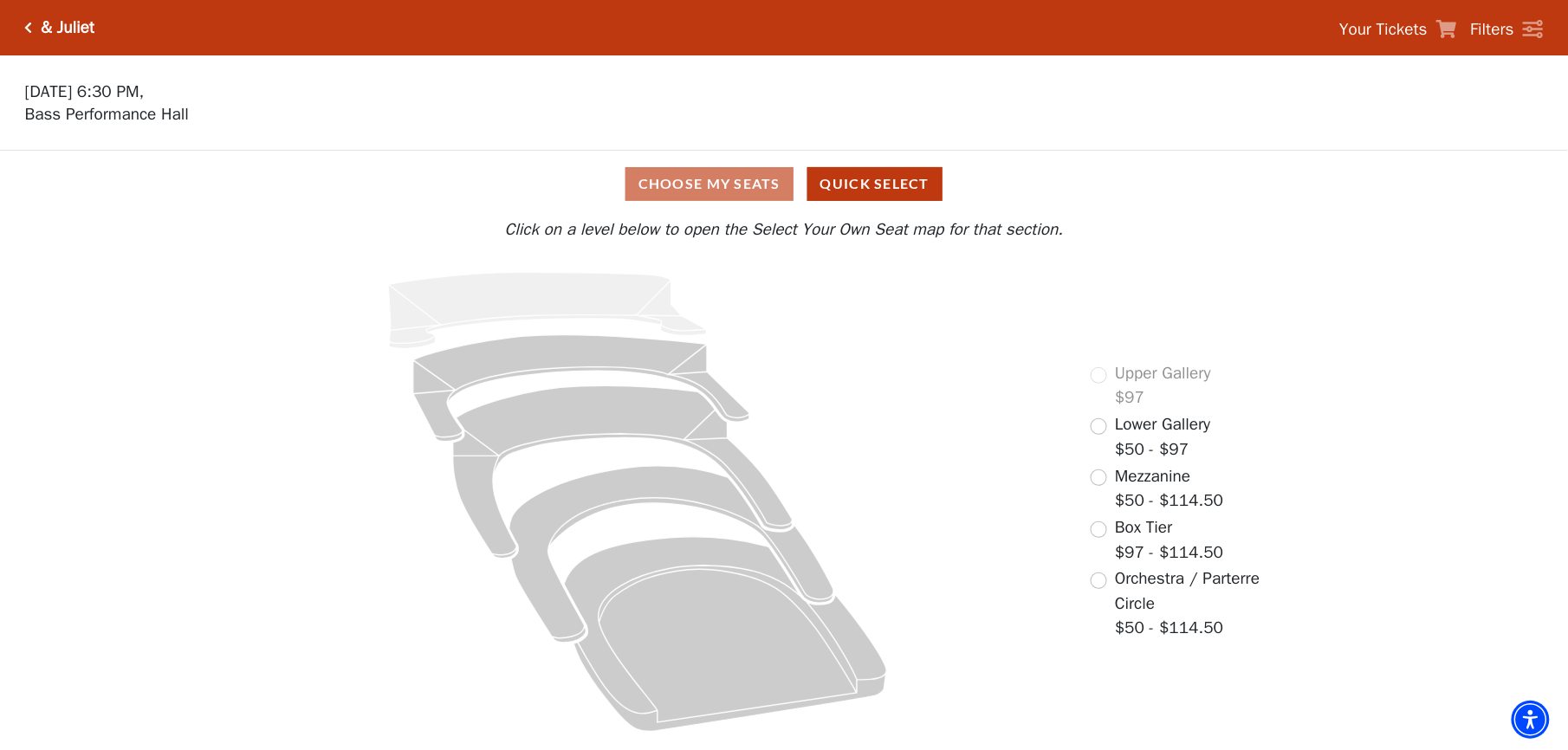 click on "Lower Gallery" at bounding box center (1163, 424) 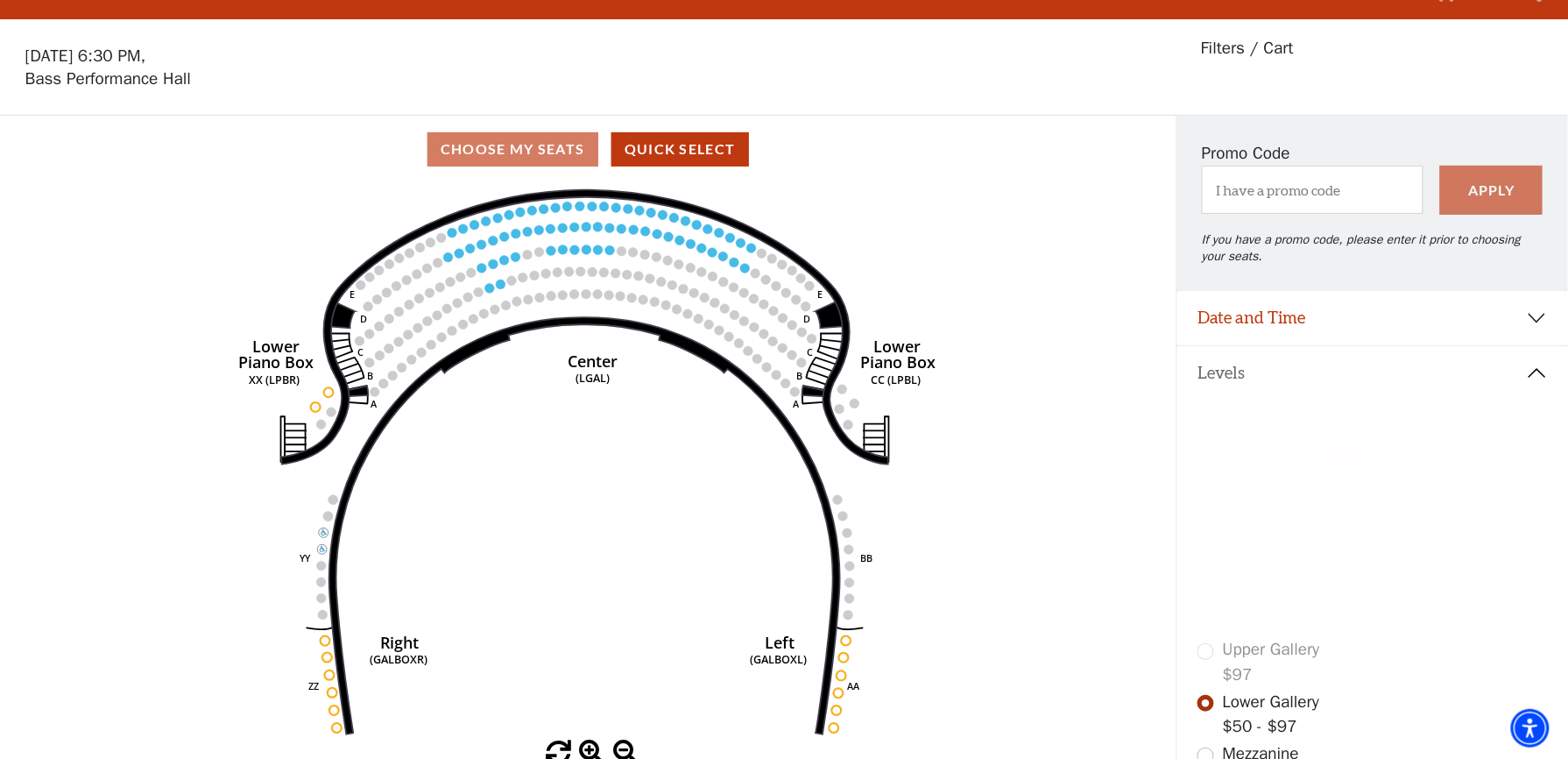 scroll, scrollTop: 0, scrollLeft: 0, axis: both 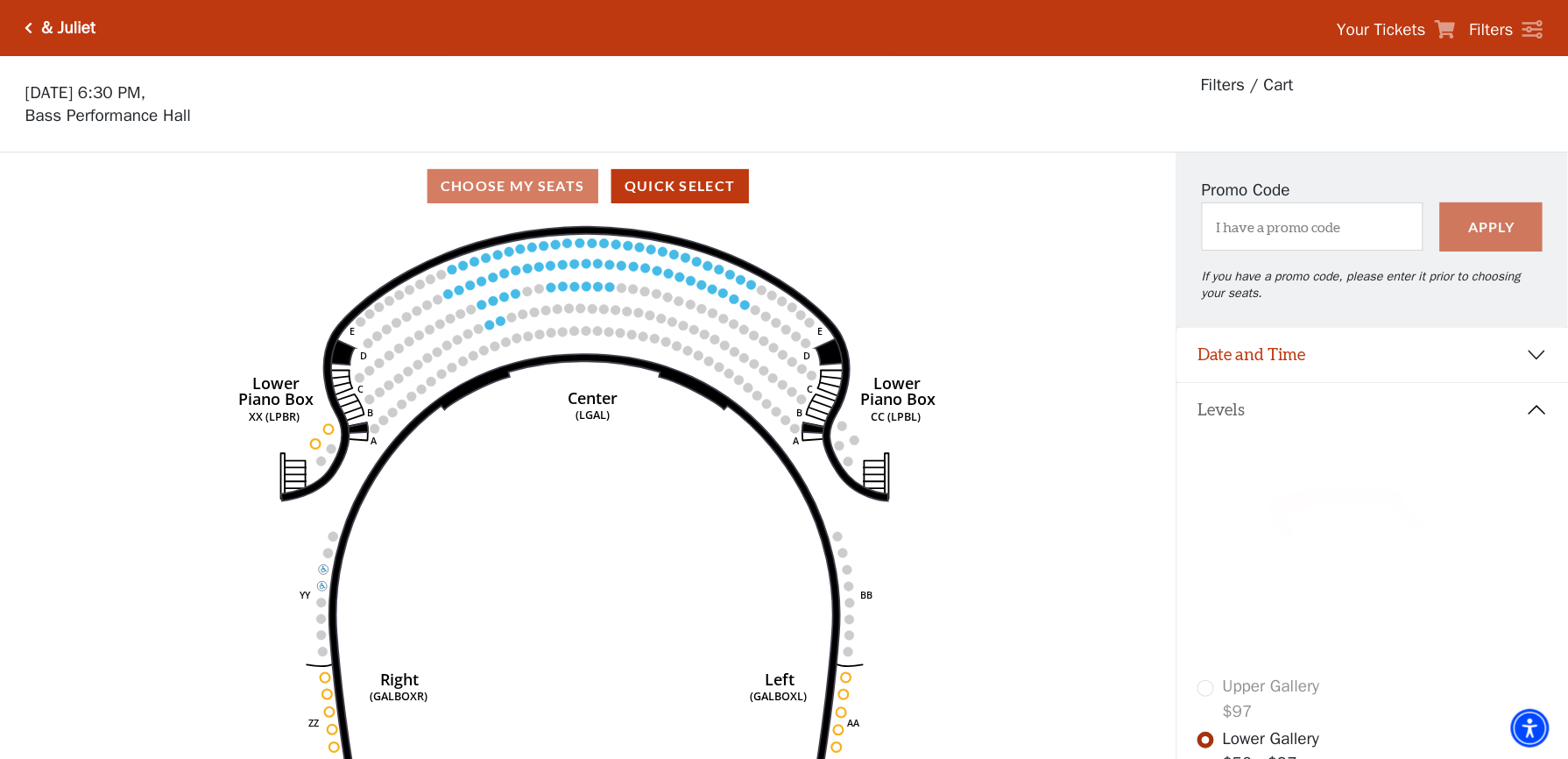 click 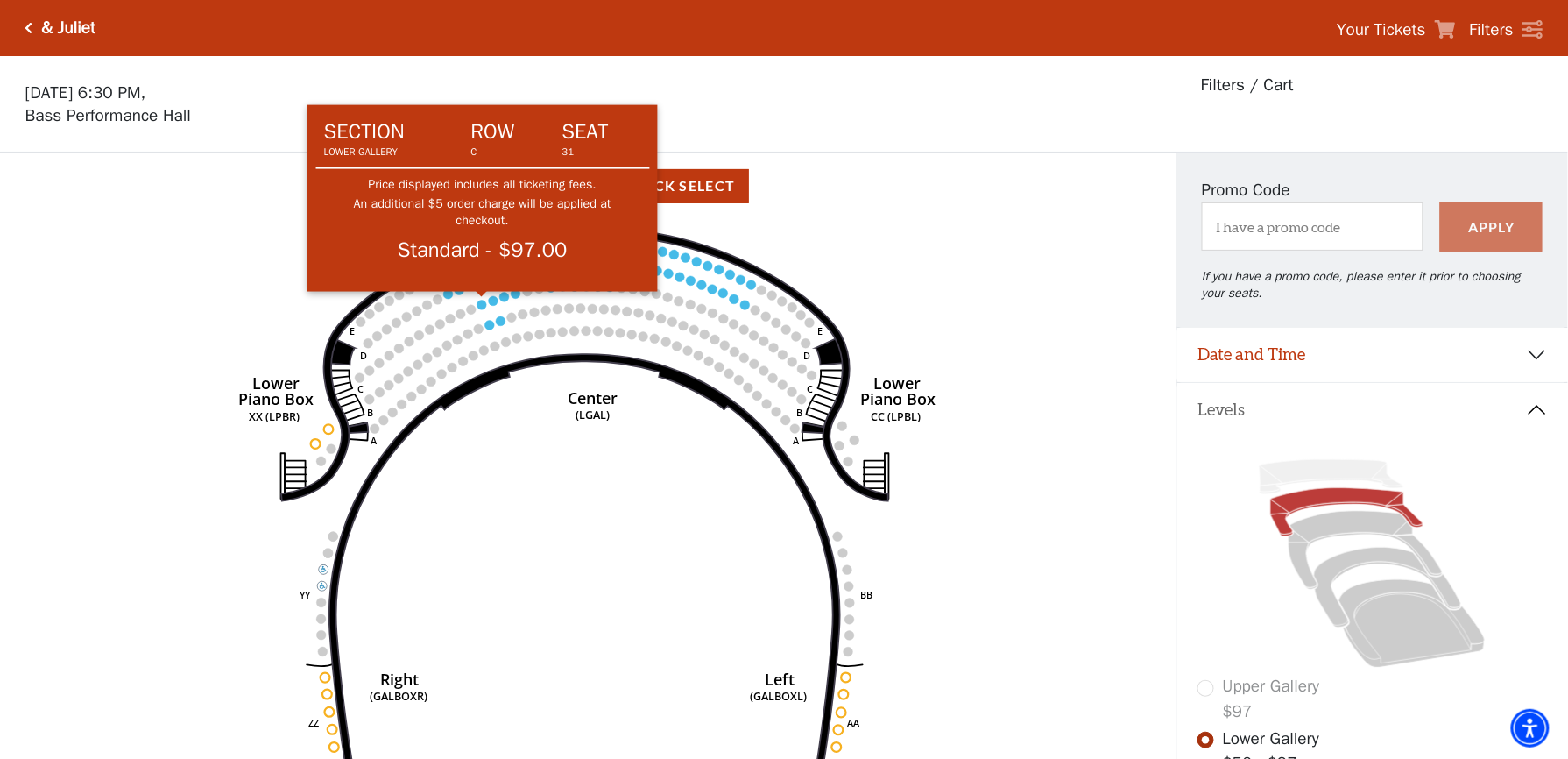 click 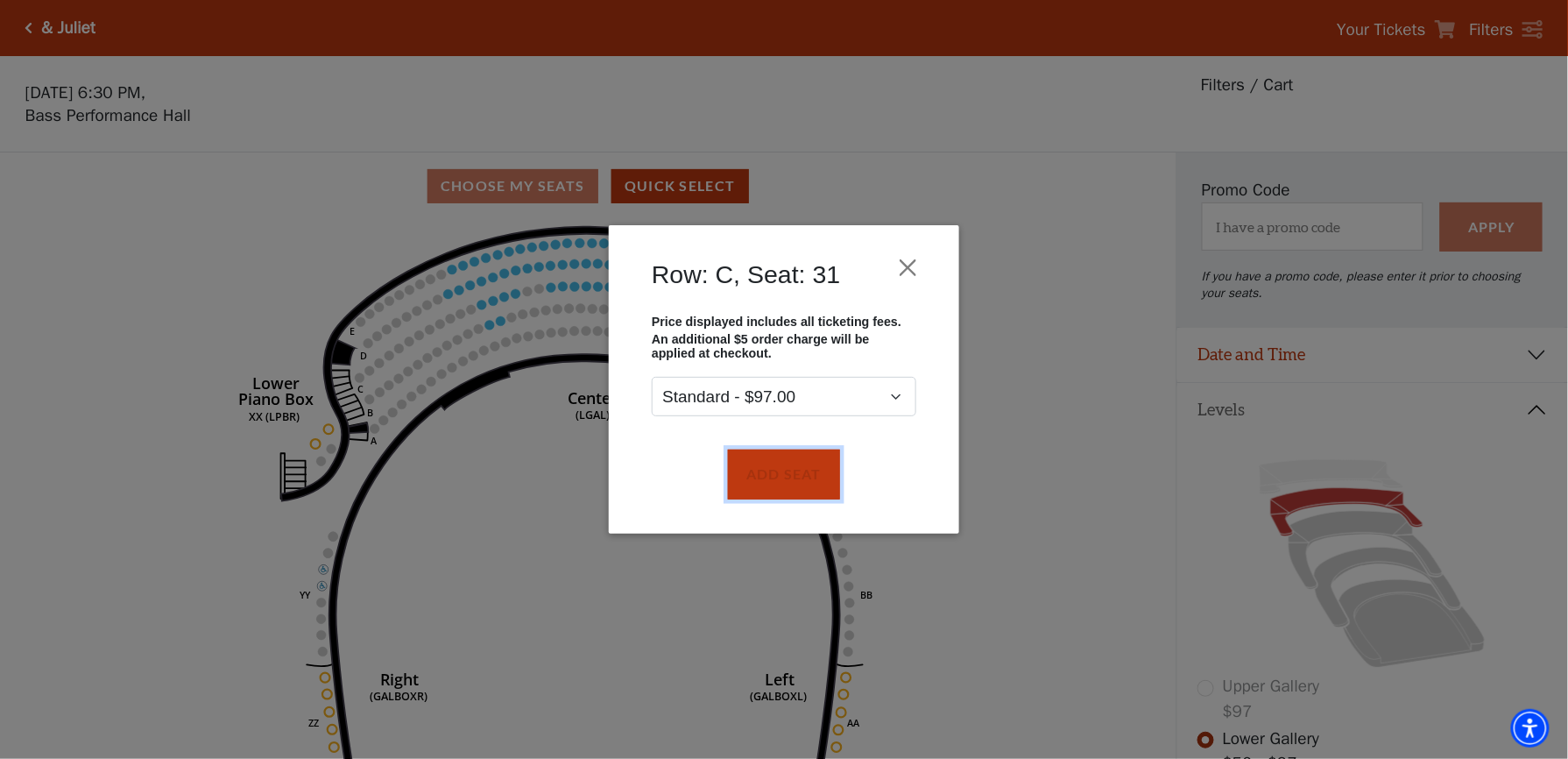 drag, startPoint x: 822, startPoint y: 464, endPoint x: 787, endPoint y: 446, distance: 39.35734 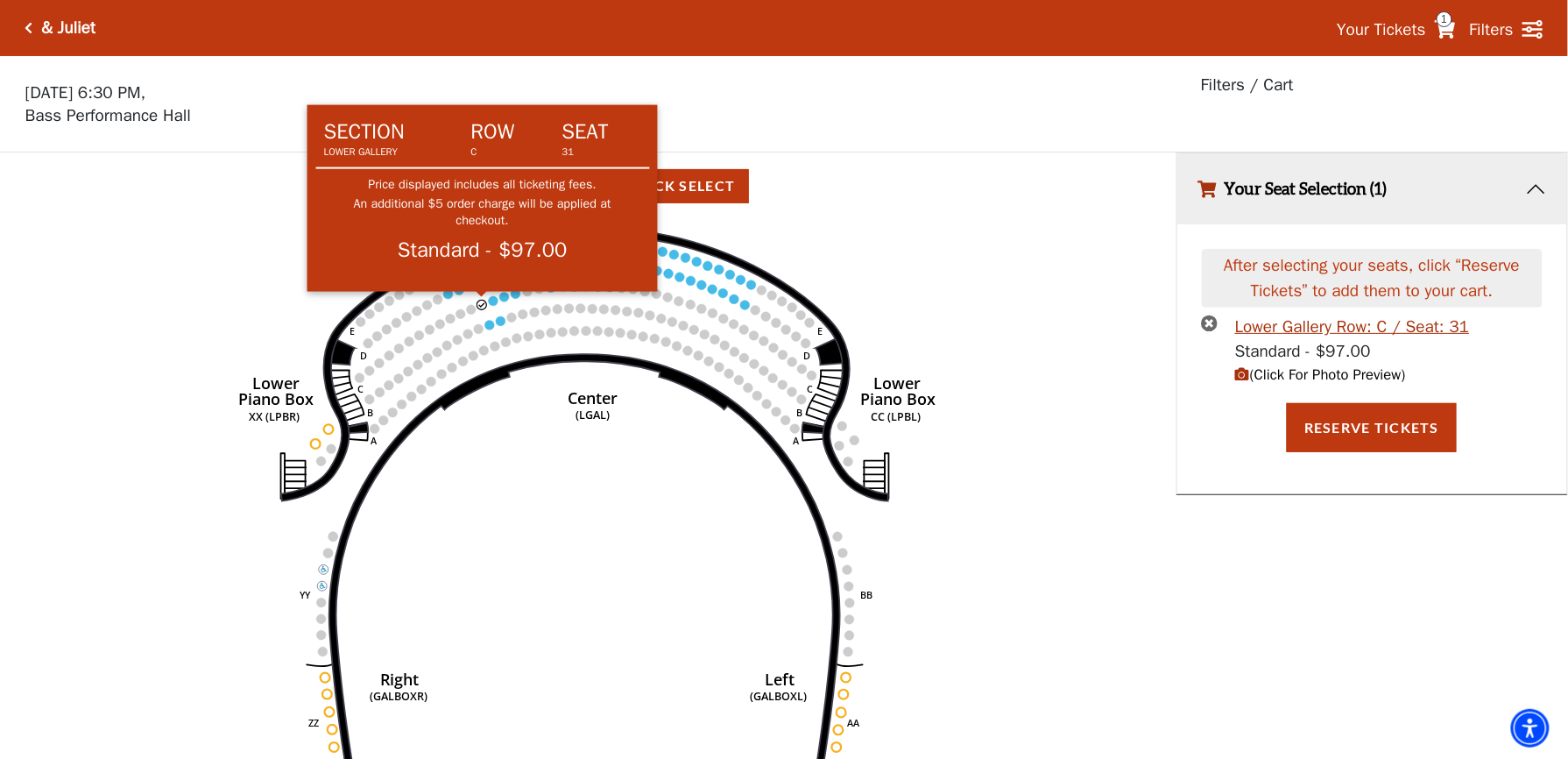 click 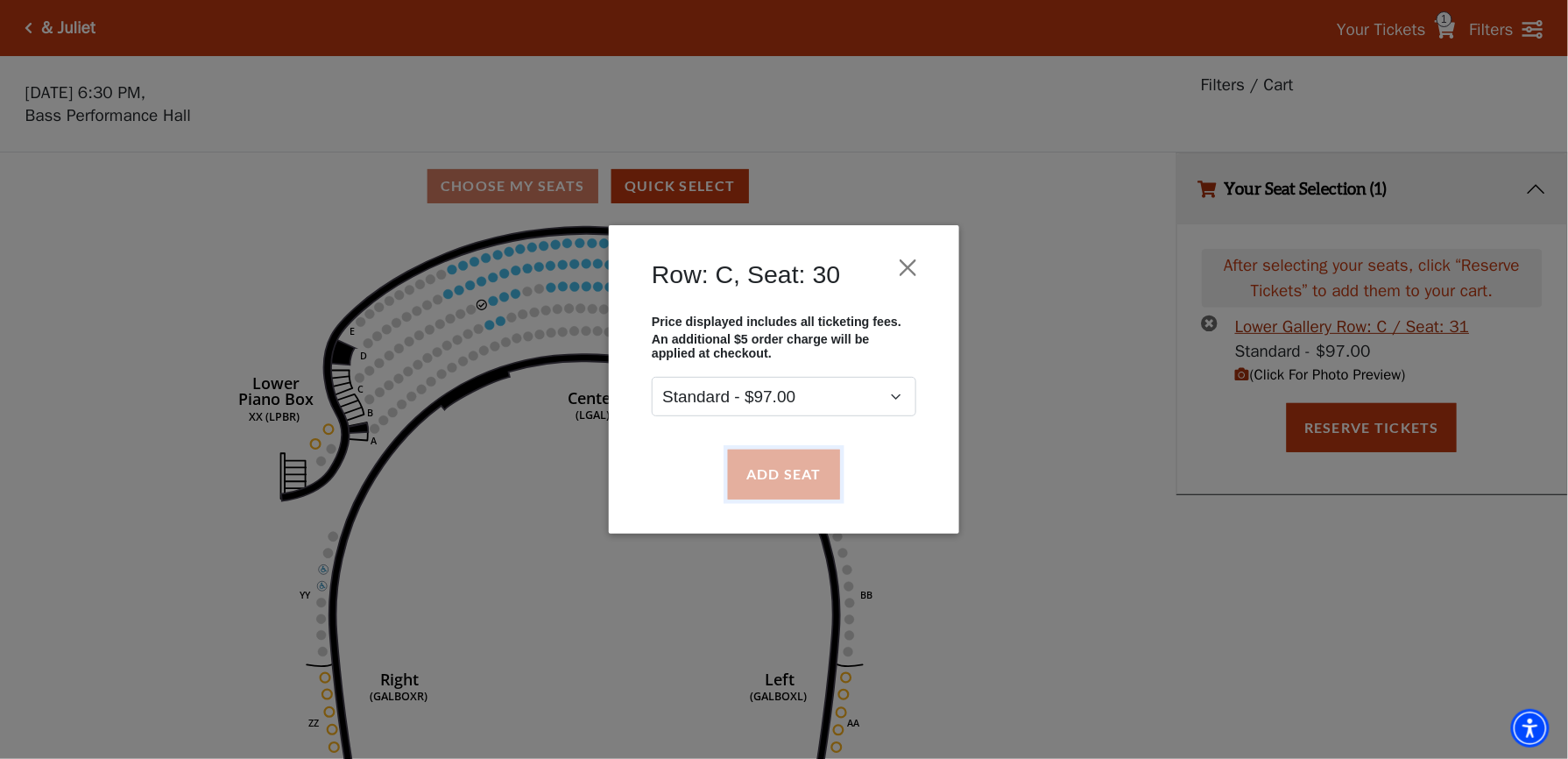 click on "Add Seat" at bounding box center (784, 474) 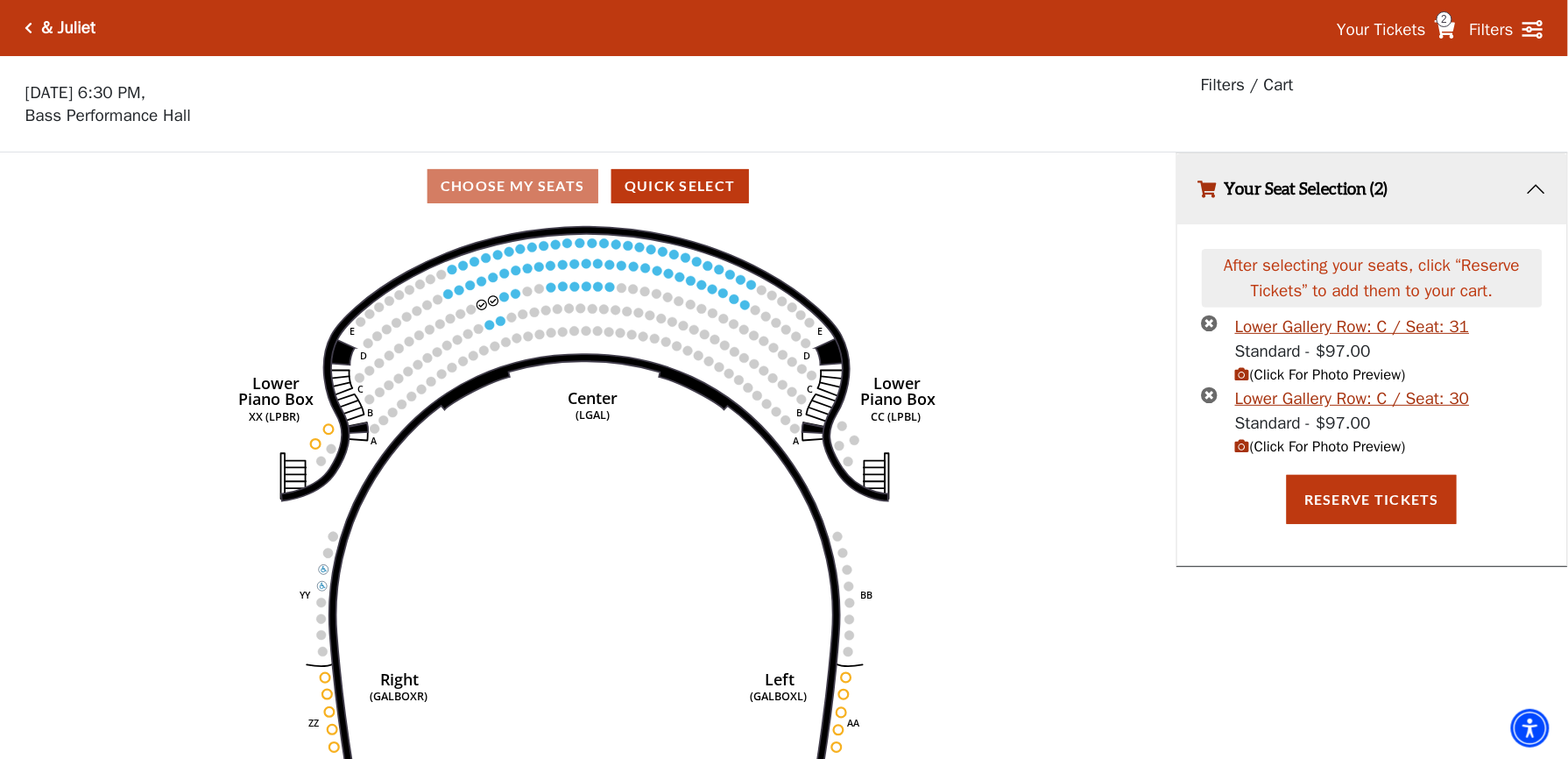 click 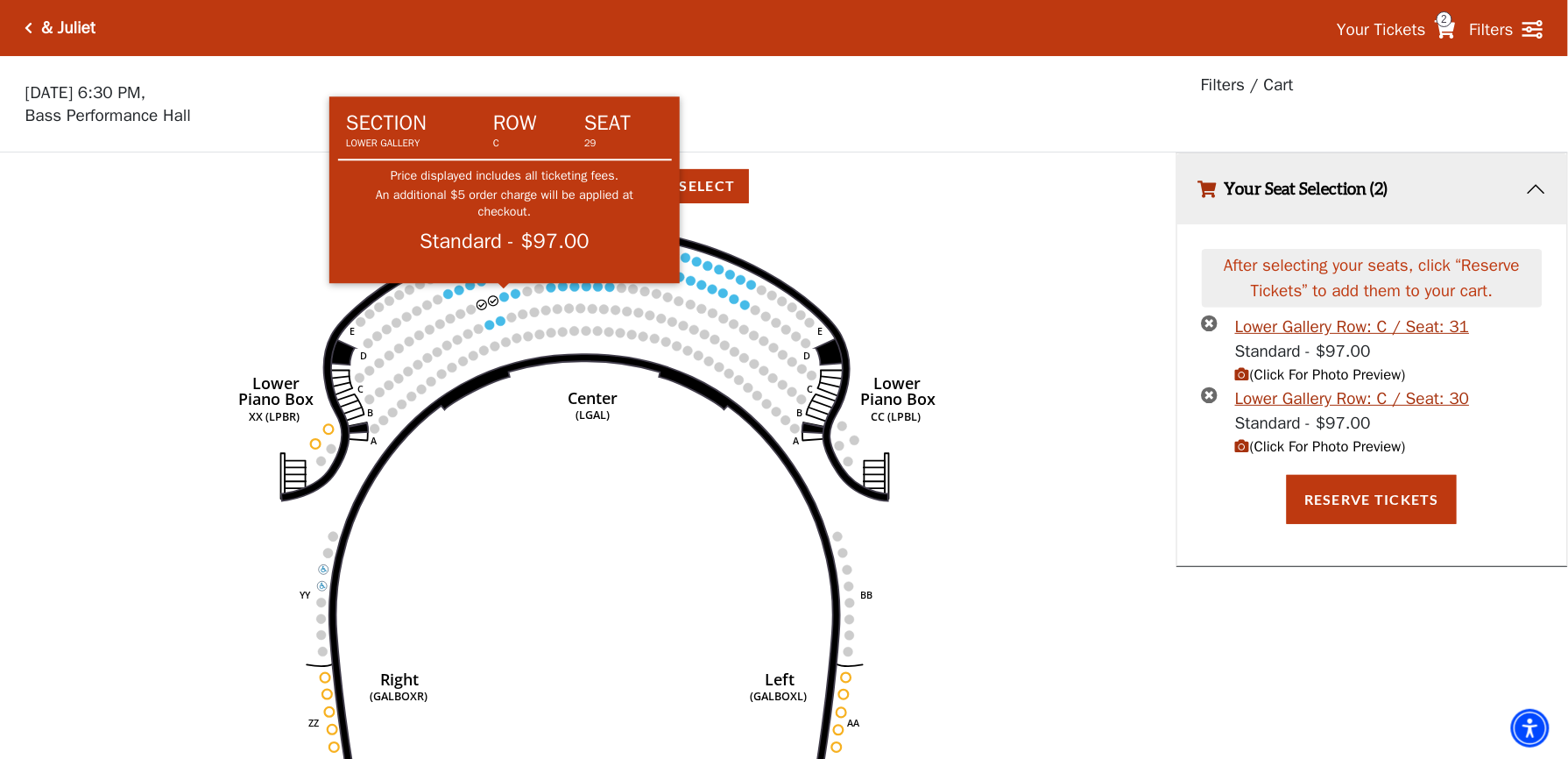 click 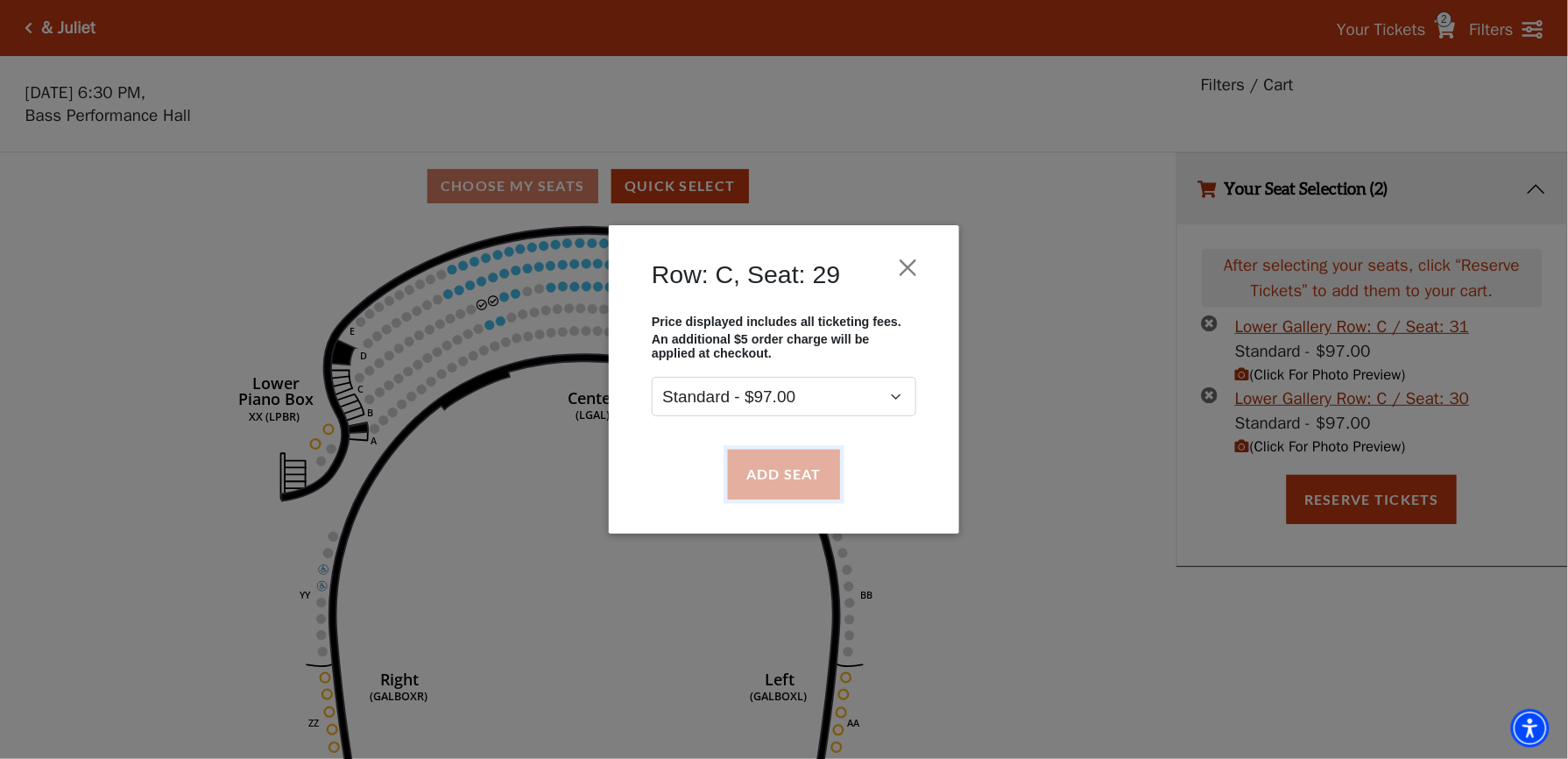 drag, startPoint x: 776, startPoint y: 474, endPoint x: 760, endPoint y: 463, distance: 19.416488 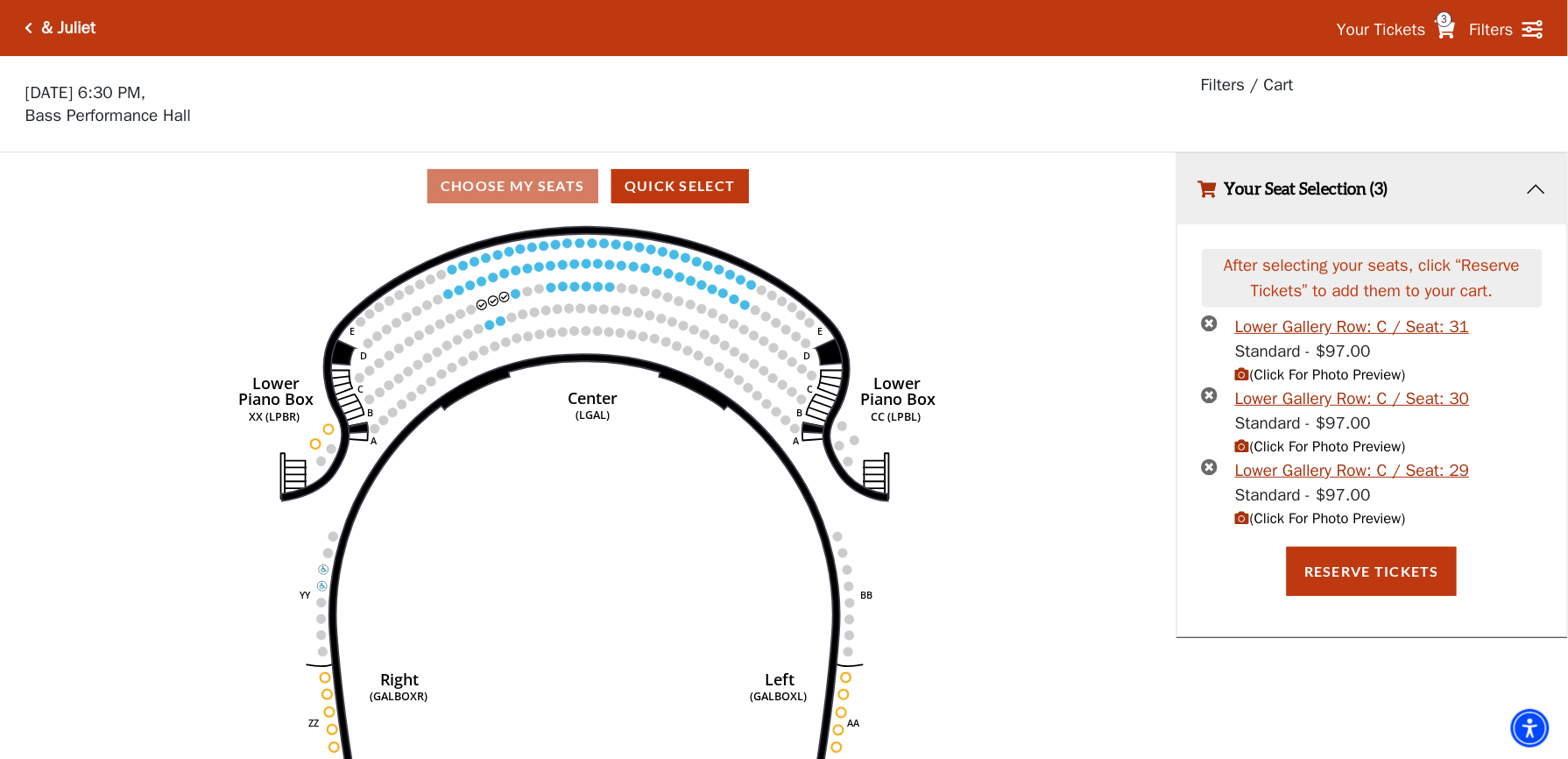 click on "Right   (GALBOXR)   E   D   C   B   A   E   D   C   B   A   YY   ZZ   Left   (GALBOXL)   BB   AA   Center   Lower   Piano Box   (LGAL)   CC (LPBL)   Lower   Piano Box   XX (LPBR)" 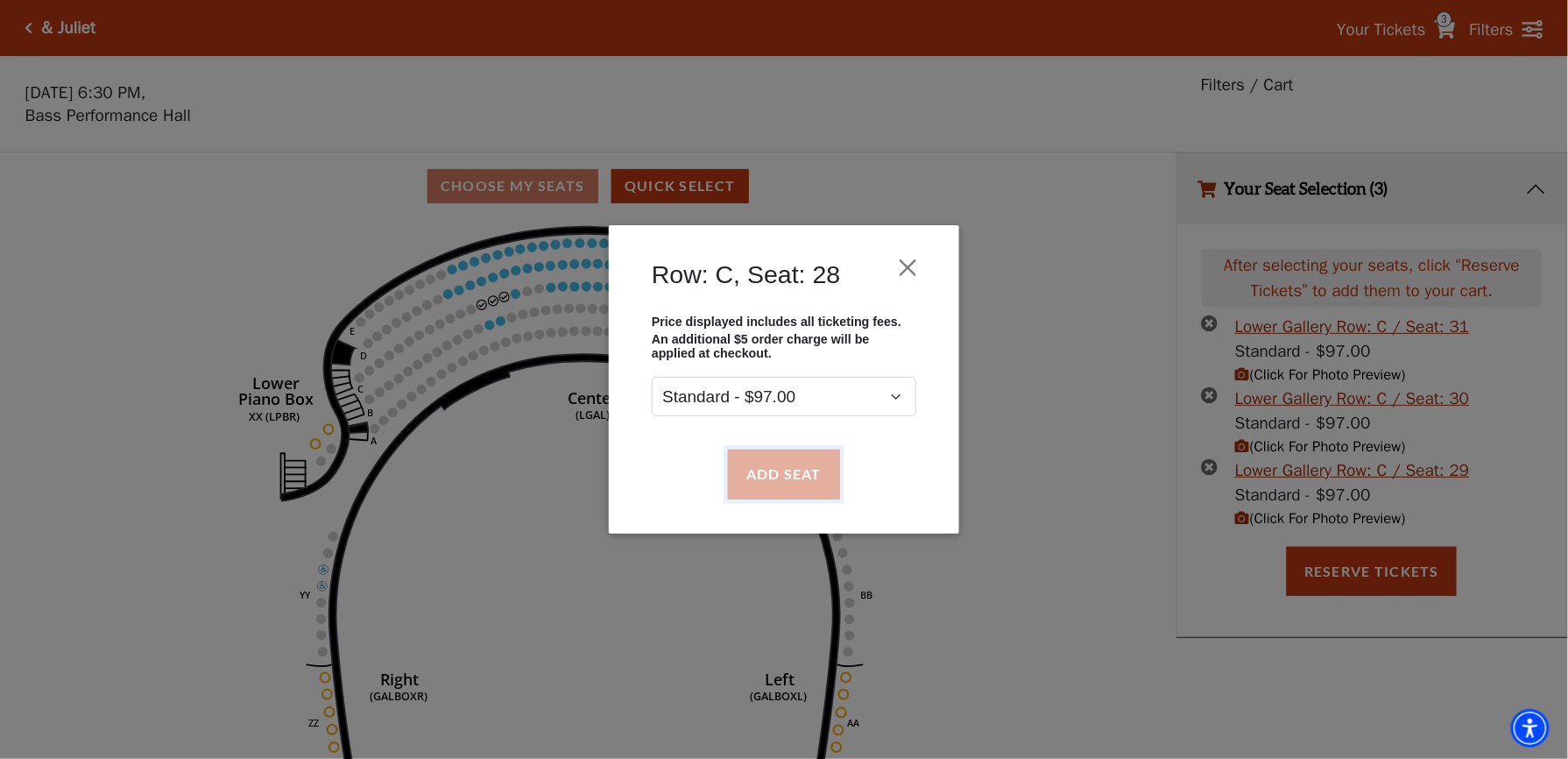 drag, startPoint x: 808, startPoint y: 478, endPoint x: 940, endPoint y: 436, distance: 138.52076 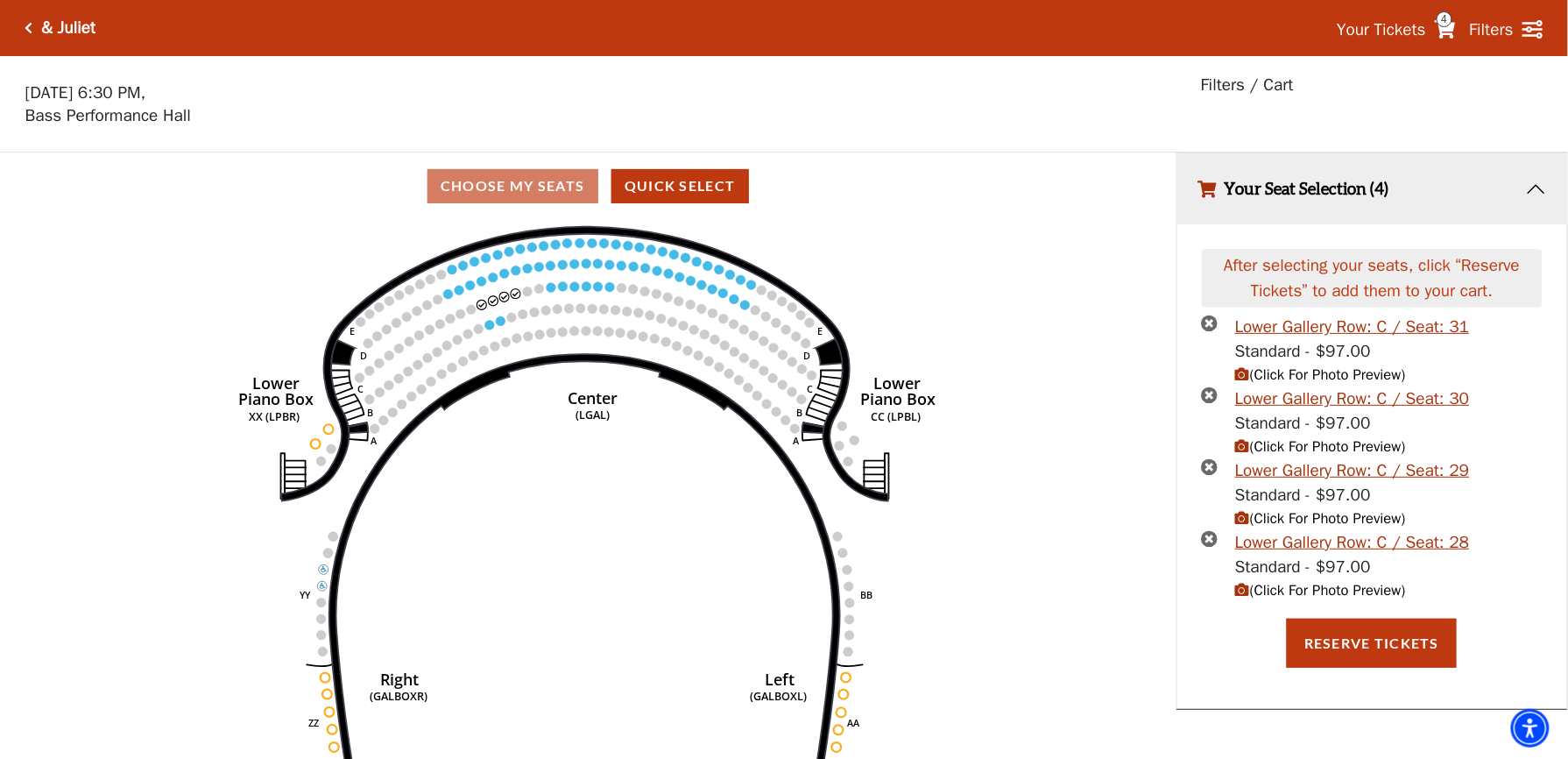 click on "Right   (GALBOXR)   E   D   C   B   A   E   D   C   B   A   YY   ZZ   Left   (GALBOXL)   BB   AA   Center   Lower   Piano Box   (LGAL)   CC (LPBL)   Lower   Piano Box   XX (LPBR)" 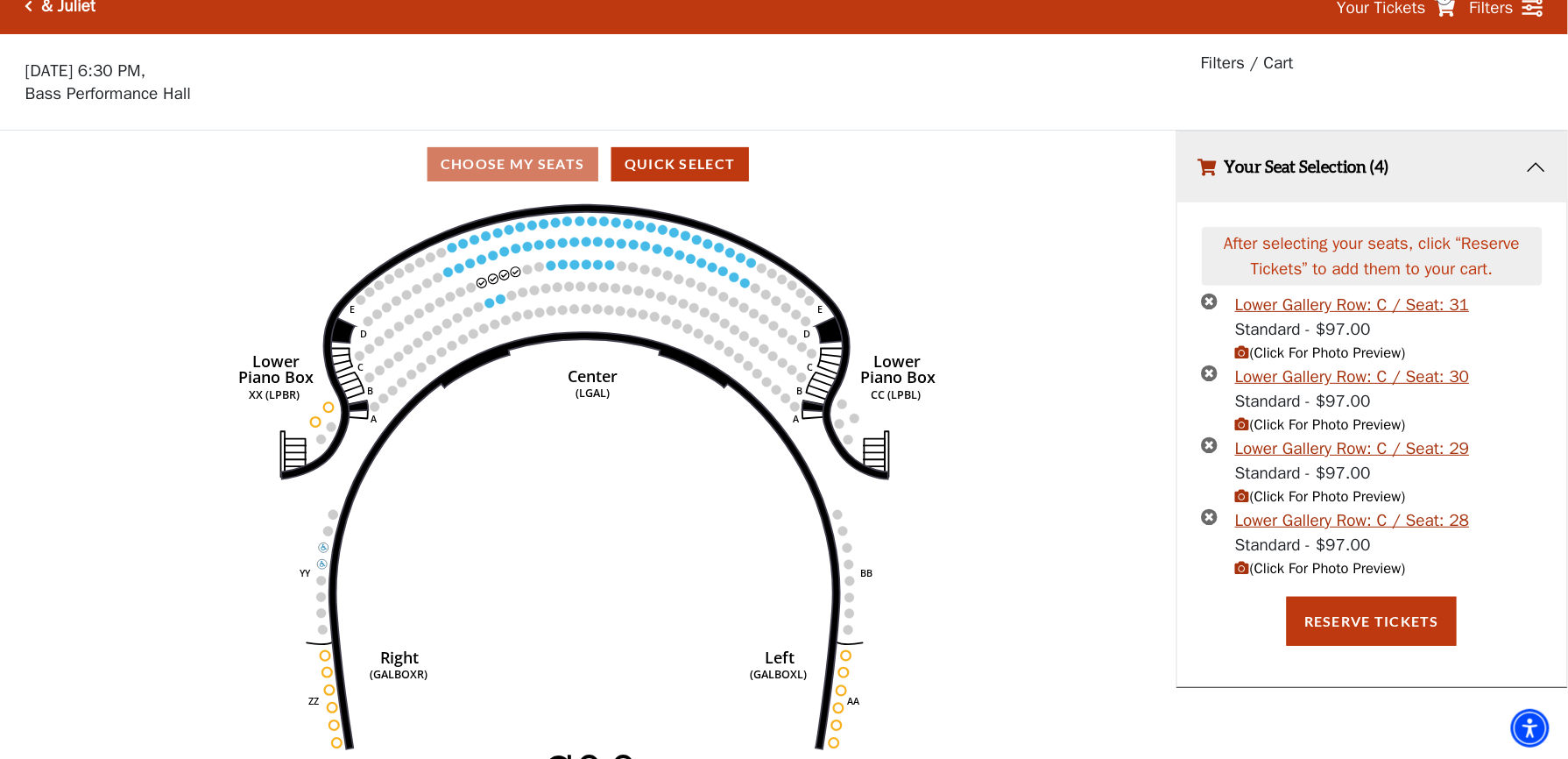 scroll, scrollTop: 43, scrollLeft: 0, axis: vertical 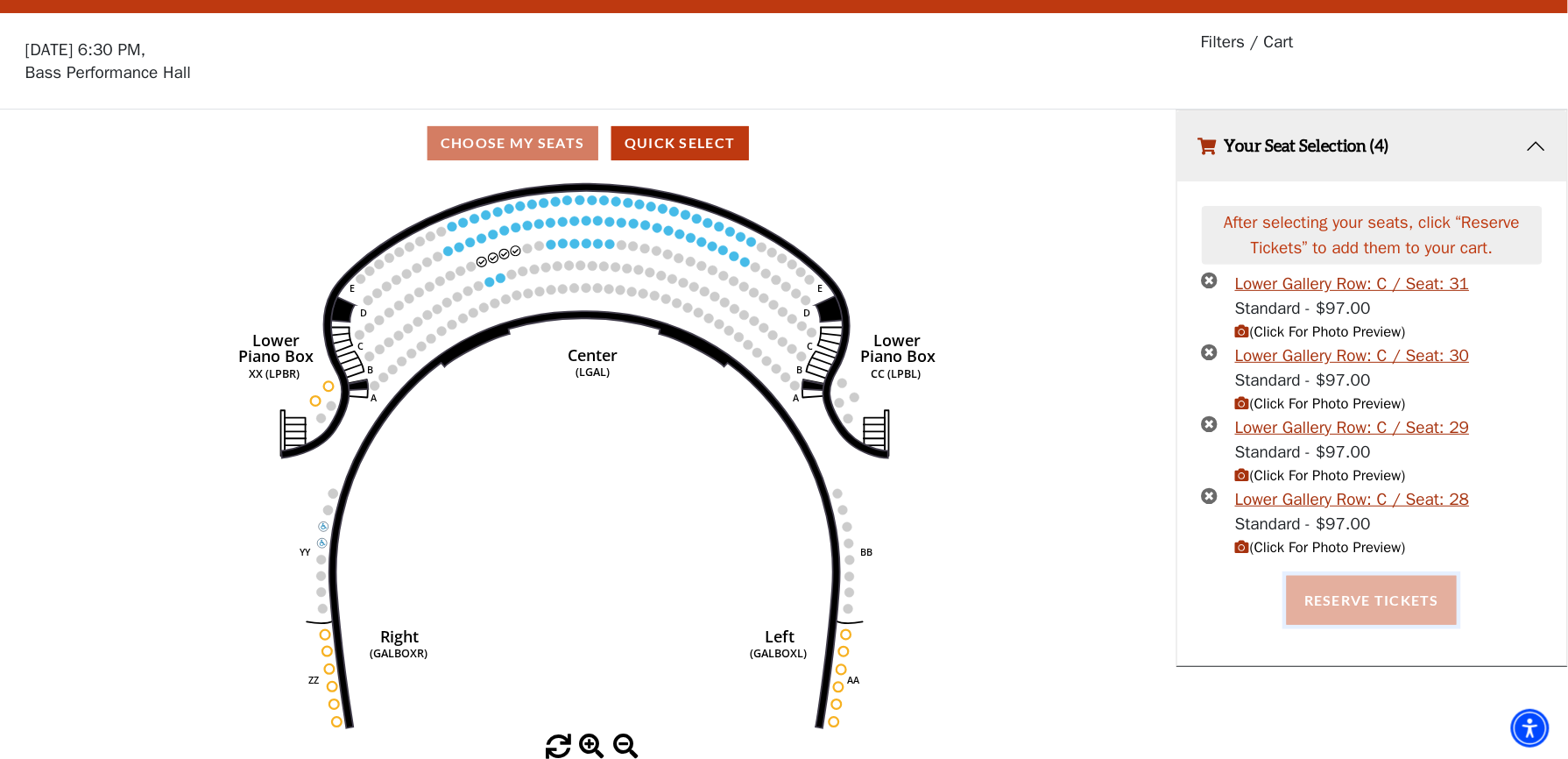 click on "Reserve Tickets" at bounding box center (1372, 600) 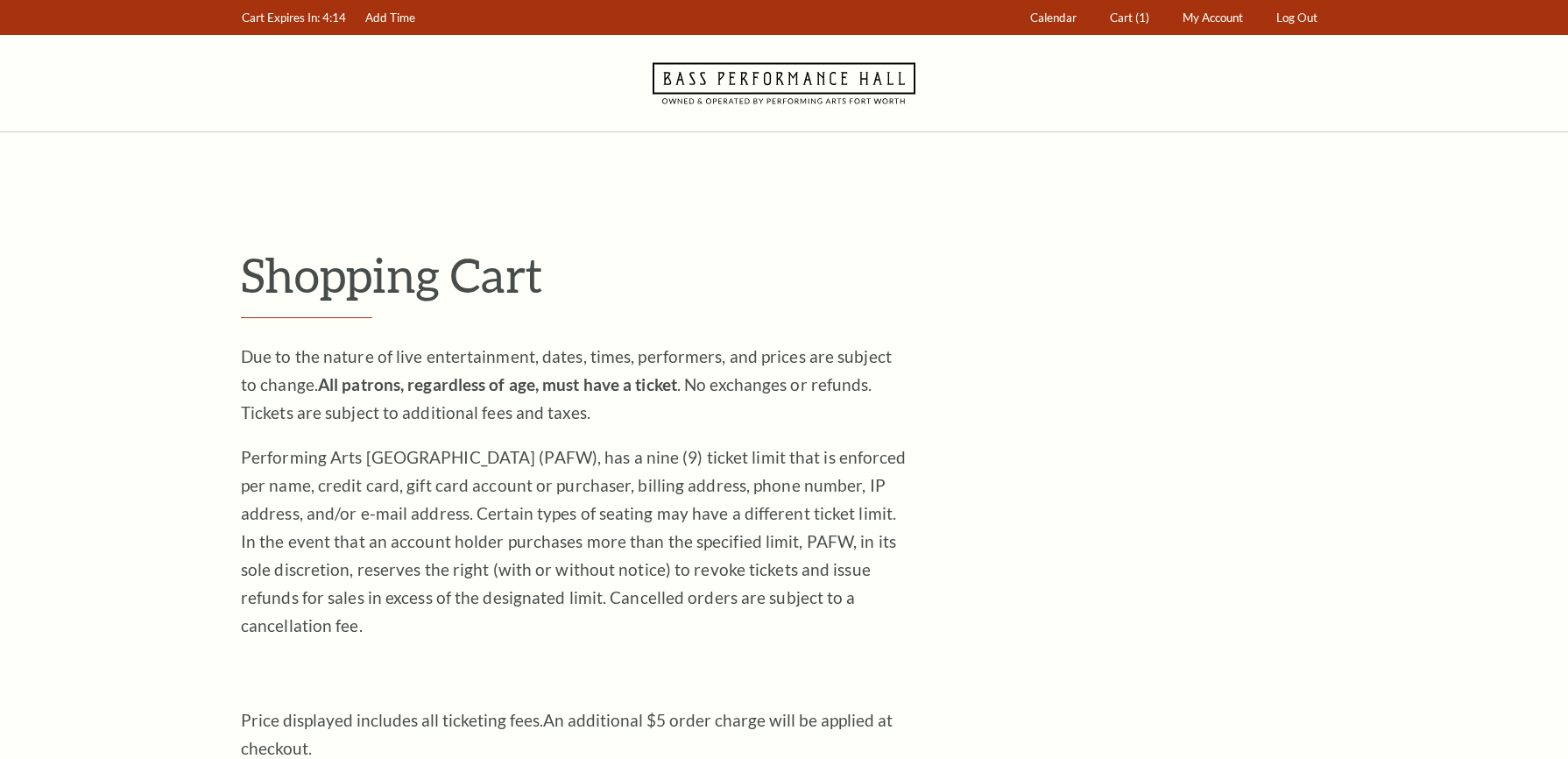 scroll, scrollTop: 0, scrollLeft: 0, axis: both 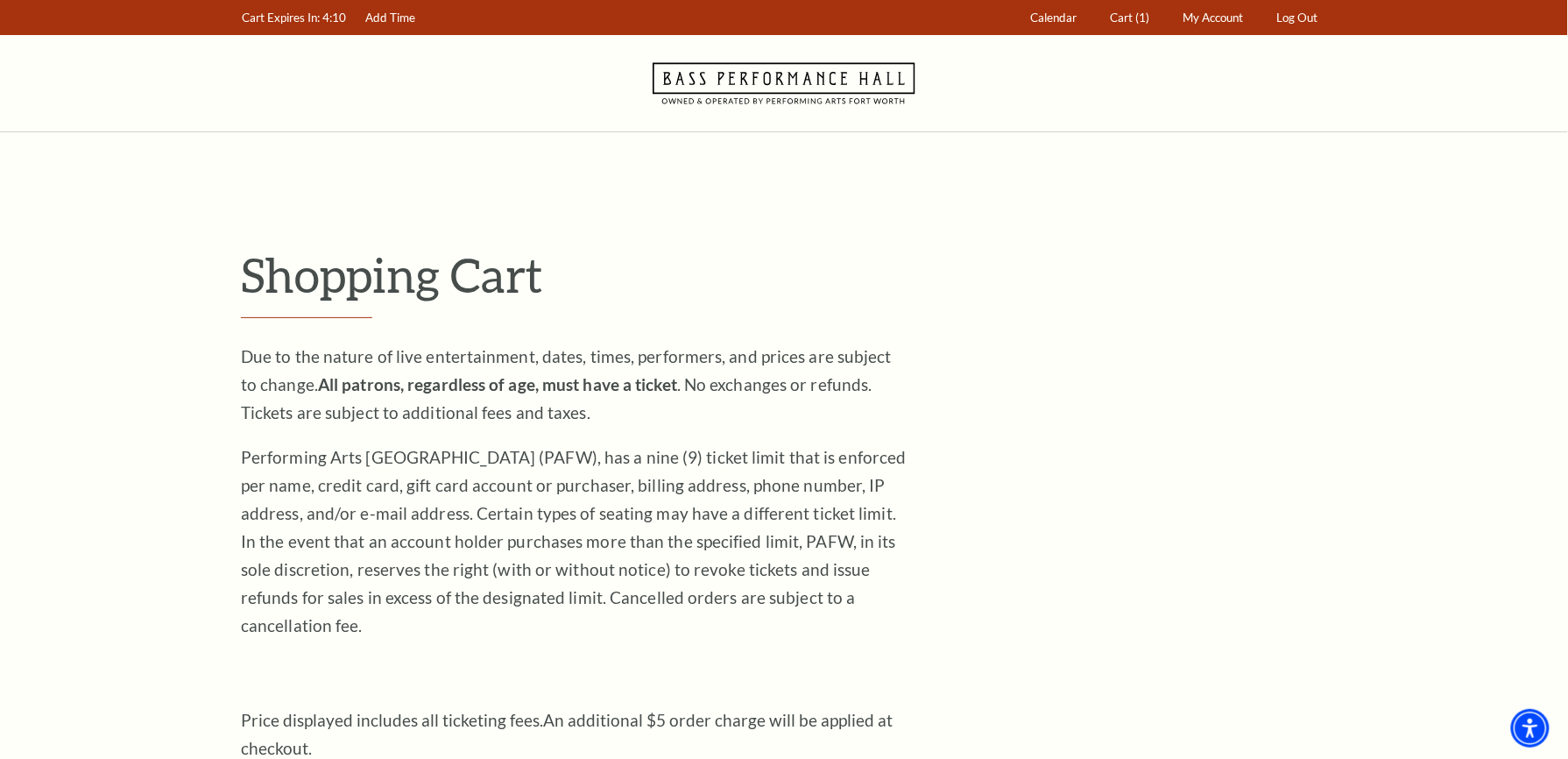 click on "Notice
×
Tickets cannot be removed during a Ticket Exchange. Choose Start Over to begin the Ticket Exchange Process again from the beginning, or close this dialogue to resume.
Close
Start Over
Notice
×
Subscriptions cannot be removed during a Renewal. Choose Start Over to begin the Renewal Process again from the beginning, or close this dialogue to resume.
Close
Start Over
Shopping Cart" at bounding box center (784, 1242) 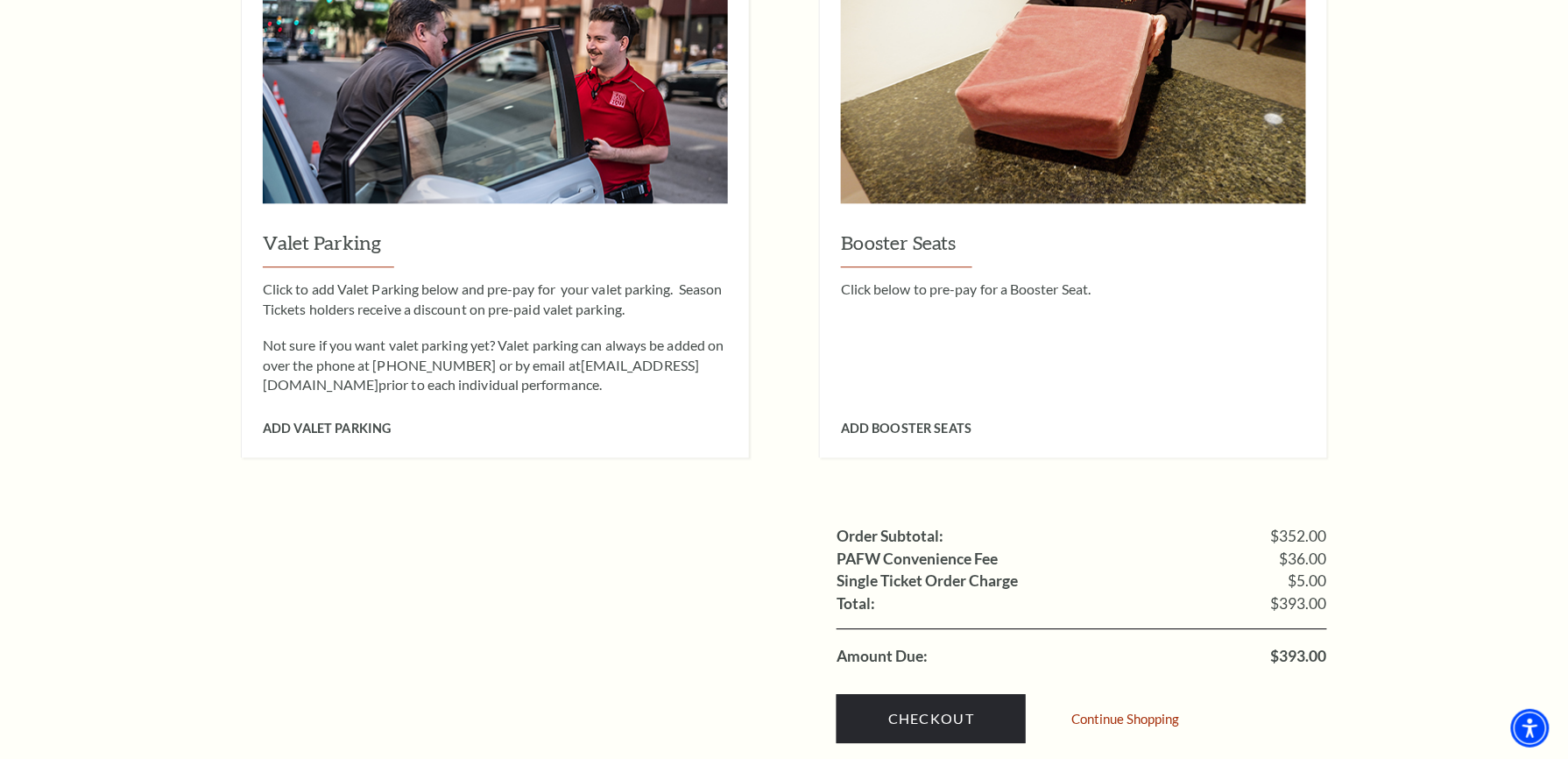 scroll, scrollTop: 1519, scrollLeft: 0, axis: vertical 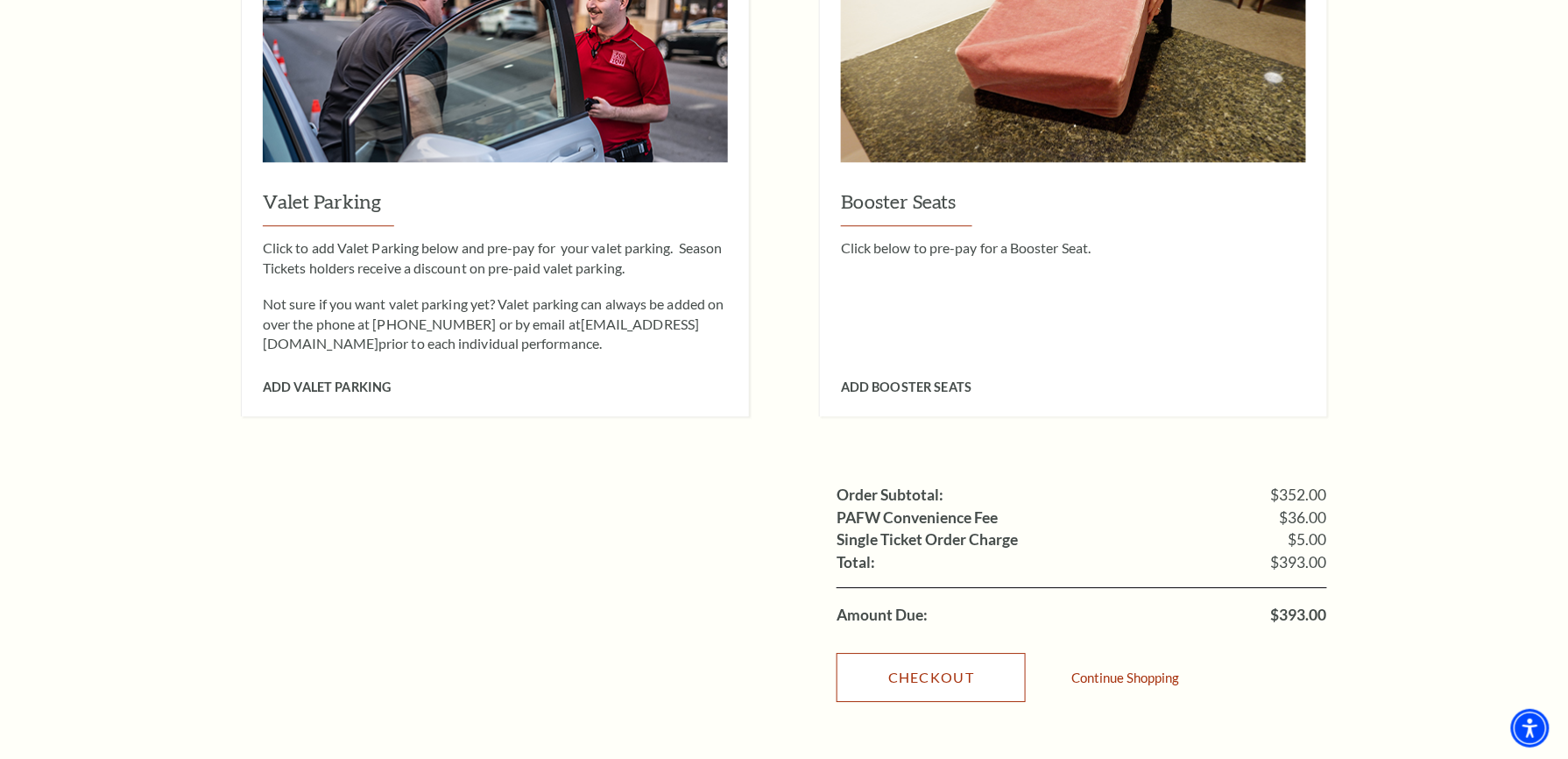 click on "Checkout" at bounding box center [931, 677] 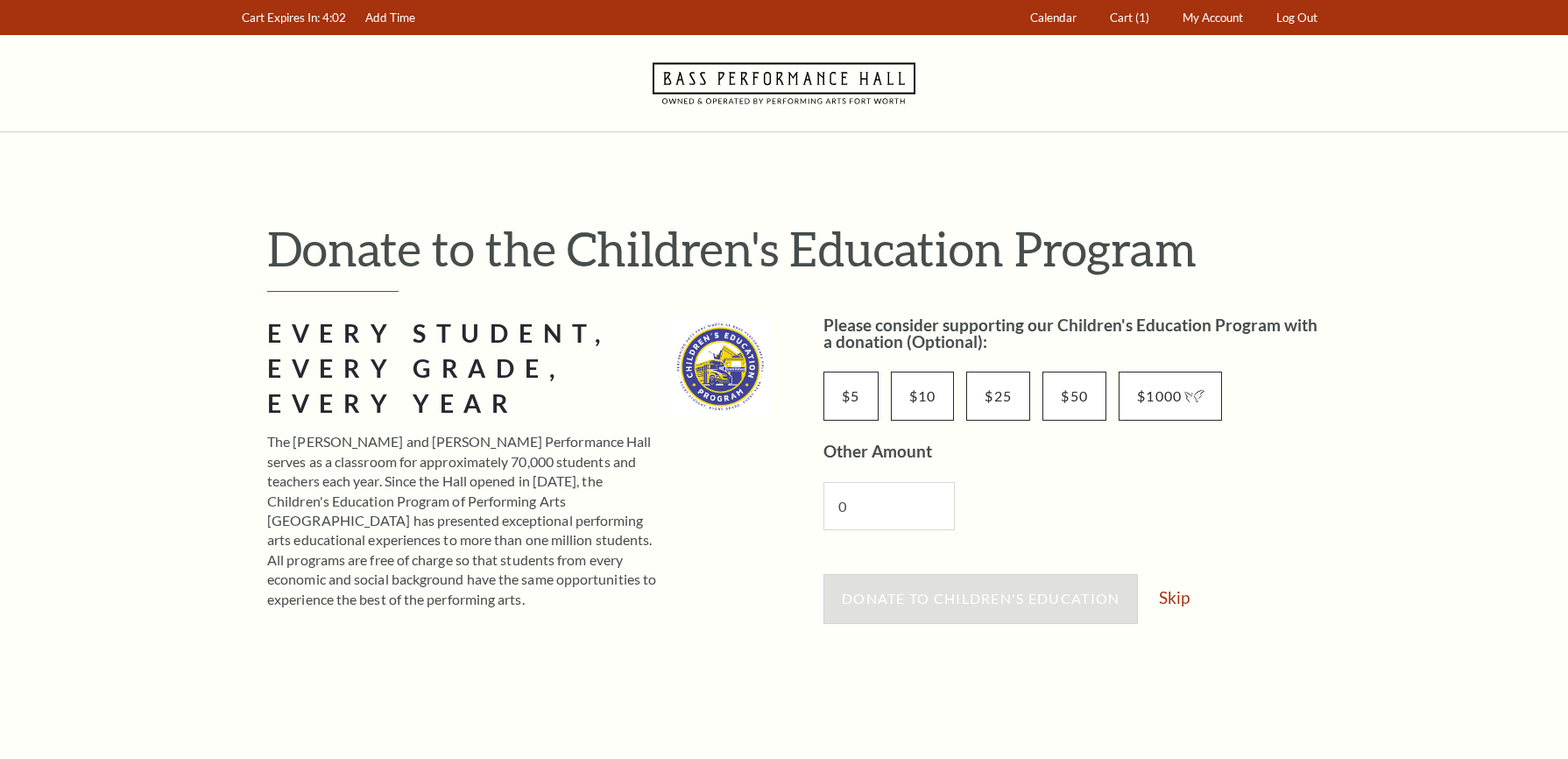 scroll, scrollTop: 0, scrollLeft: 0, axis: both 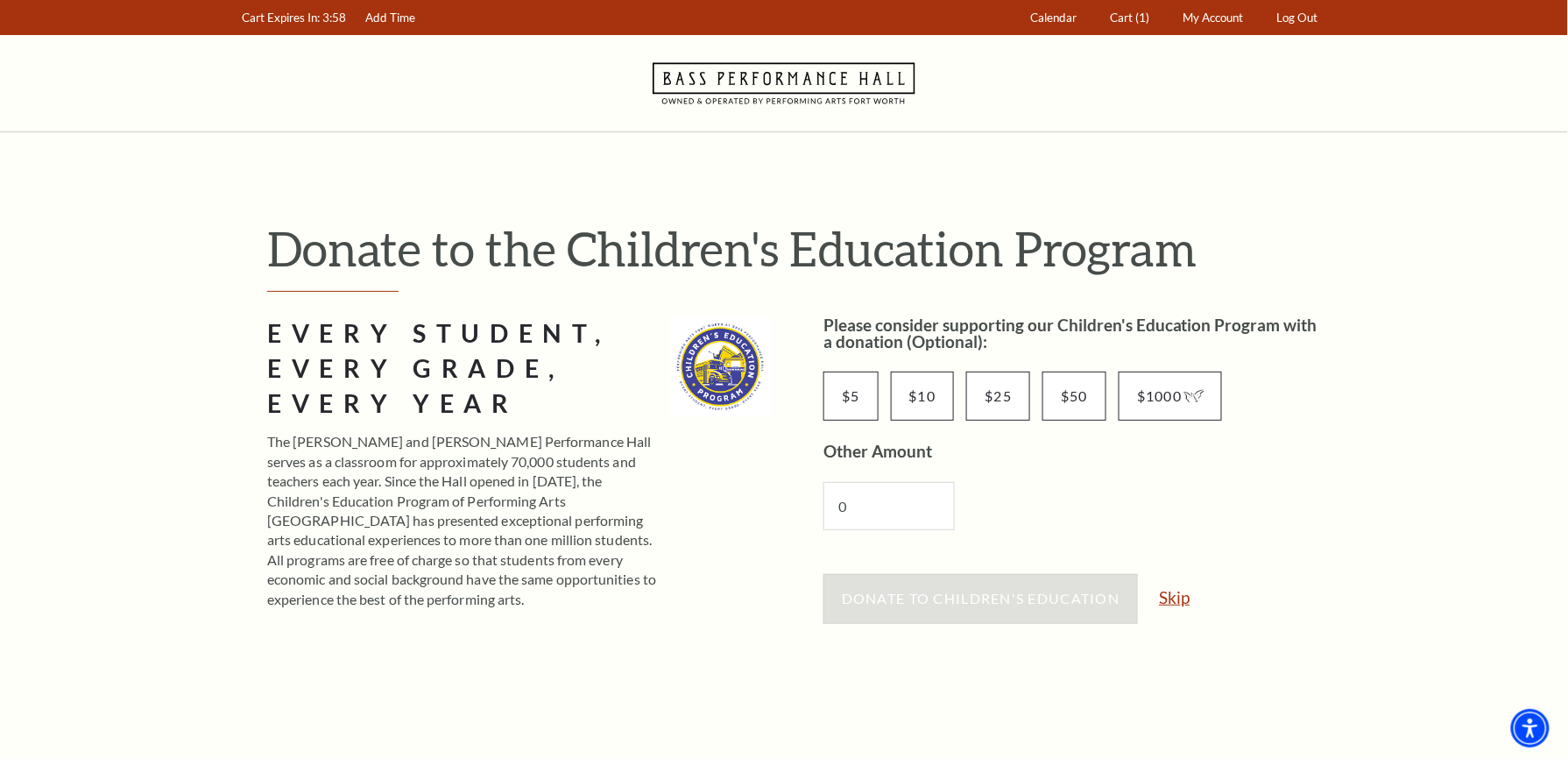 click on "Skip" at bounding box center [1174, 597] 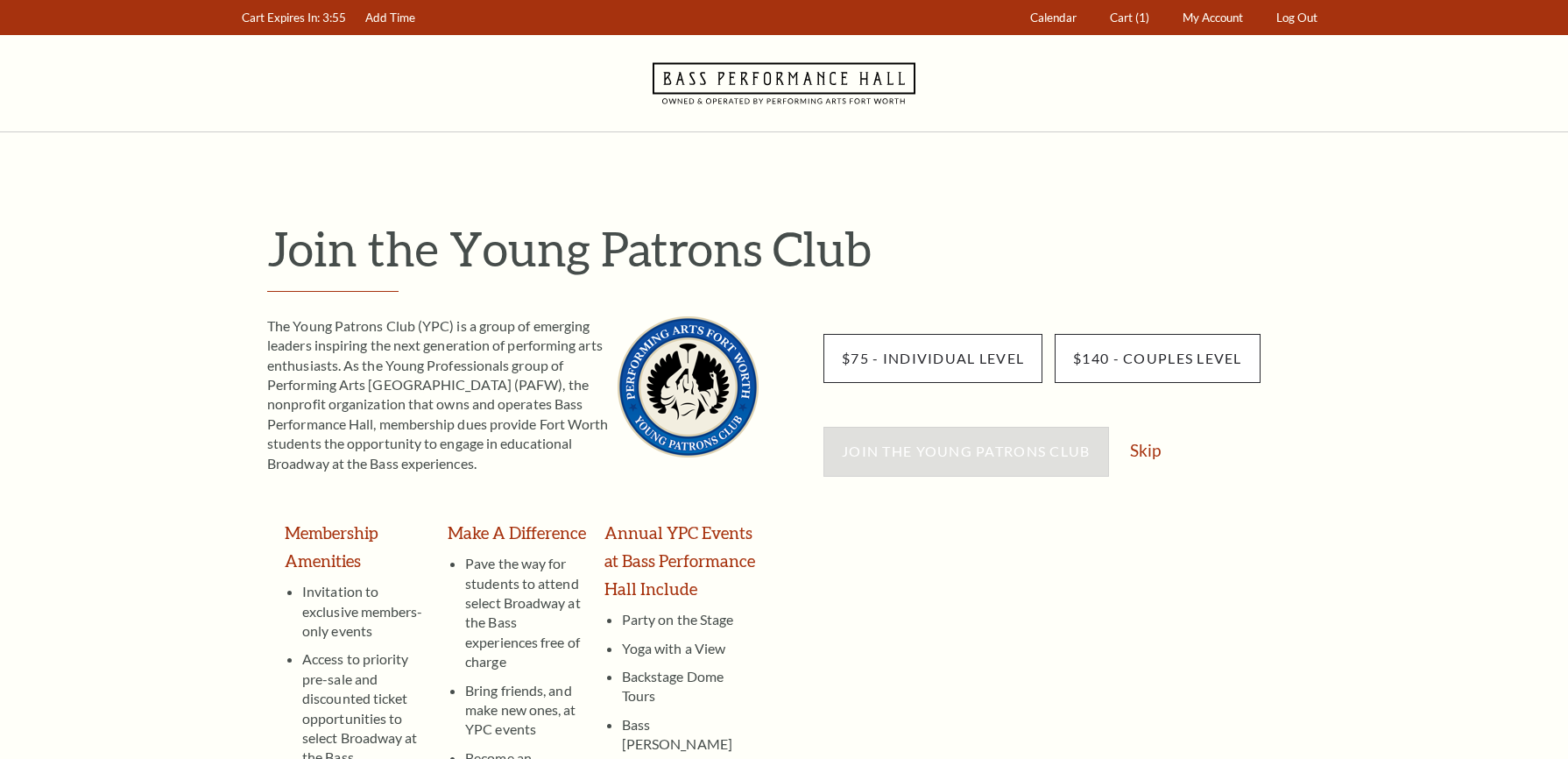 scroll, scrollTop: 0, scrollLeft: 0, axis: both 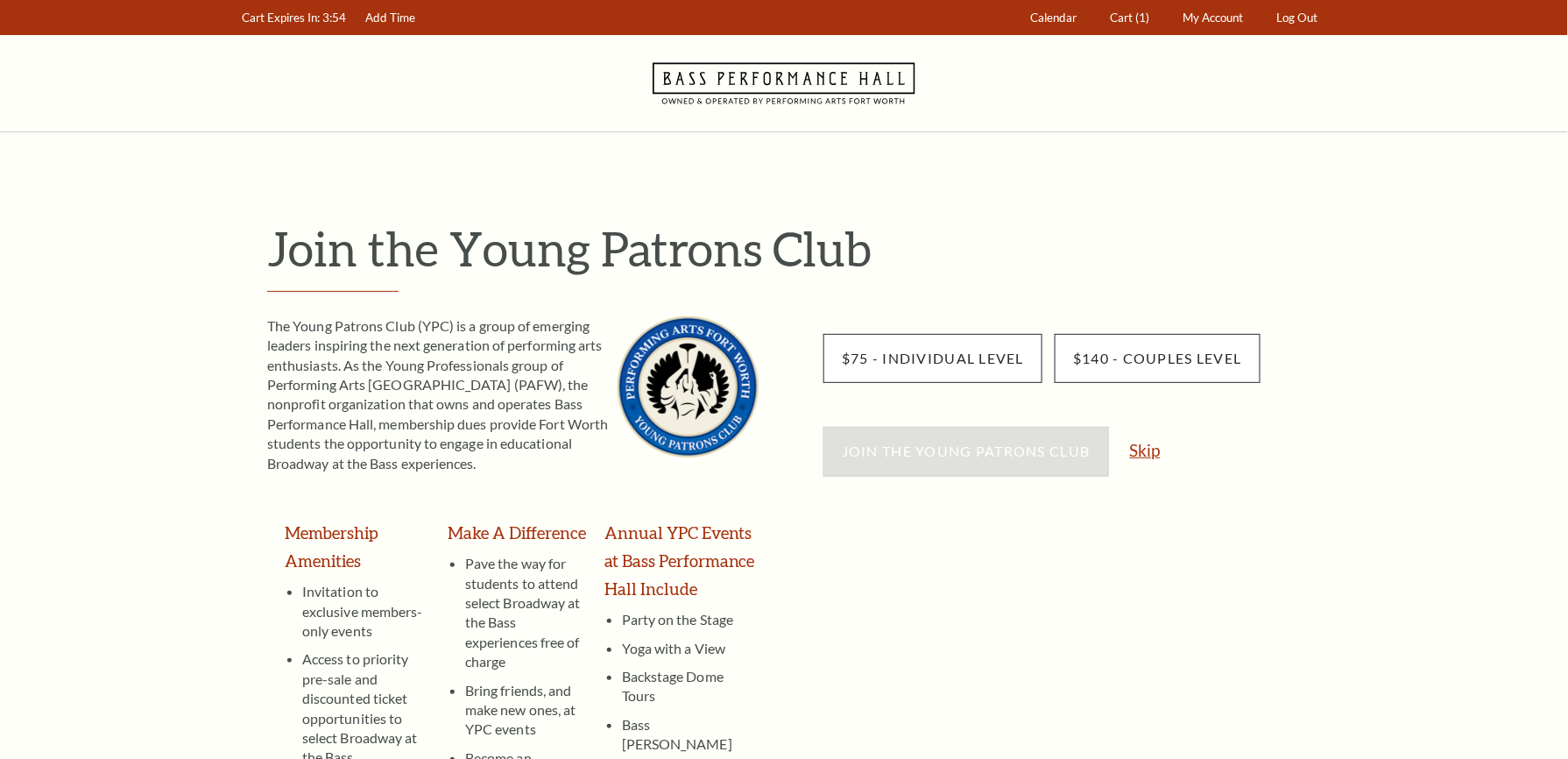 click on "Skip" at bounding box center [1145, 450] 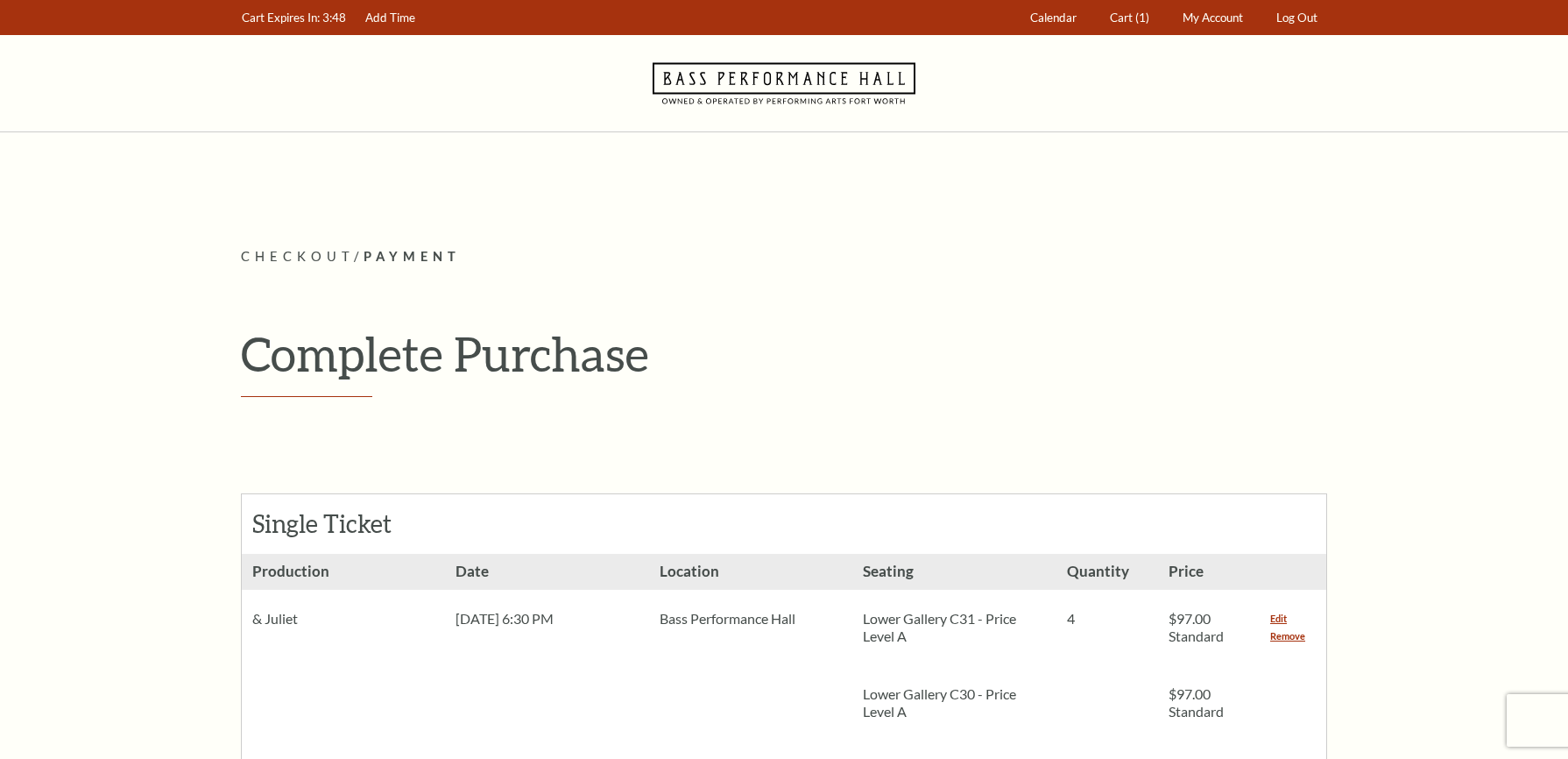 scroll, scrollTop: 468, scrollLeft: 0, axis: vertical 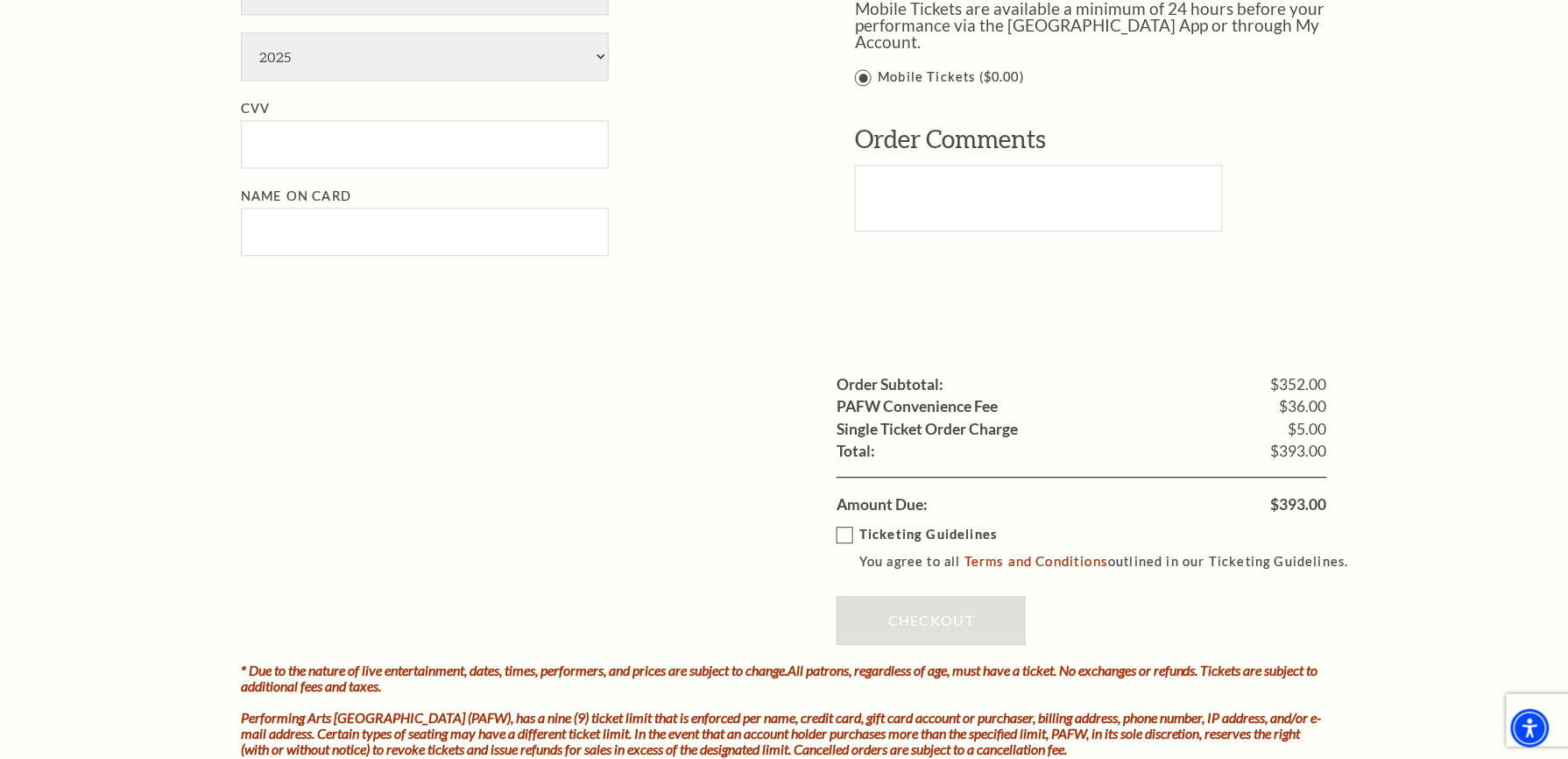 click on "$393.00" at bounding box center [1299, 505] 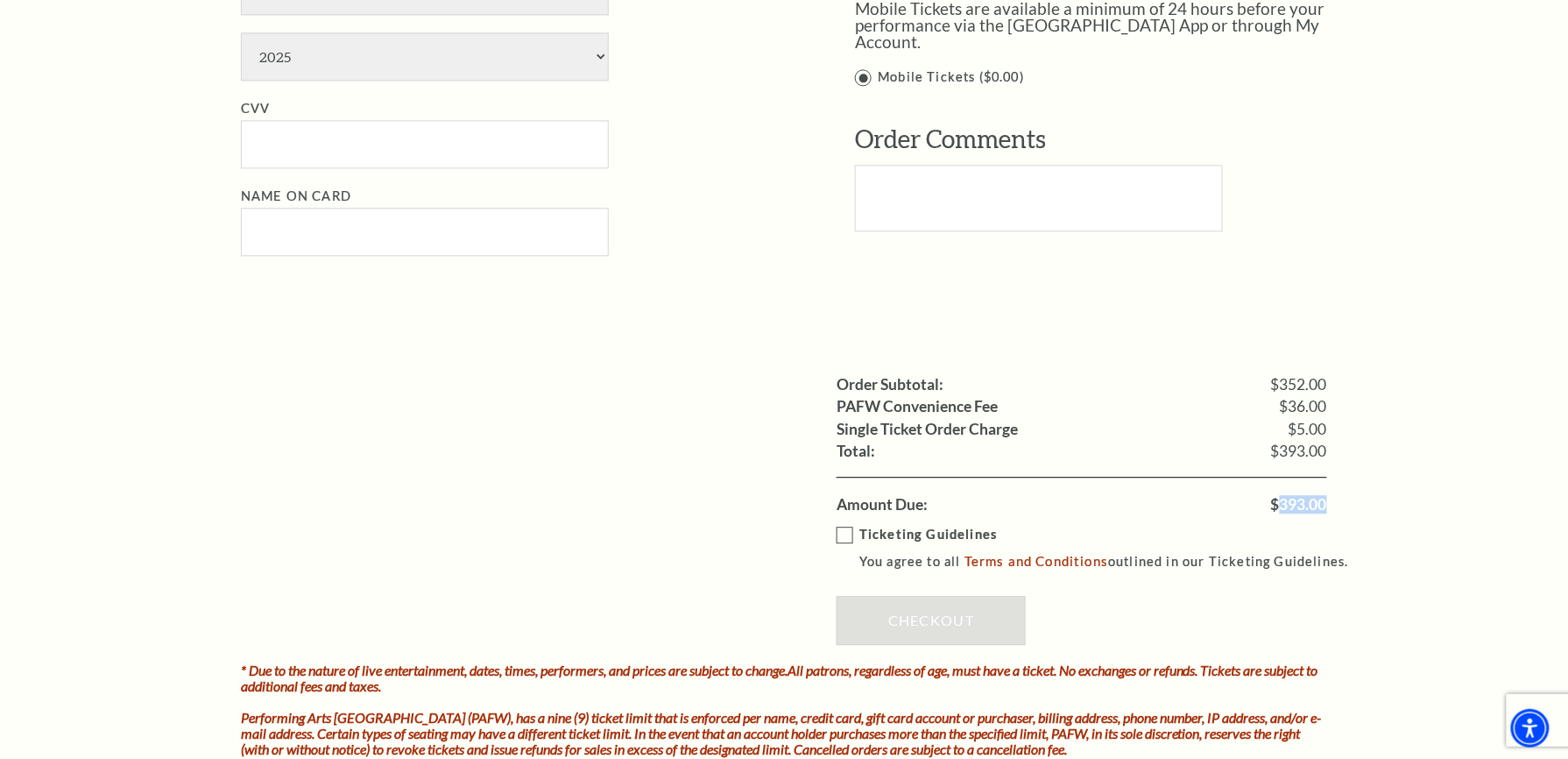 click on "$393.00" at bounding box center [1299, 505] 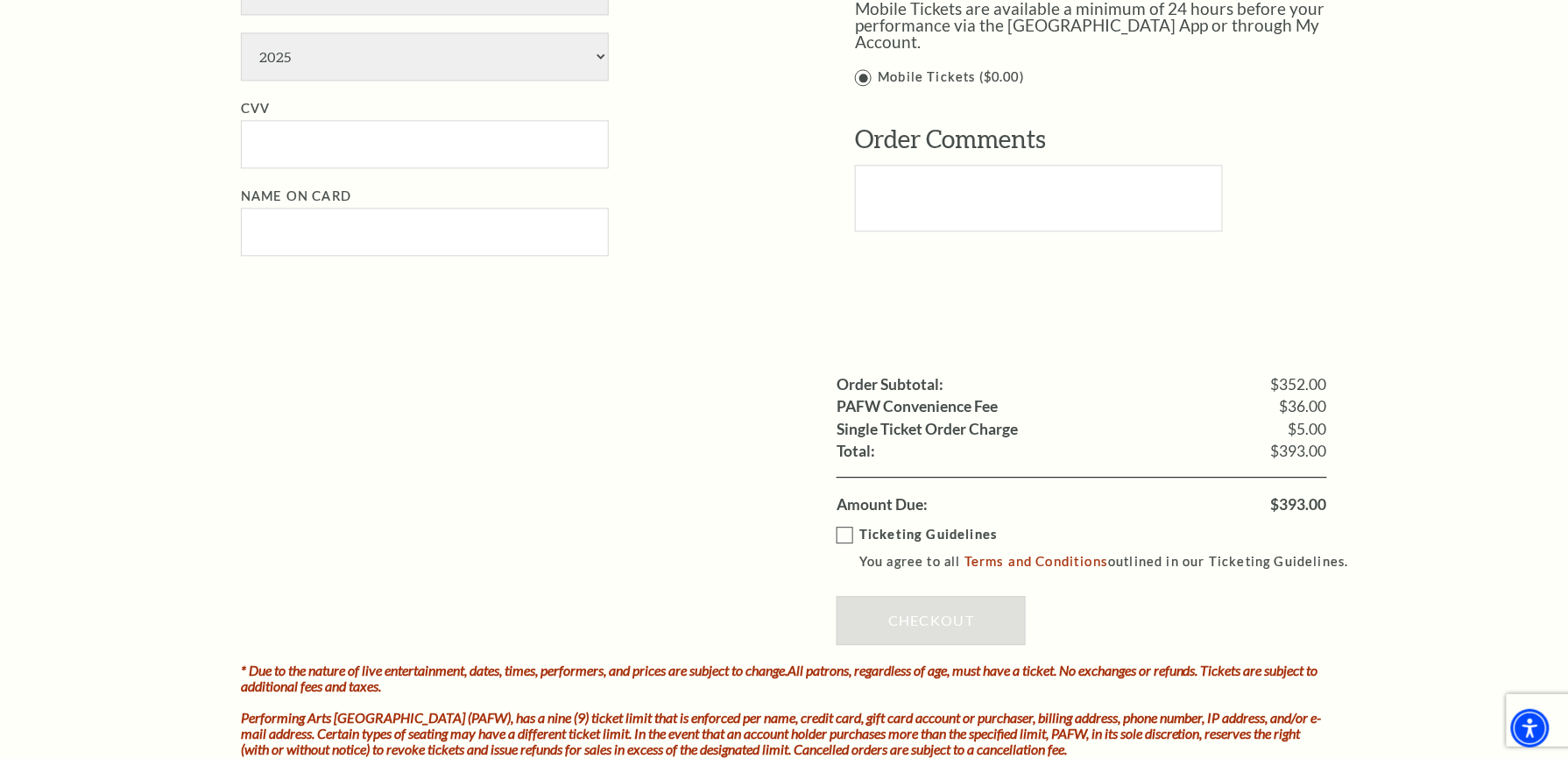 click on "Payment Header
Checkout  /  Payment
Complete Purchase
Single Ticket
Show Details
Production 4 $97.00 1 2" at bounding box center (784, -200) 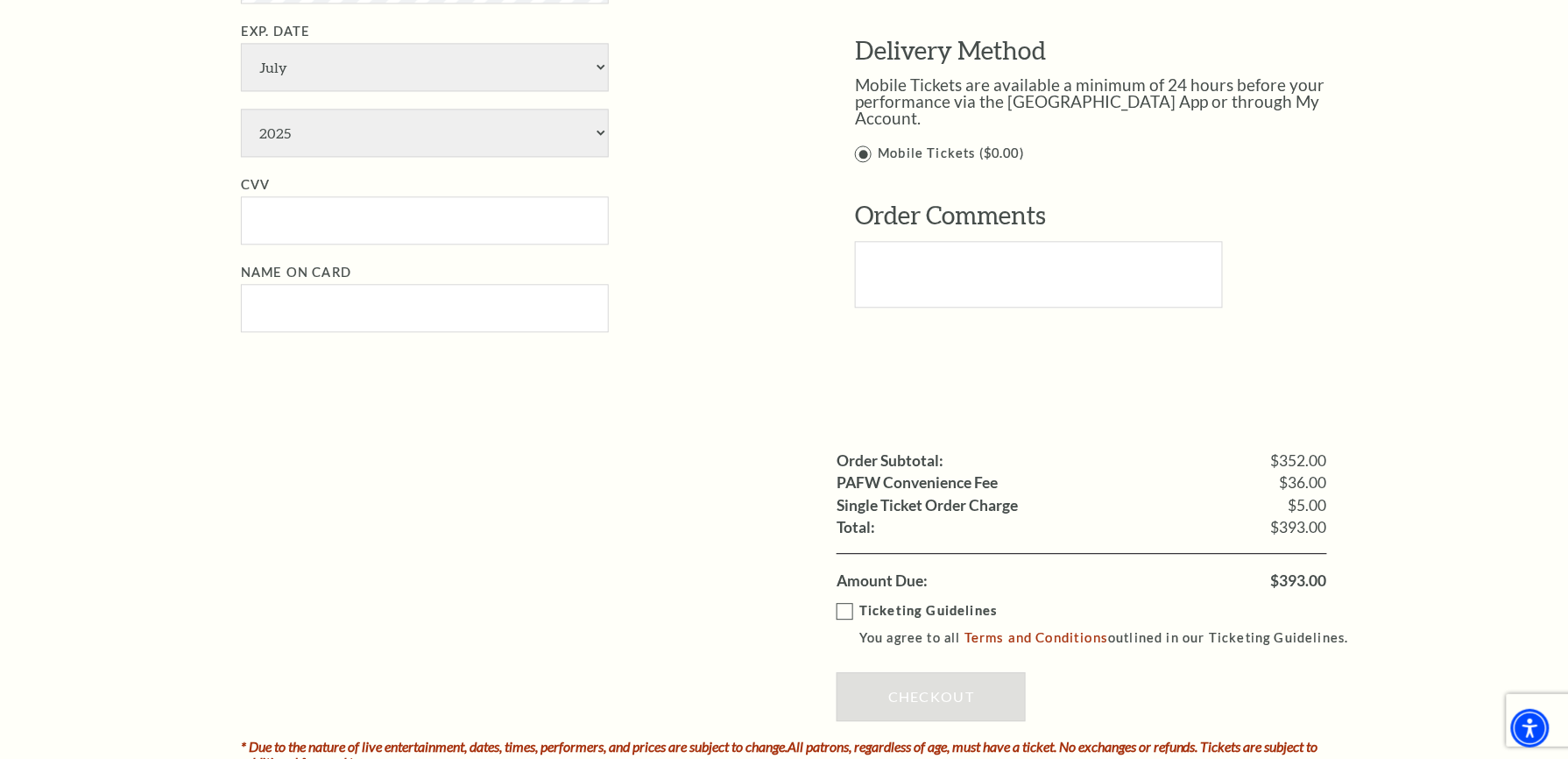 scroll, scrollTop: 1285, scrollLeft: 0, axis: vertical 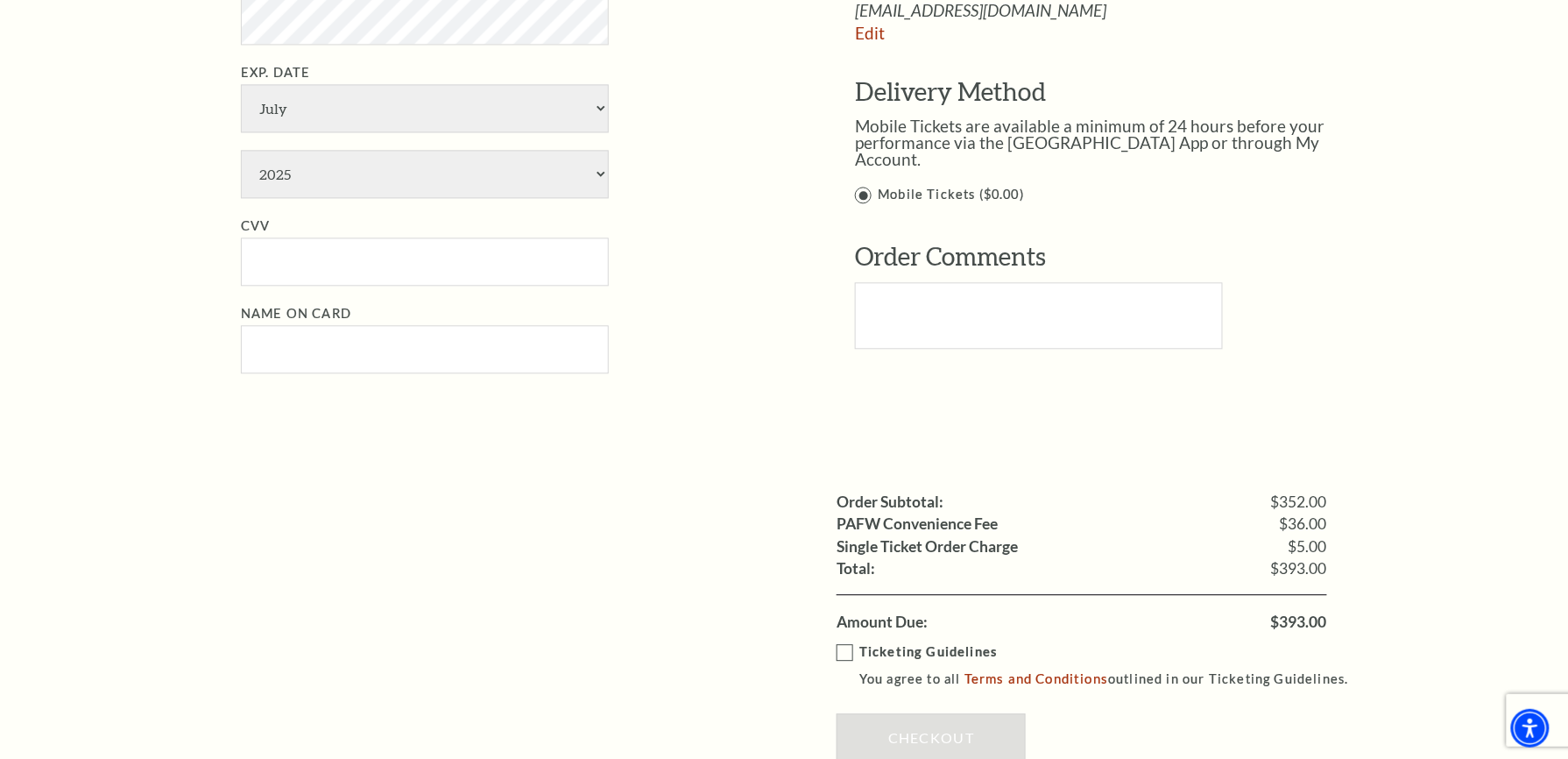 click on "Notice
×
Tickets cannot be removed during a Ticket Exchange. Choose Start Over to begin the Ticket Exchange Process again from the beginning, or close this dialogue to resume.
Close
Start Over
Notice
×
Subscriptions cannot be removed during a Renewal. Choose Start Over to begin the Renewal Process again from the beginning, or close this dialogue to resume.
Close
Start Over" at bounding box center (784, -82) 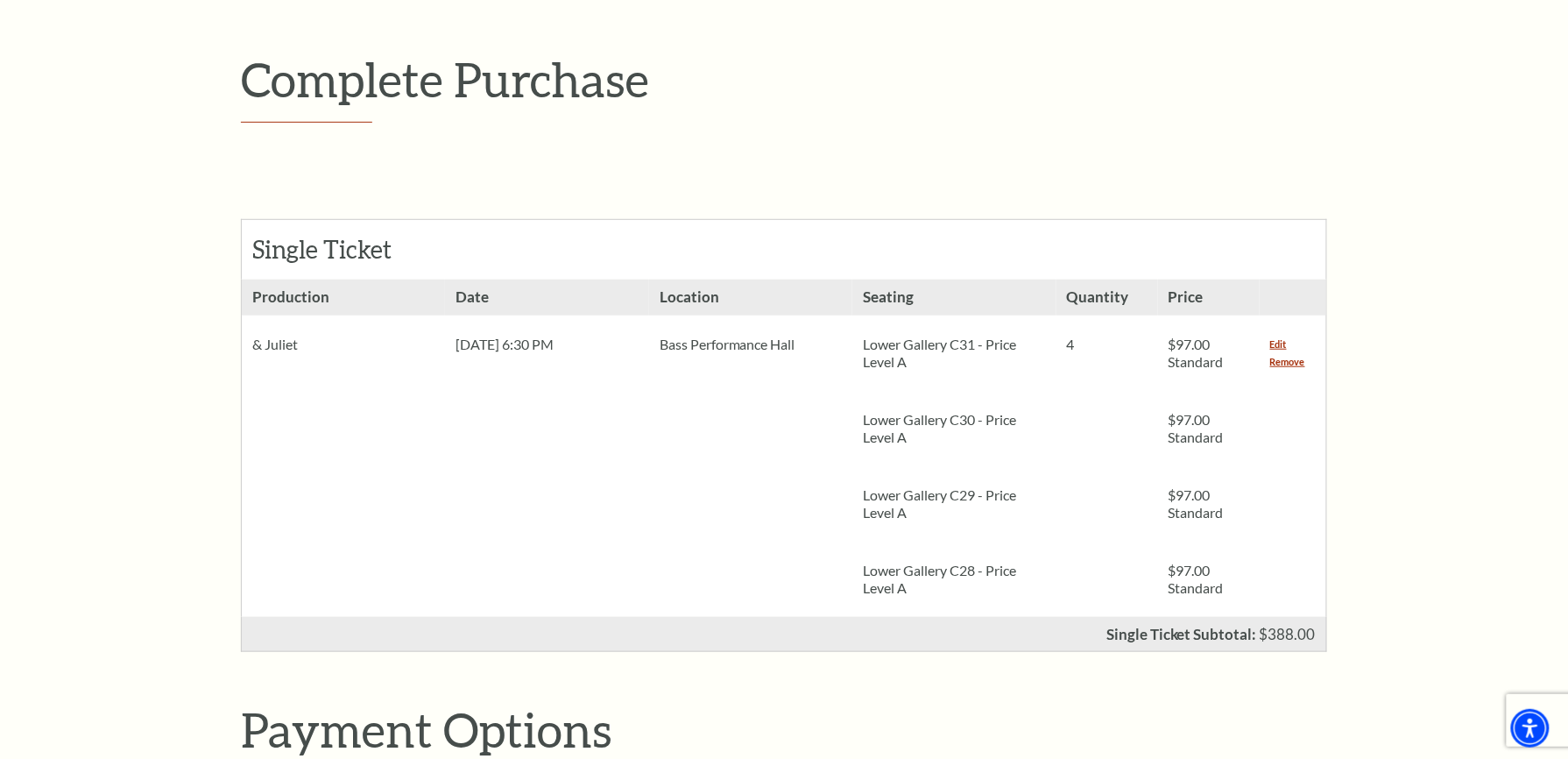 scroll, scrollTop: 233, scrollLeft: 0, axis: vertical 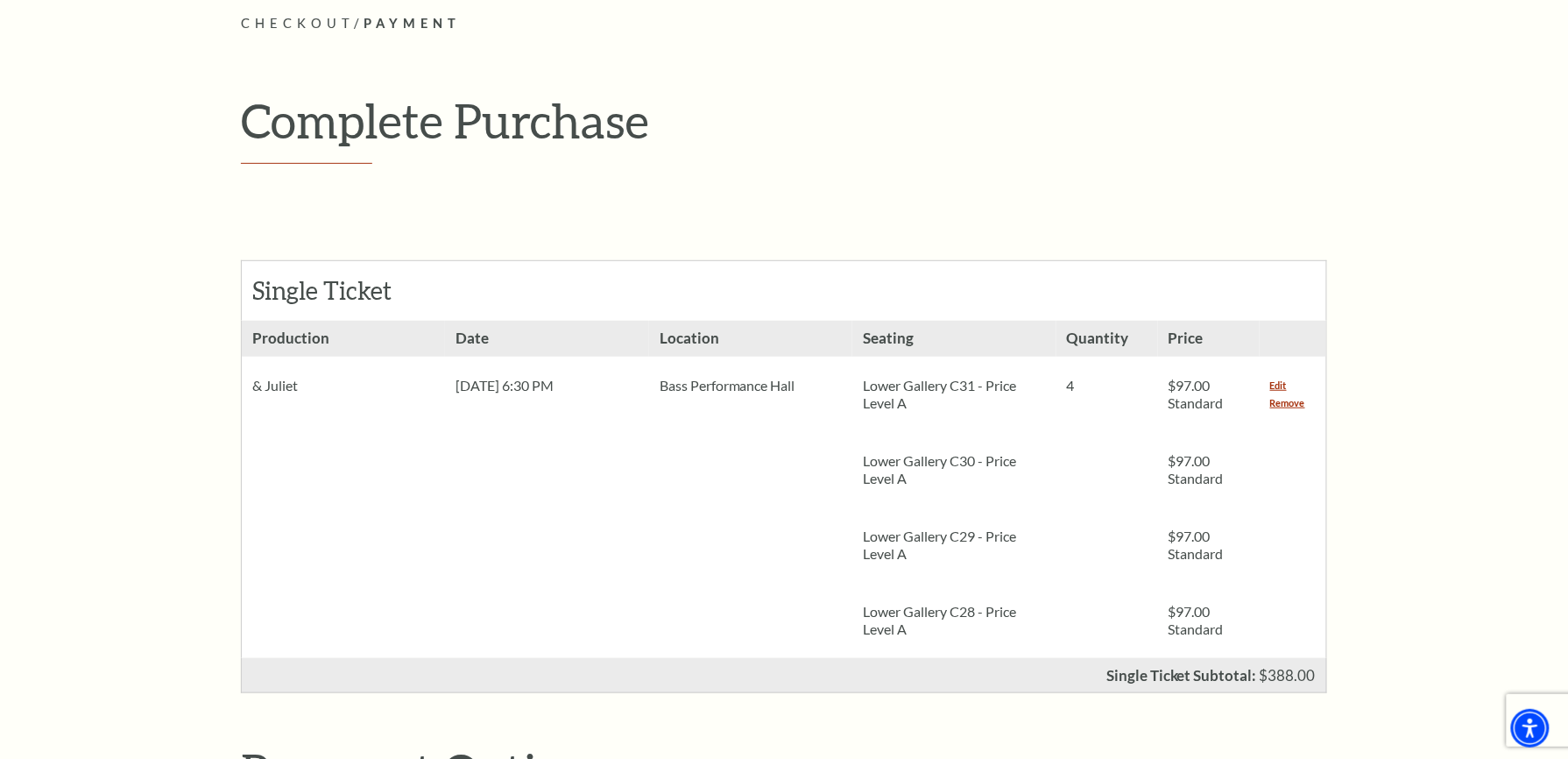 drag, startPoint x: 92, startPoint y: 450, endPoint x: 43, endPoint y: 450, distance: 49 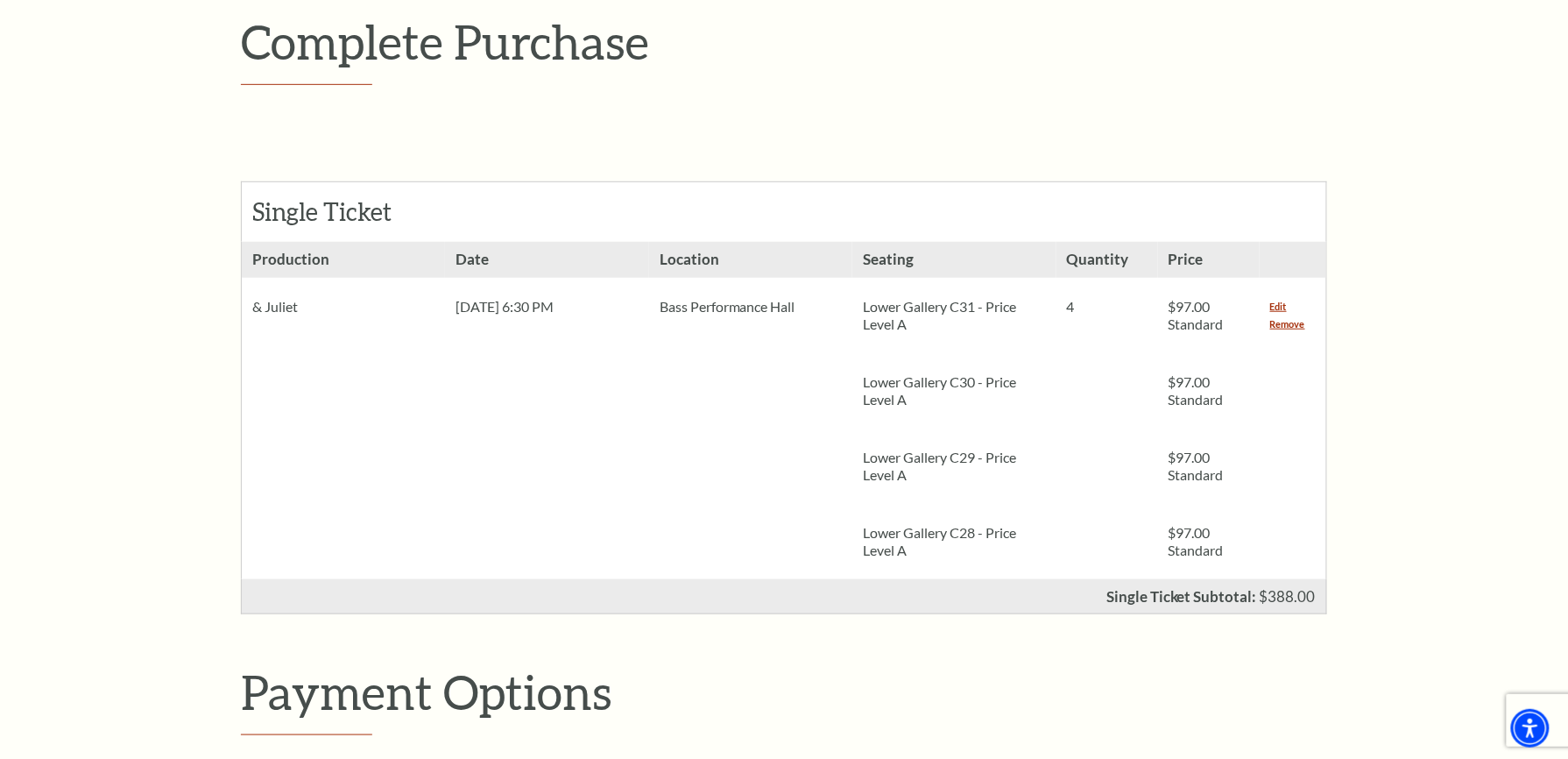 scroll, scrollTop: 351, scrollLeft: 0, axis: vertical 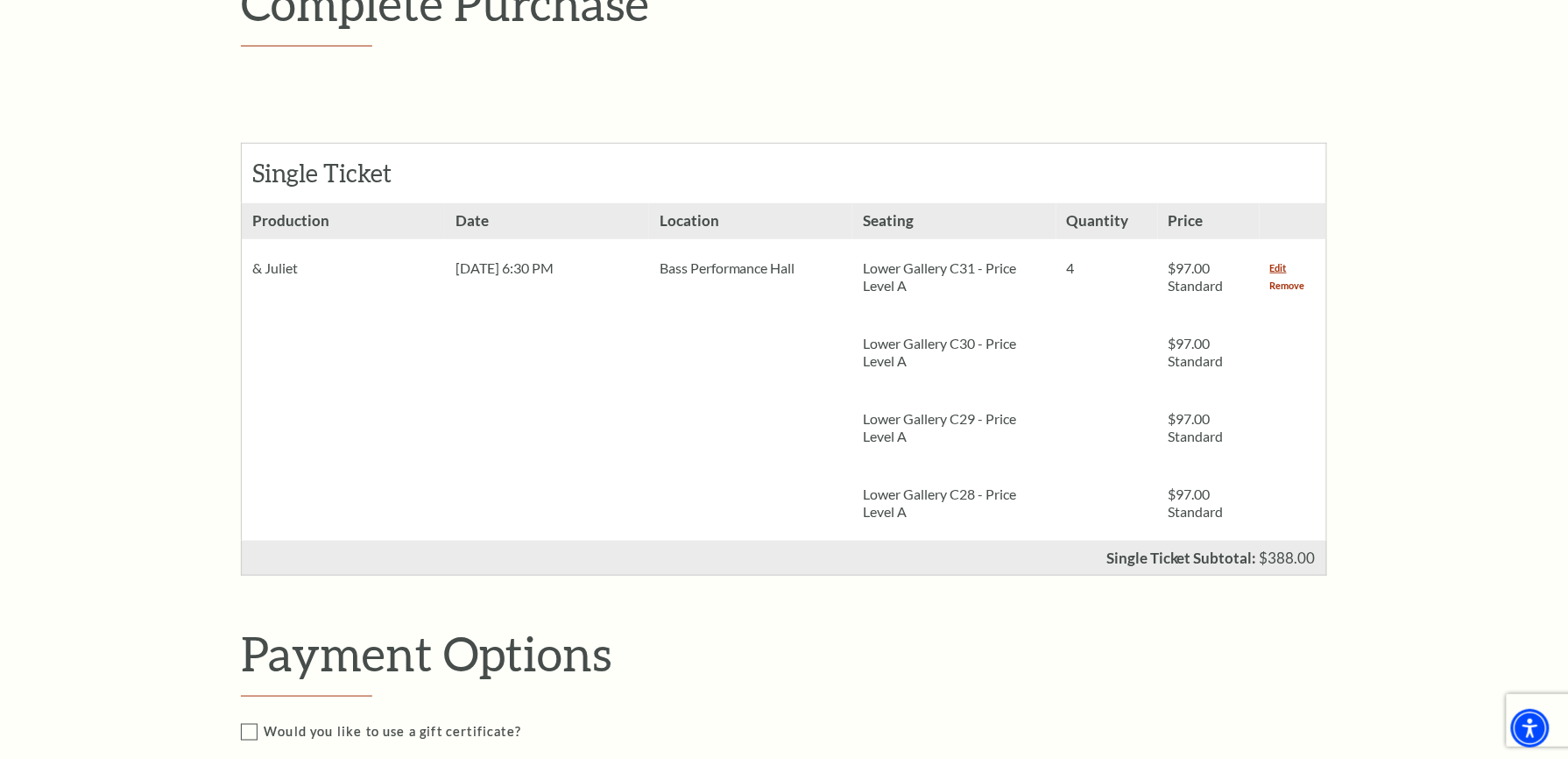 click on "Remove" at bounding box center (1288, 286) 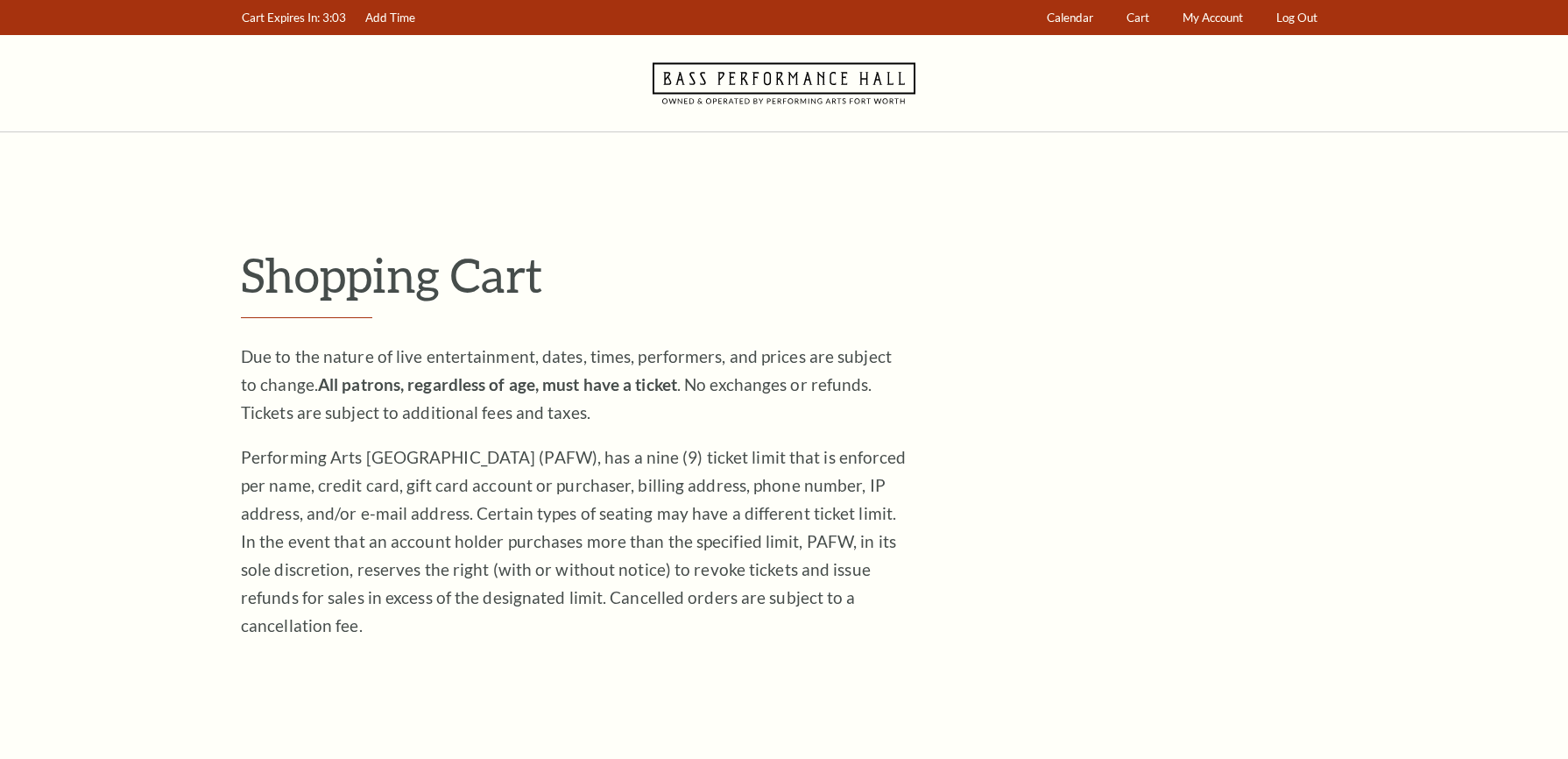 scroll, scrollTop: 0, scrollLeft: 0, axis: both 